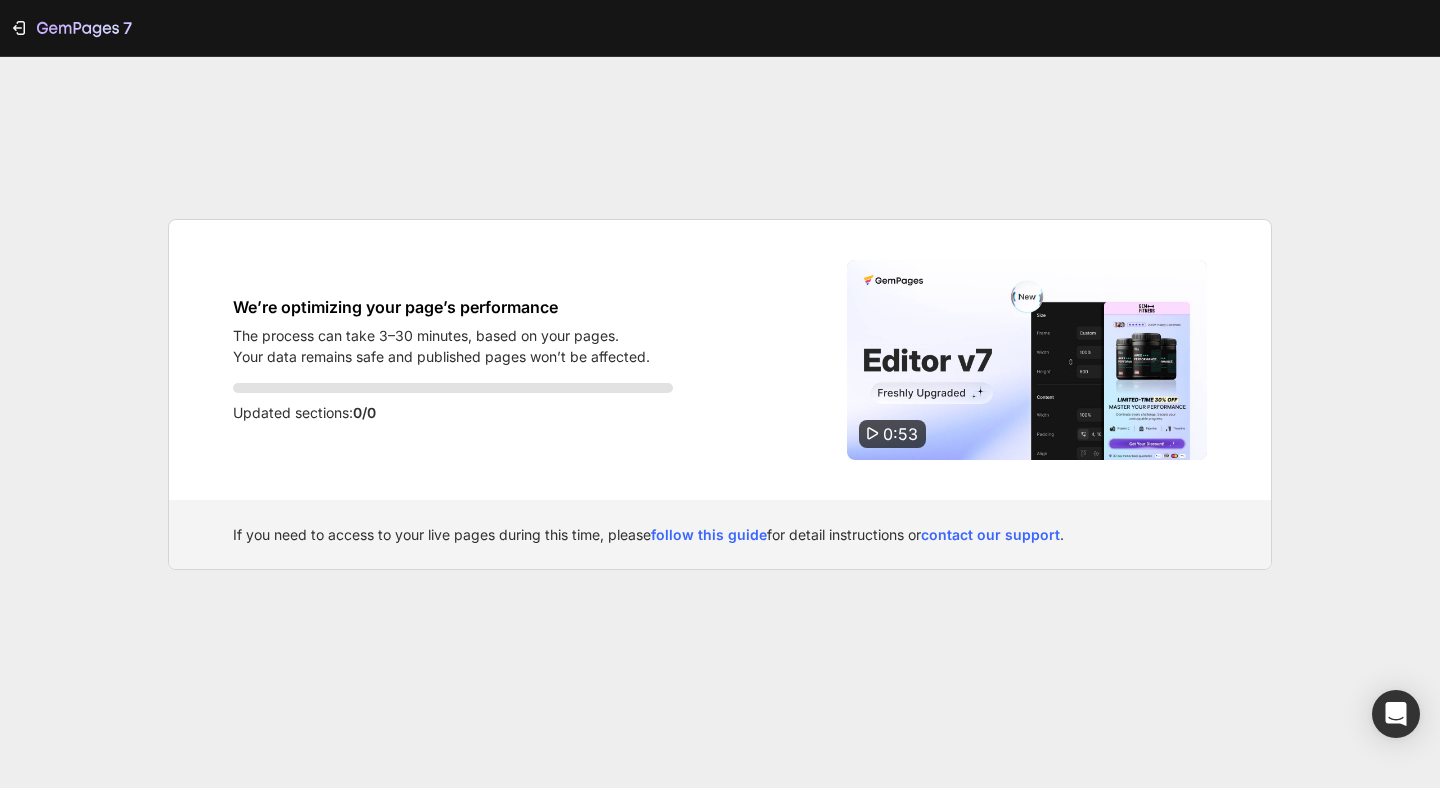 scroll, scrollTop: 0, scrollLeft: 0, axis: both 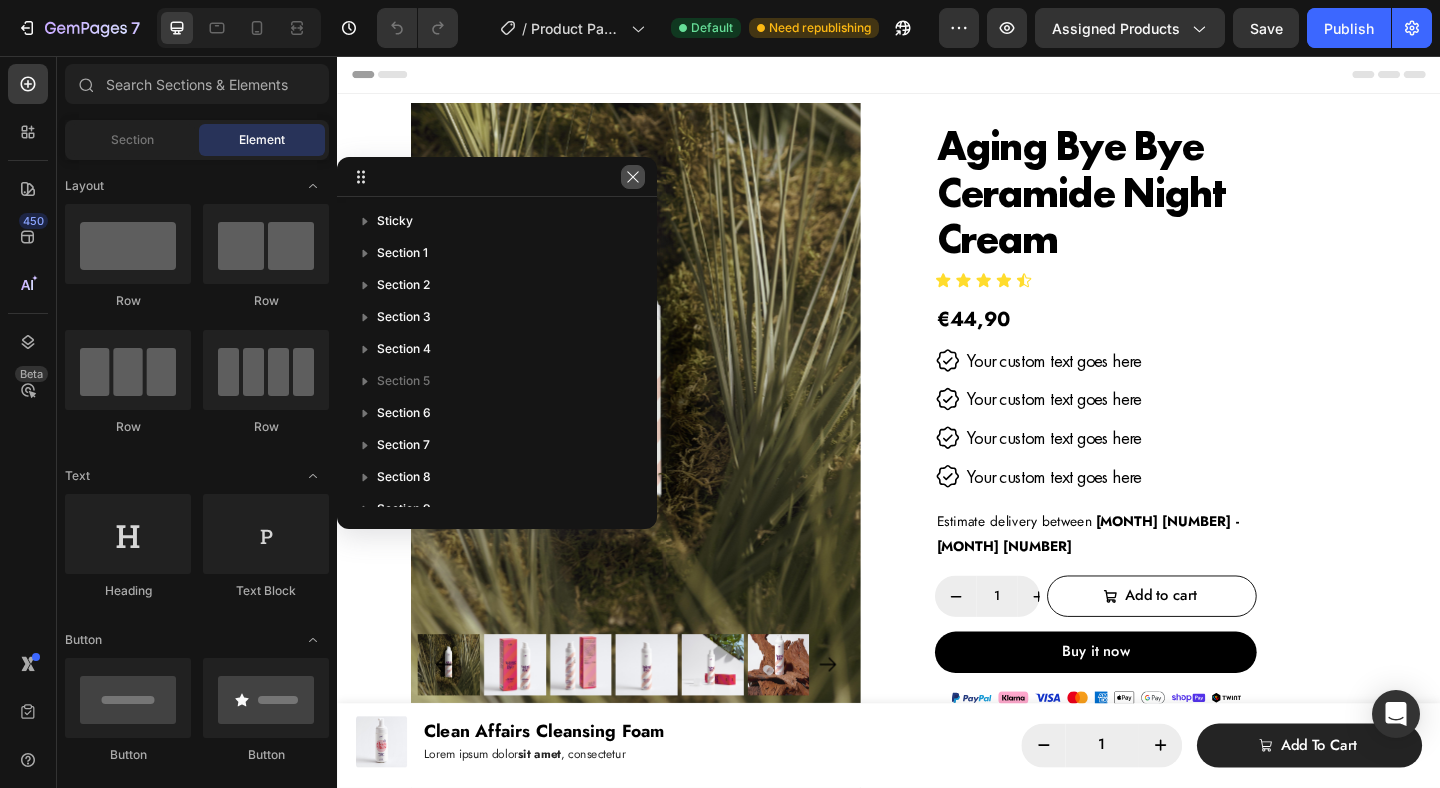 click 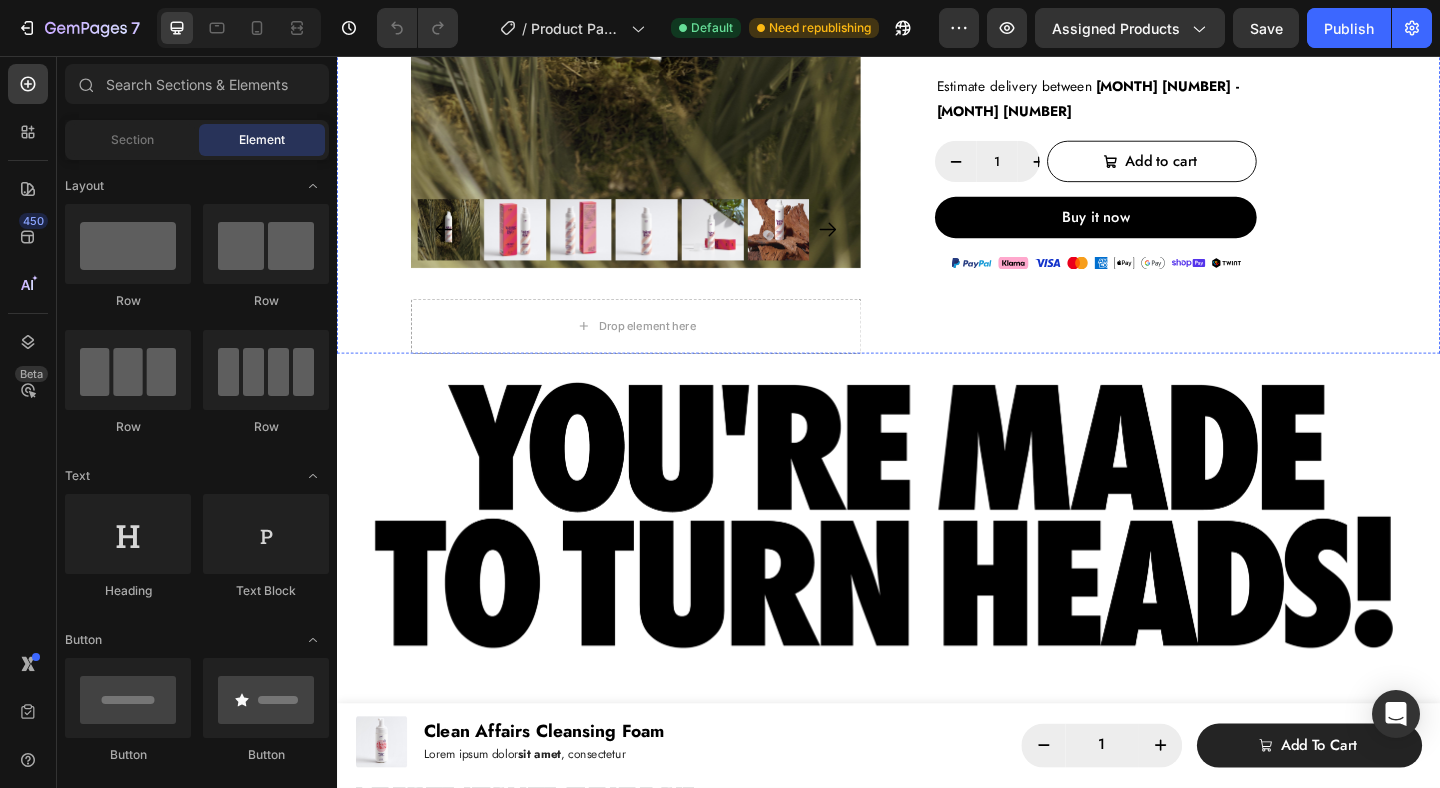 scroll, scrollTop: 601, scrollLeft: 0, axis: vertical 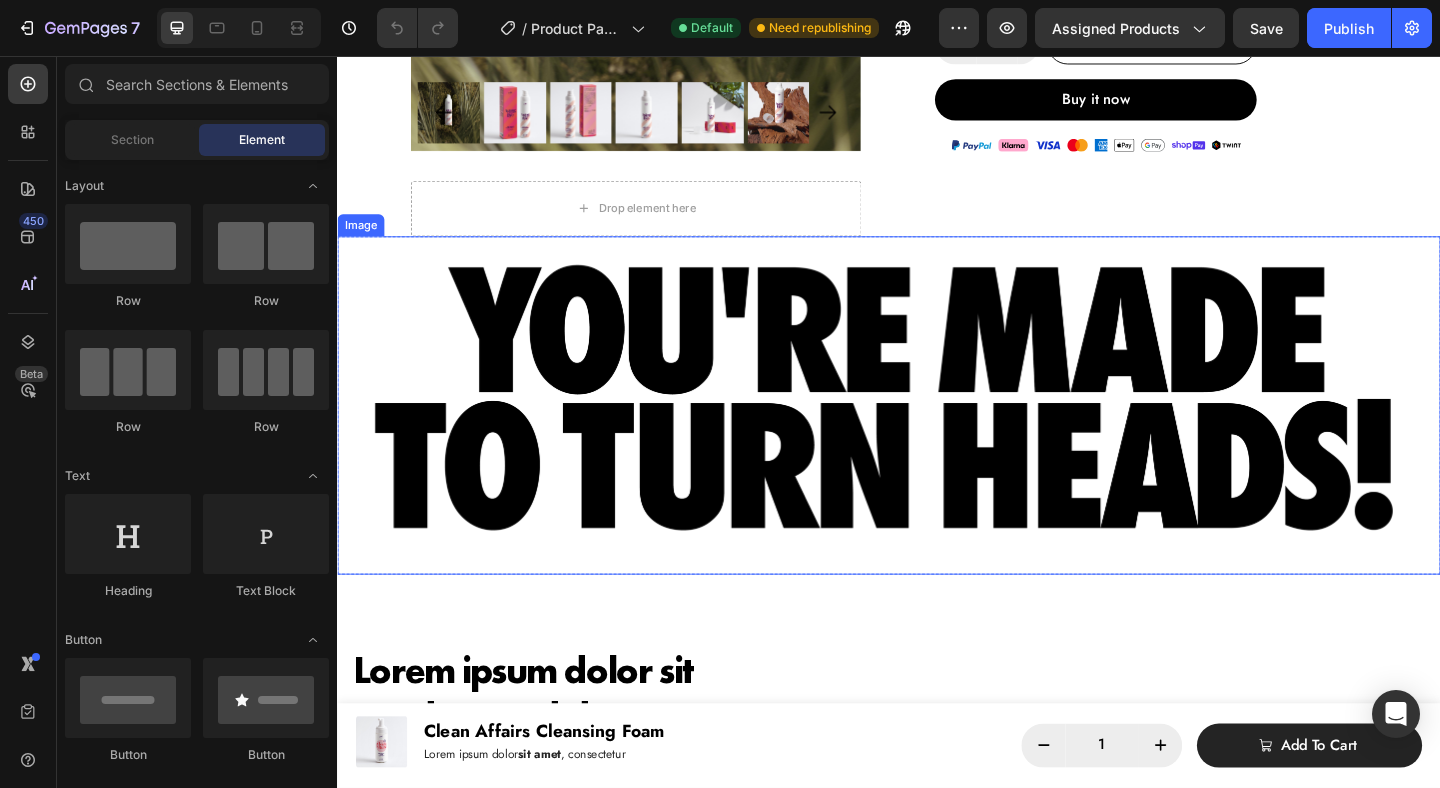 click on "Image" at bounding box center (937, 436) 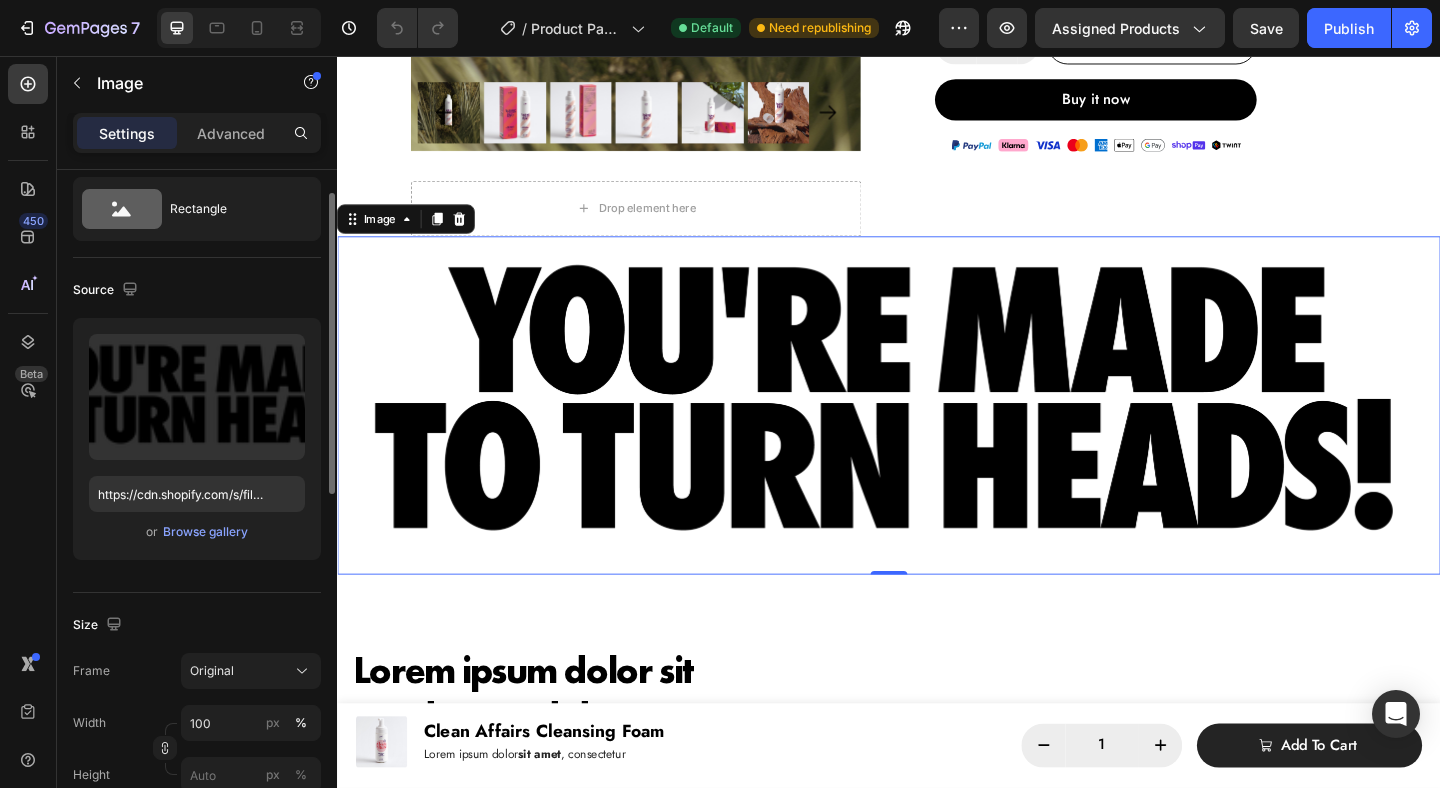 scroll, scrollTop: 0, scrollLeft: 0, axis: both 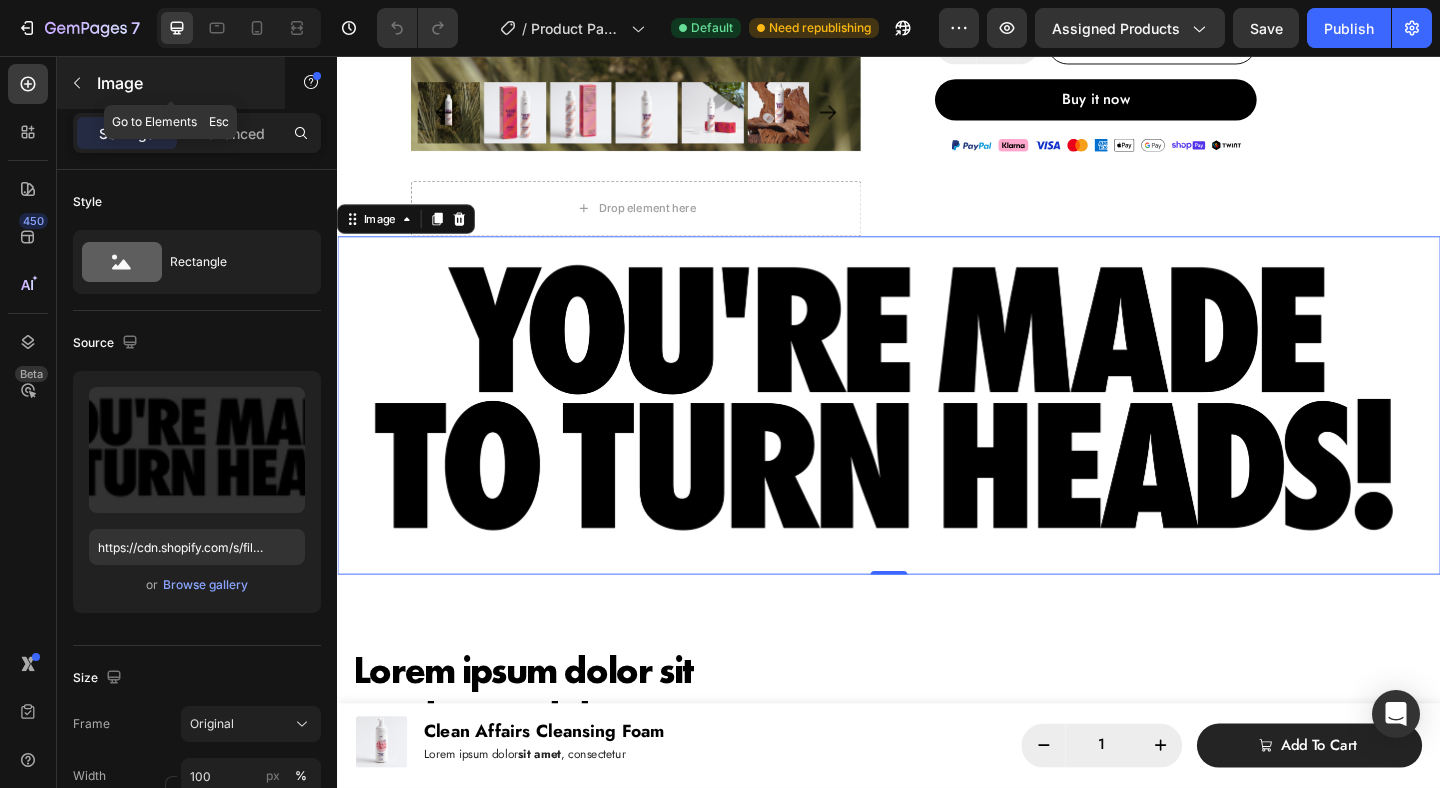 click 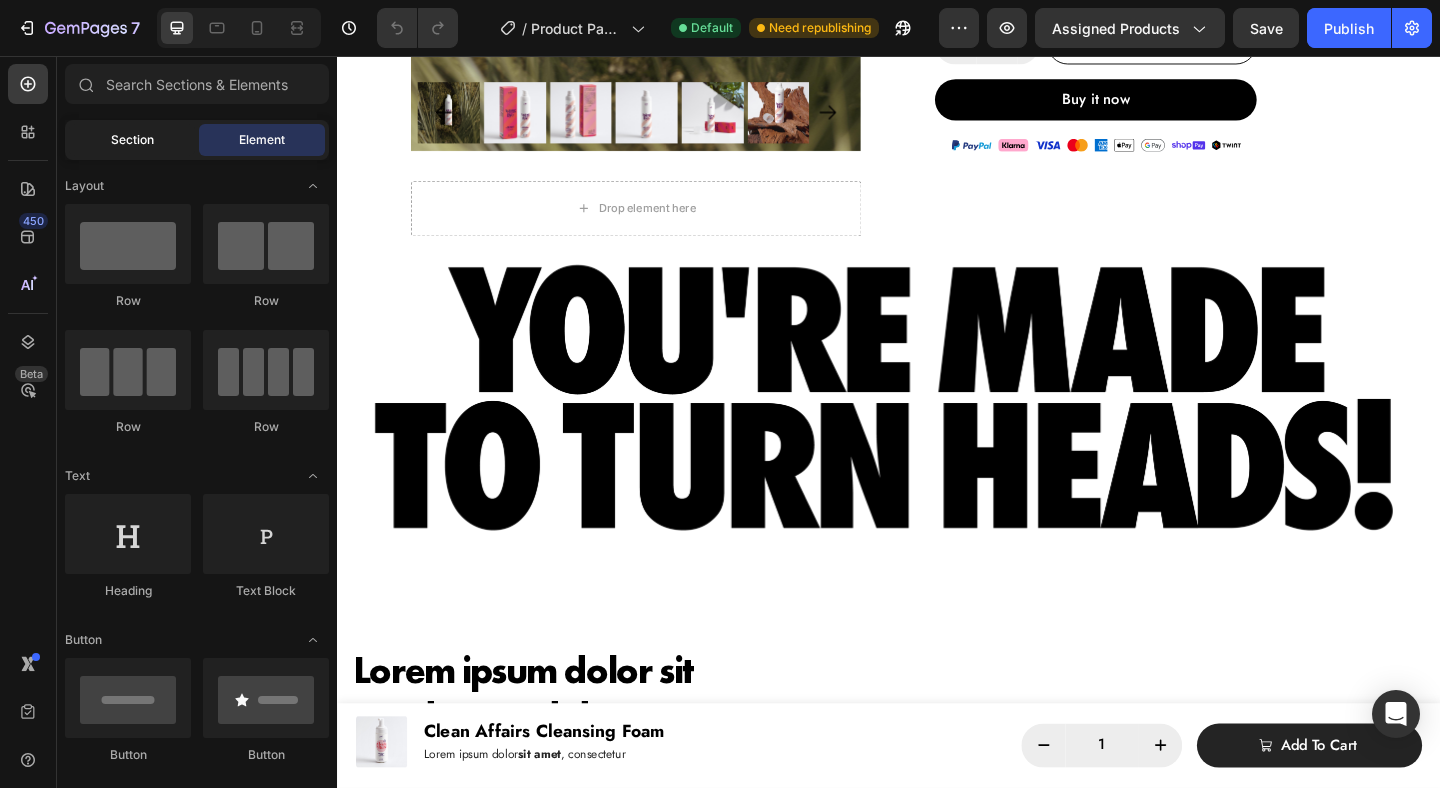 click on "Section" 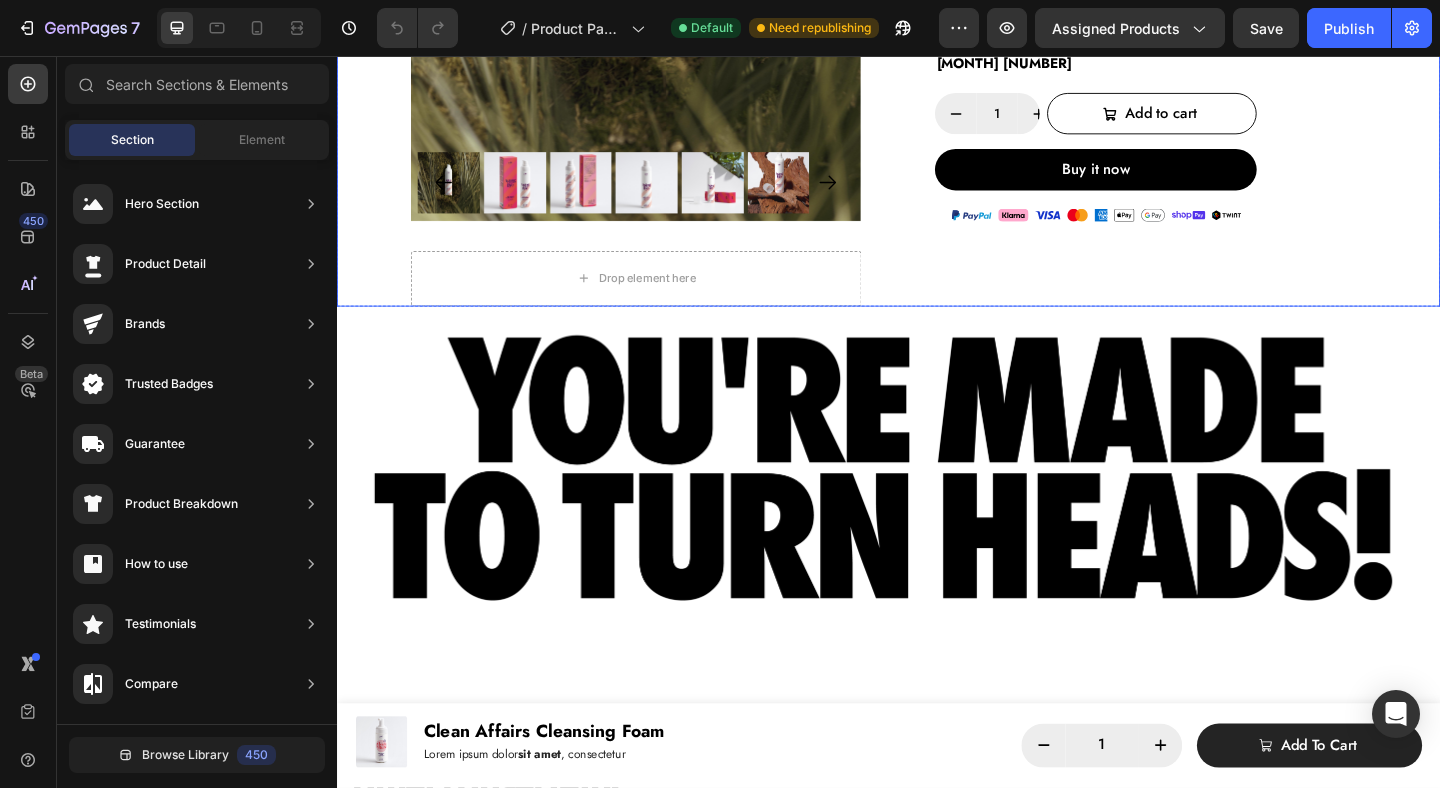 scroll, scrollTop: 526, scrollLeft: 0, axis: vertical 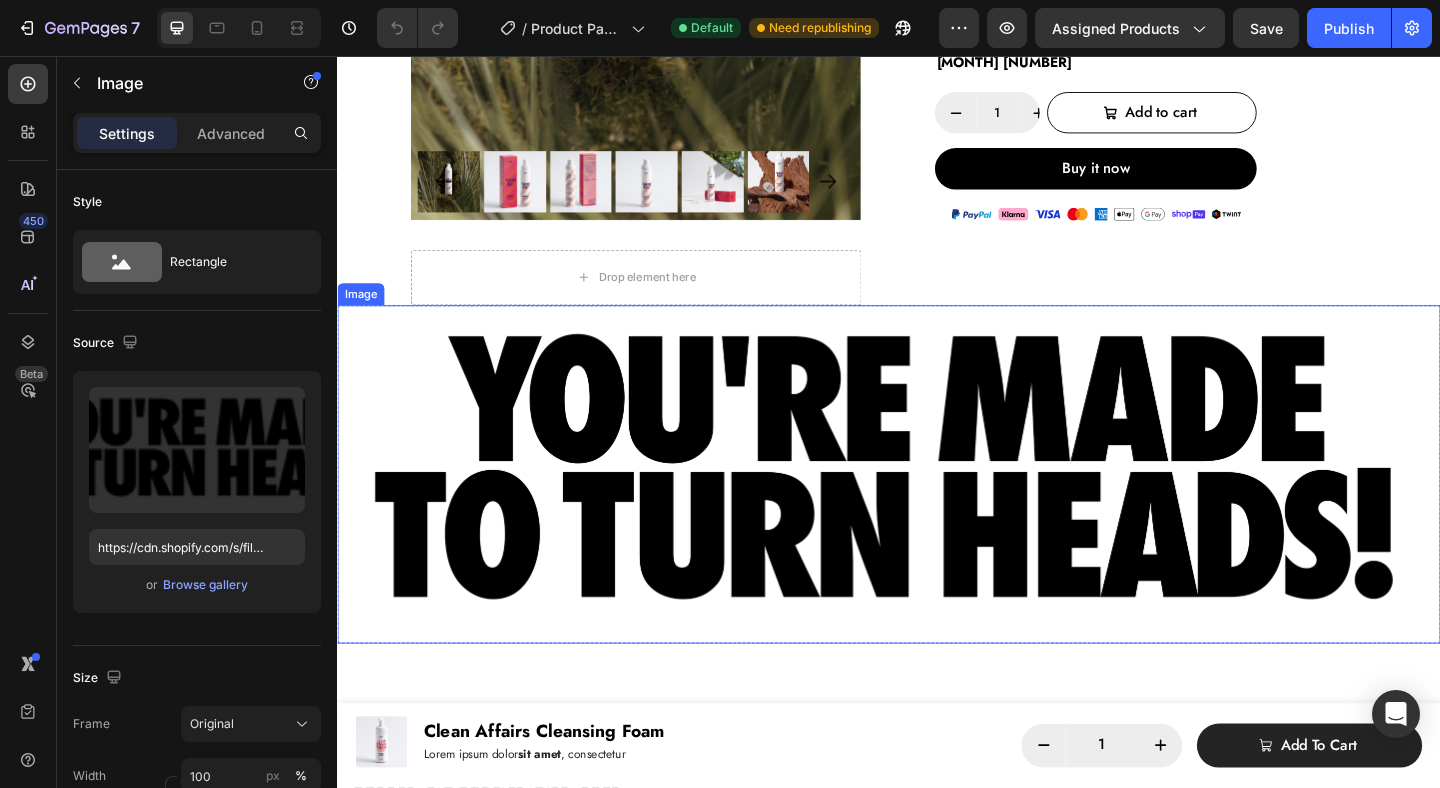 click on "Image" at bounding box center (362, 315) 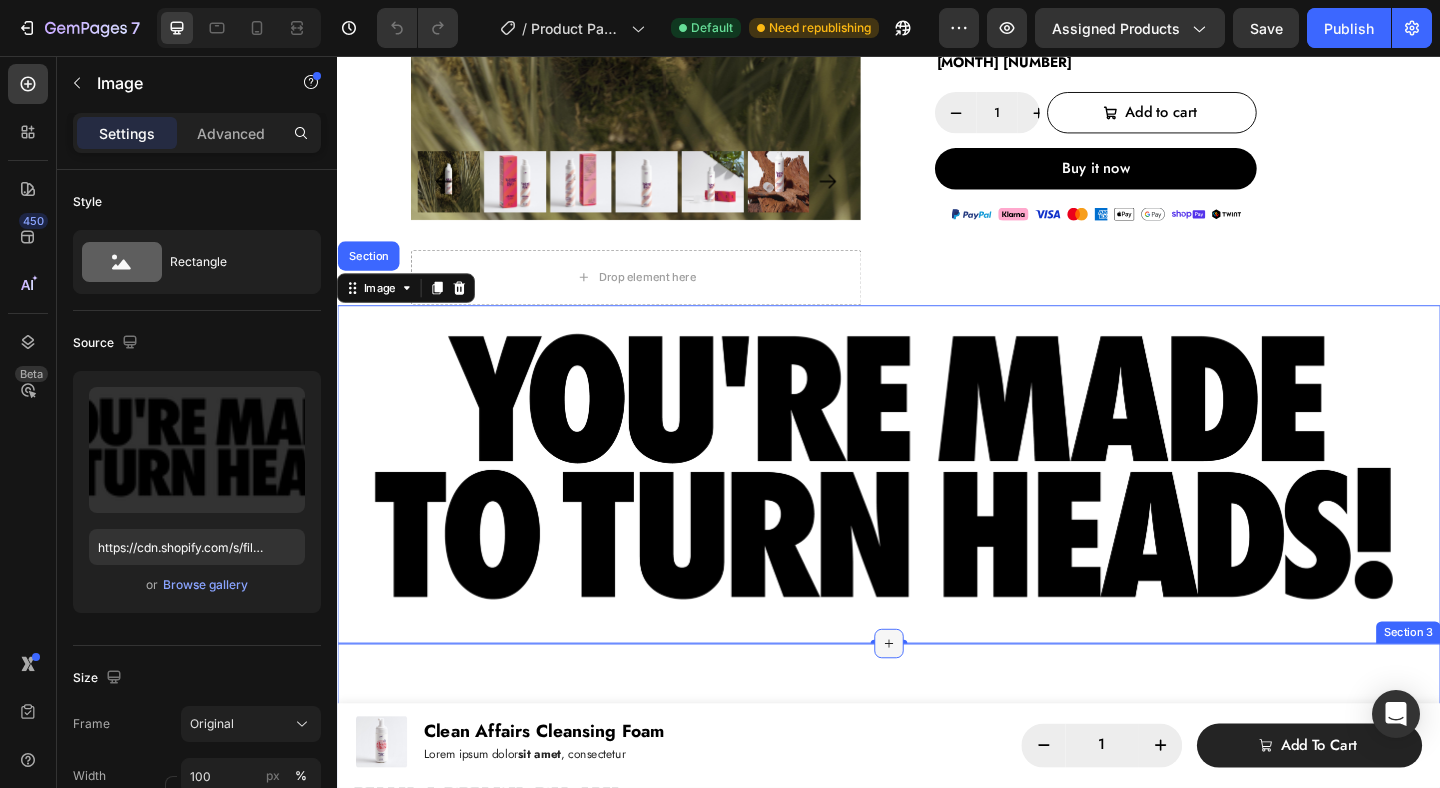 click 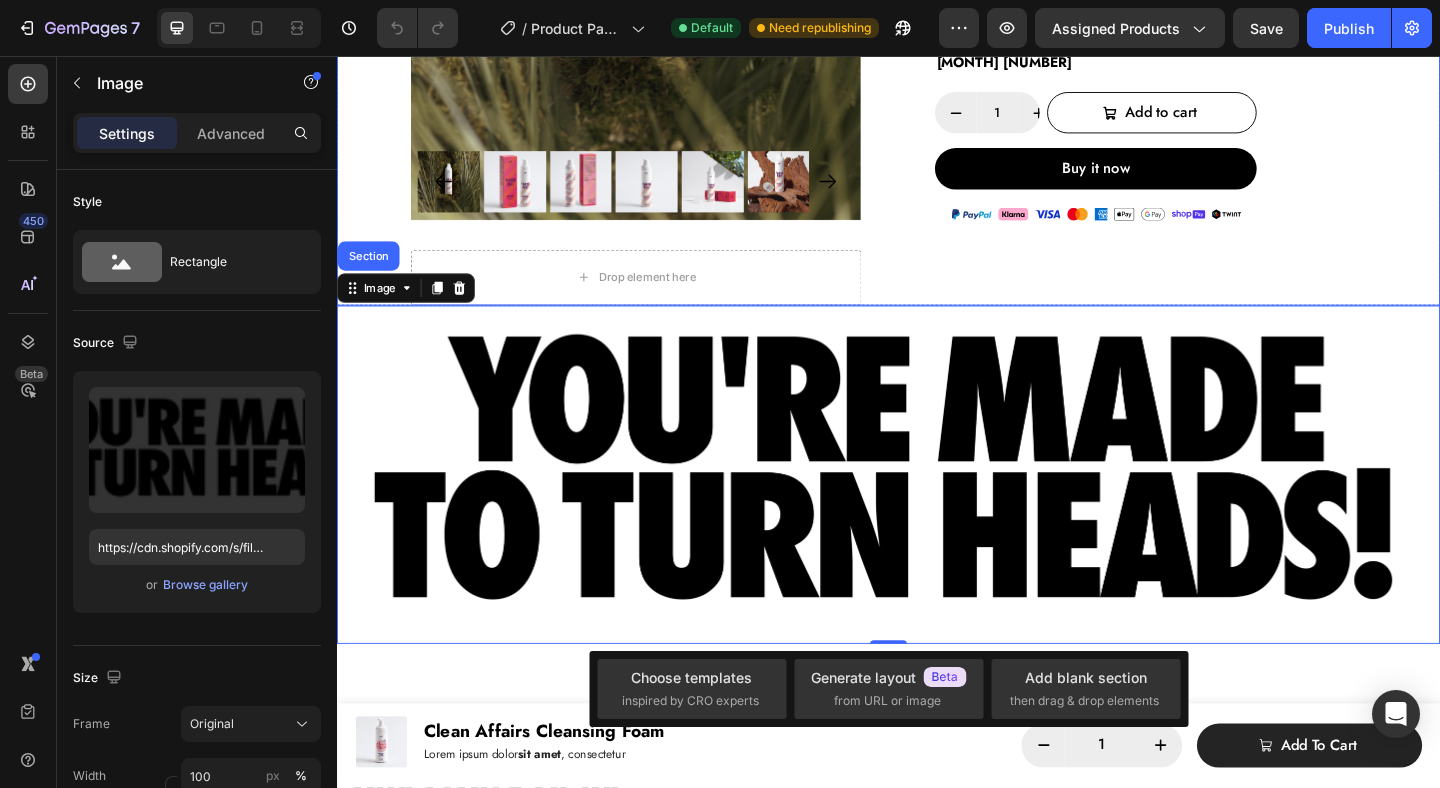click on "Product Images Aging Bye Bye Ceramide Night Cream Product Title Icon Icon Icon Icon Icon Icon List €44,90 Product Price Product Price No compare price Product Price Row
Your custom text goes here
Your custom text goes here
Your custom text goes here
Your custom text goes here Item List
Estimate delivery between
[MONTH] [NUMBER] - [MONTH] [NUMBER]
Delivery Date Title: Default Default Default Default Product Variants & Swatches
1
Product Quantity
Add to cart Add to Cart Row Buy it now Dynamic Checkout Image
Drop element here Product" at bounding box center [937, -46] 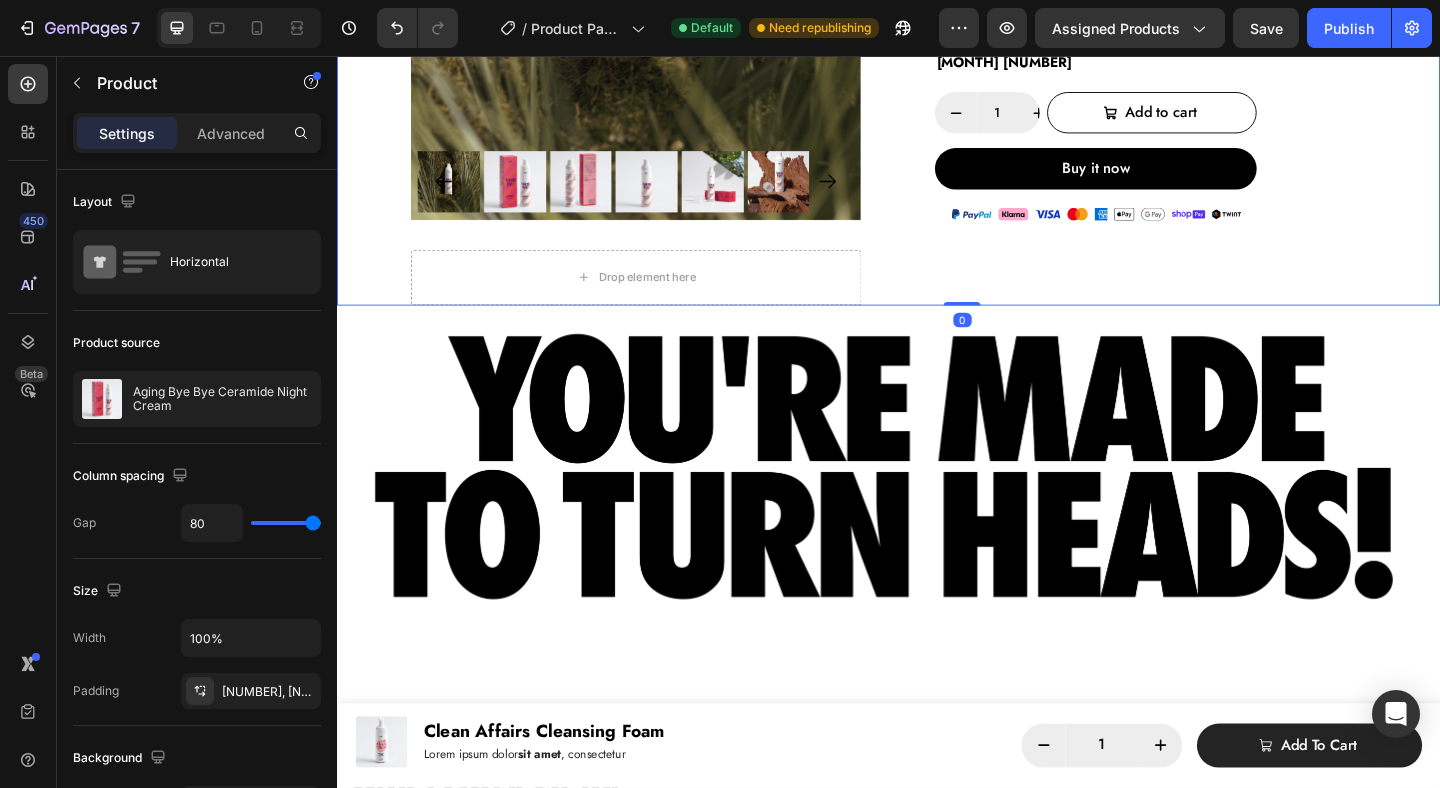 click on "Product Images Aging Bye Bye Ceramide Night Cream Product Title Icon Icon Icon Icon Icon Icon List €44,90 Product Price Product Price No compare price Product Price Row
Your custom text goes here
Your custom text goes here
Your custom text goes here
Your custom text goes here Item List
Estimate delivery between
[MONTH] [NUMBER] - [MONTH] [NUMBER]
Delivery Date Title: Default Default Default Default Product Variants & Swatches
1
Product Quantity
Add to cart Add to Cart Row Buy it now Dynamic Checkout Image
Drop element here Product 0" at bounding box center [937, -46] 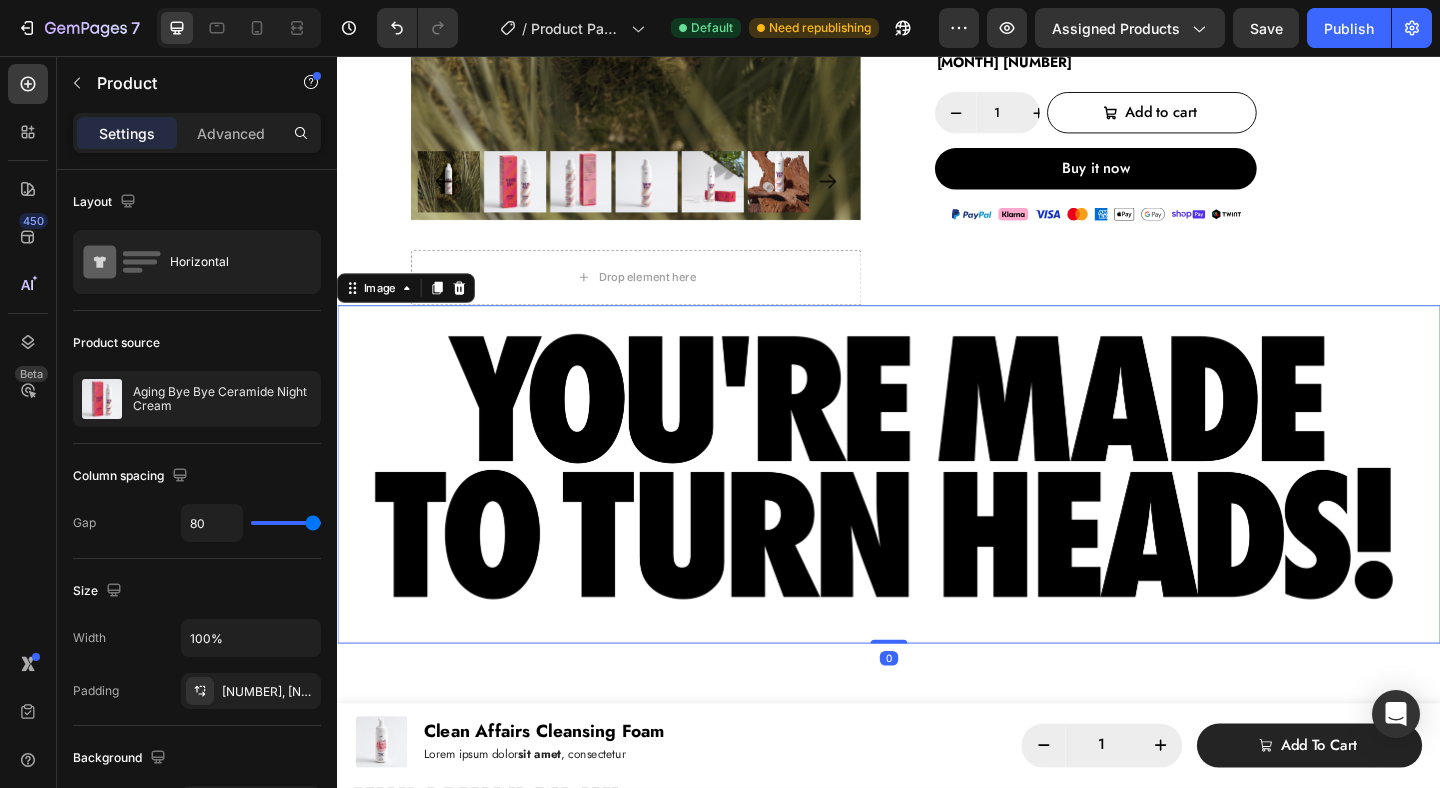 click at bounding box center [937, 511] 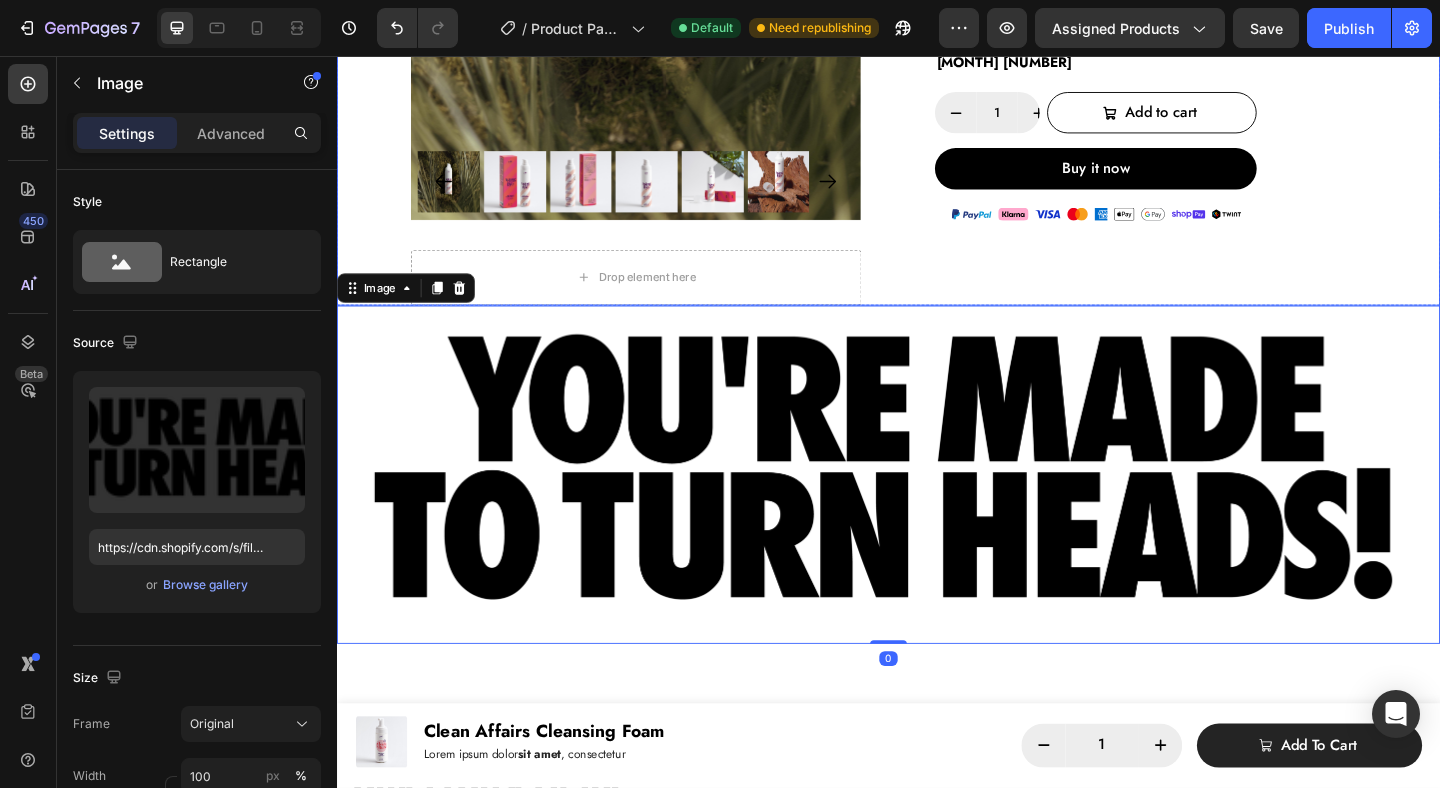 click on "Product Images Aging Bye Bye Ceramide Night Cream Product Title Icon Icon Icon Icon Icon Icon List €44,90 Product Price Product Price No compare price Product Price Row
Your custom text goes here
Your custom text goes here
Your custom text goes here
Your custom text goes here Item List
Estimate delivery between
[MONTH] [NUMBER] - [MONTH] [NUMBER]
Delivery Date Title: Default Default Default Default Product Variants & Swatches
1
Product Quantity
Add to cart Add to Cart Row Buy it now Dynamic Checkout Image
Drop element here Product" at bounding box center [937, -46] 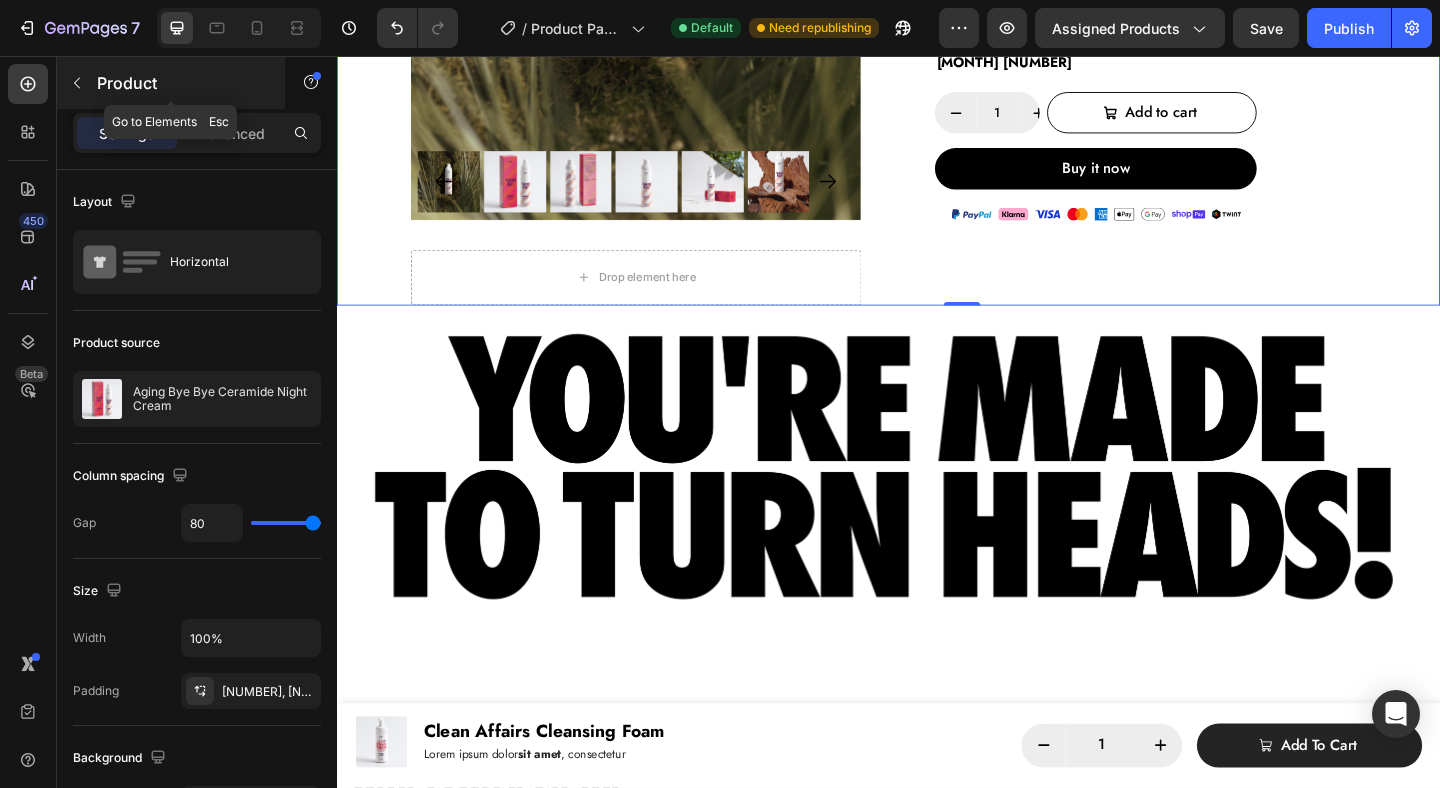 click 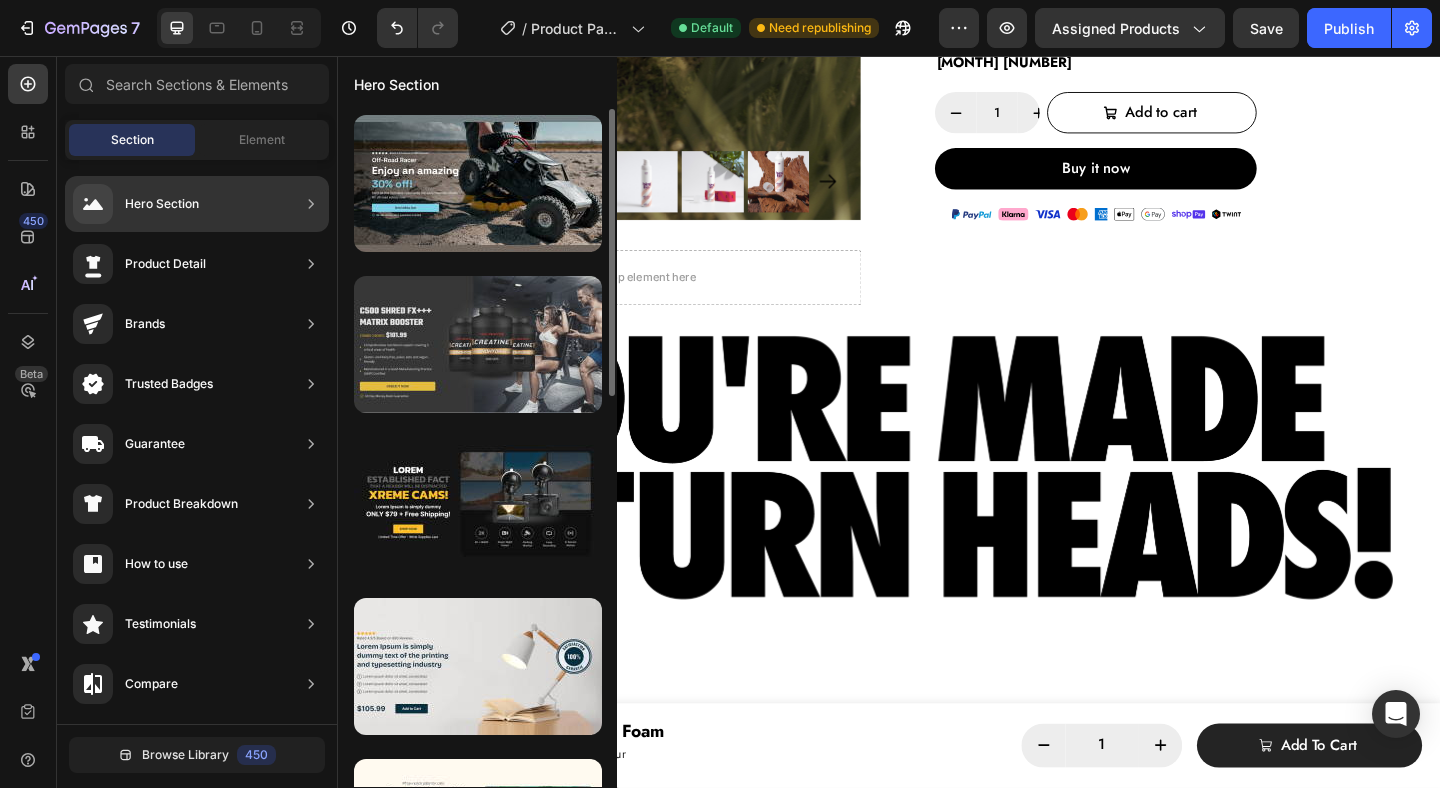 click at bounding box center (478, 344) 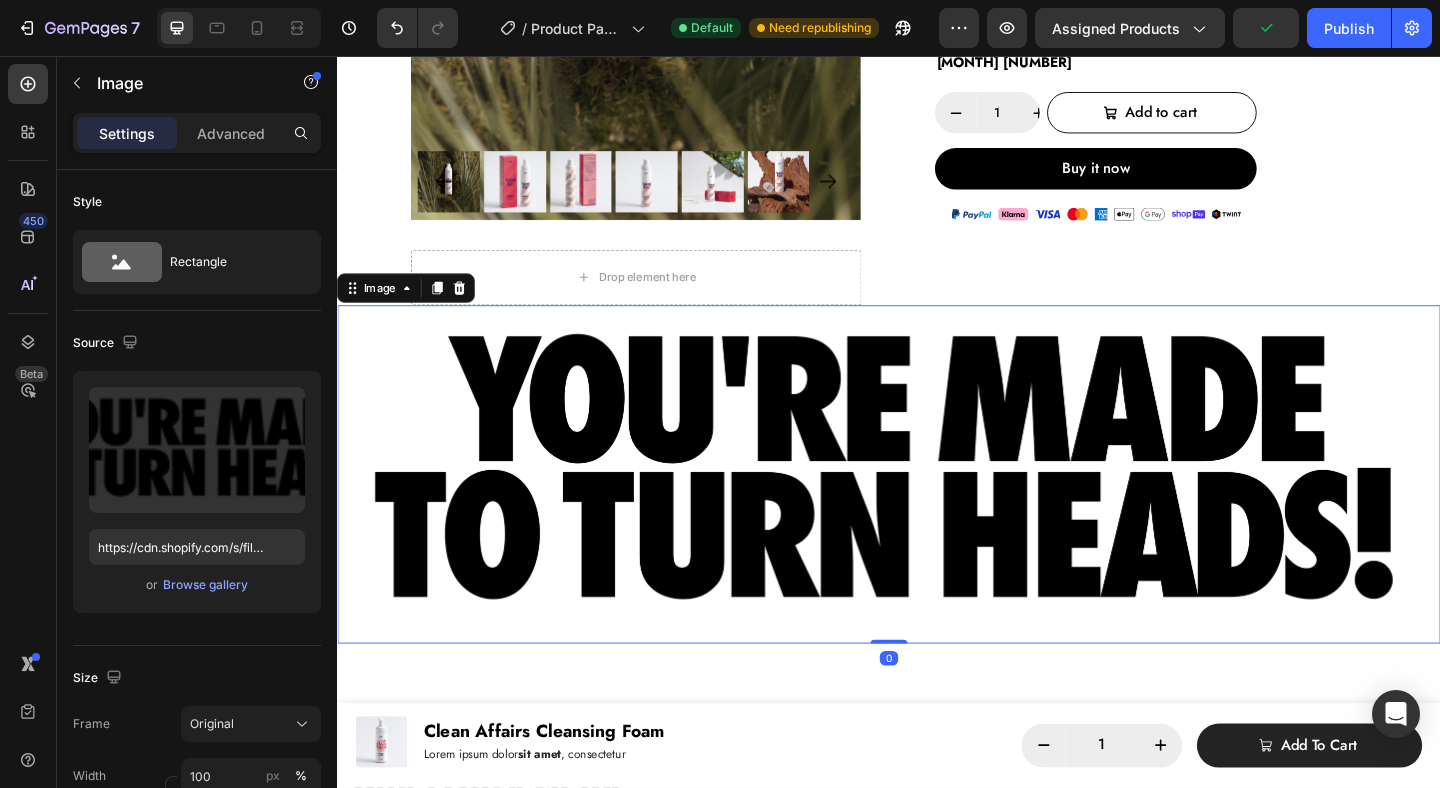 click at bounding box center (937, 511) 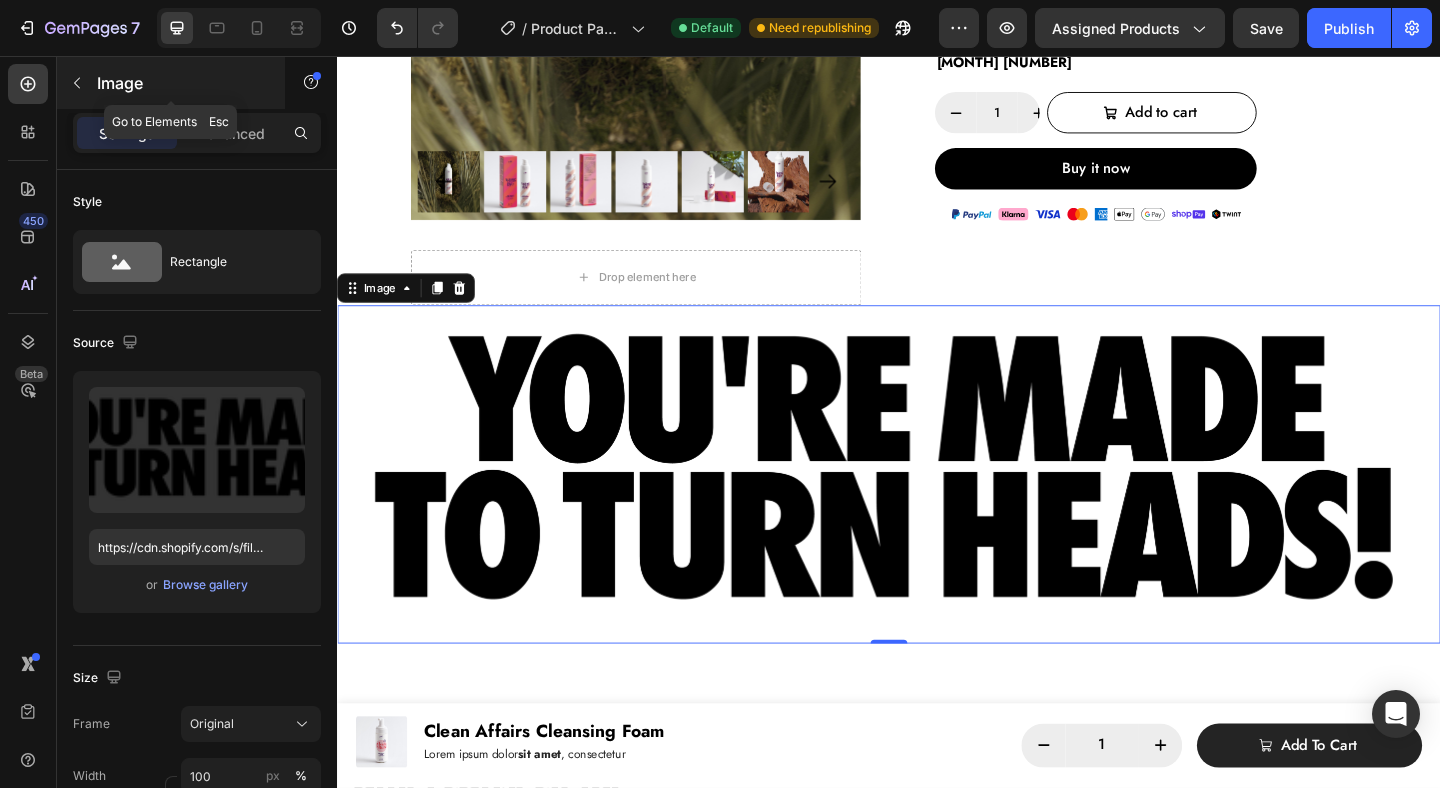 click 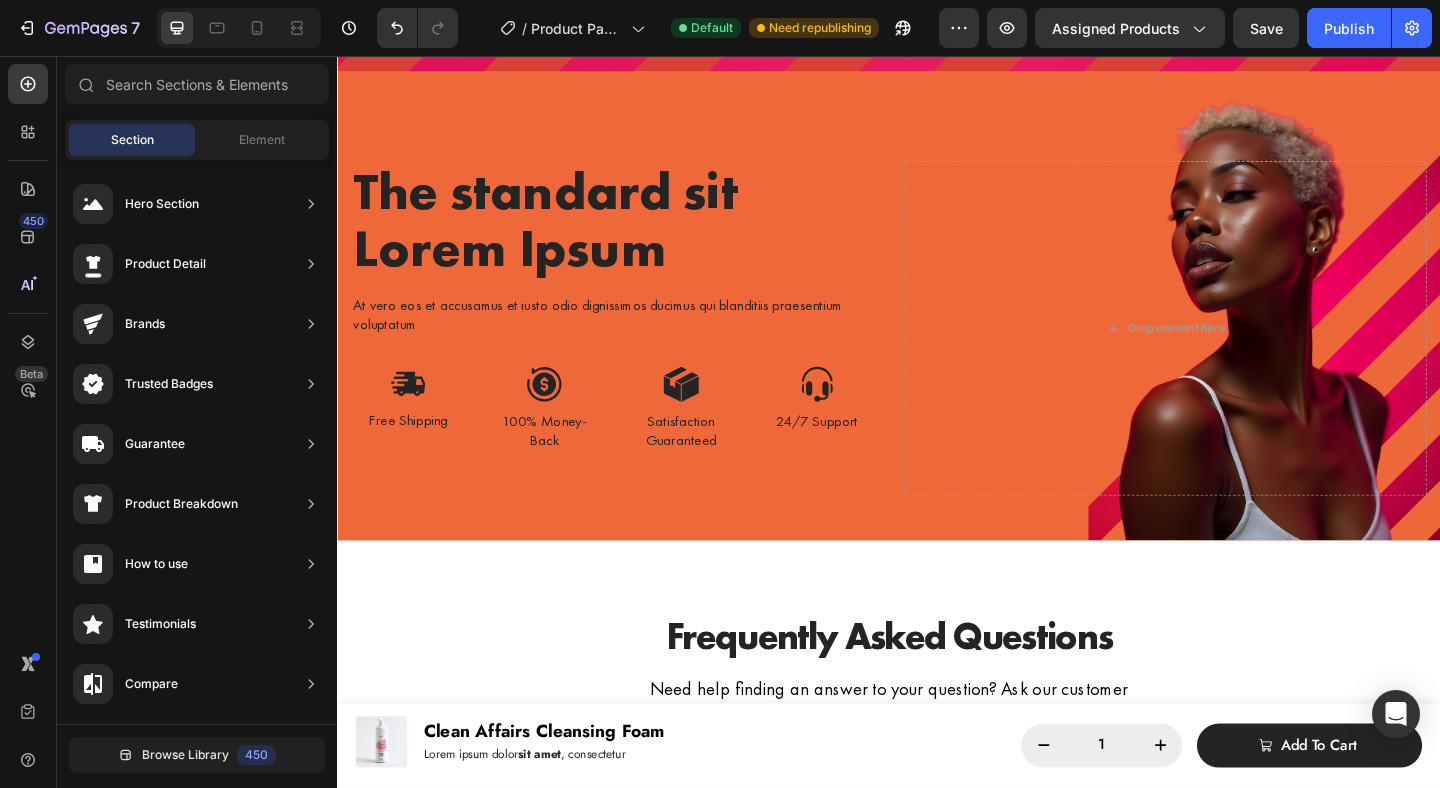 scroll, scrollTop: 3613, scrollLeft: 0, axis: vertical 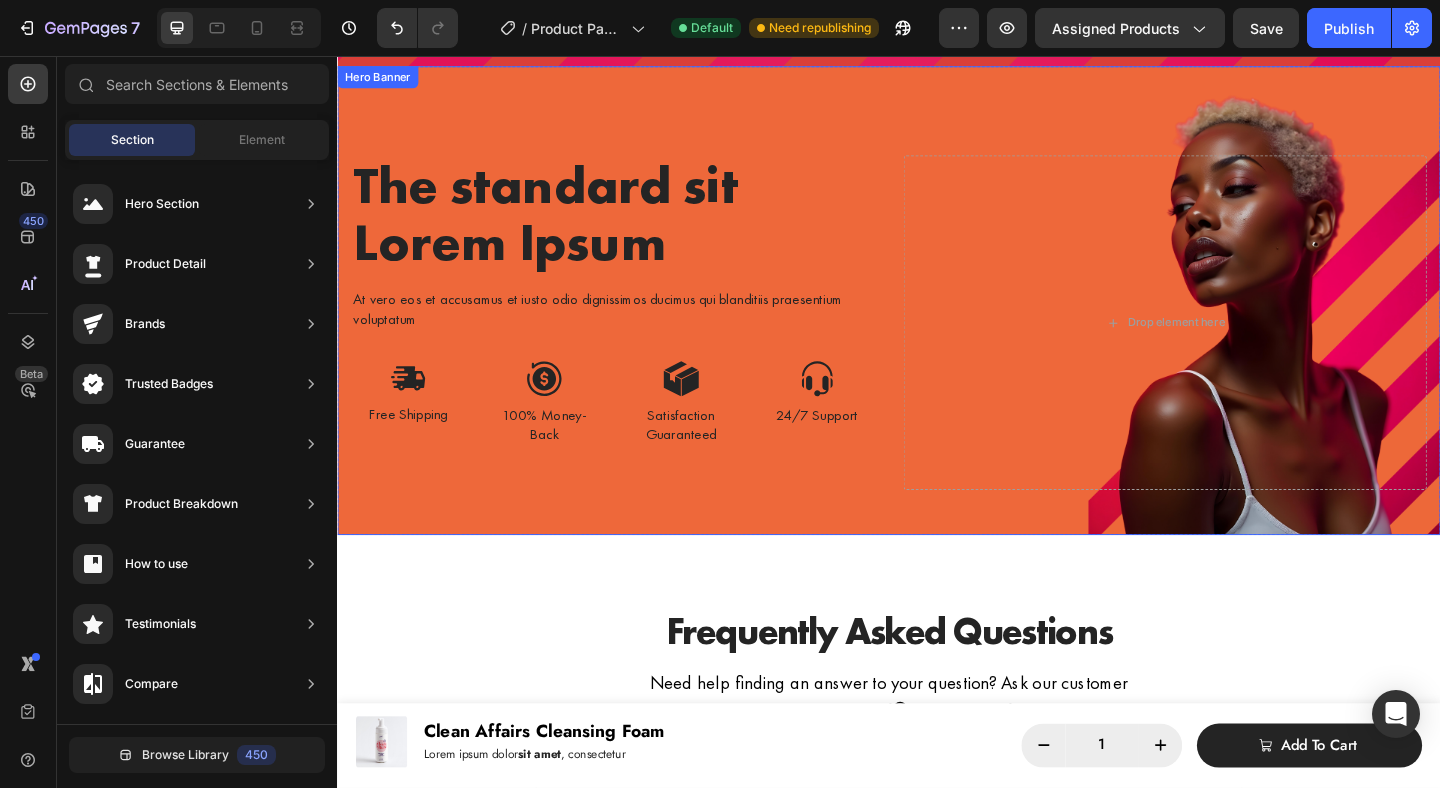 click on "The standard sit Lorem Ipsum Heading At vero eos et accusamus et iusto odio dignissimos ducimus qui blanditiis praesentium voluptatum Text Block Image Free Shipping Text Block Image 100% Money-Back Text Block Row Image Satisfaction Guaranteed Text Block Image 24/7 Support Text Block Row Row
Drop element here" at bounding box center (937, 322) 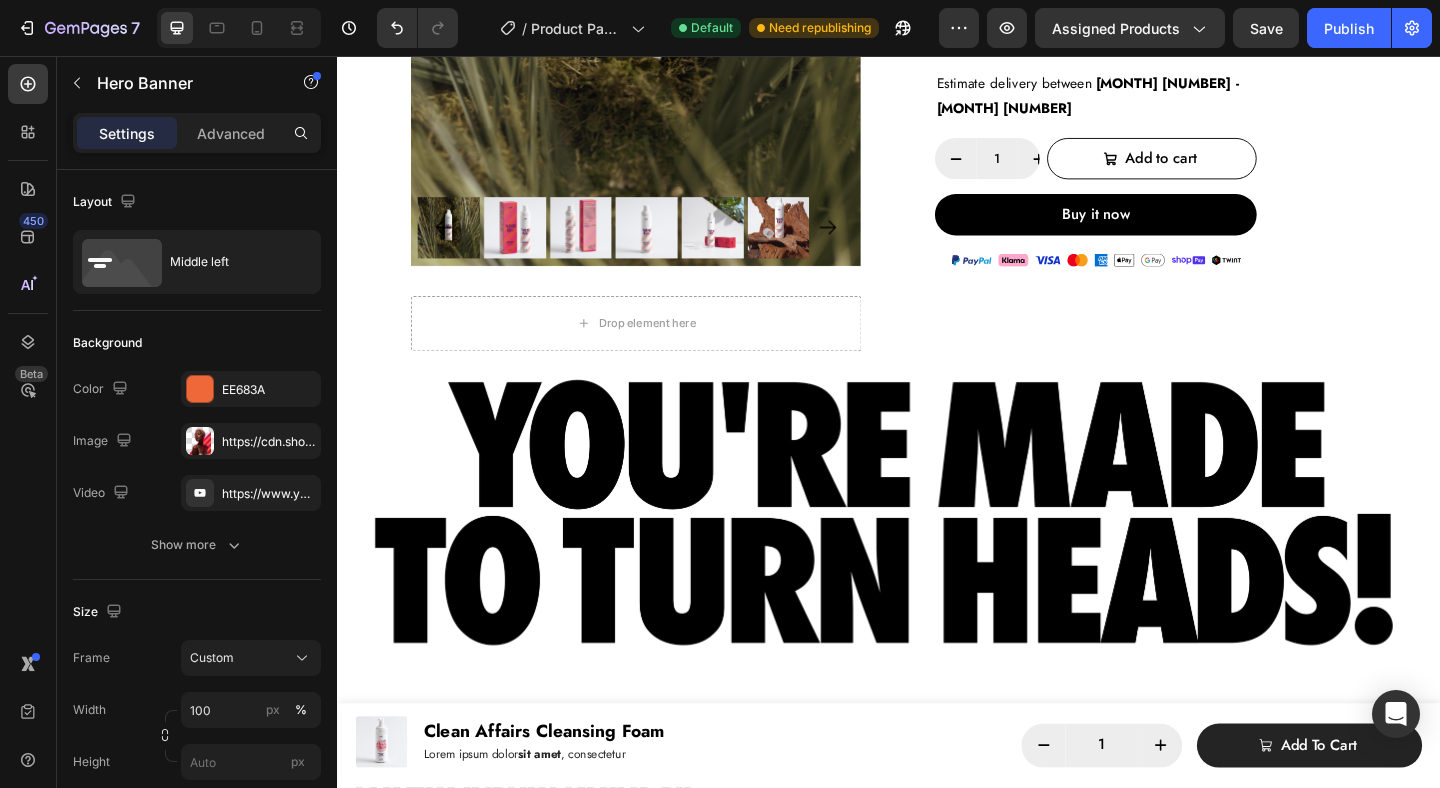 scroll, scrollTop: 504, scrollLeft: 0, axis: vertical 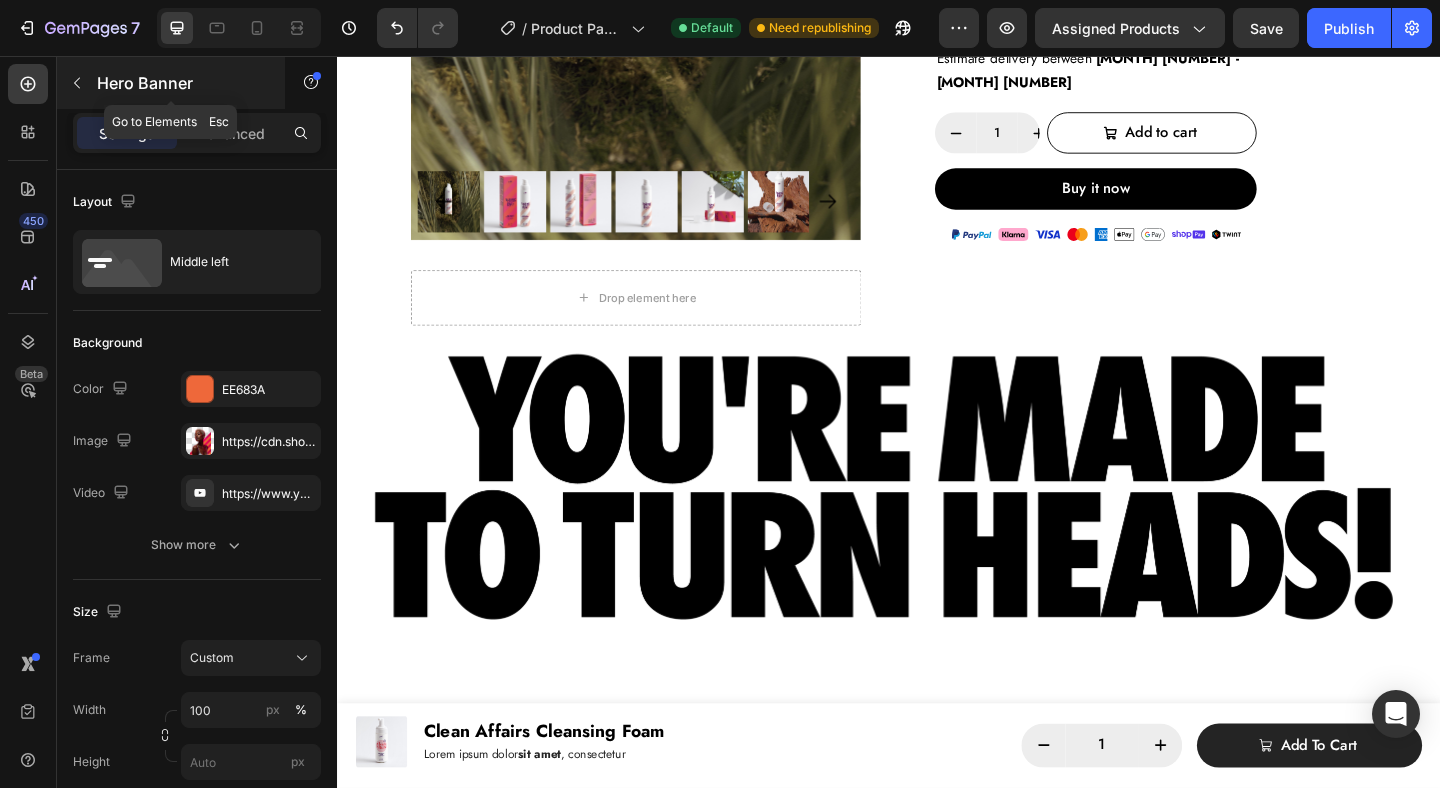 click at bounding box center [77, 83] 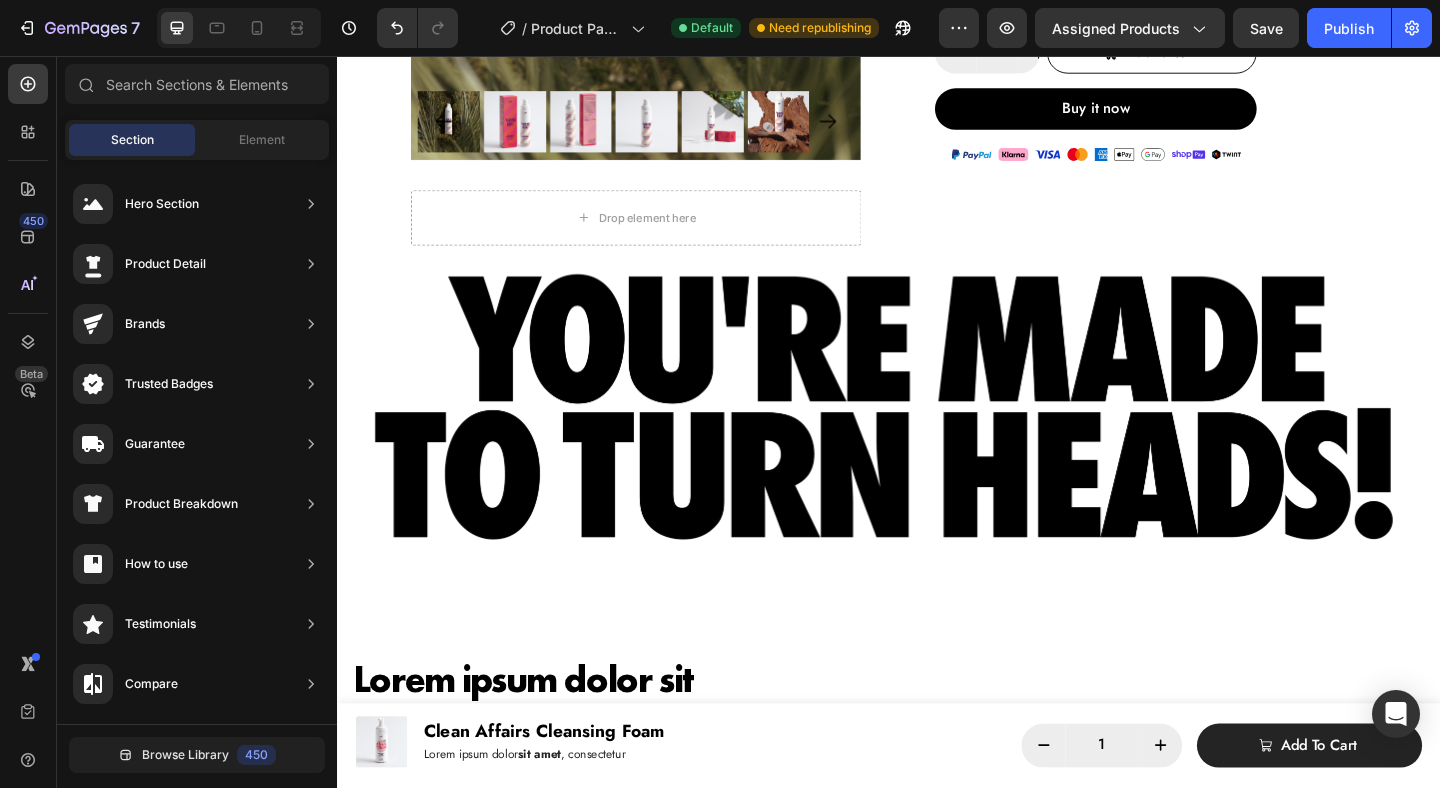 scroll, scrollTop: 618, scrollLeft: 0, axis: vertical 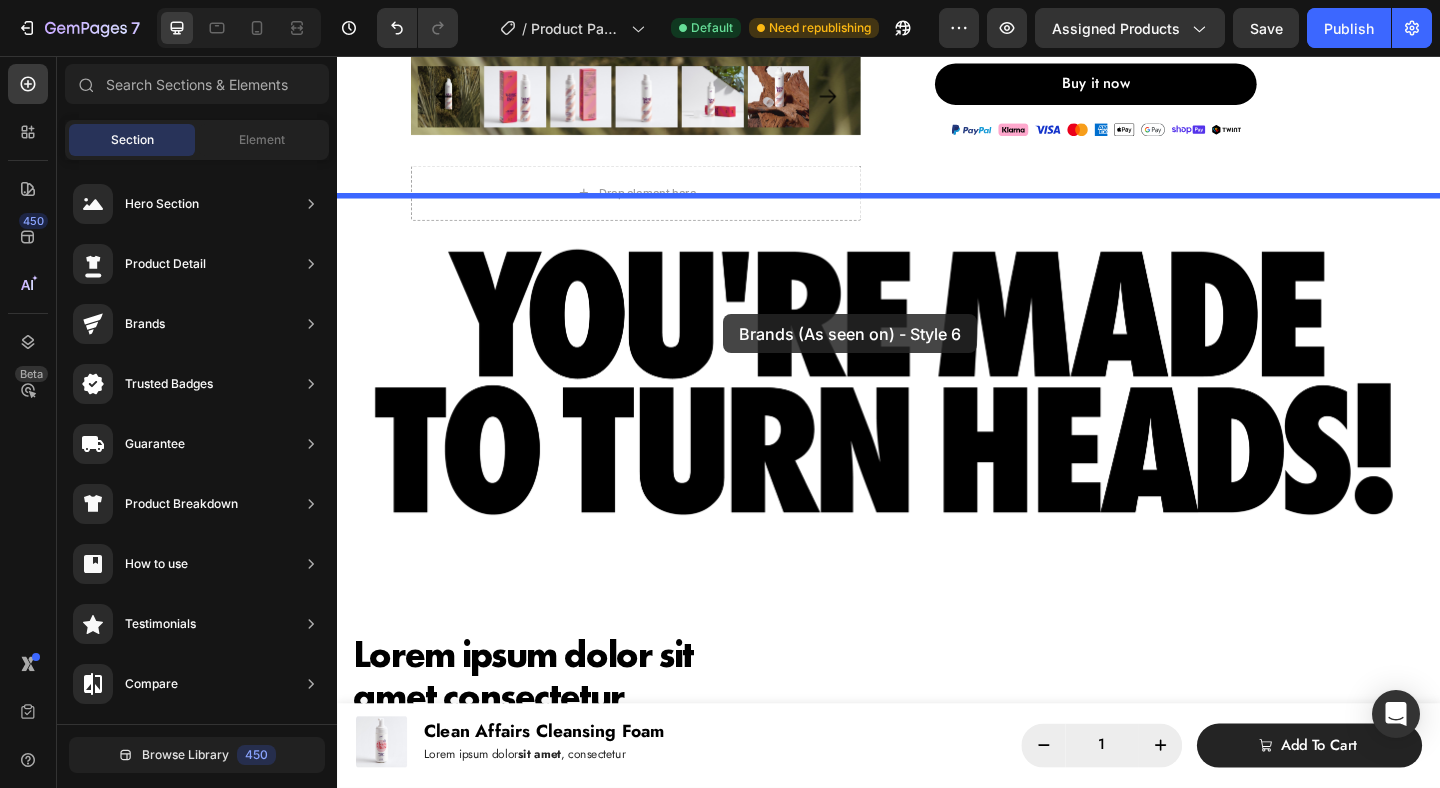 drag, startPoint x: 775, startPoint y: 393, endPoint x: 757, endPoint y: 337, distance: 58.821766 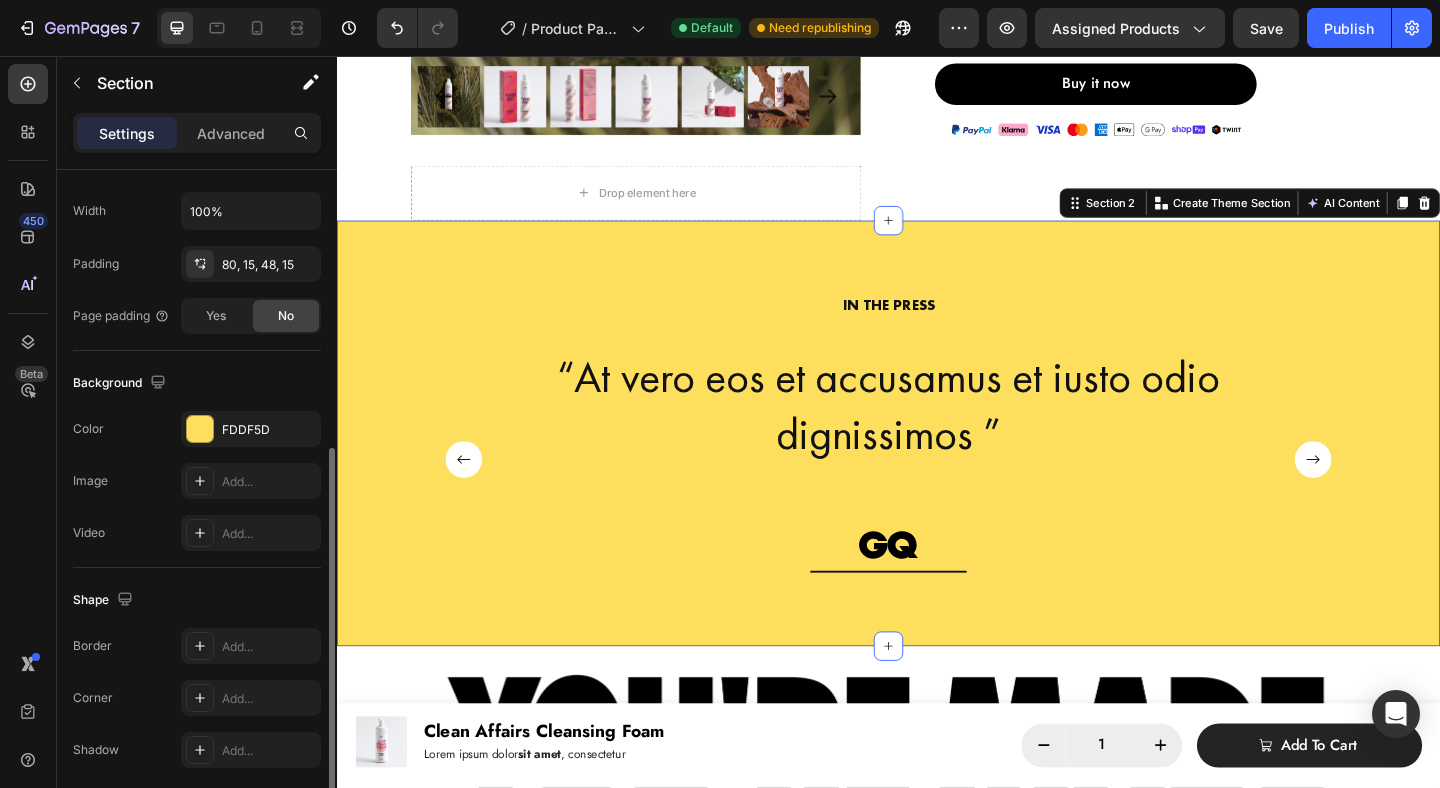 scroll, scrollTop: 484, scrollLeft: 0, axis: vertical 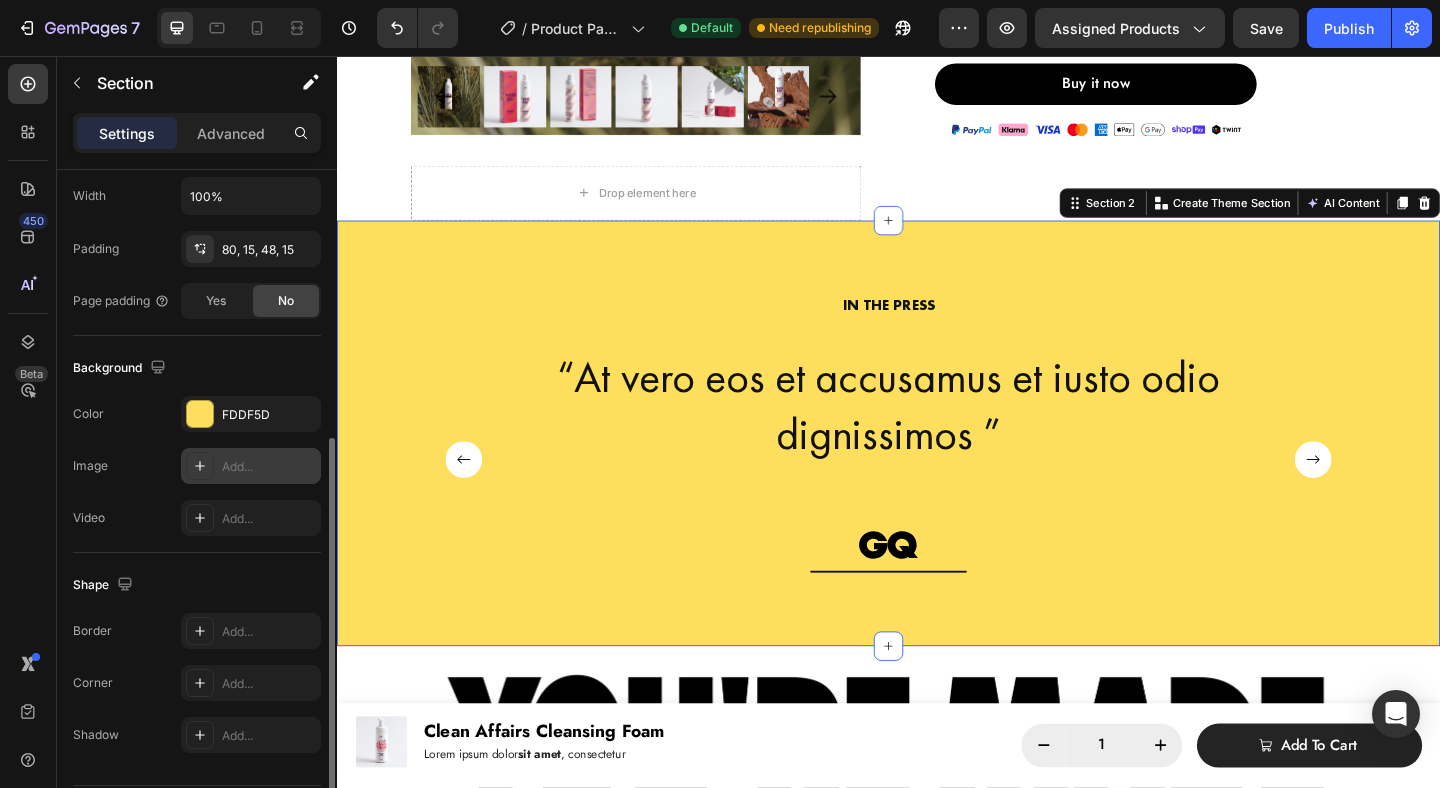 click 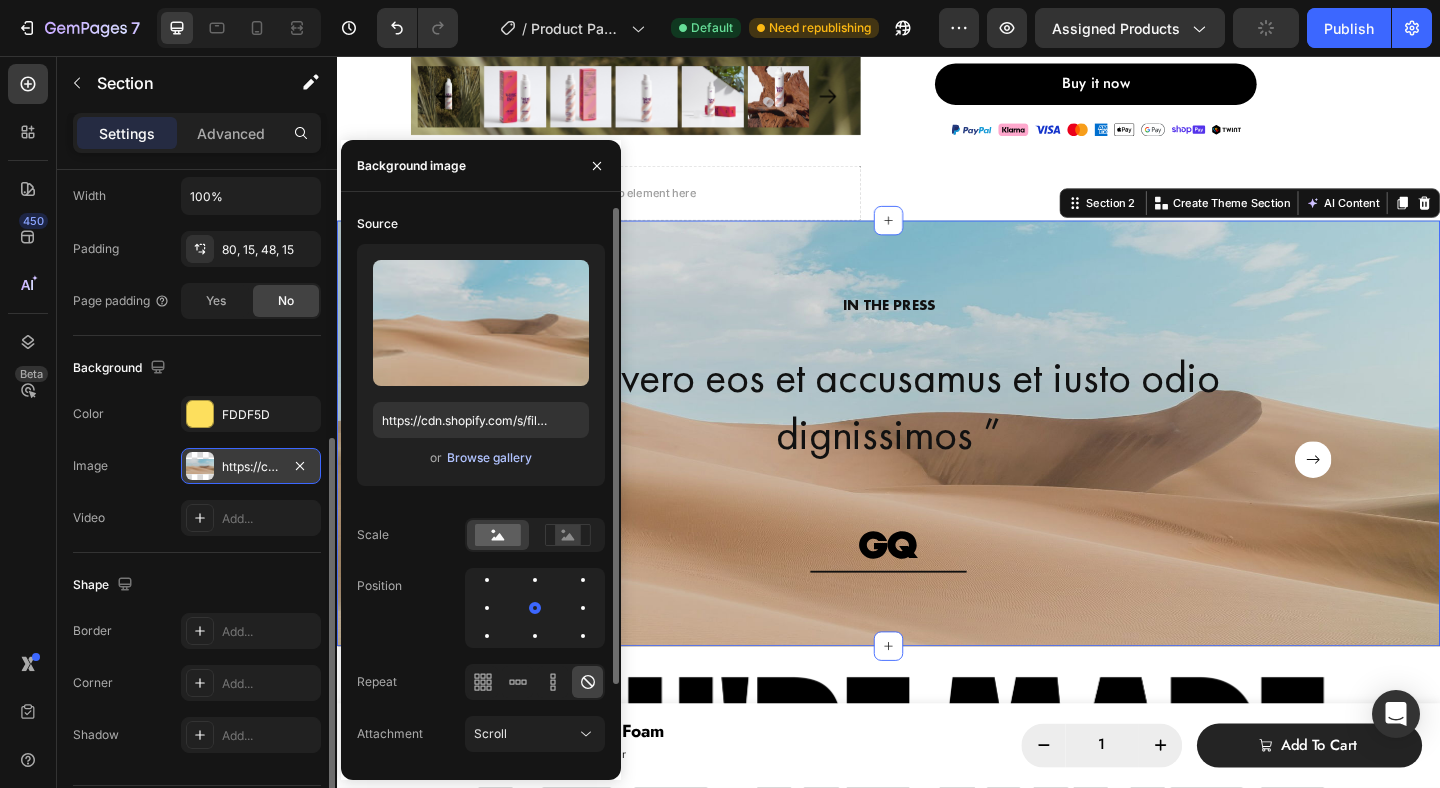 click on "Browse gallery" at bounding box center (489, 458) 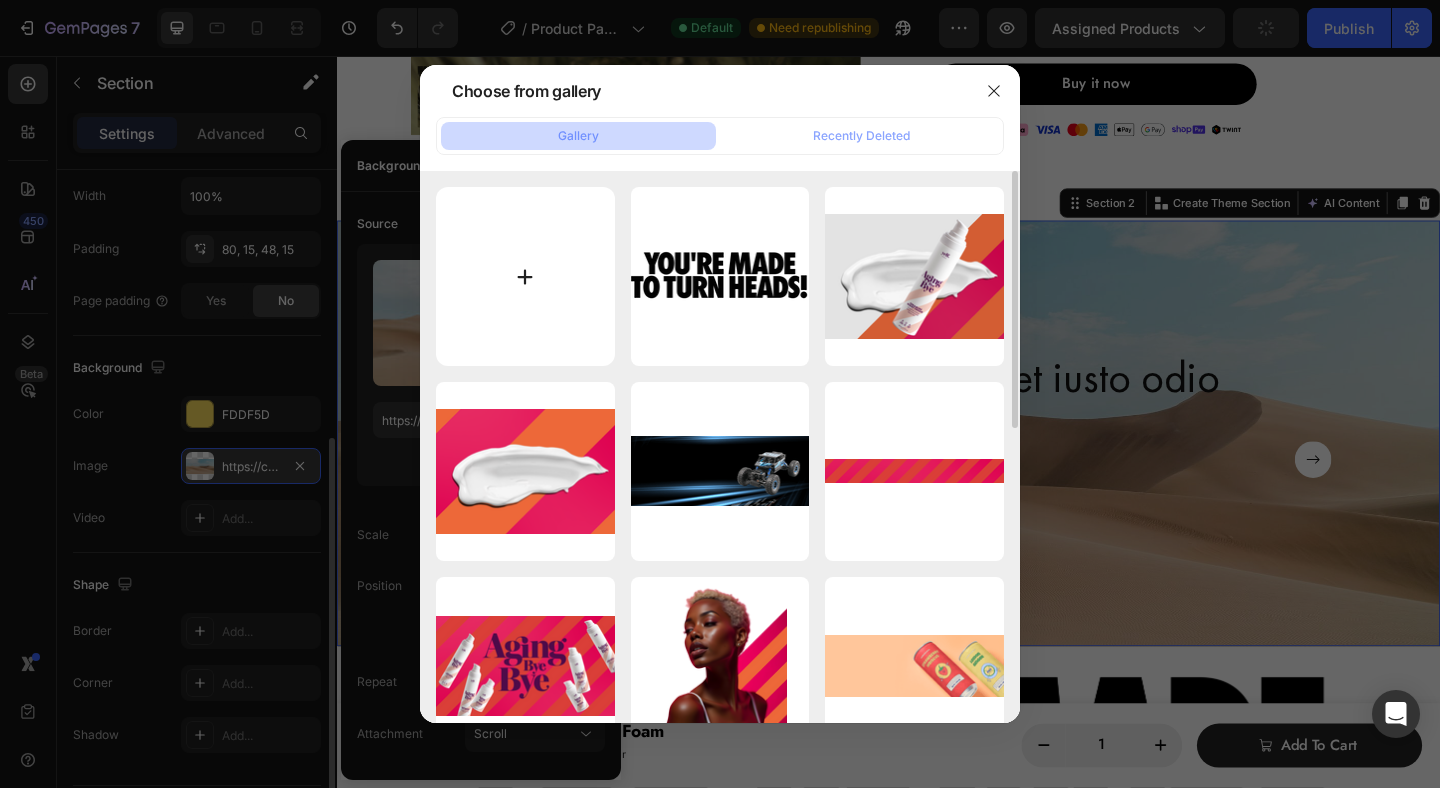 click at bounding box center (525, 276) 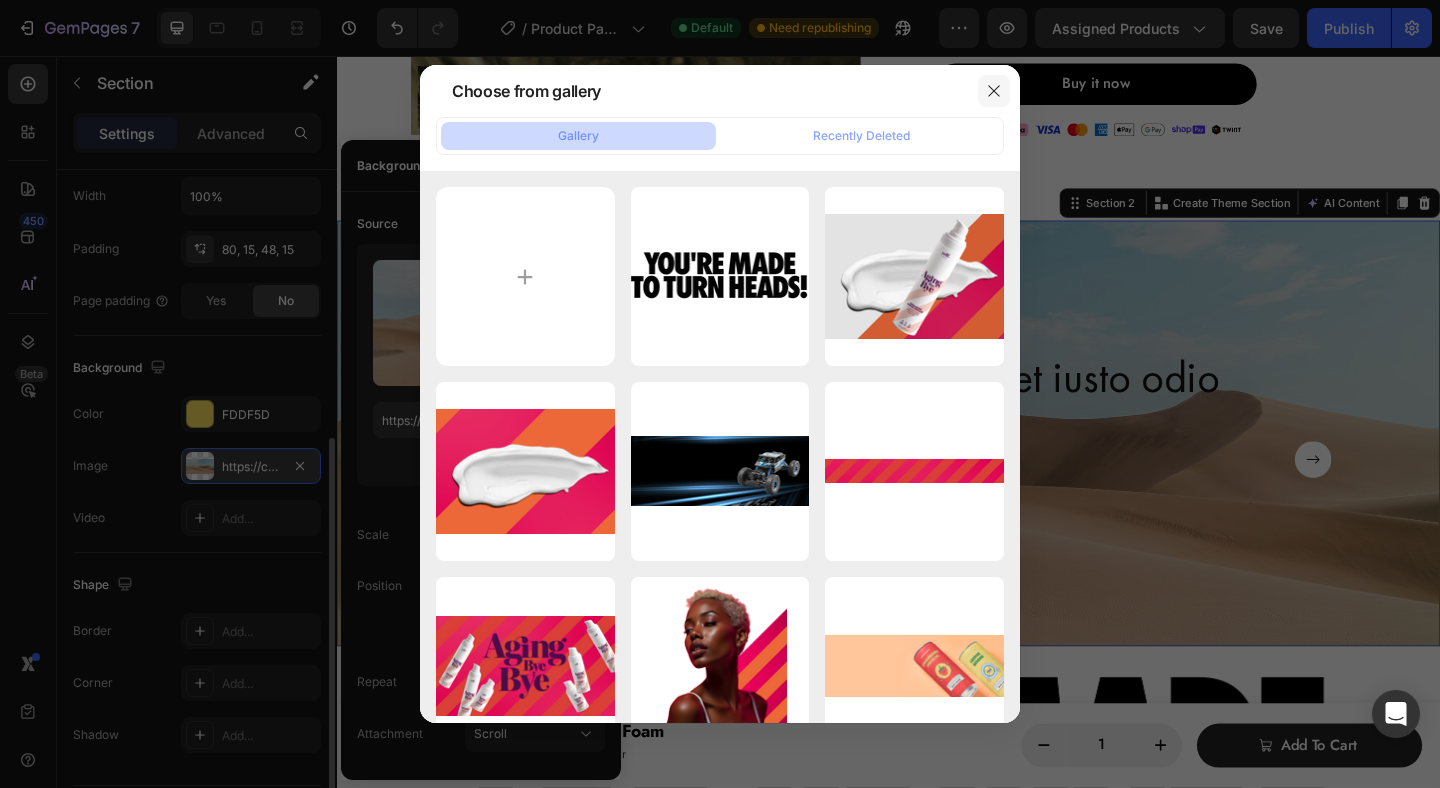 click at bounding box center (994, 91) 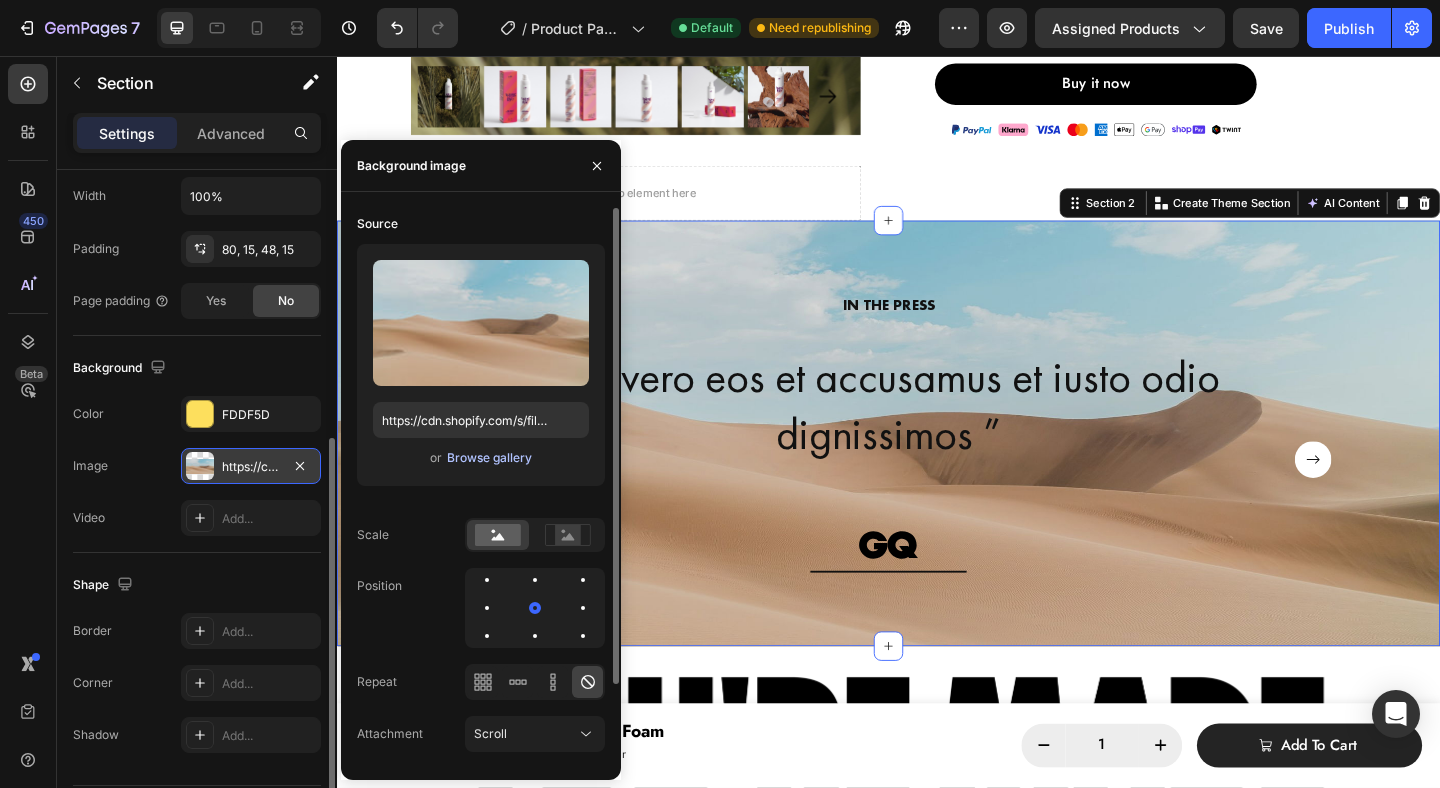 click on "Browse gallery" at bounding box center (489, 458) 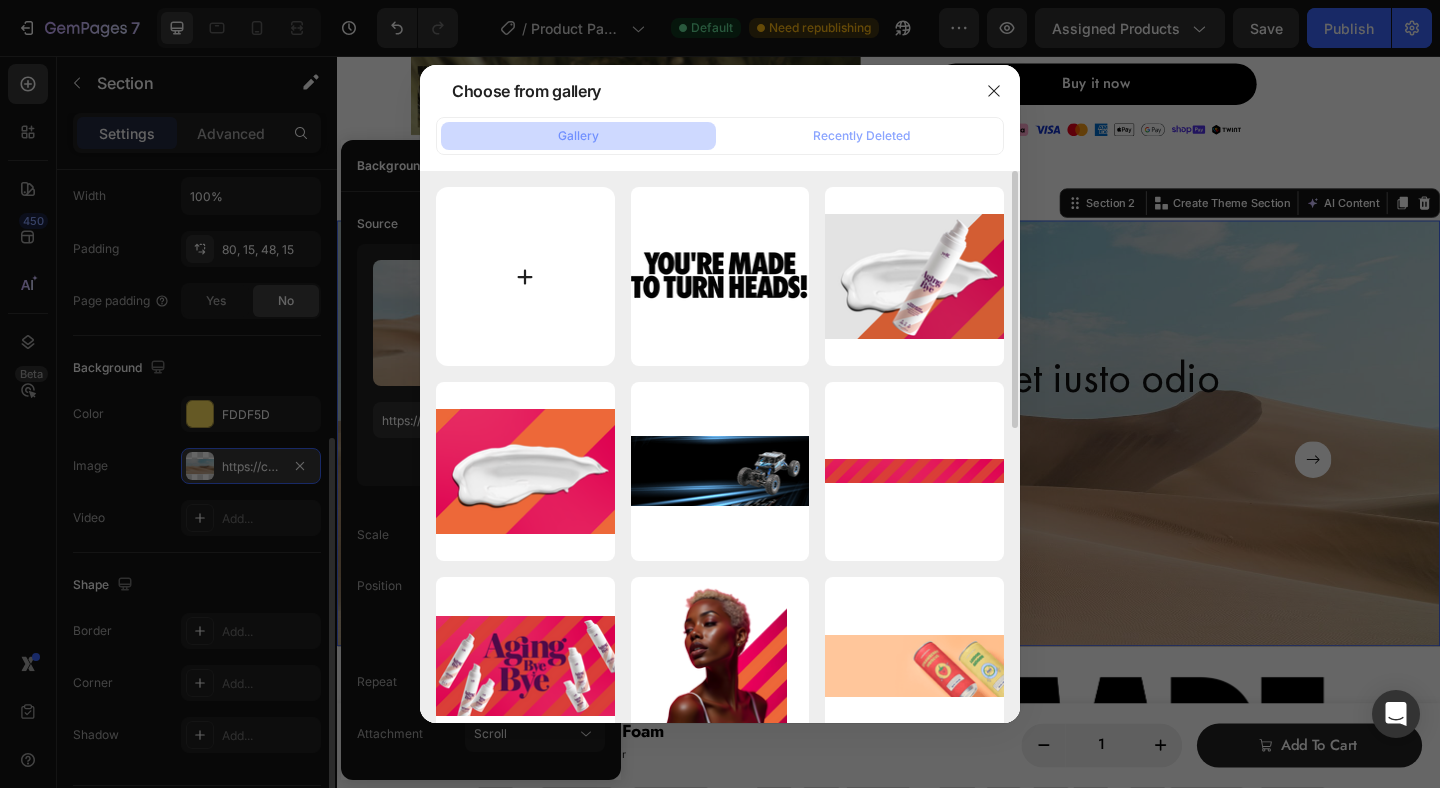 click at bounding box center (525, 276) 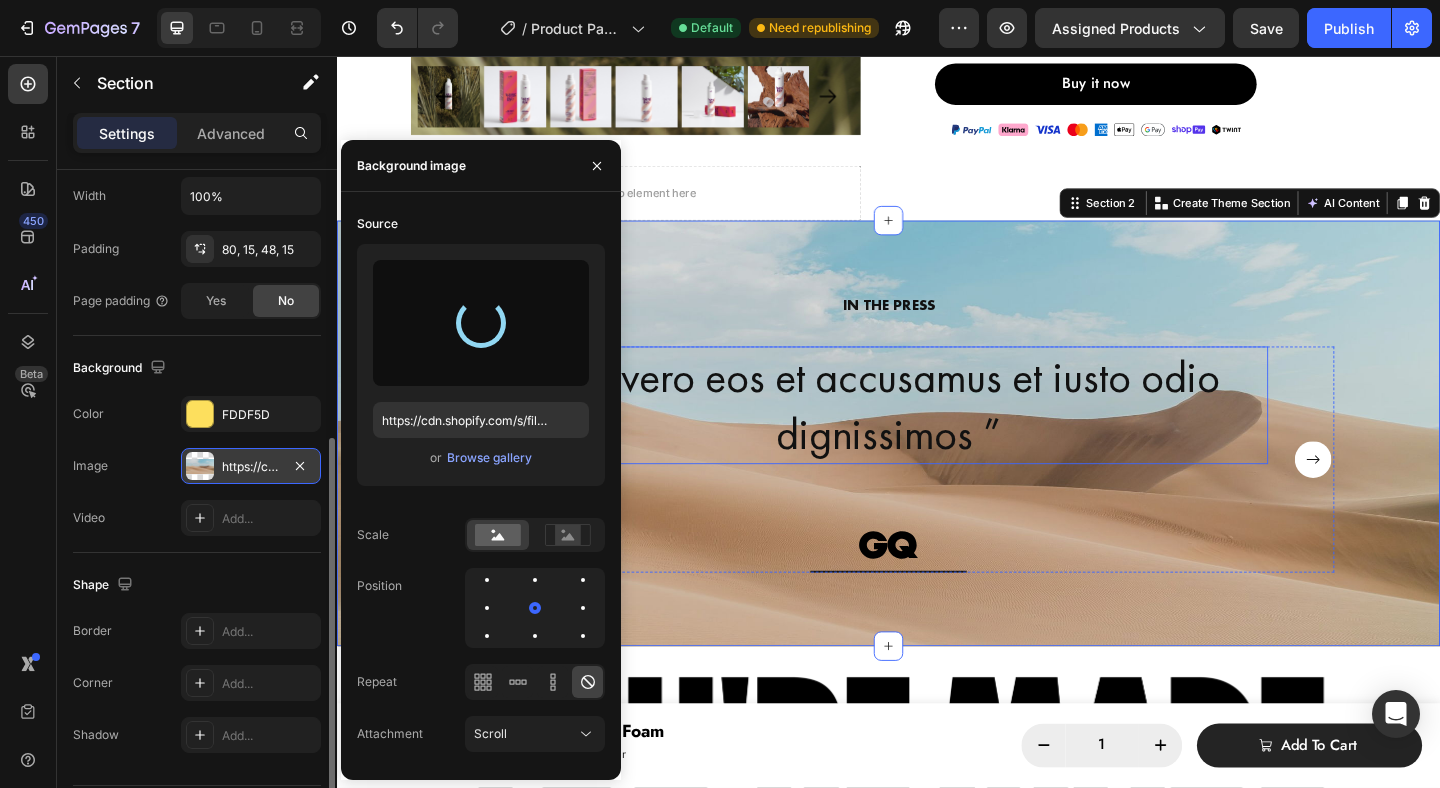 type on "https://cdn.shopify.com/s/files/1/0917/2369/4466/files/gempages_[ID].png" 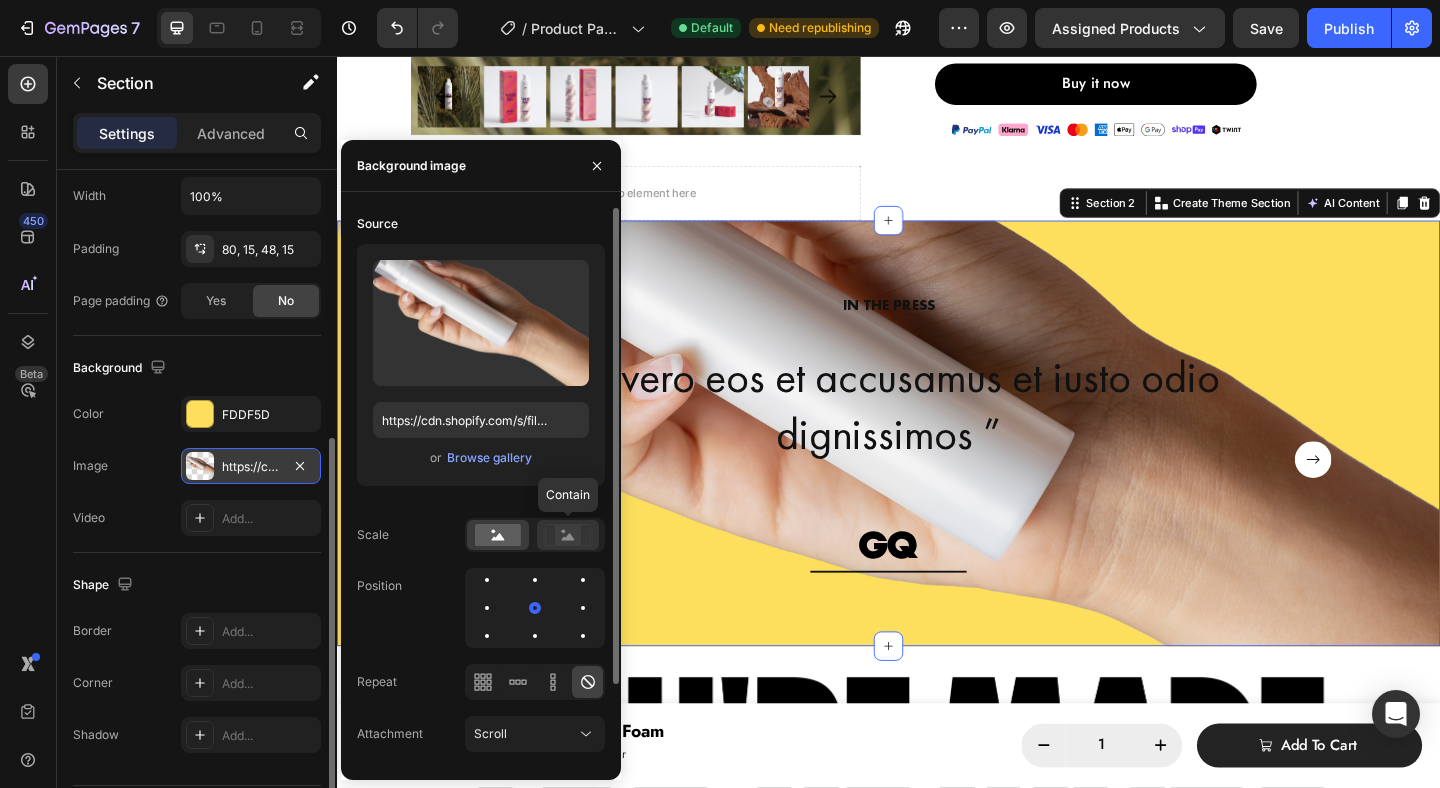 click 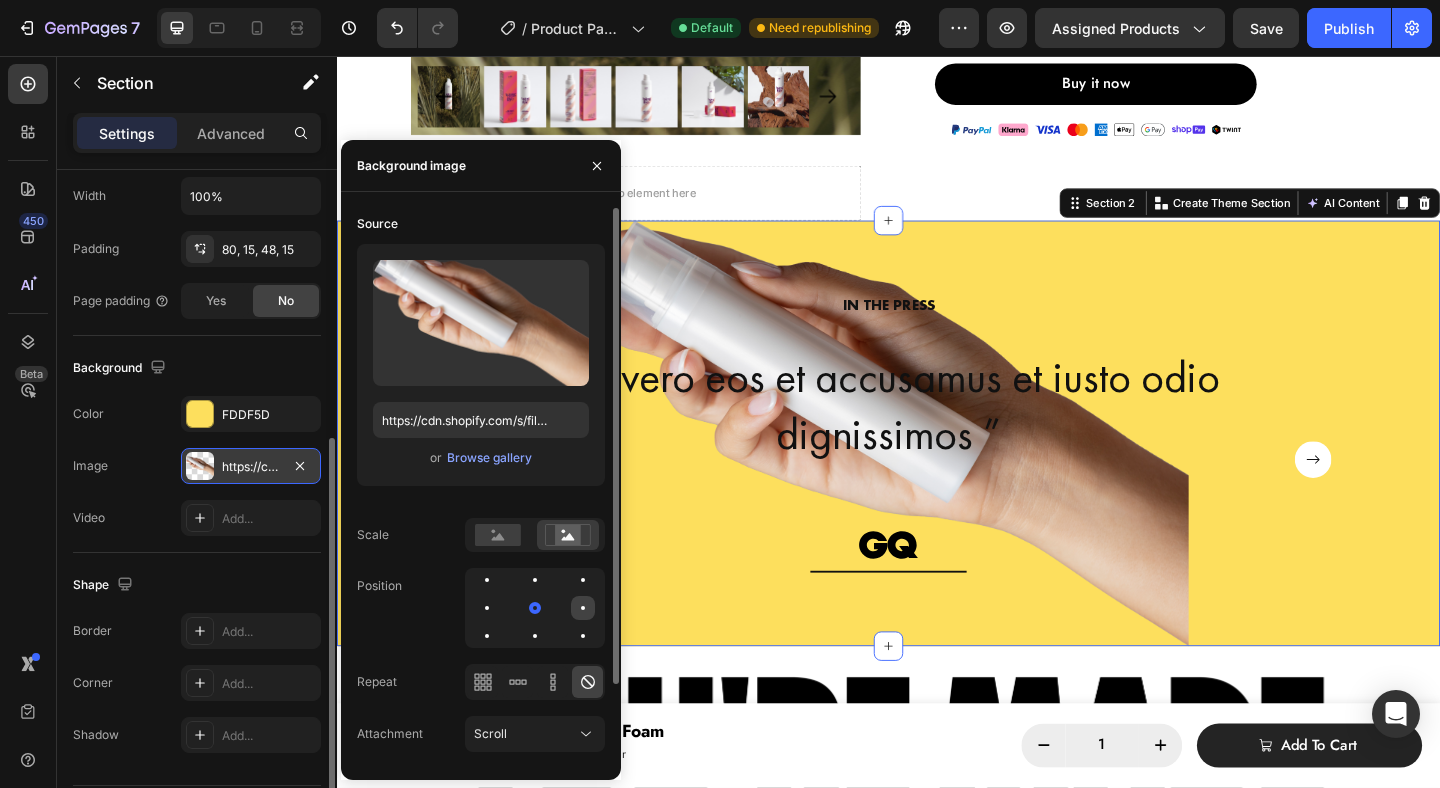 click 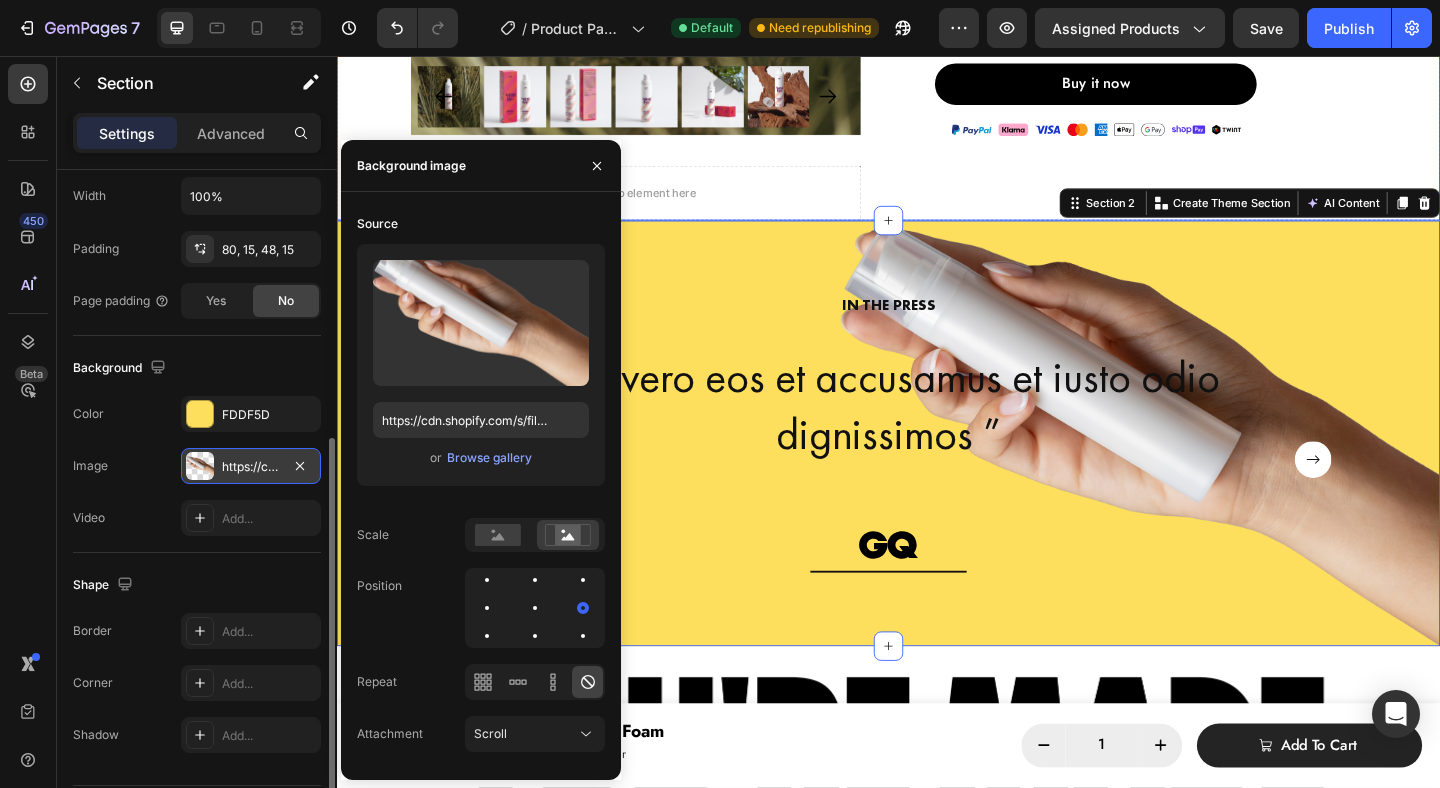 click on "Product Images Aging Bye Bye Ceramide Night Cream Product Title Icon Icon Icon Icon Icon Icon List €44,90 Product Price Product Price No compare price Product Price Row
Your custom text goes here
Your custom text goes here
Your custom text goes here
Your custom text goes here Item List
Estimate delivery between
[MONTH] [NUMBER] - [MONTH] [NUMBER]
Delivery Date Title: Default Default Default Default Product Variants & Swatches
1
Product Quantity
Add to cart Add to Cart Row Buy it now Dynamic Checkout Image
Drop element here Product" at bounding box center (937, -138) 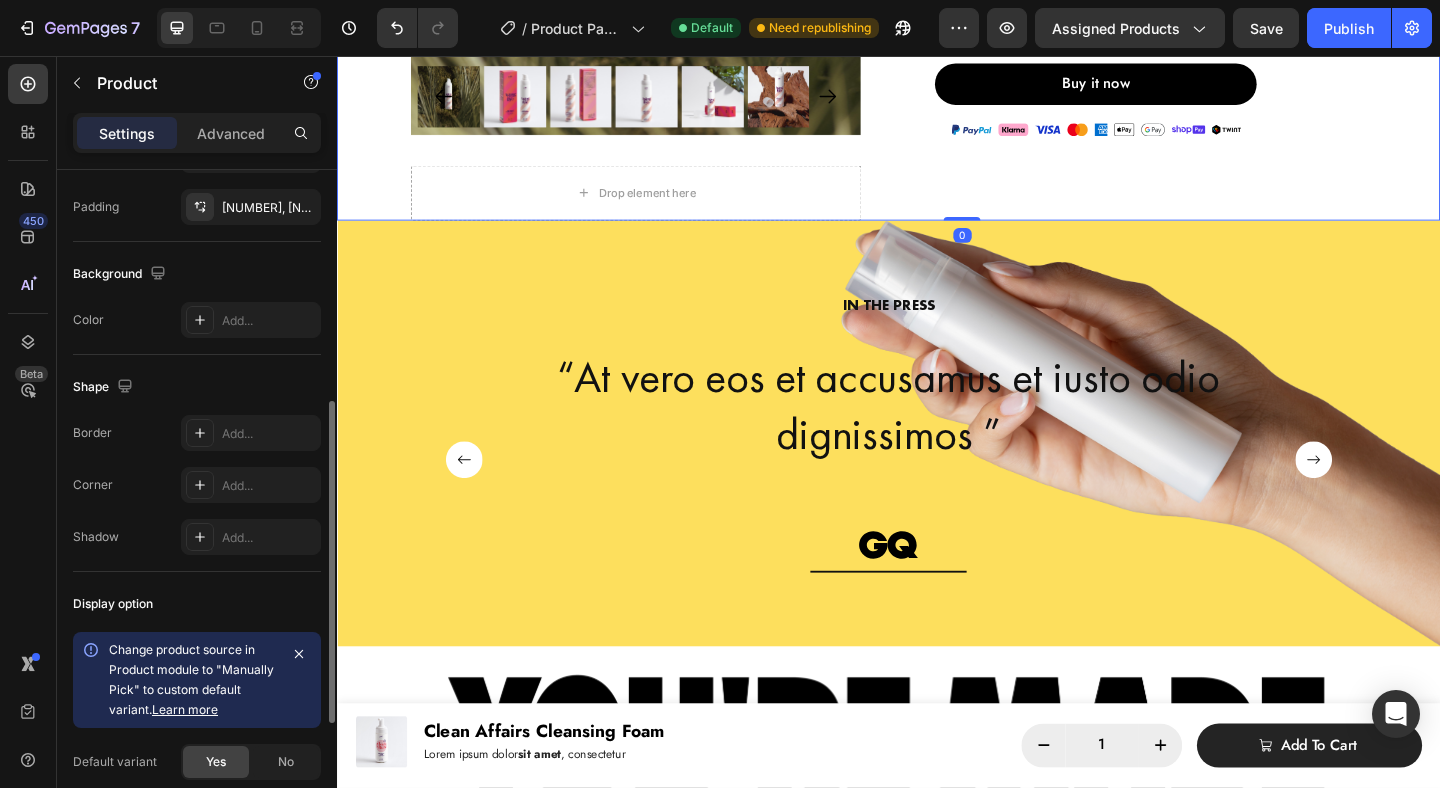 scroll, scrollTop: 0, scrollLeft: 0, axis: both 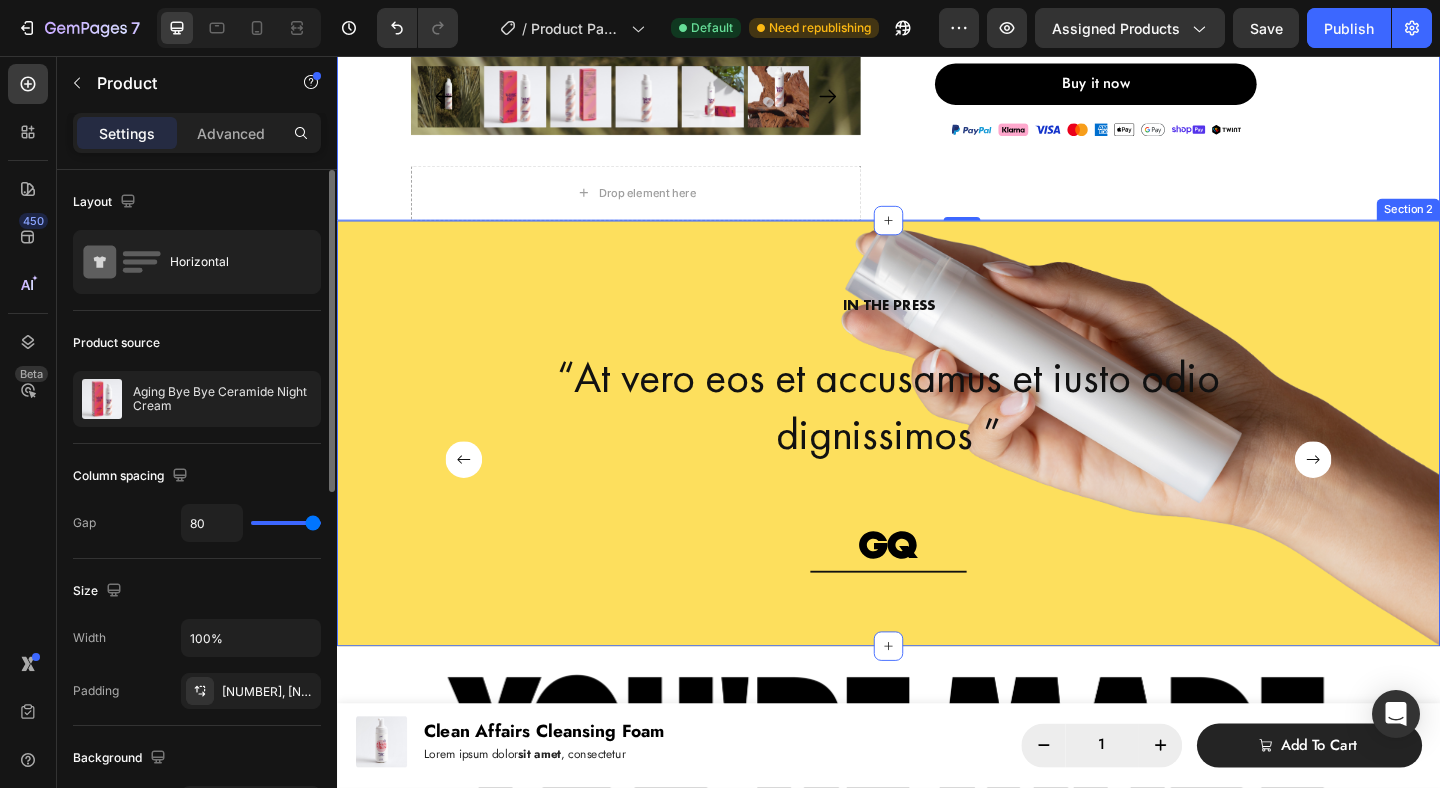click on "IN THE PRESS Heading
“At vero eos et accusamus et iusto odio dignissimos ” Text Block Image Row “At vero eos et accusamus et iusto odio dignissimos ” Text Block Image Row “At vero eos et accusamus et iusto odio dignissimos ” Text Block Image Row “At vero eos et accusamus et iusto odio dignissimos ” Text Block Image Row
Carousel Row" at bounding box center [937, 483] 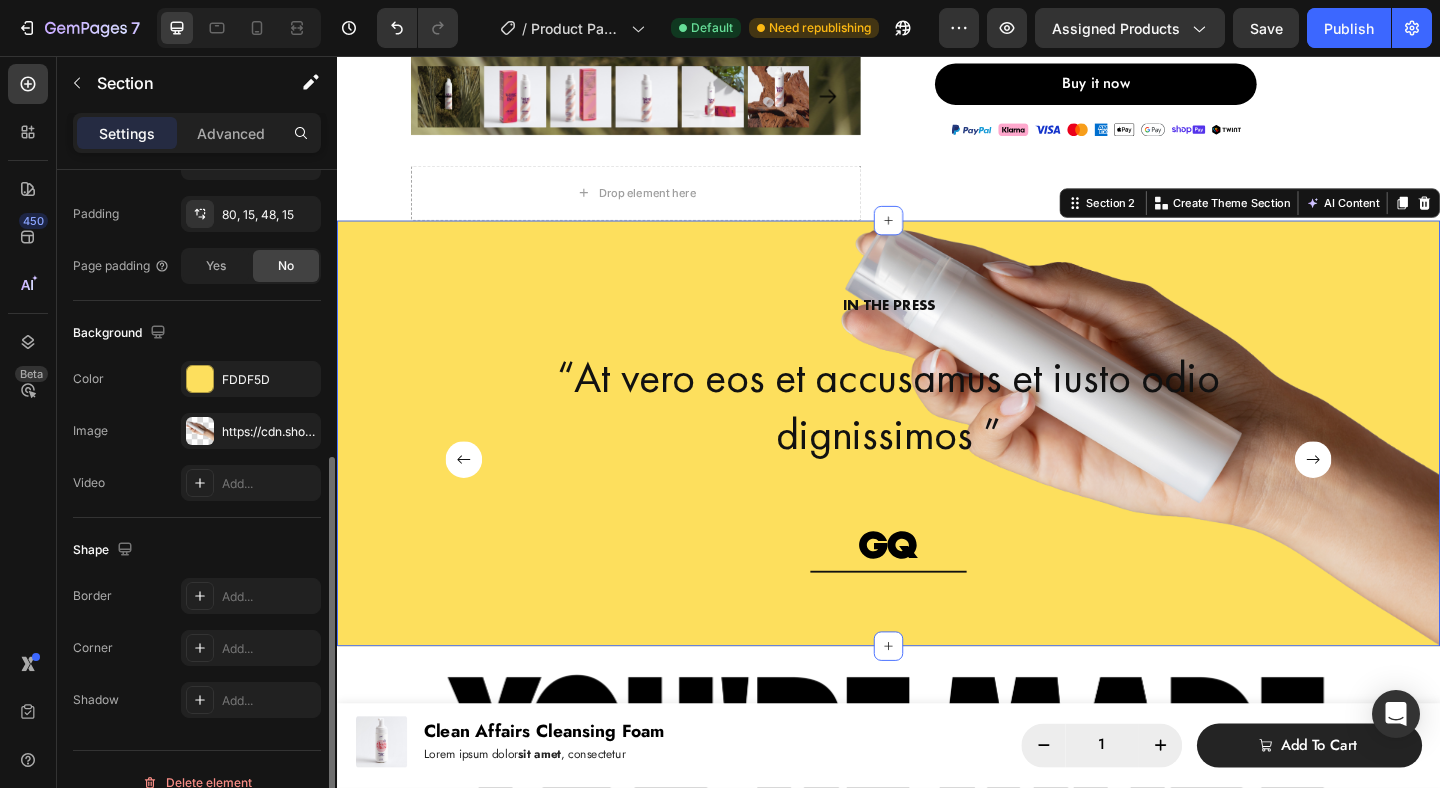 scroll, scrollTop: 545, scrollLeft: 0, axis: vertical 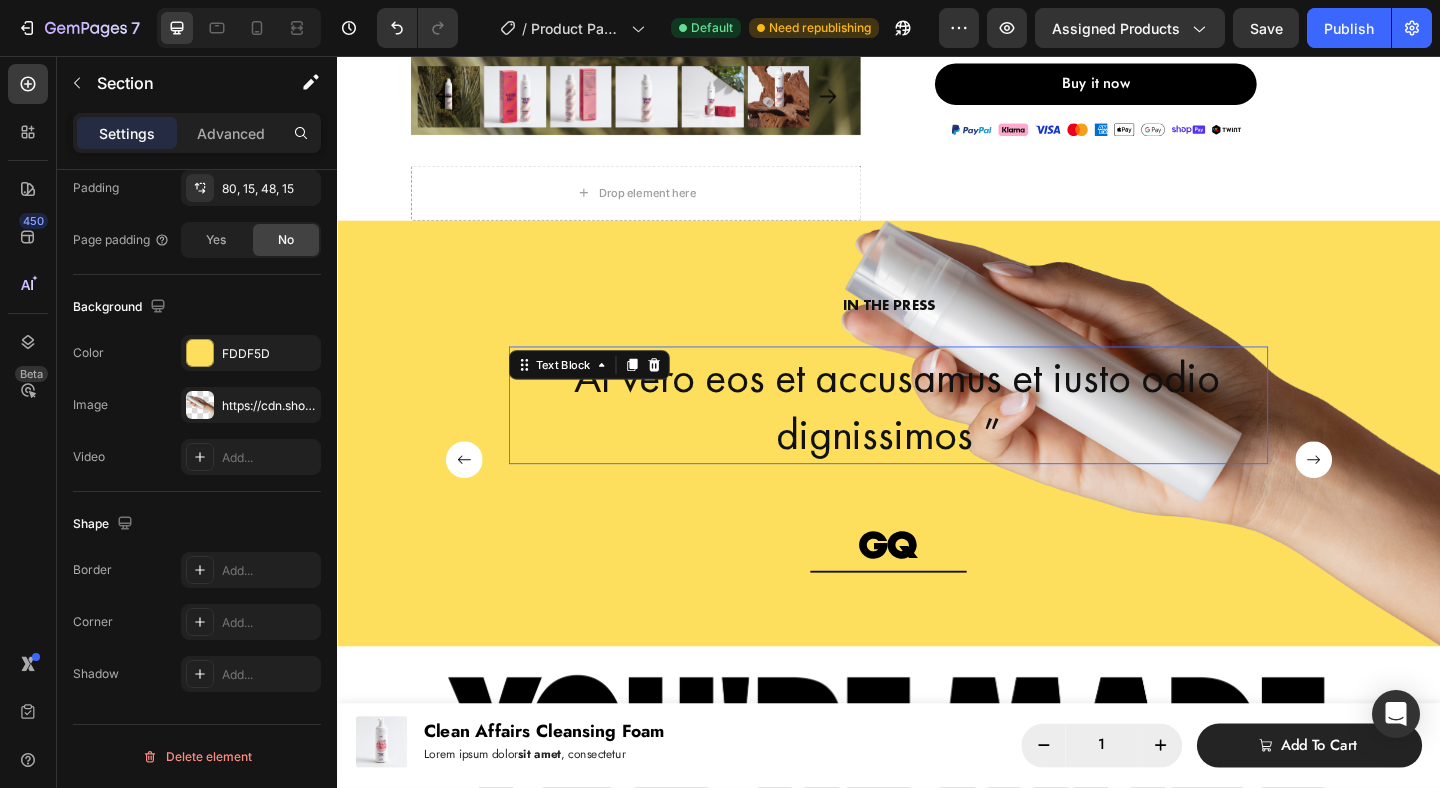 click on "“At vero eos et accusamus et iusto odio dignissimos ”" at bounding box center [937, 436] 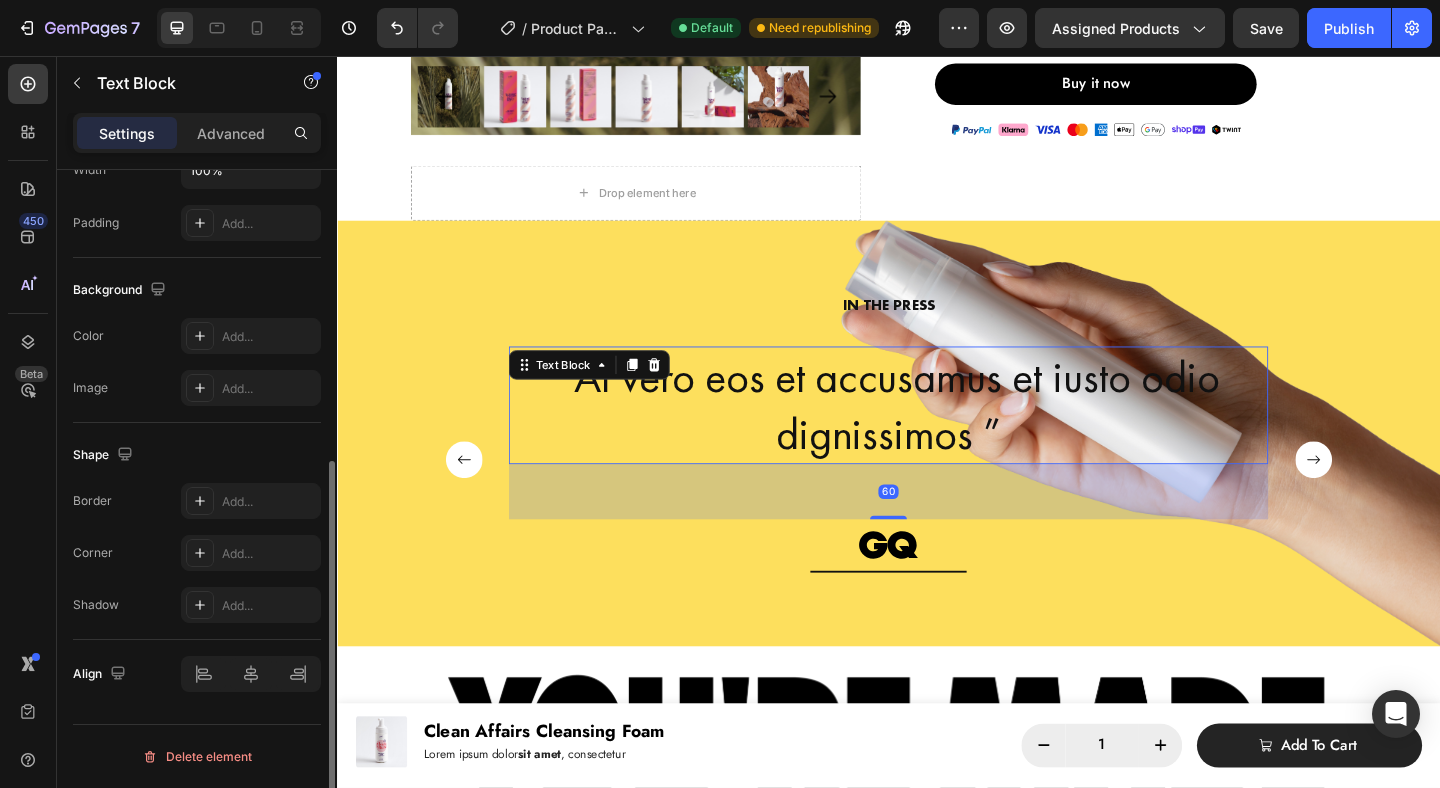 scroll, scrollTop: 0, scrollLeft: 0, axis: both 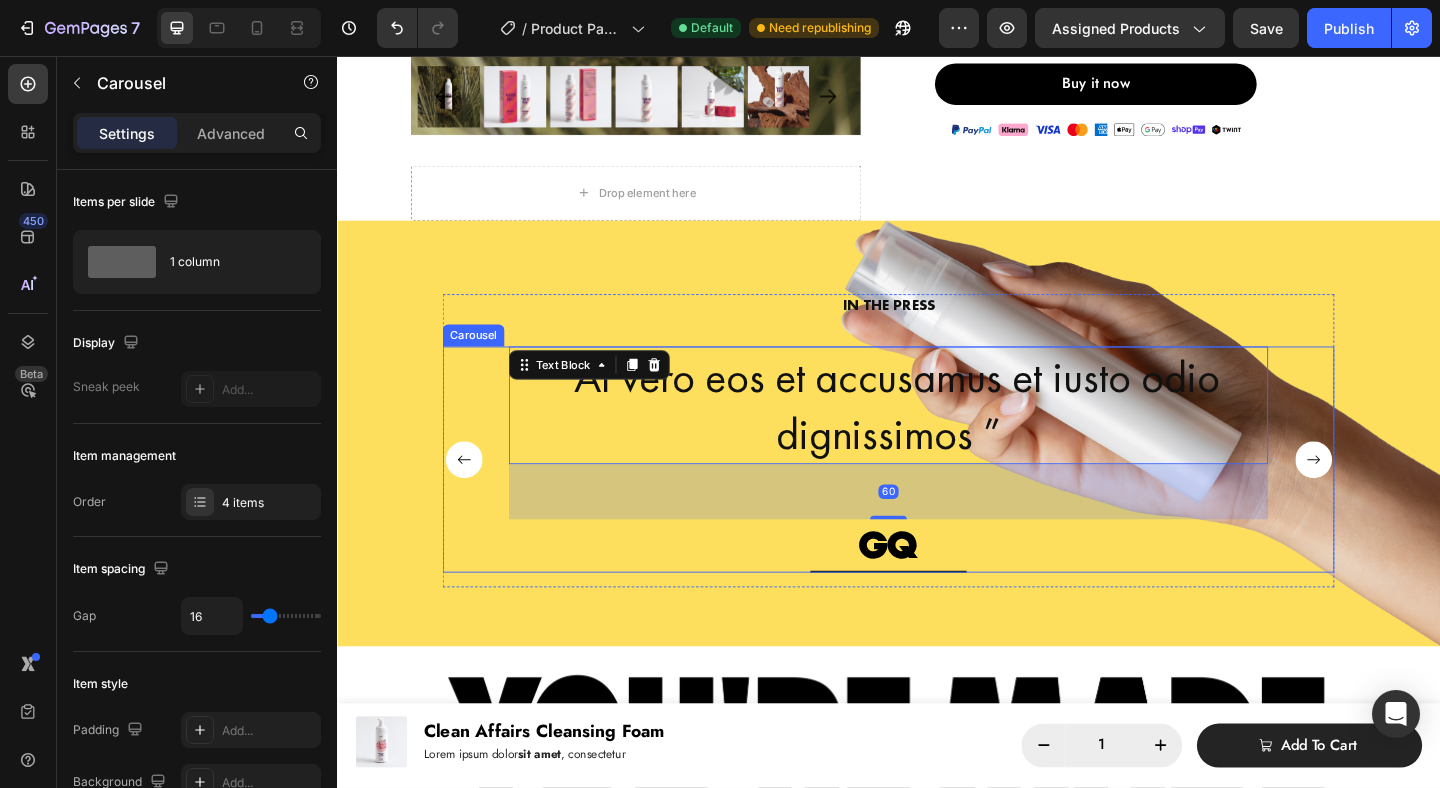 click on "“At vero eos et accusamus et iusto odio dignissimos ” Text Block   60 Image Row “At vero eos et accusamus et iusto odio dignissimos ” Text Block Image Row “At vero eos et accusamus et iusto odio dignissimos ” Text Block Image Row “At vero eos et accusamus et iusto odio dignissimos ” Text Block Image Row" at bounding box center [937, 495] 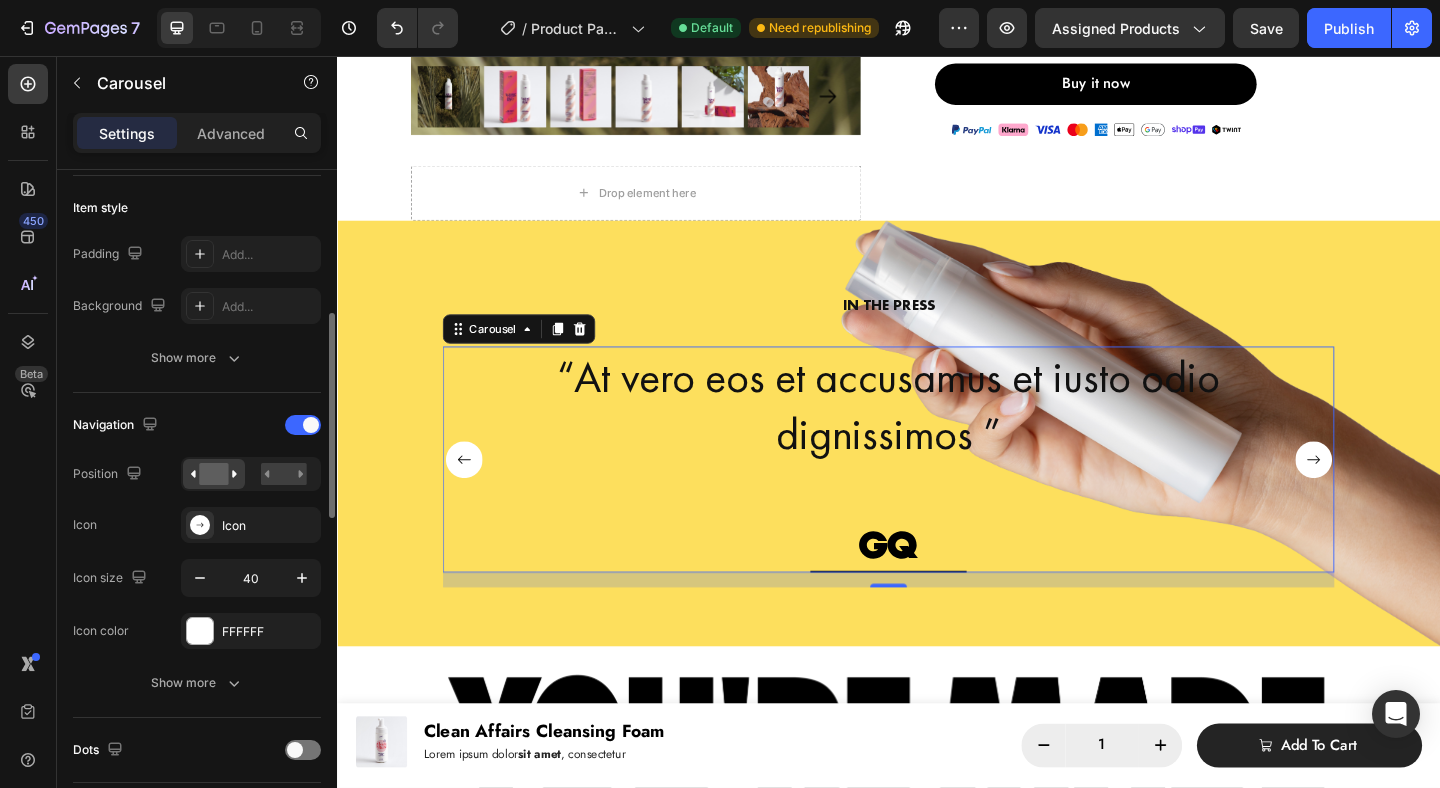 scroll, scrollTop: 477, scrollLeft: 0, axis: vertical 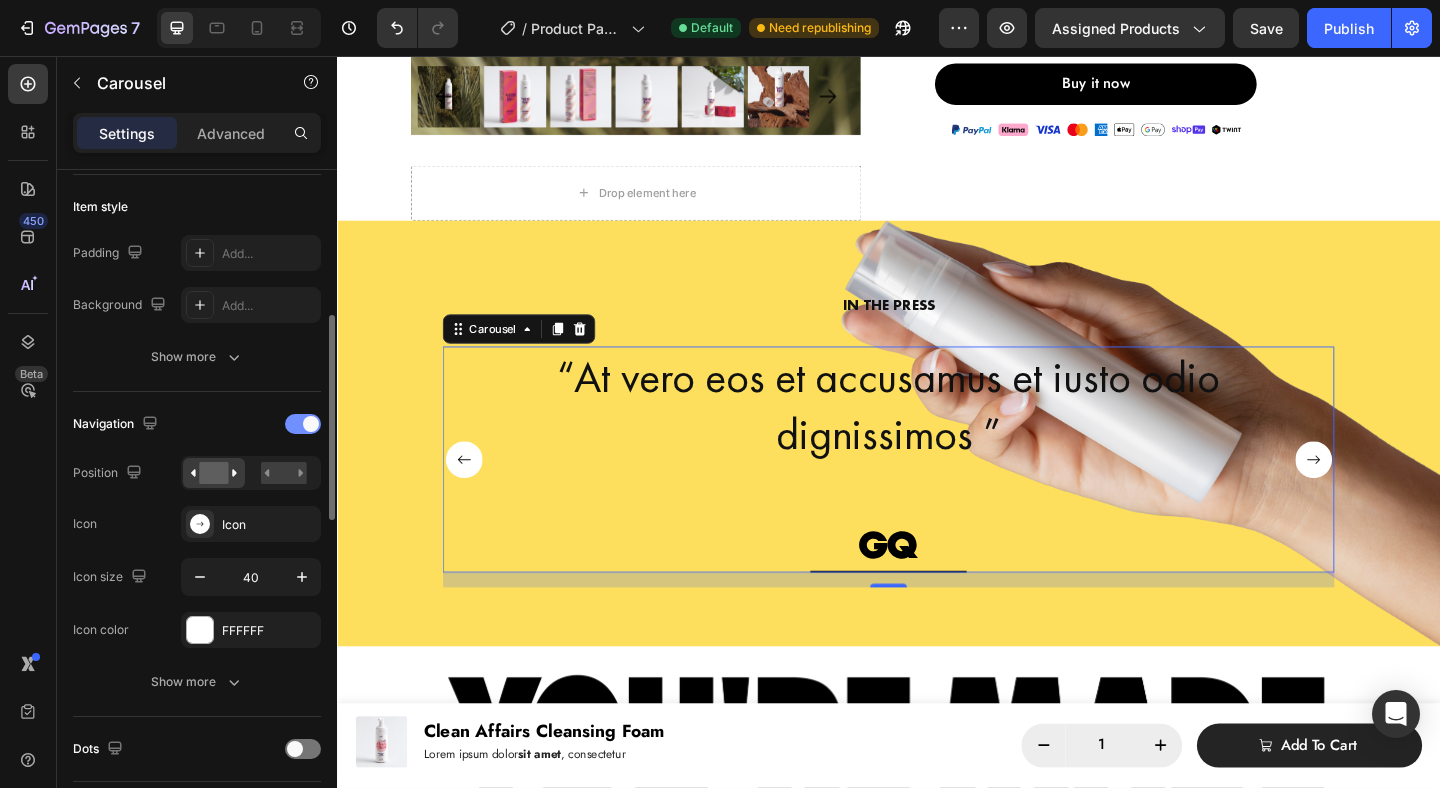 click at bounding box center (303, 424) 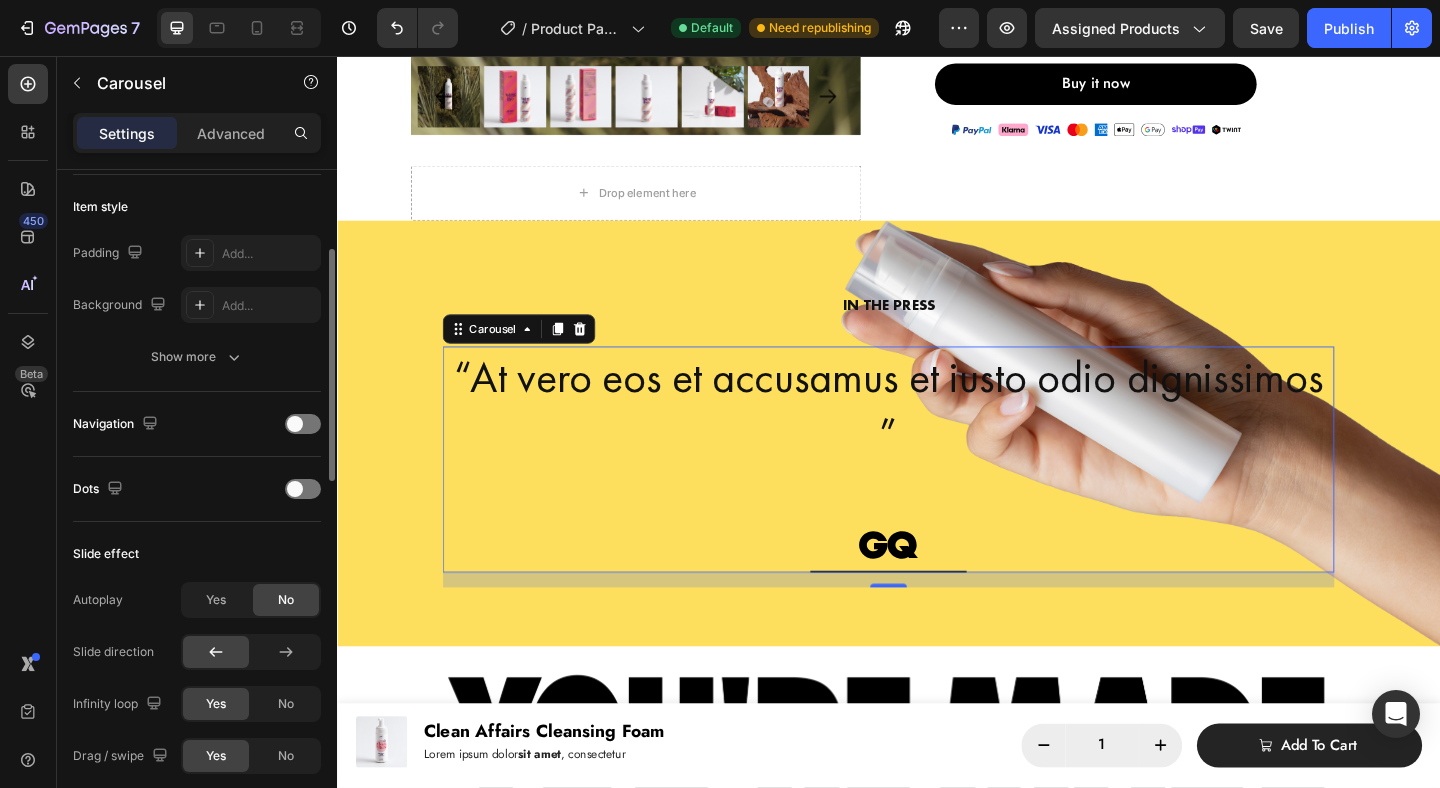 scroll, scrollTop: 0, scrollLeft: 0, axis: both 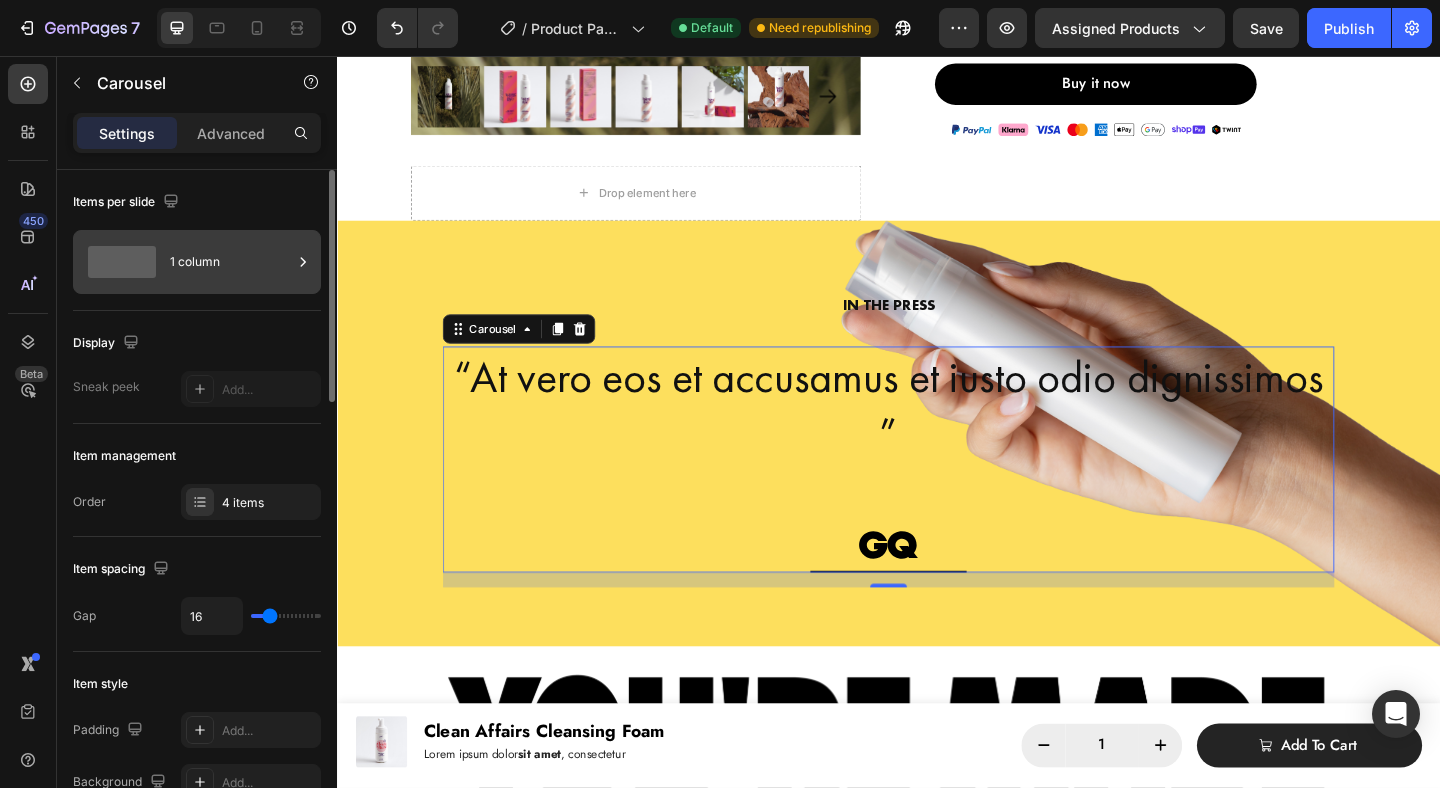 click on "1 column" at bounding box center (231, 262) 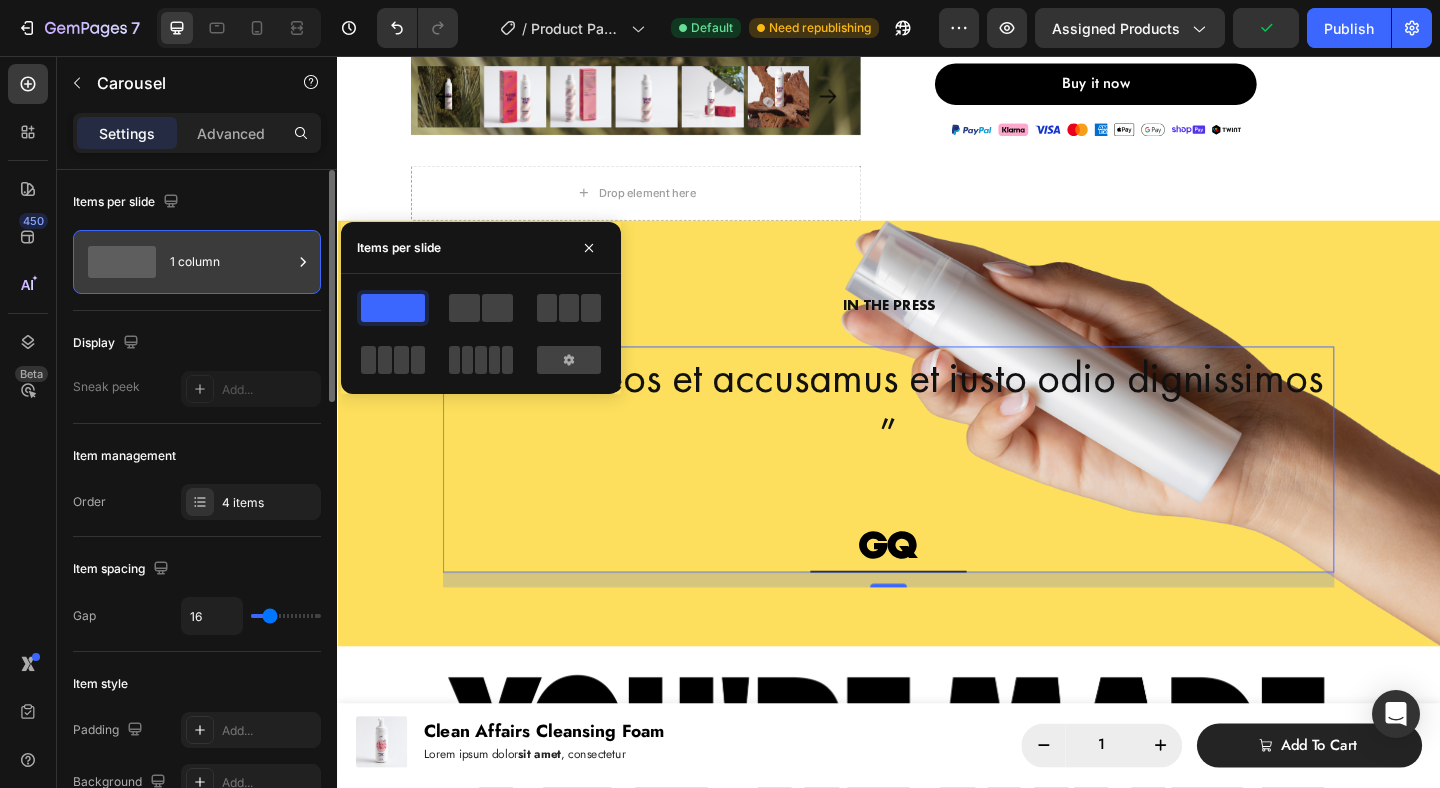 click on "1 column" at bounding box center (231, 262) 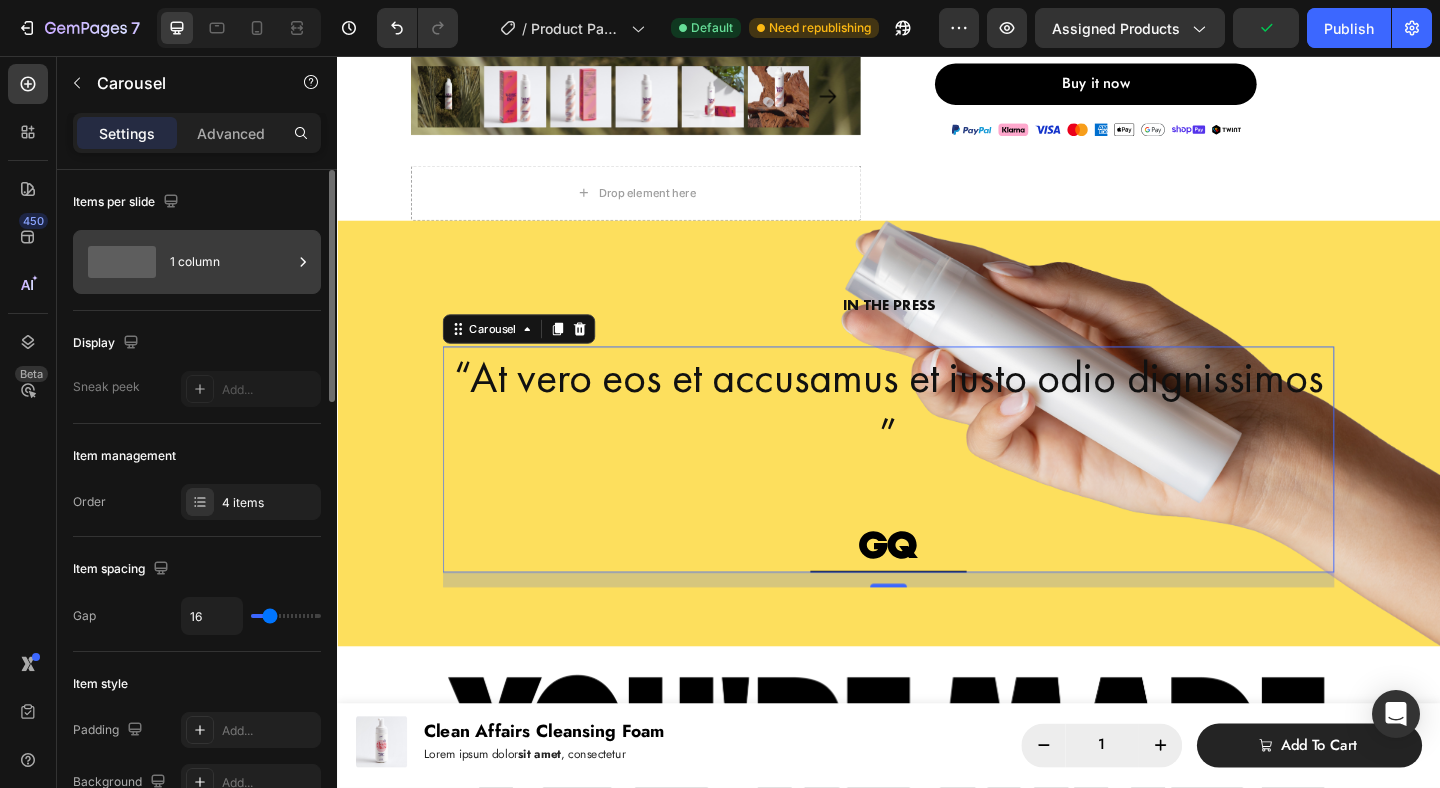 click on "1 column" at bounding box center [231, 262] 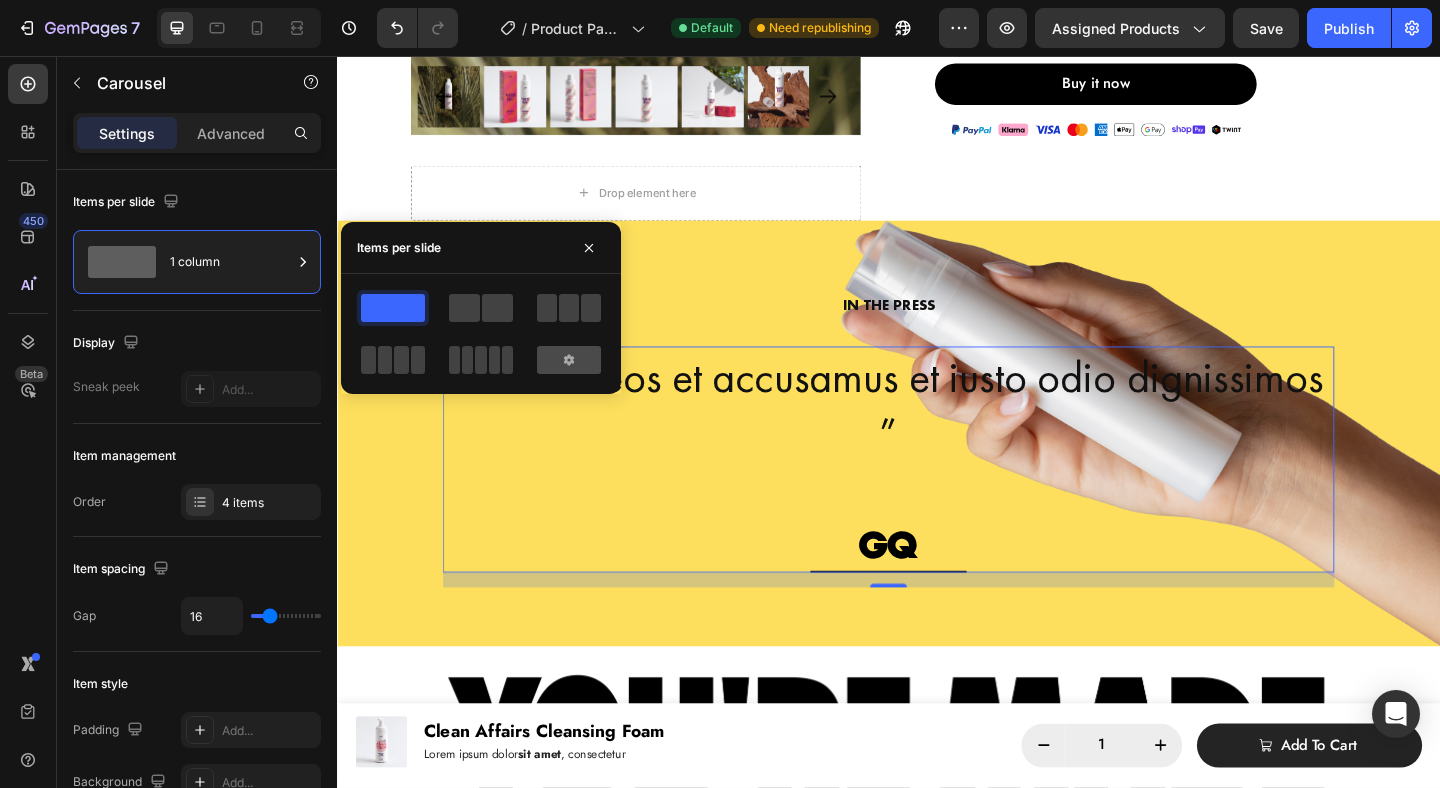 click 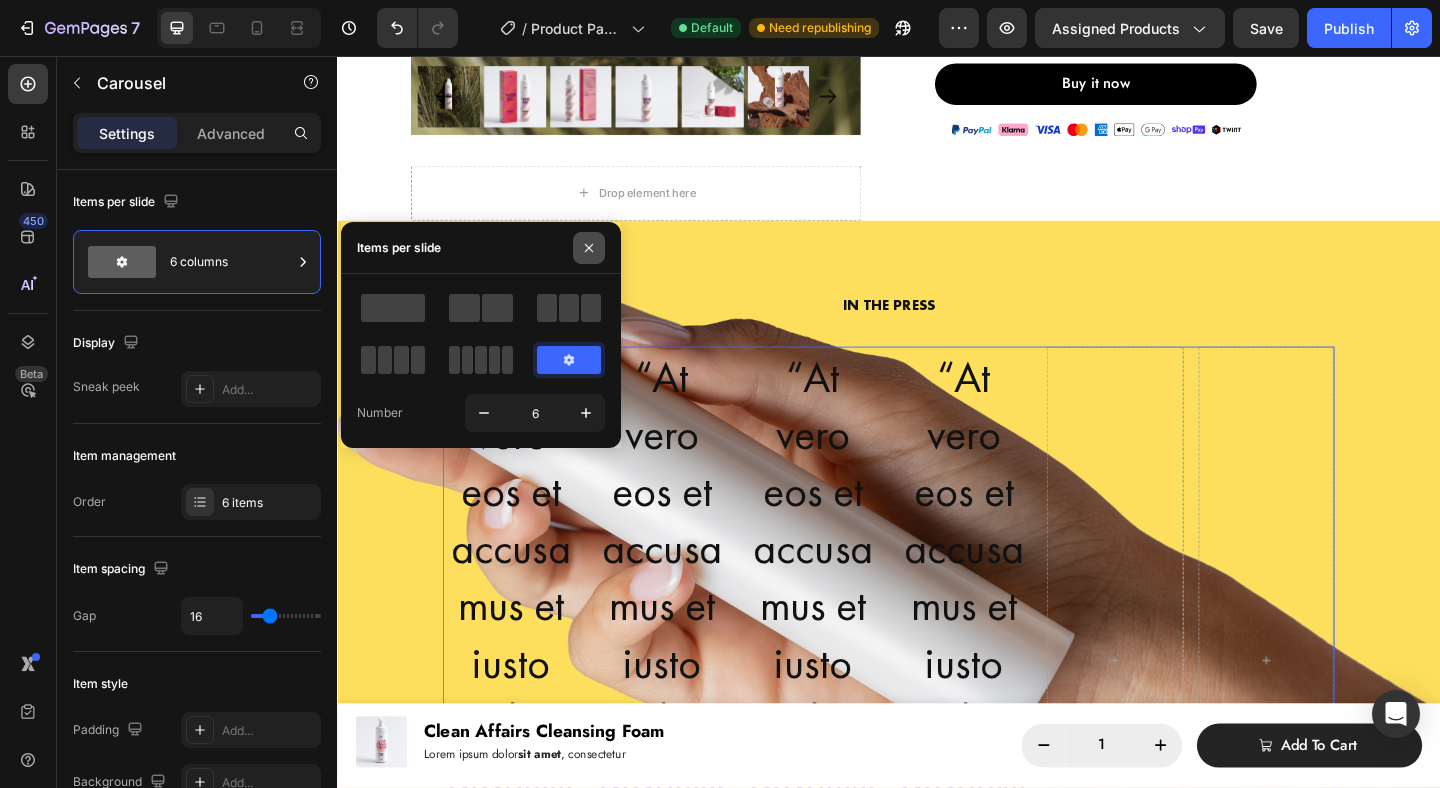 click 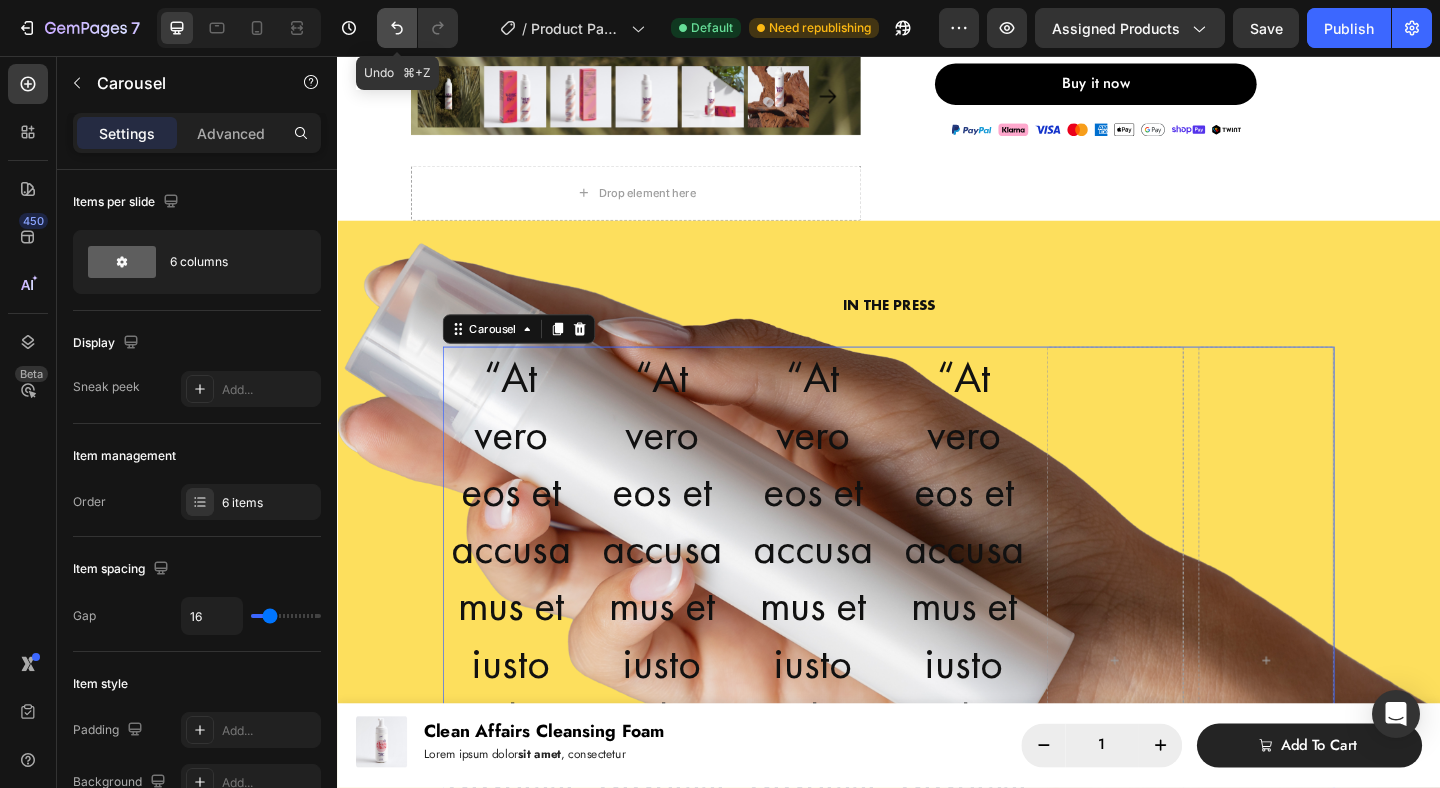 click 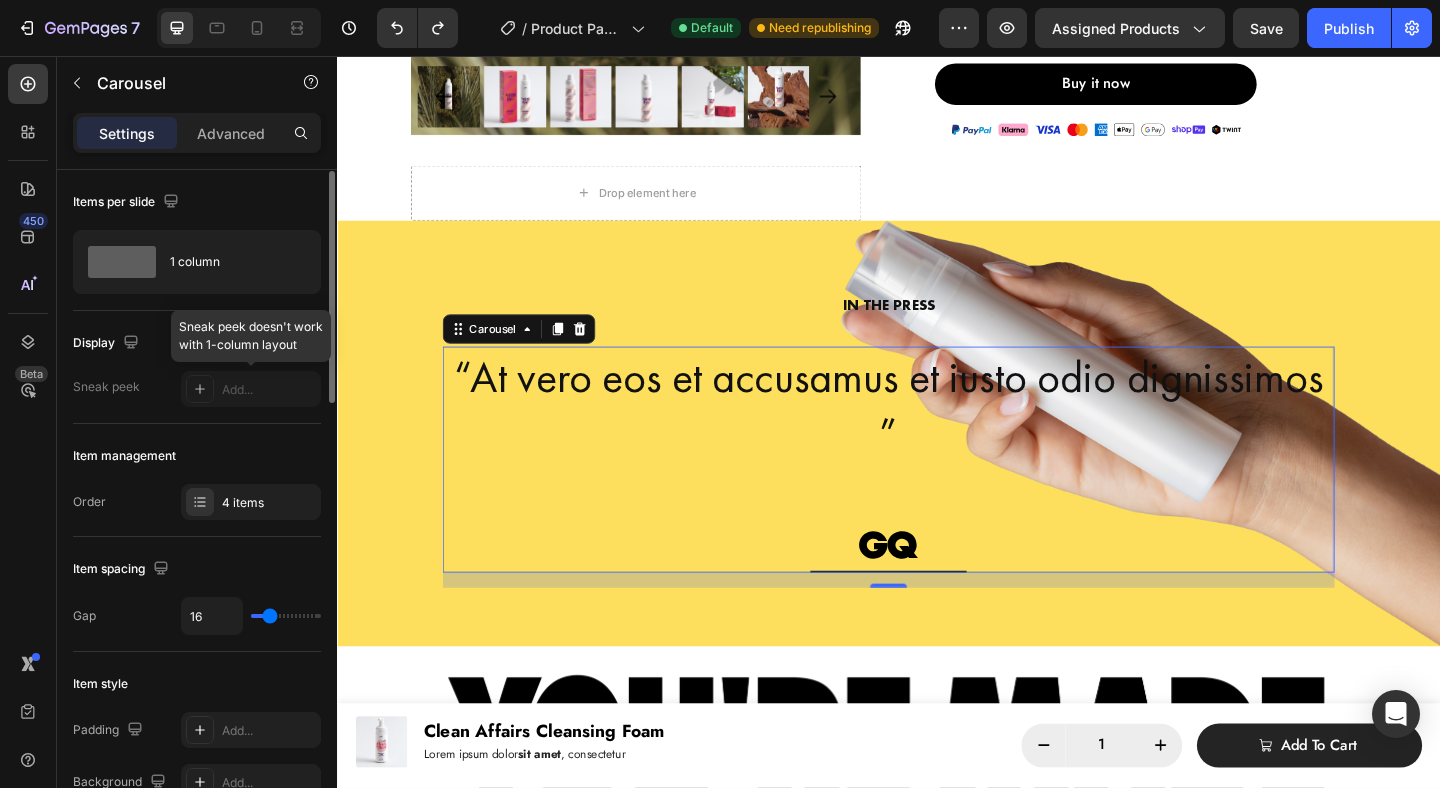 scroll, scrollTop: 74, scrollLeft: 0, axis: vertical 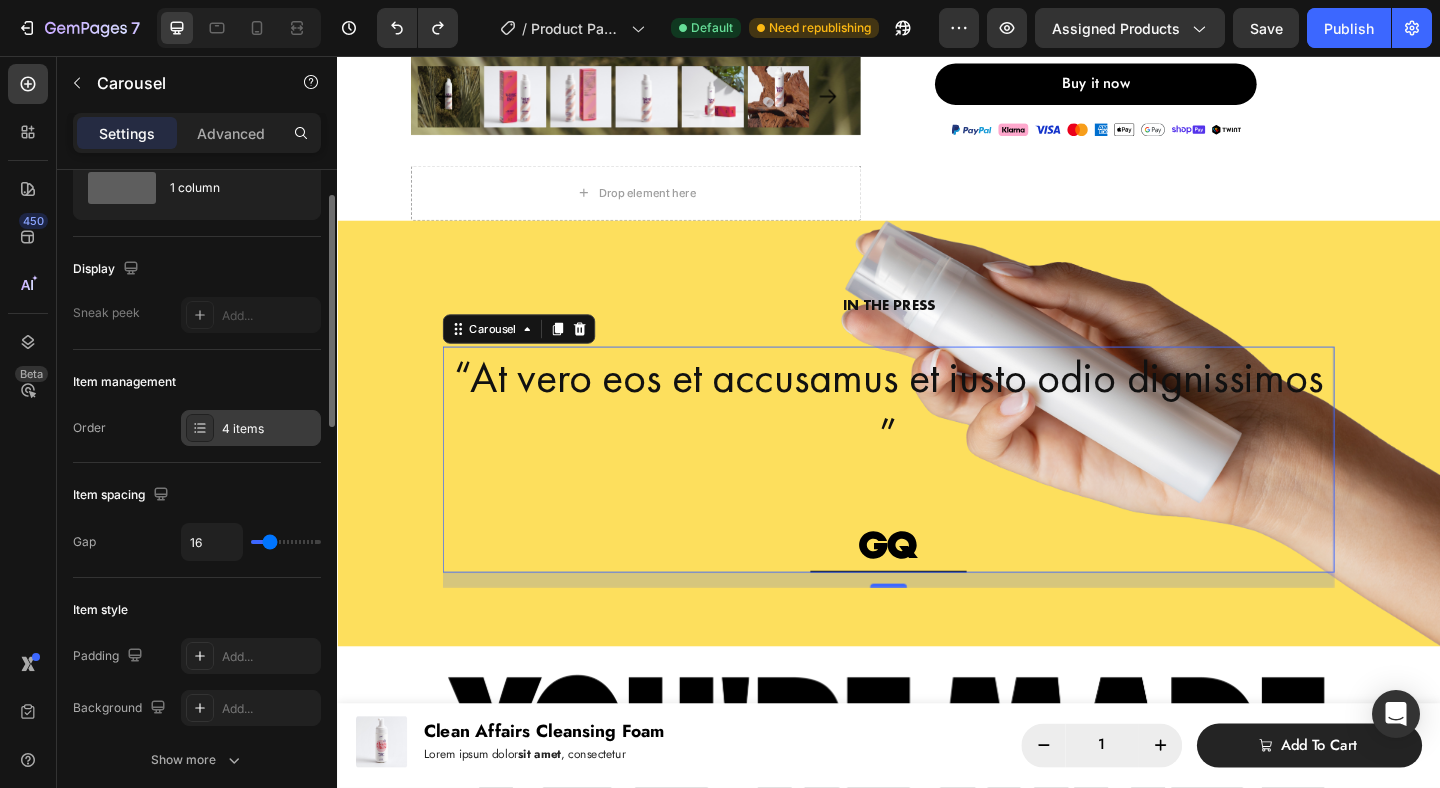 click on "4 items" at bounding box center [269, 429] 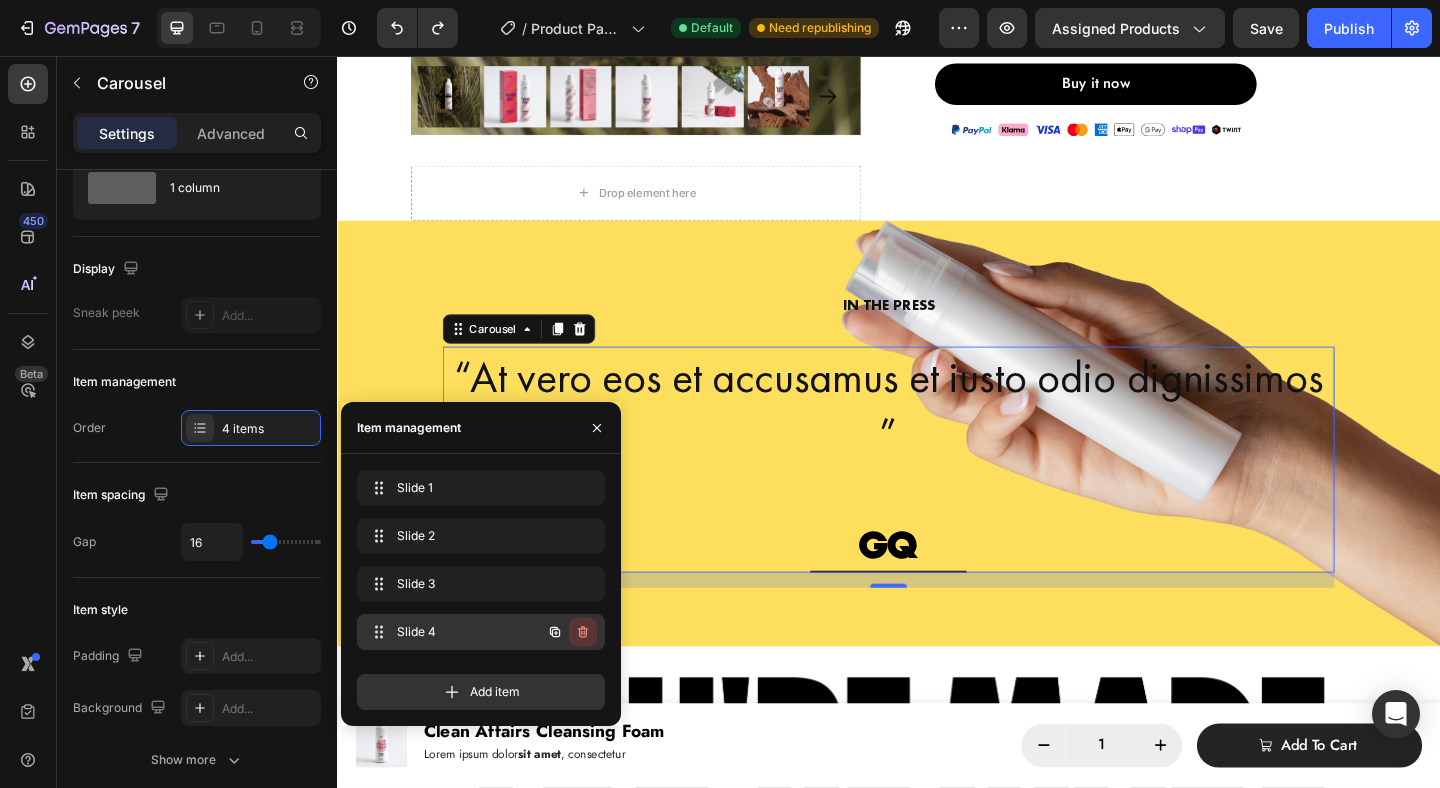 click 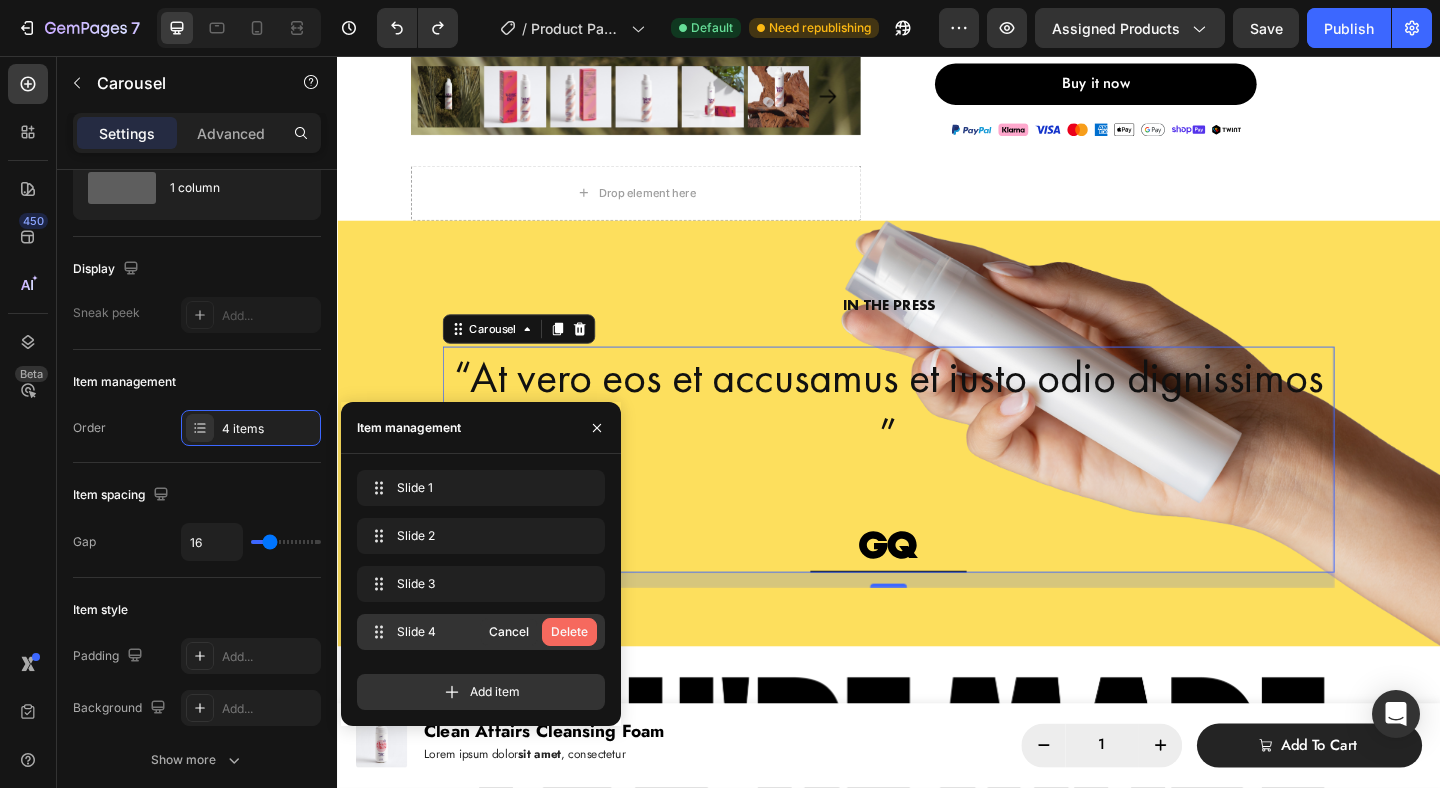 click on "Delete" at bounding box center [569, 632] 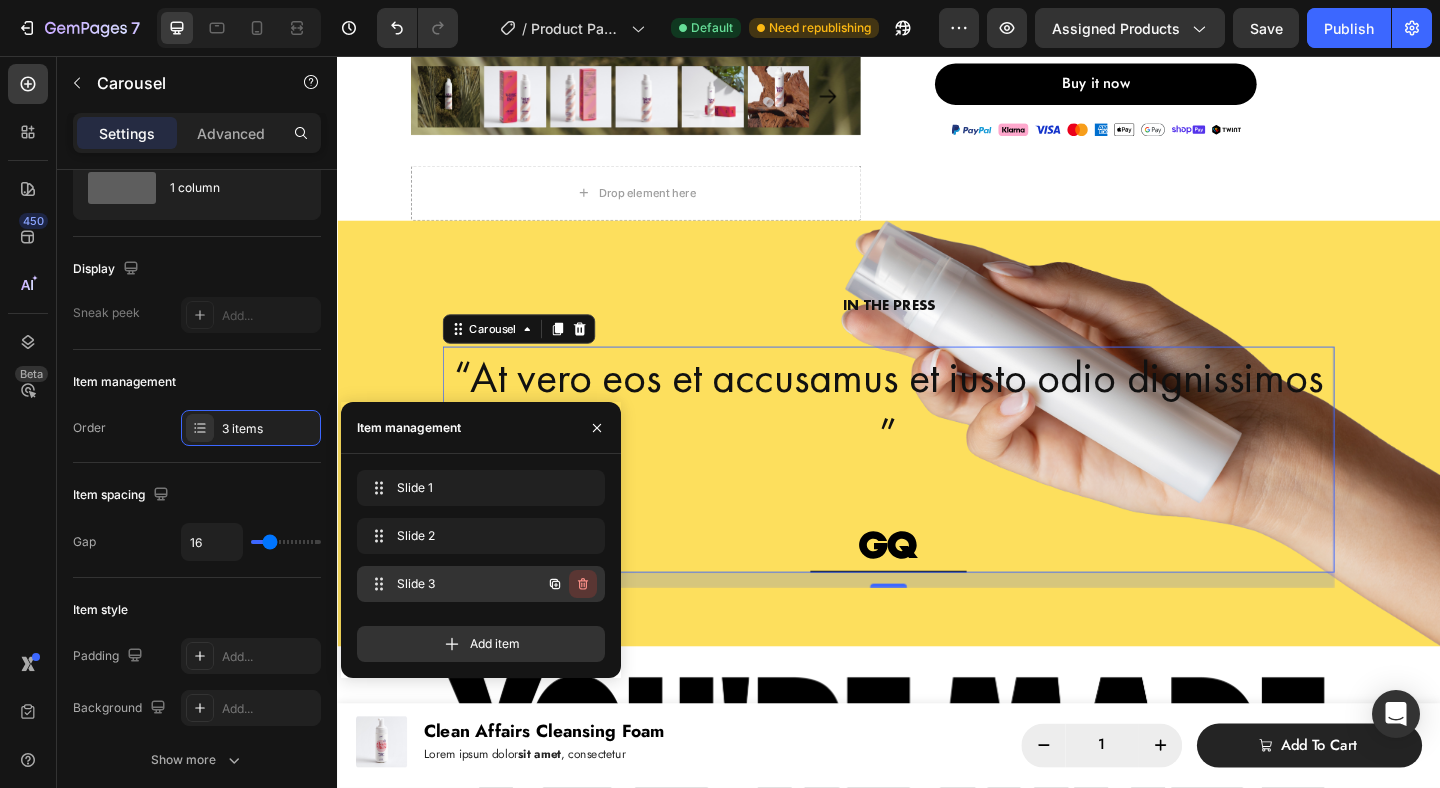 click 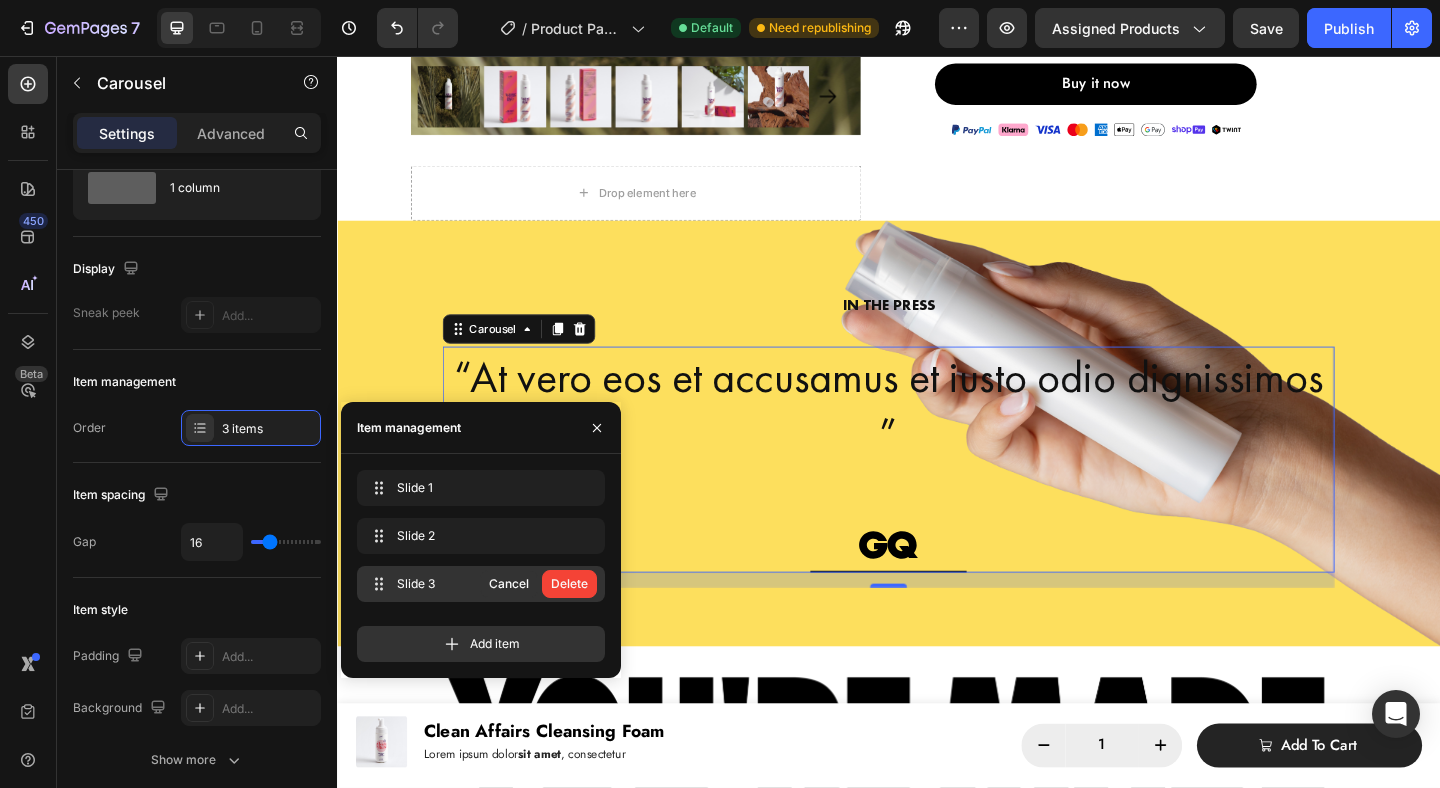 click on "Delete" at bounding box center [569, 584] 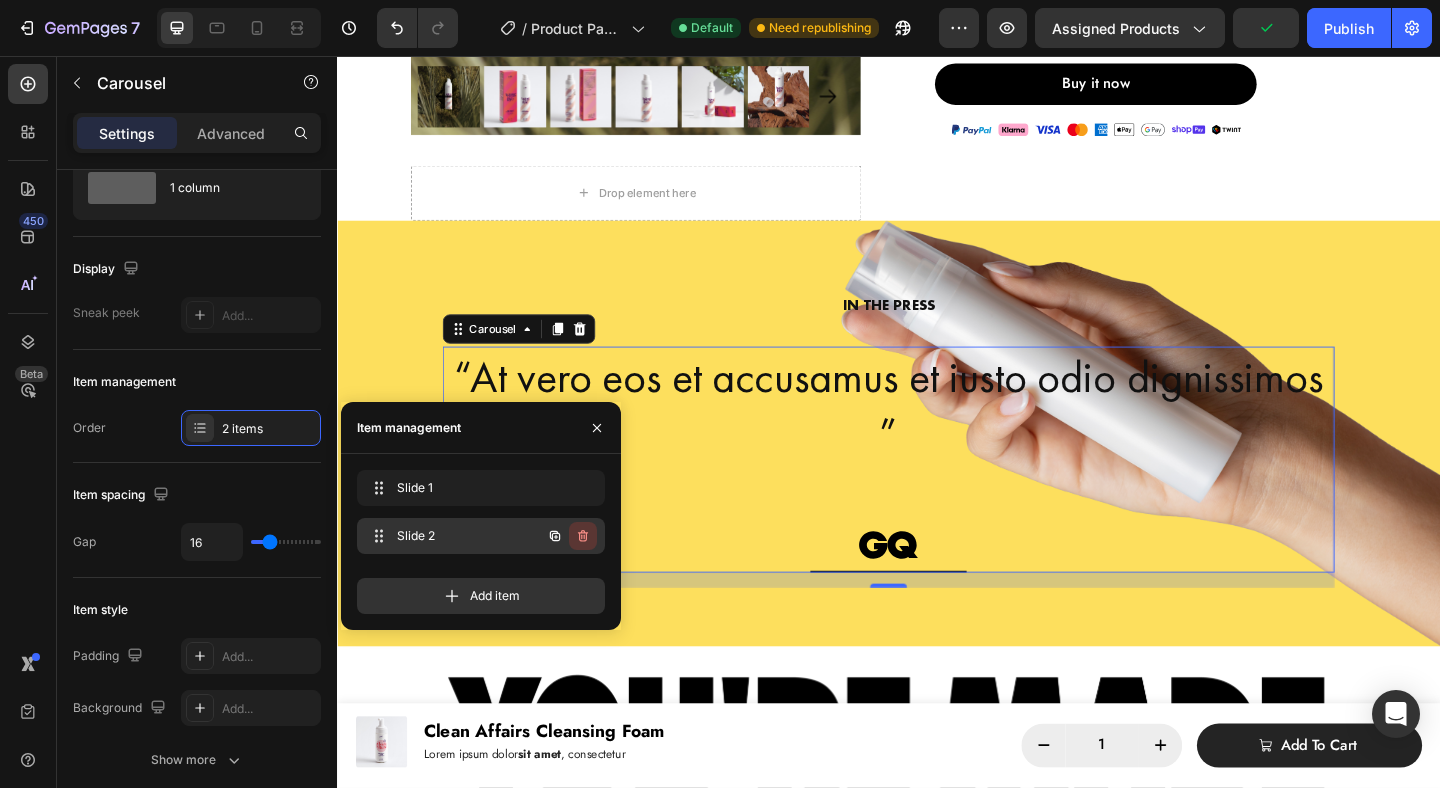click 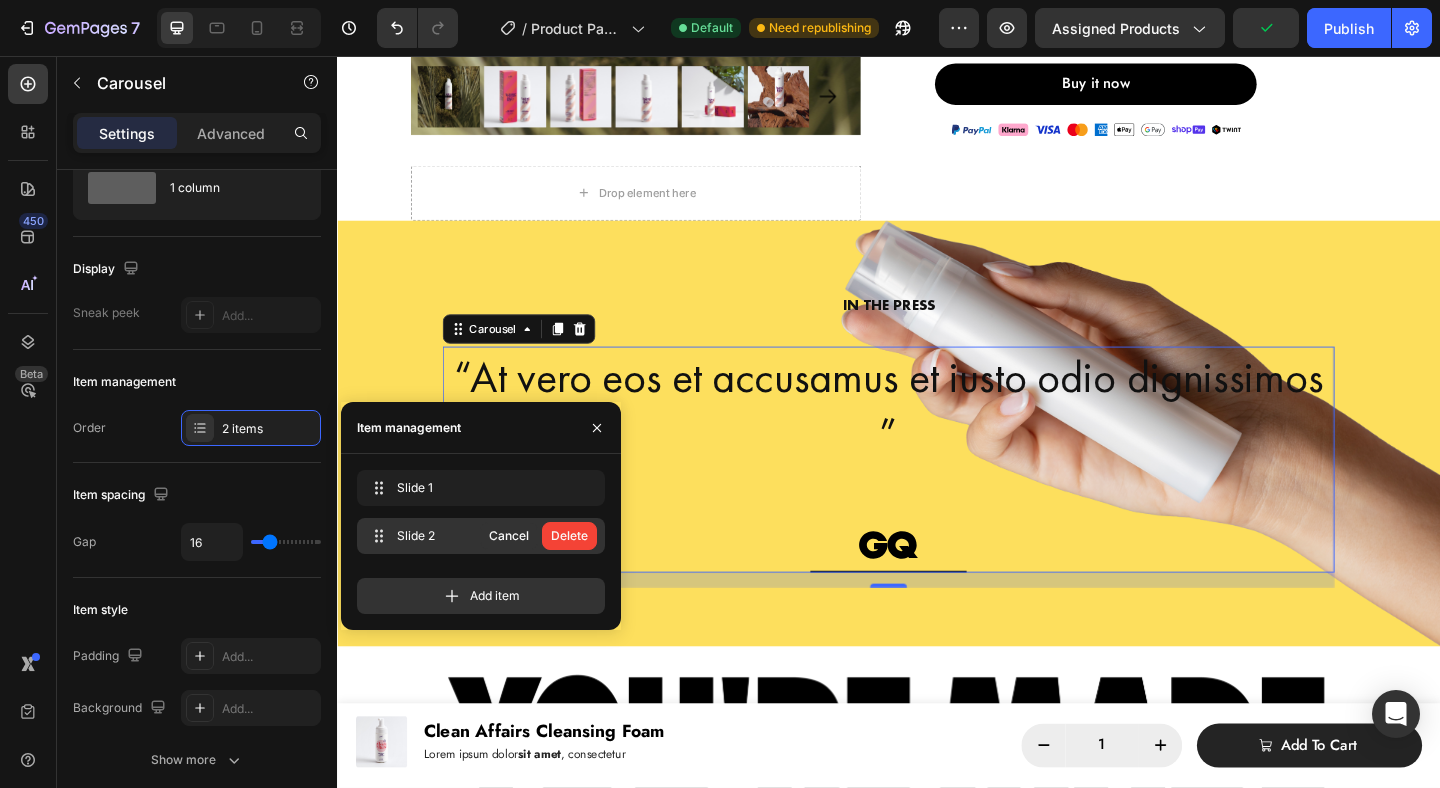 click on "Delete" at bounding box center (569, 536) 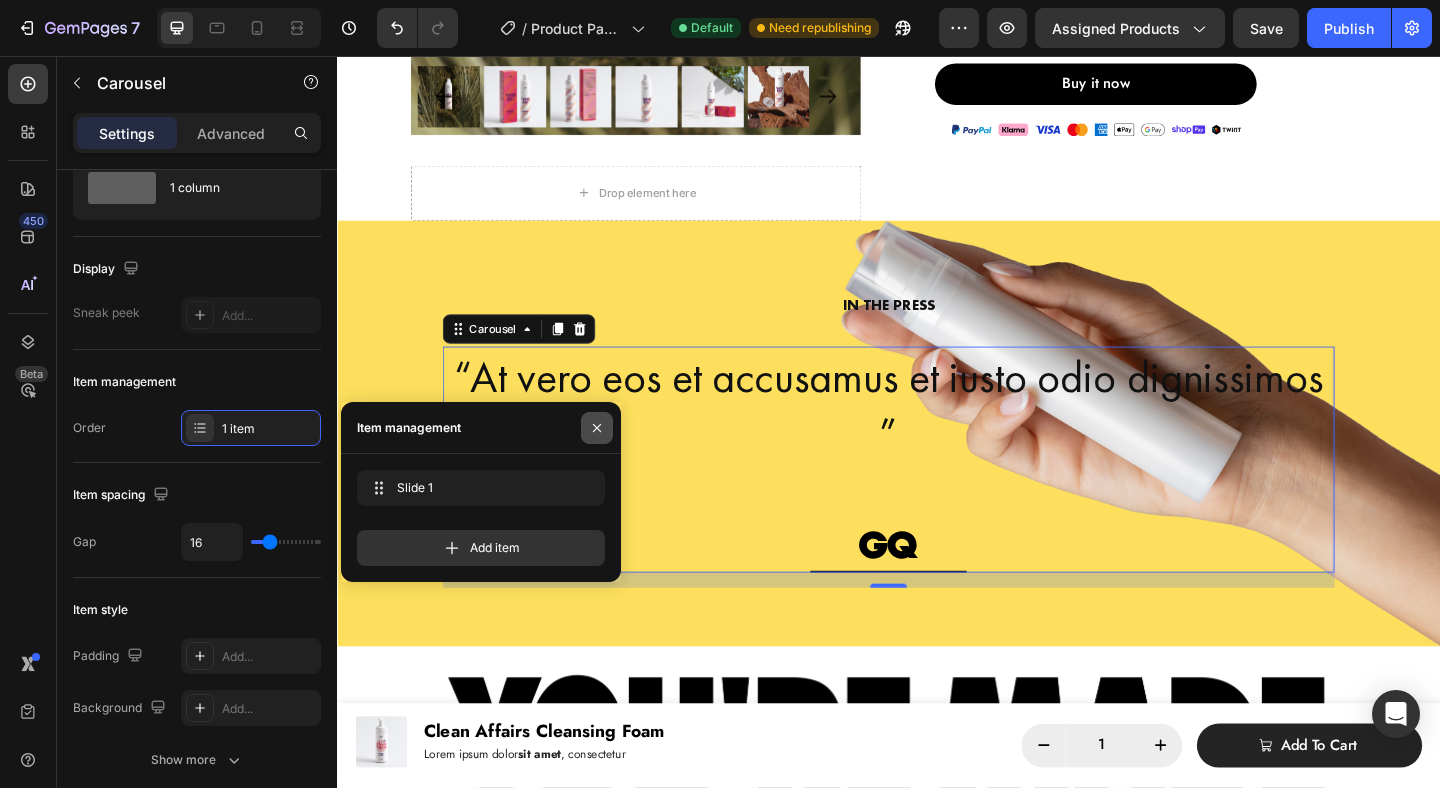click 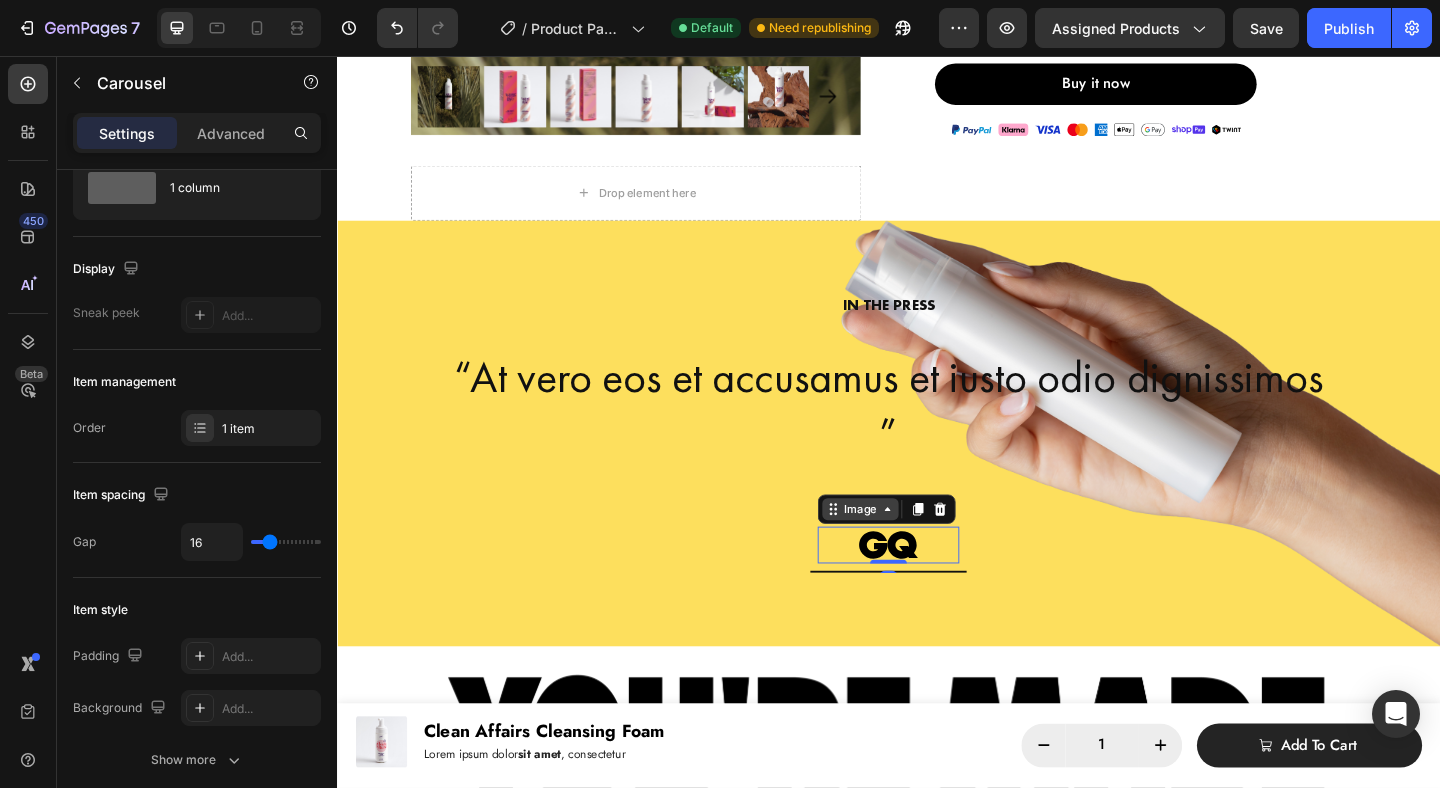 click on "Image" at bounding box center (906, 549) 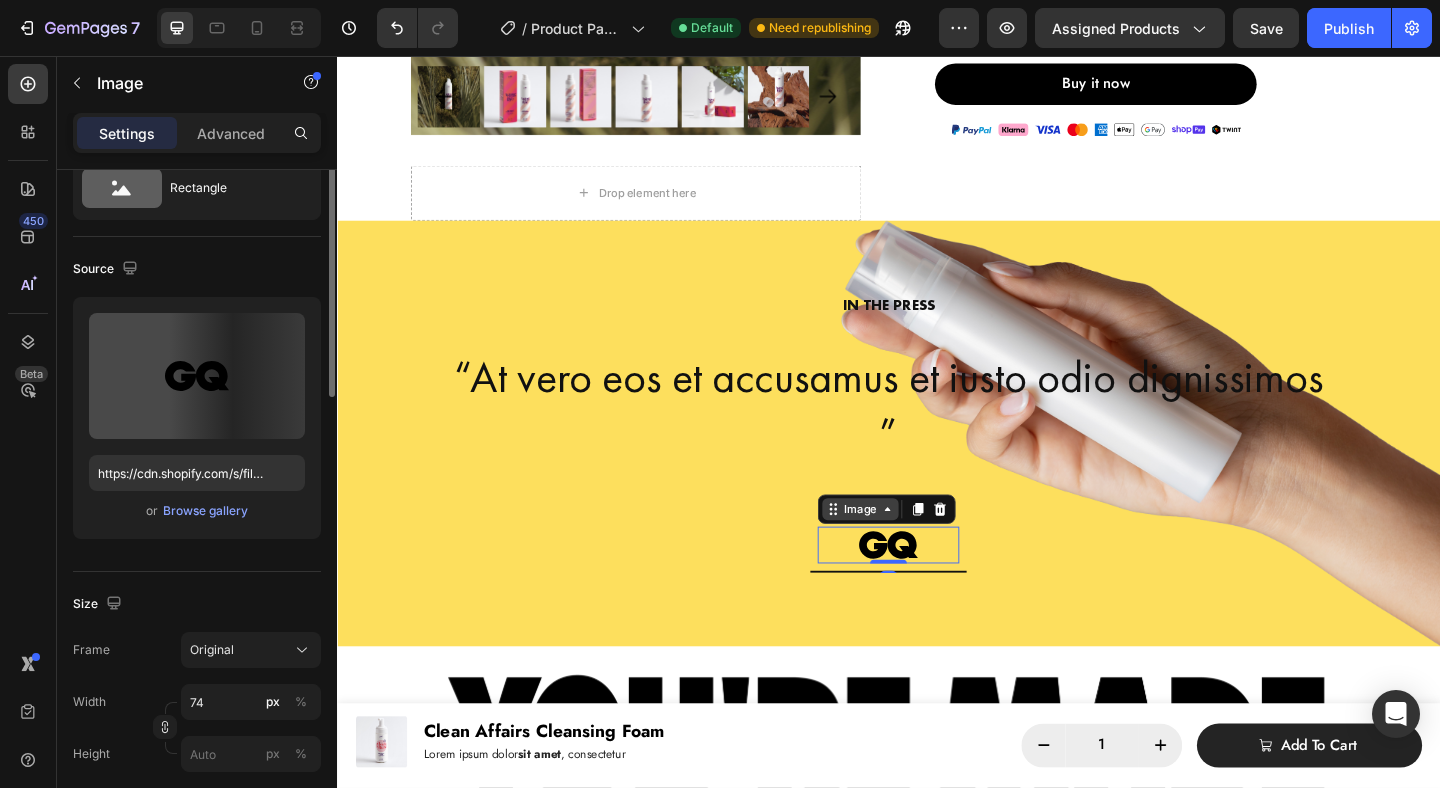 scroll, scrollTop: 0, scrollLeft: 0, axis: both 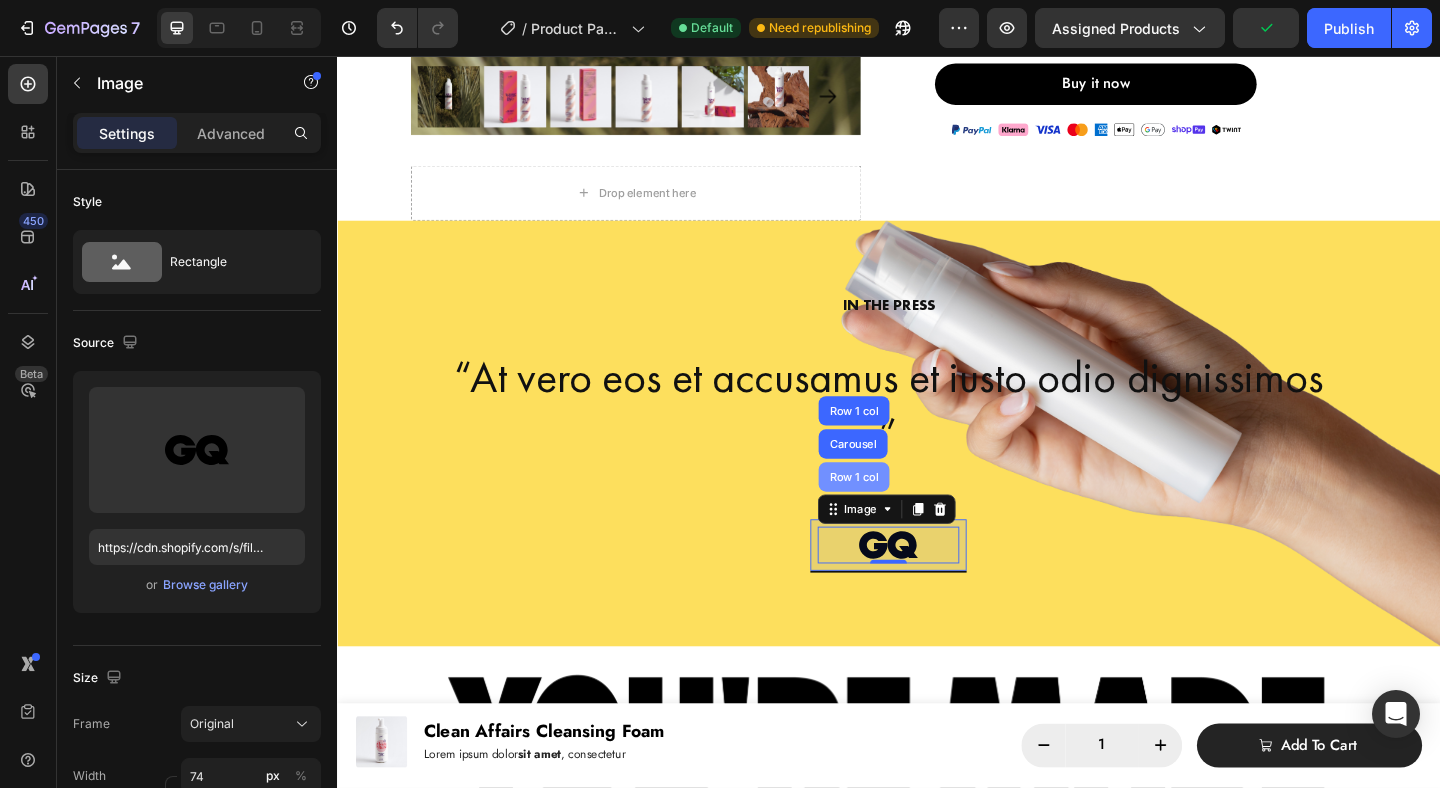 click on "Row 1 col" at bounding box center [899, 514] 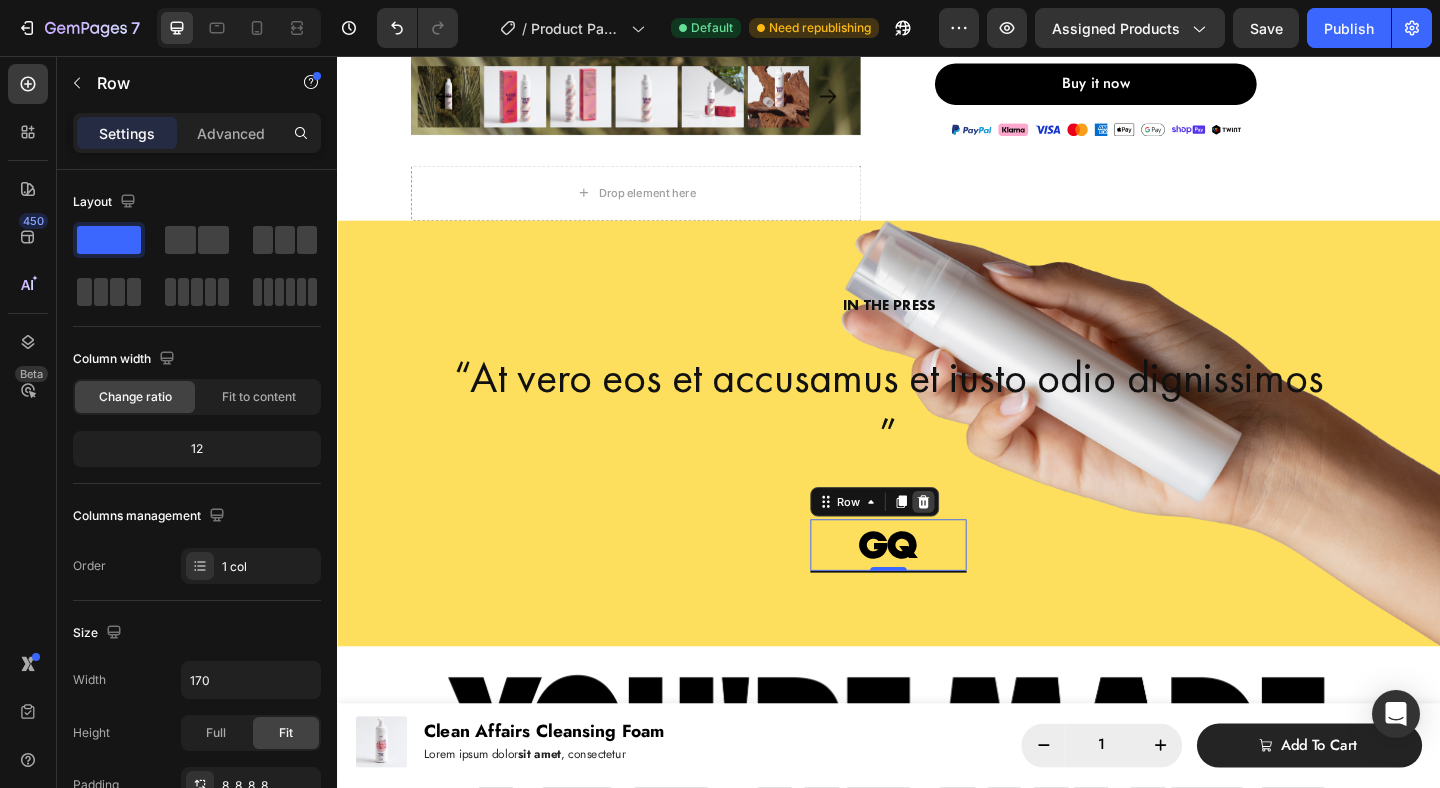click 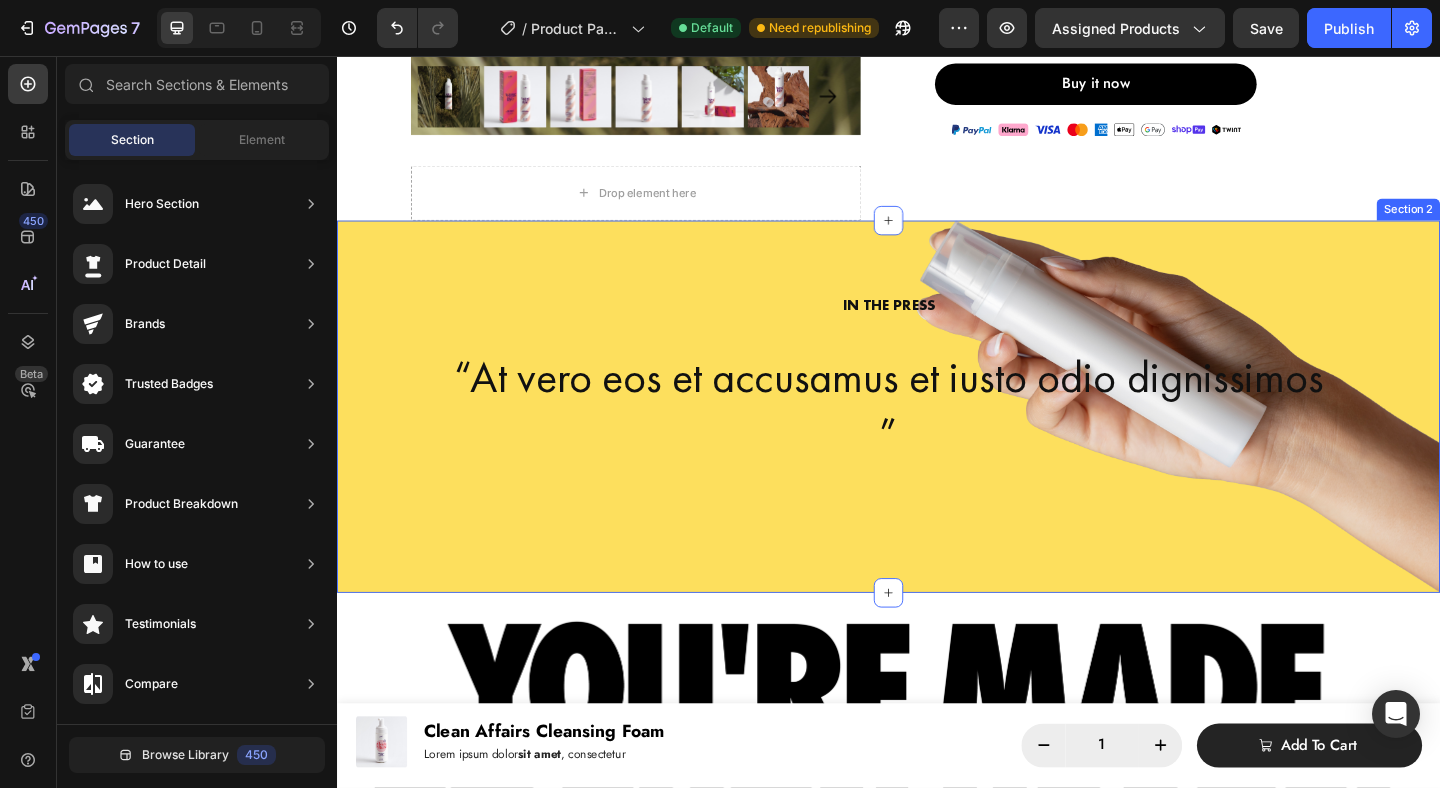 click on "IN THE PRESS Heading “At vero eos et accusamus et iusto odio dignissimos ” Text Block
Drop element here
Drop element here Carousel Row Section 2" at bounding box center (937, 438) 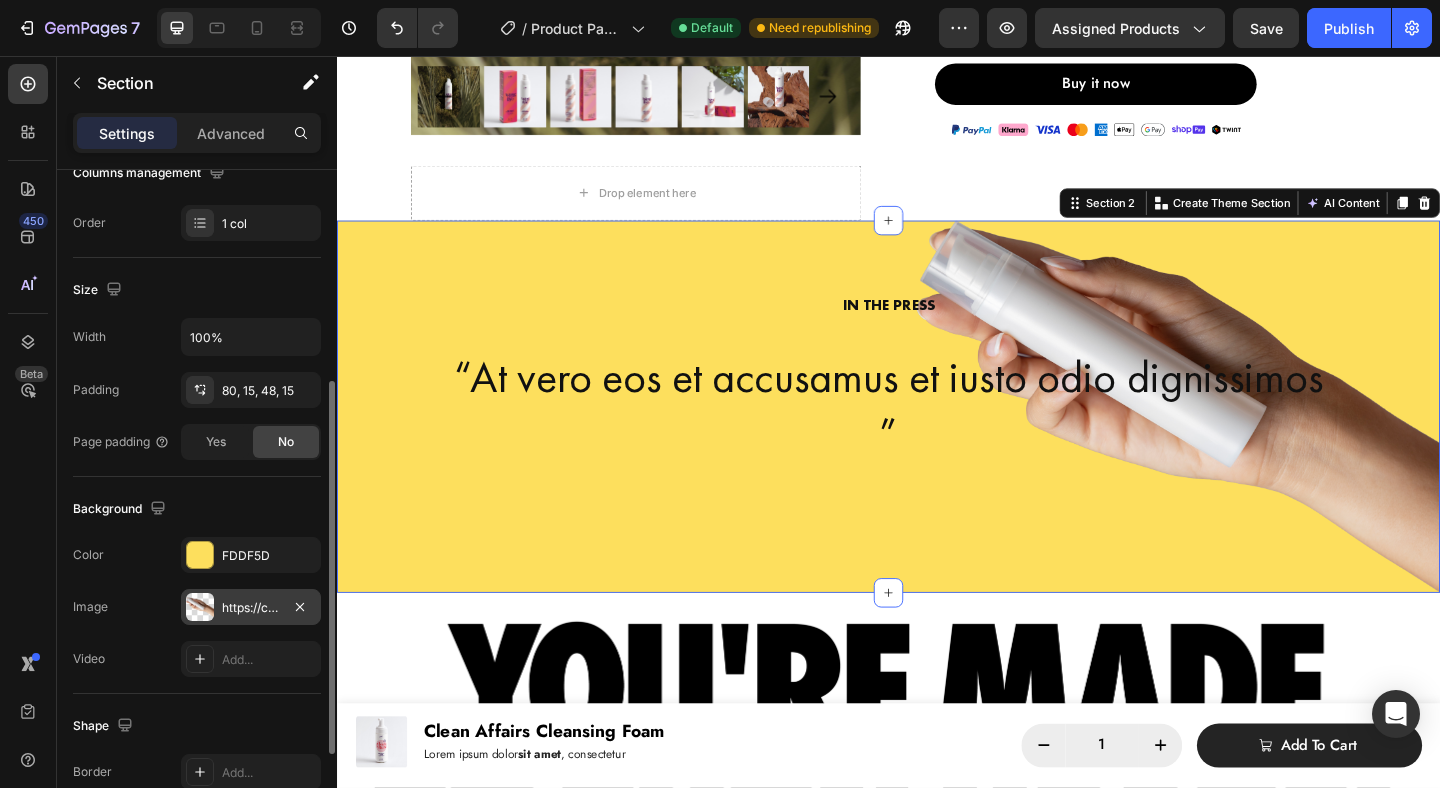 scroll, scrollTop: 417, scrollLeft: 0, axis: vertical 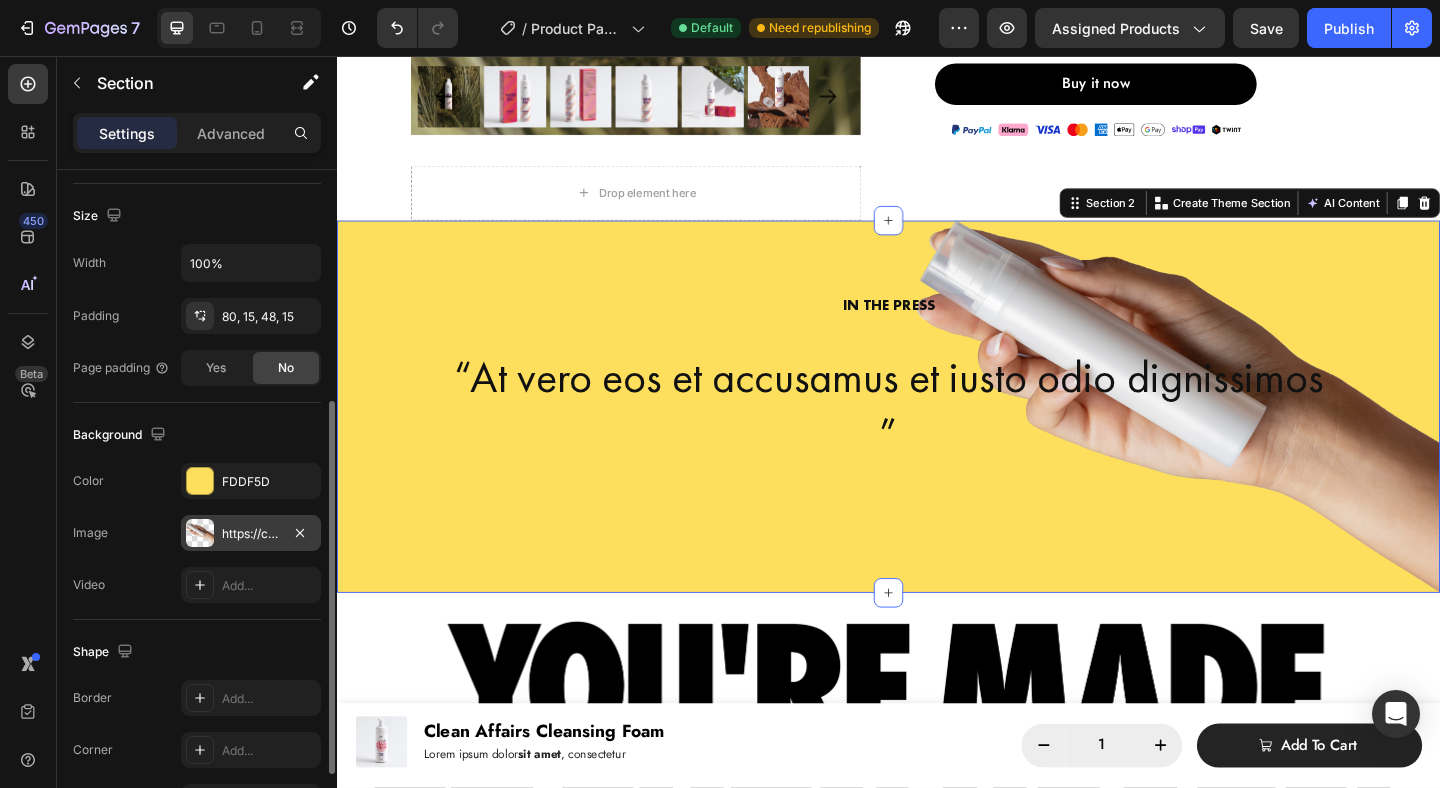 click at bounding box center (200, 533) 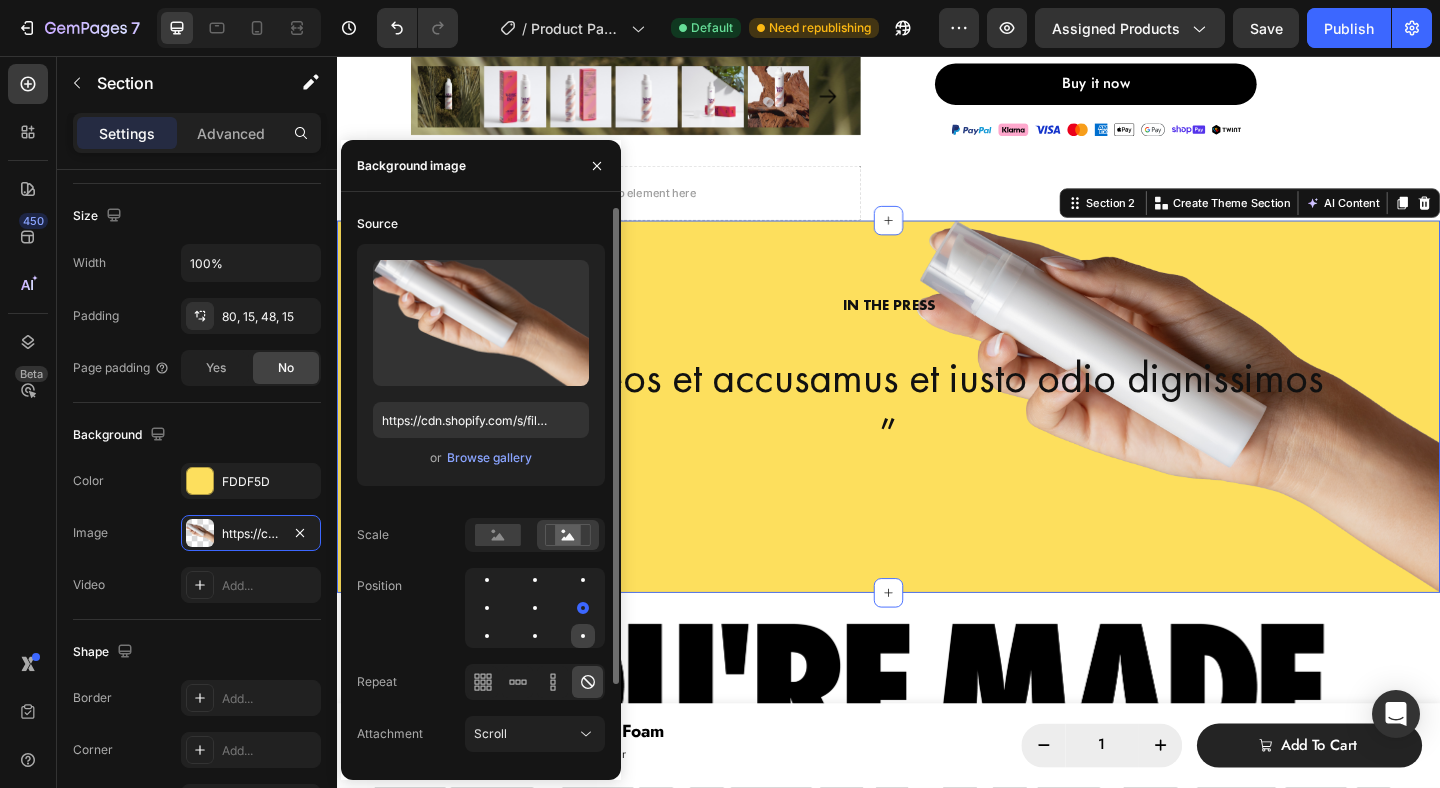 click 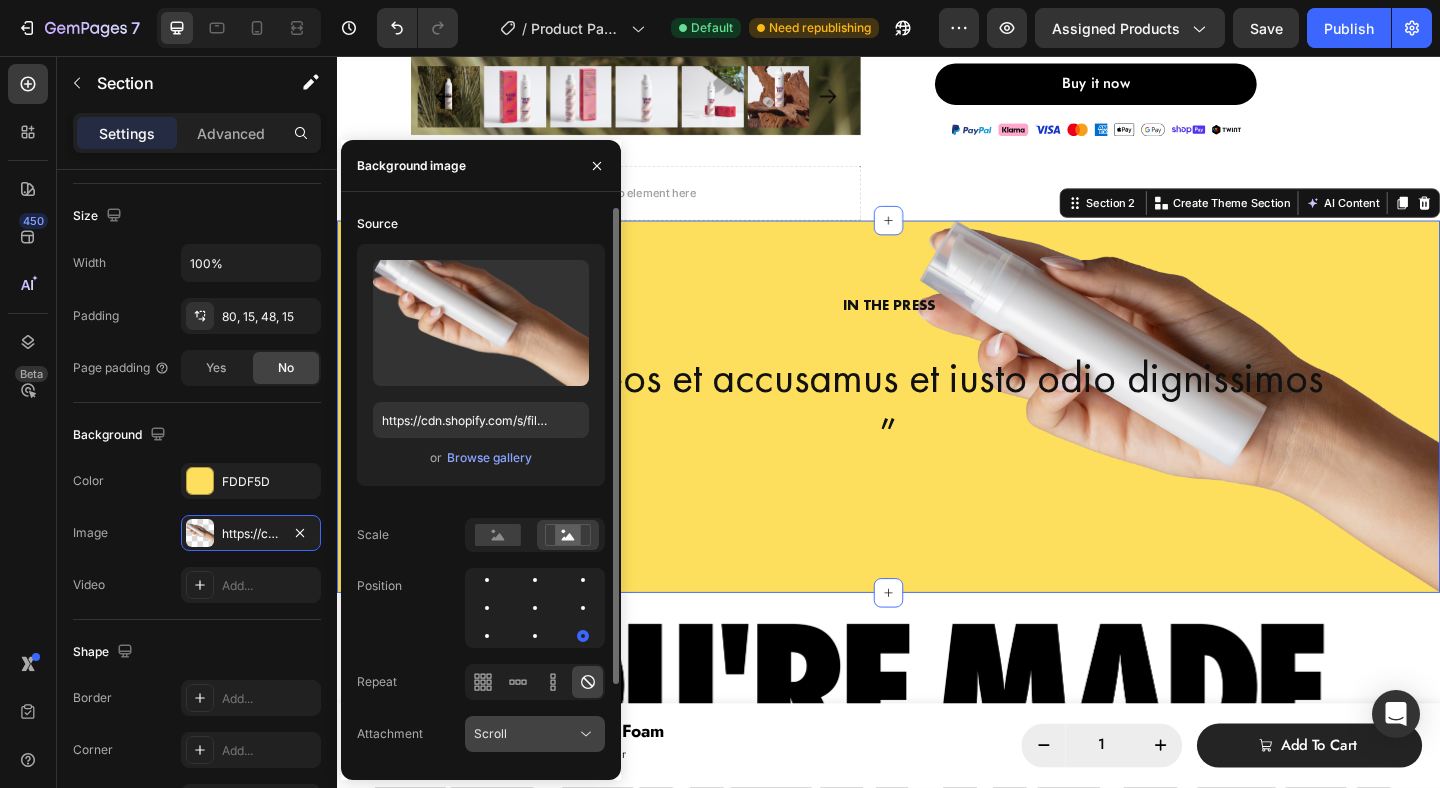 click 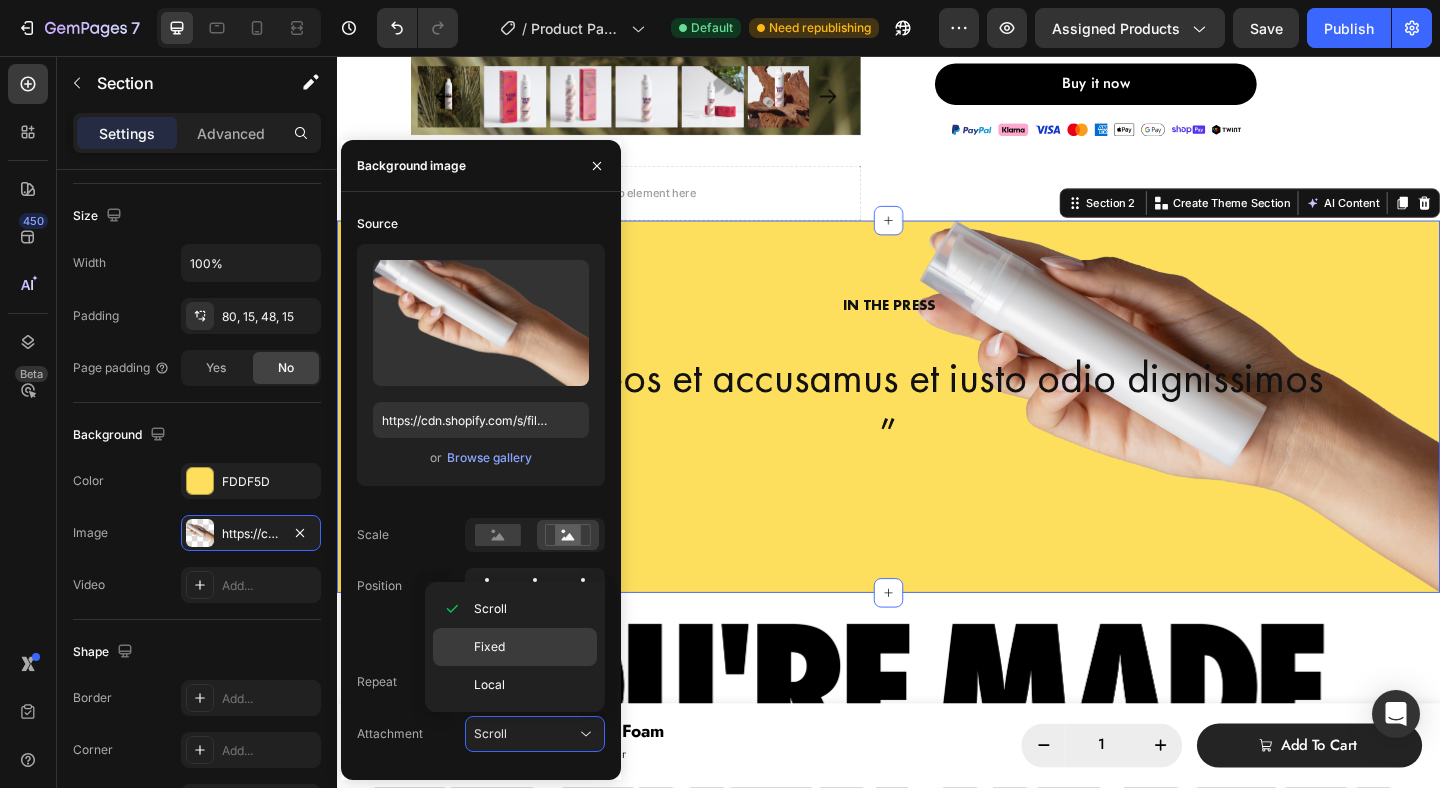 click on "Fixed" at bounding box center (531, 647) 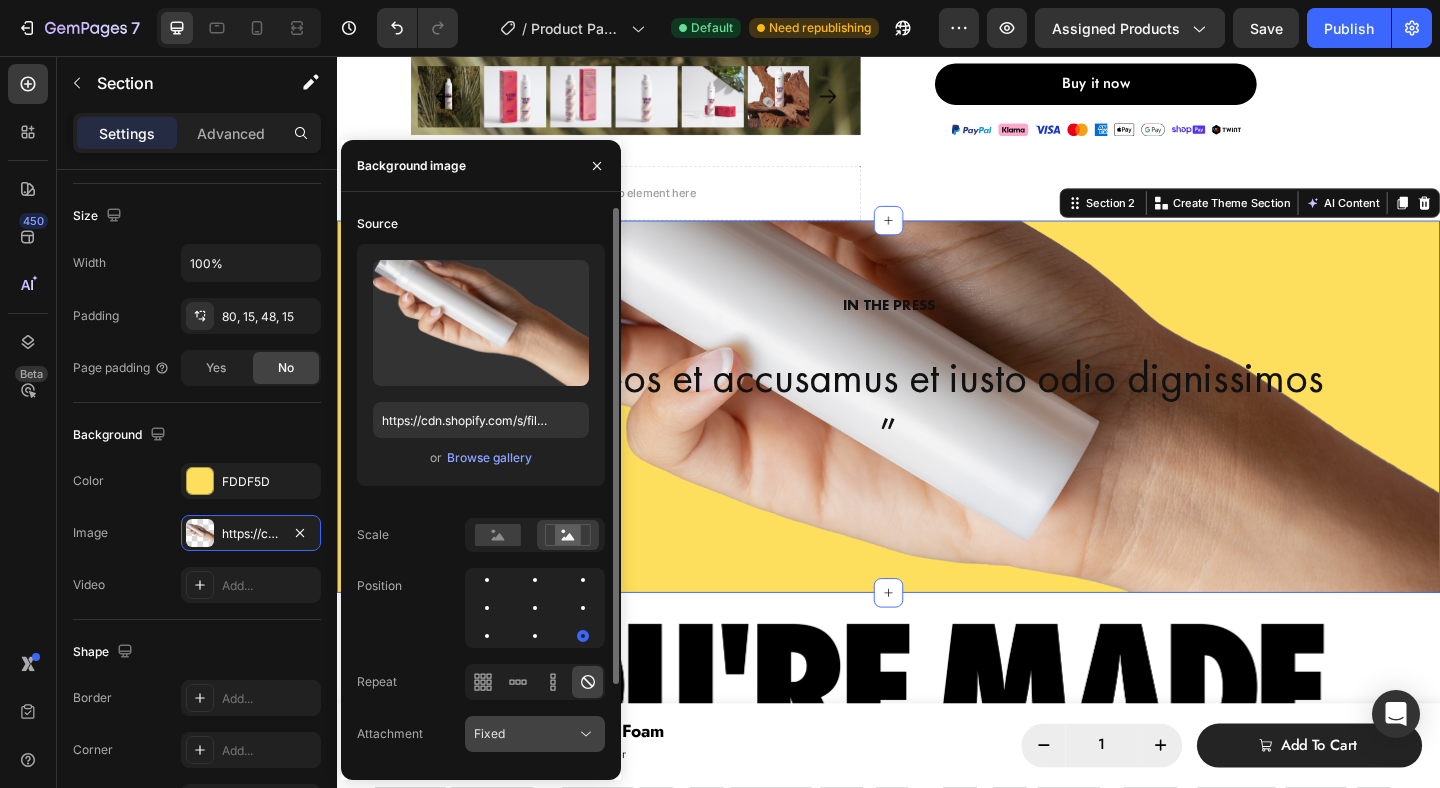 click on "Fixed" 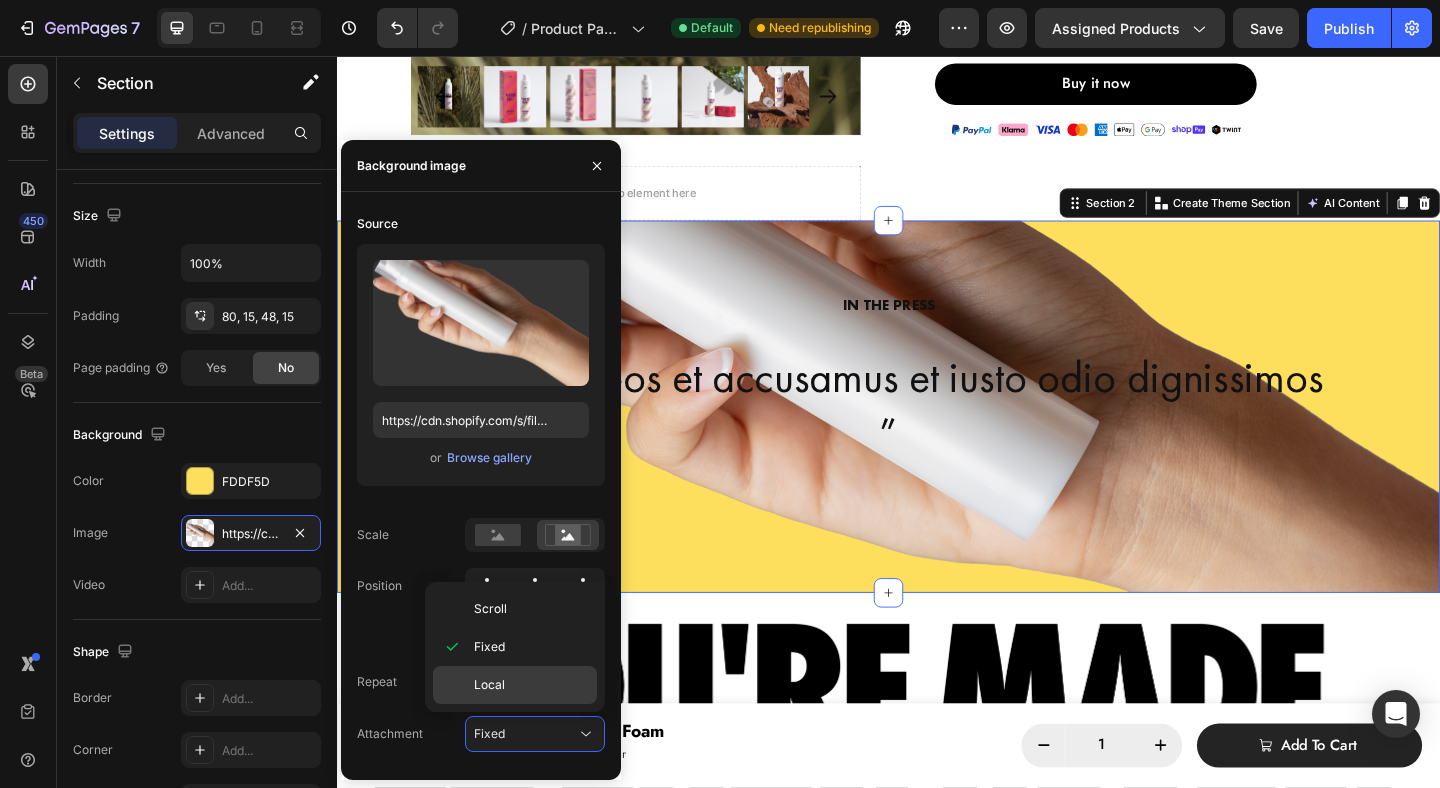 click on "Local" at bounding box center (531, 685) 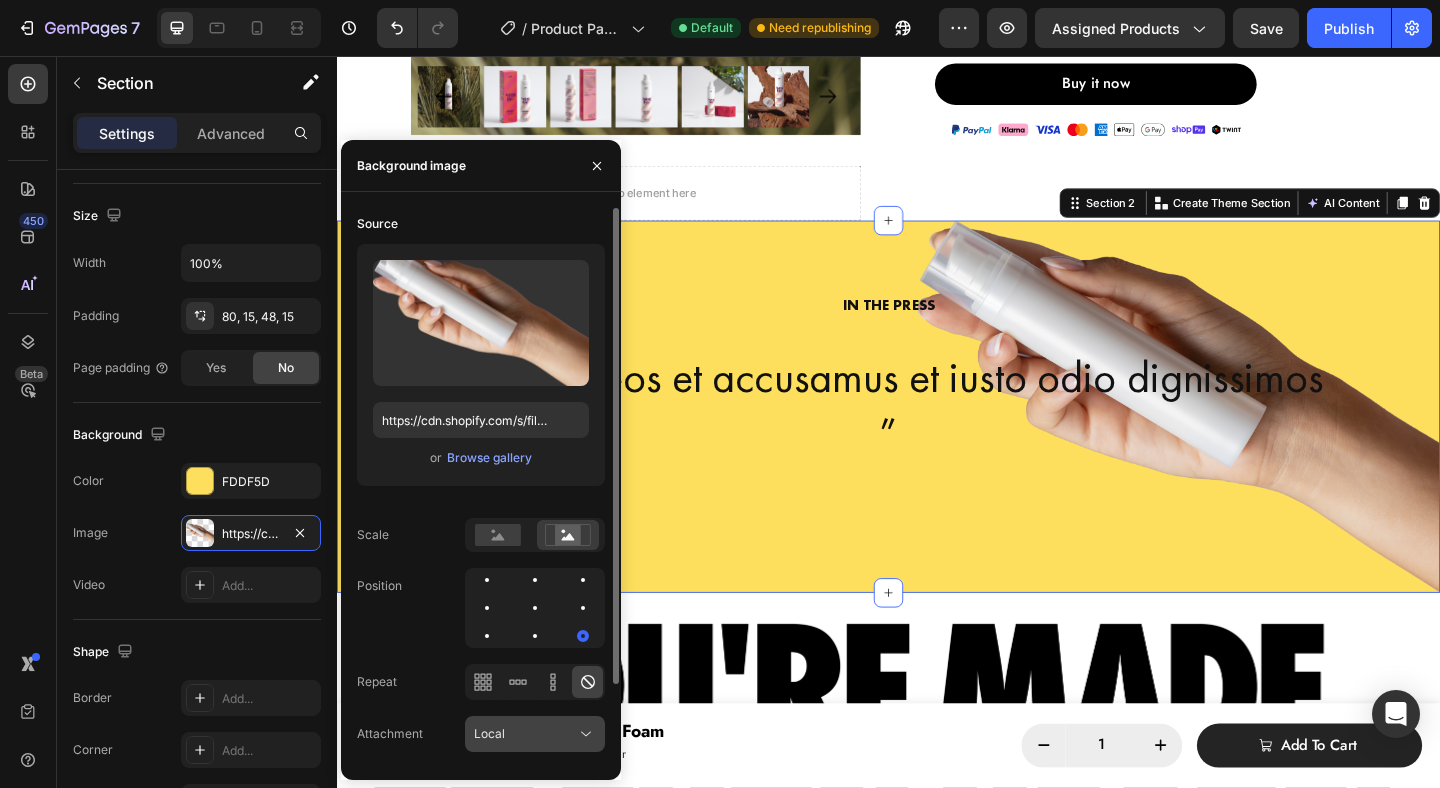 click on "Local" at bounding box center (525, 734) 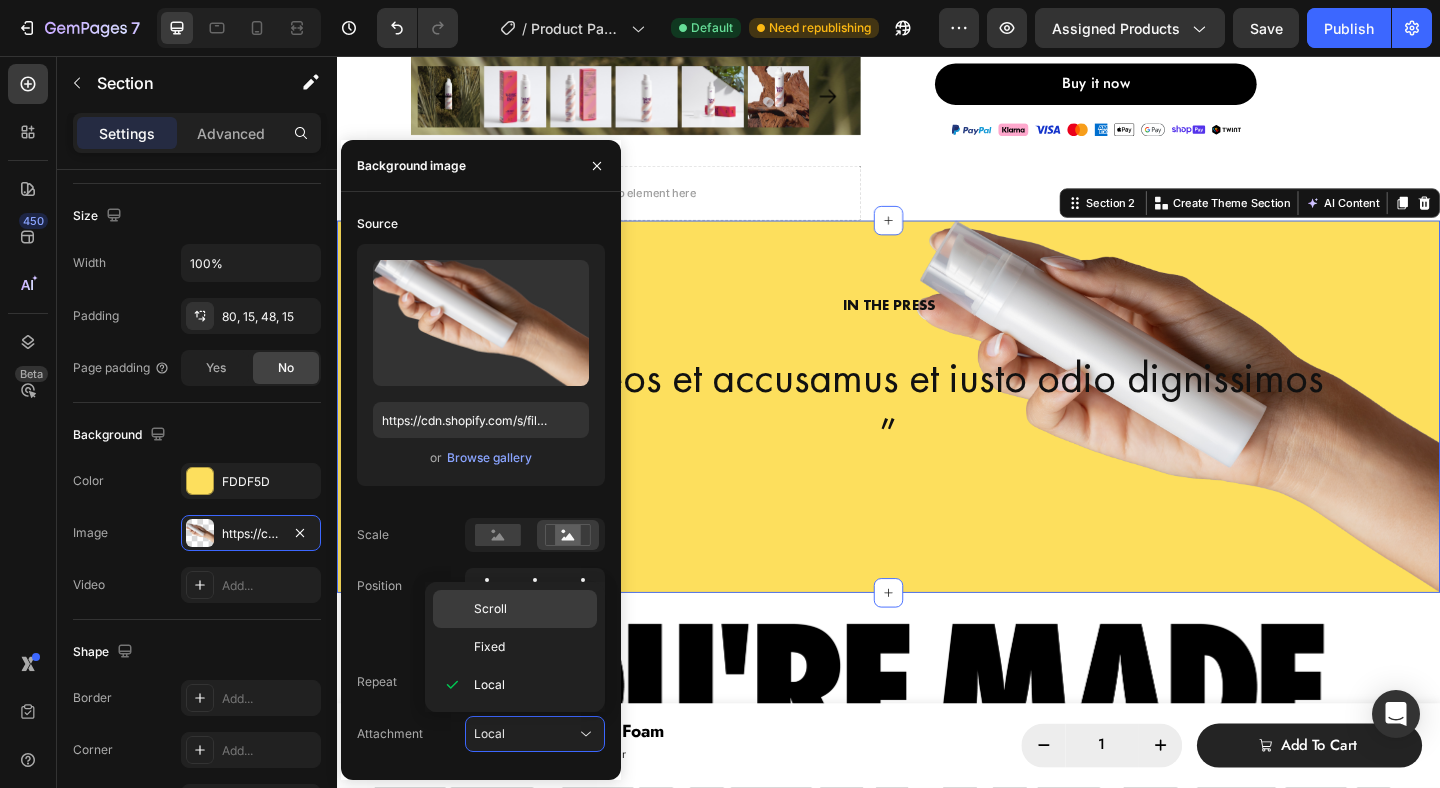 click on "Scroll" at bounding box center [531, 609] 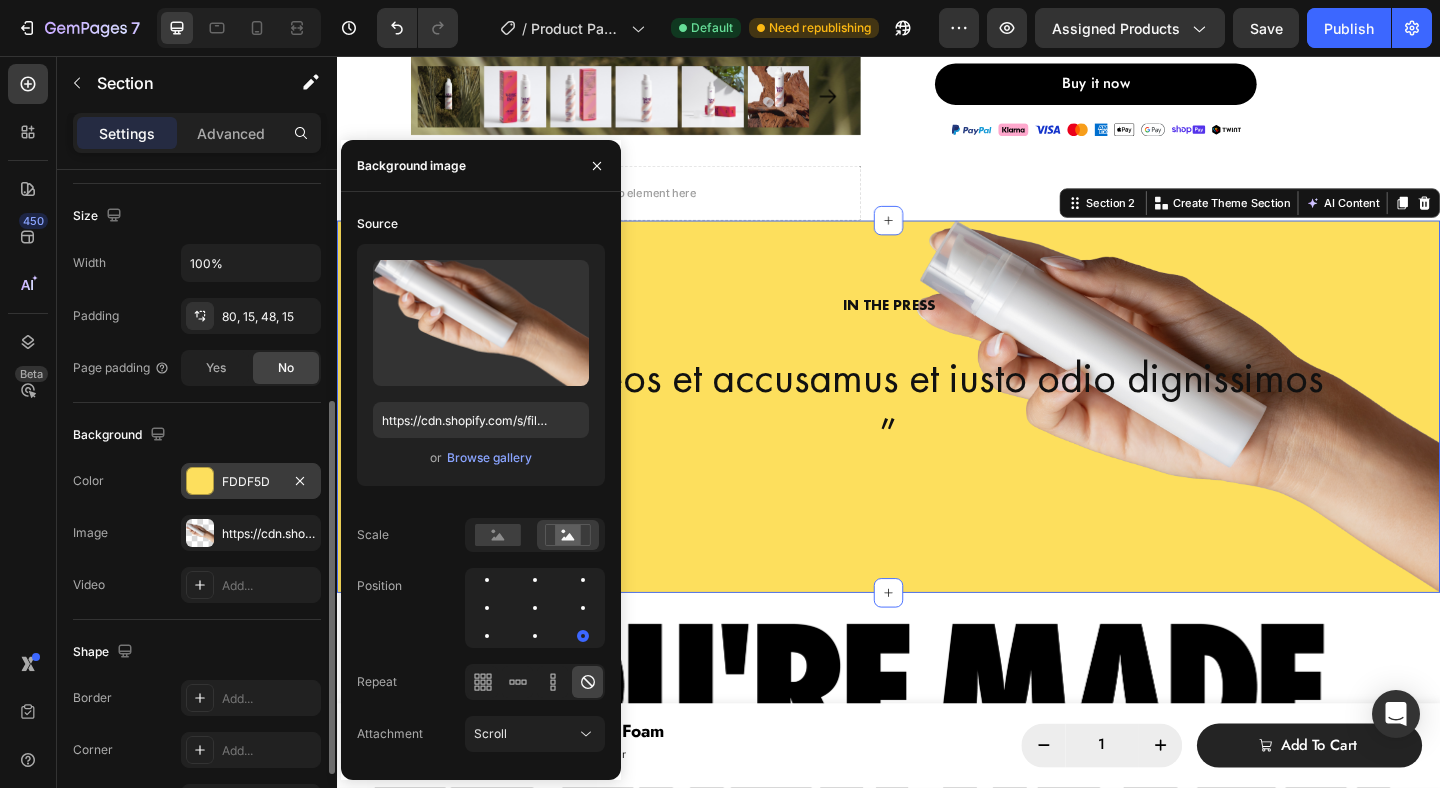 click at bounding box center (200, 481) 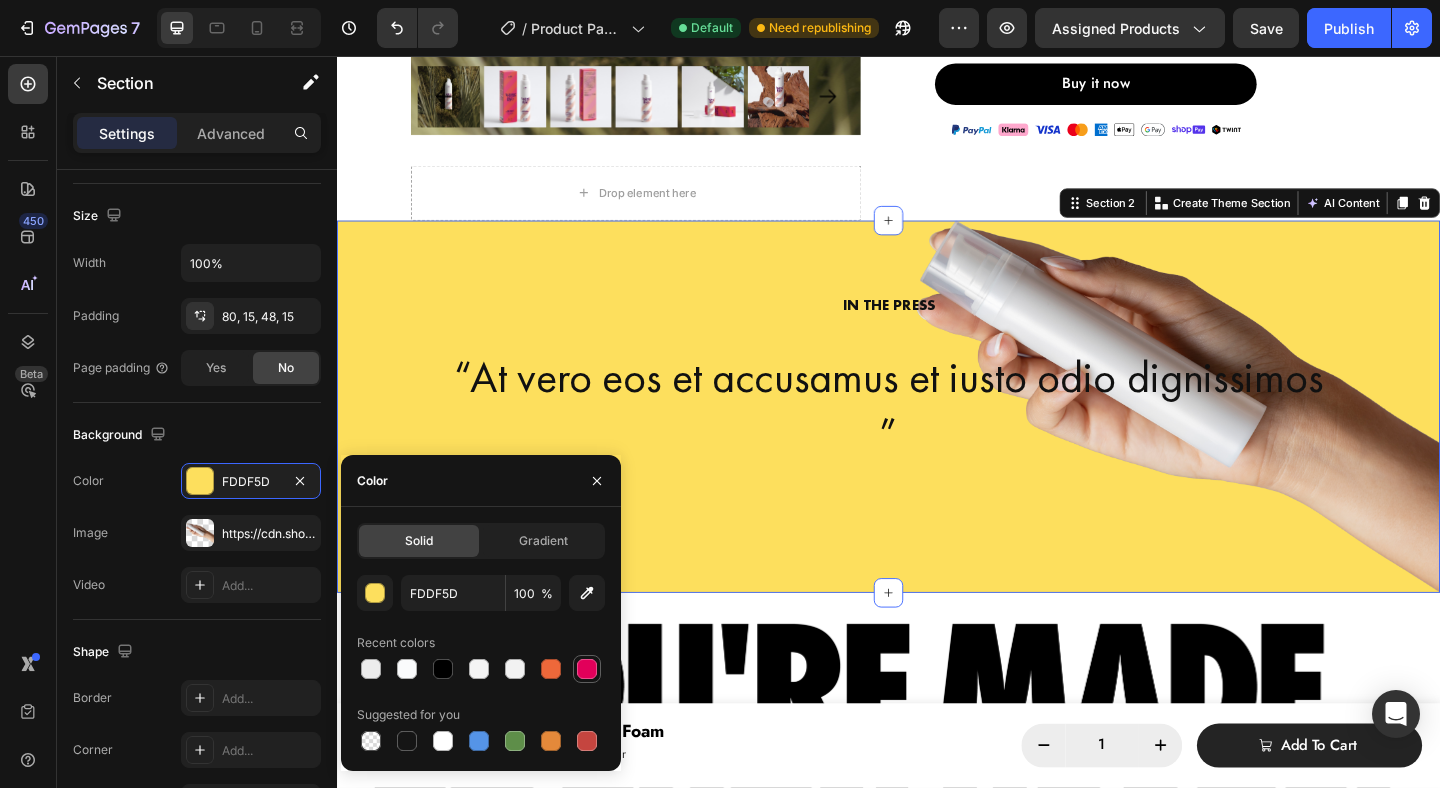 click at bounding box center [587, 669] 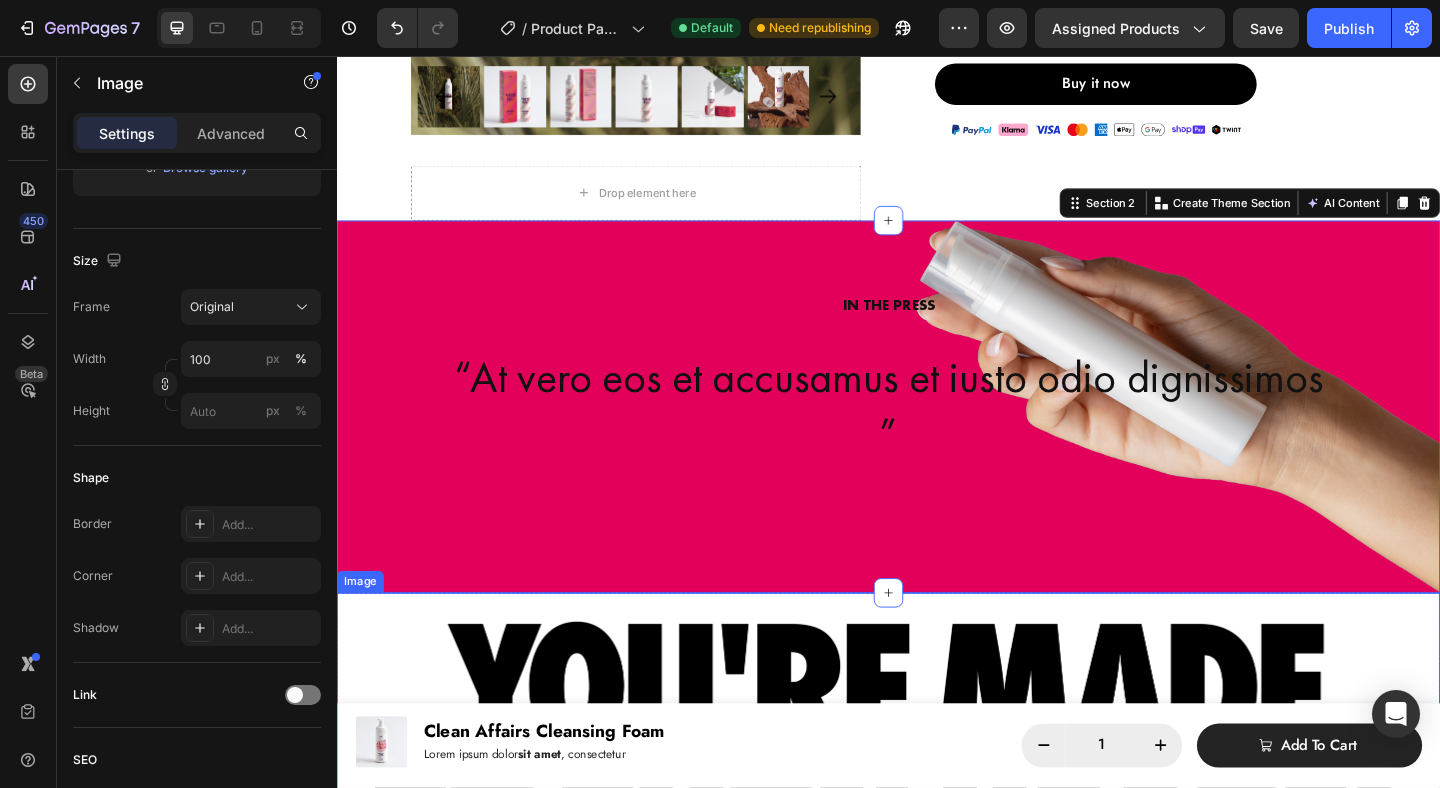 click at bounding box center [937, 824] 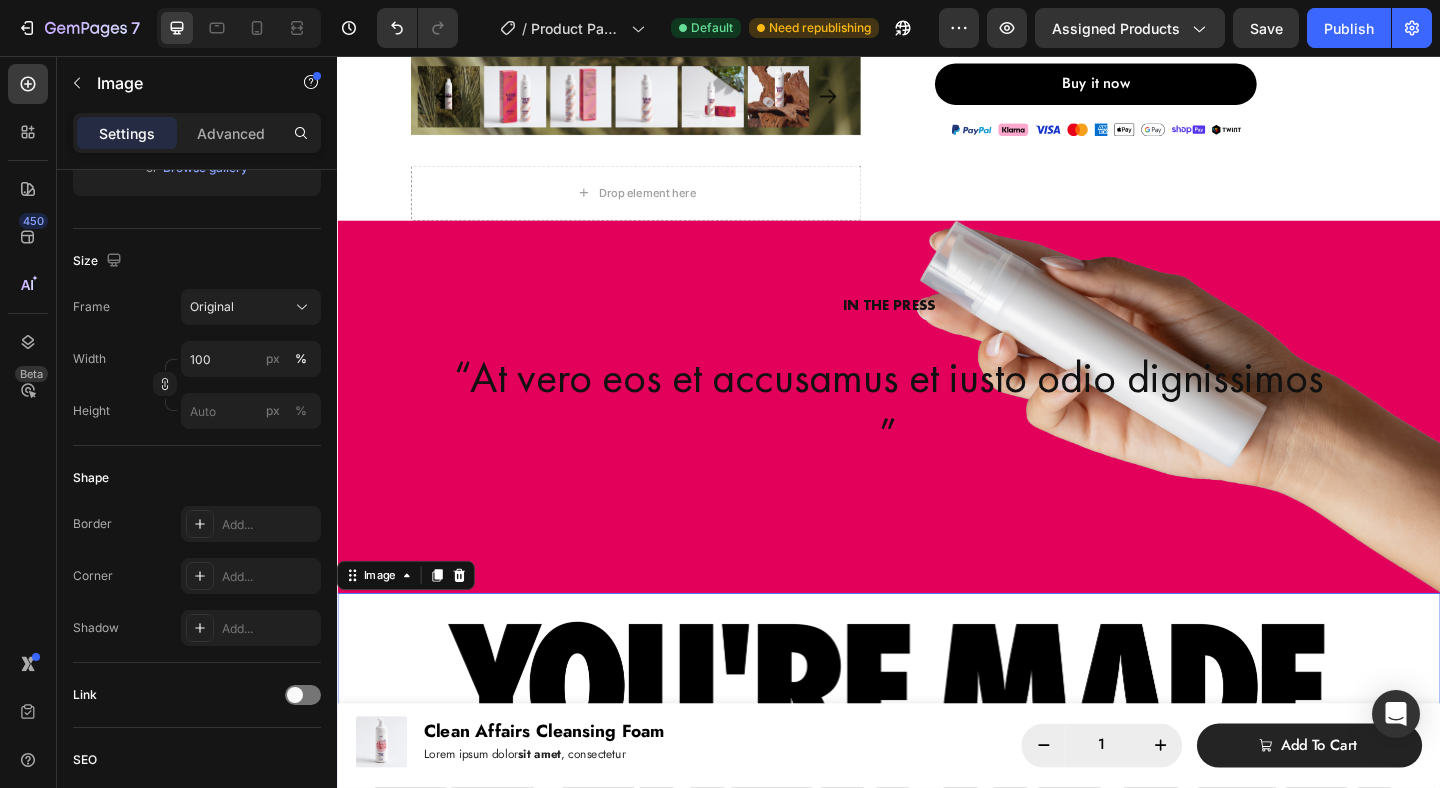 scroll, scrollTop: 0, scrollLeft: 0, axis: both 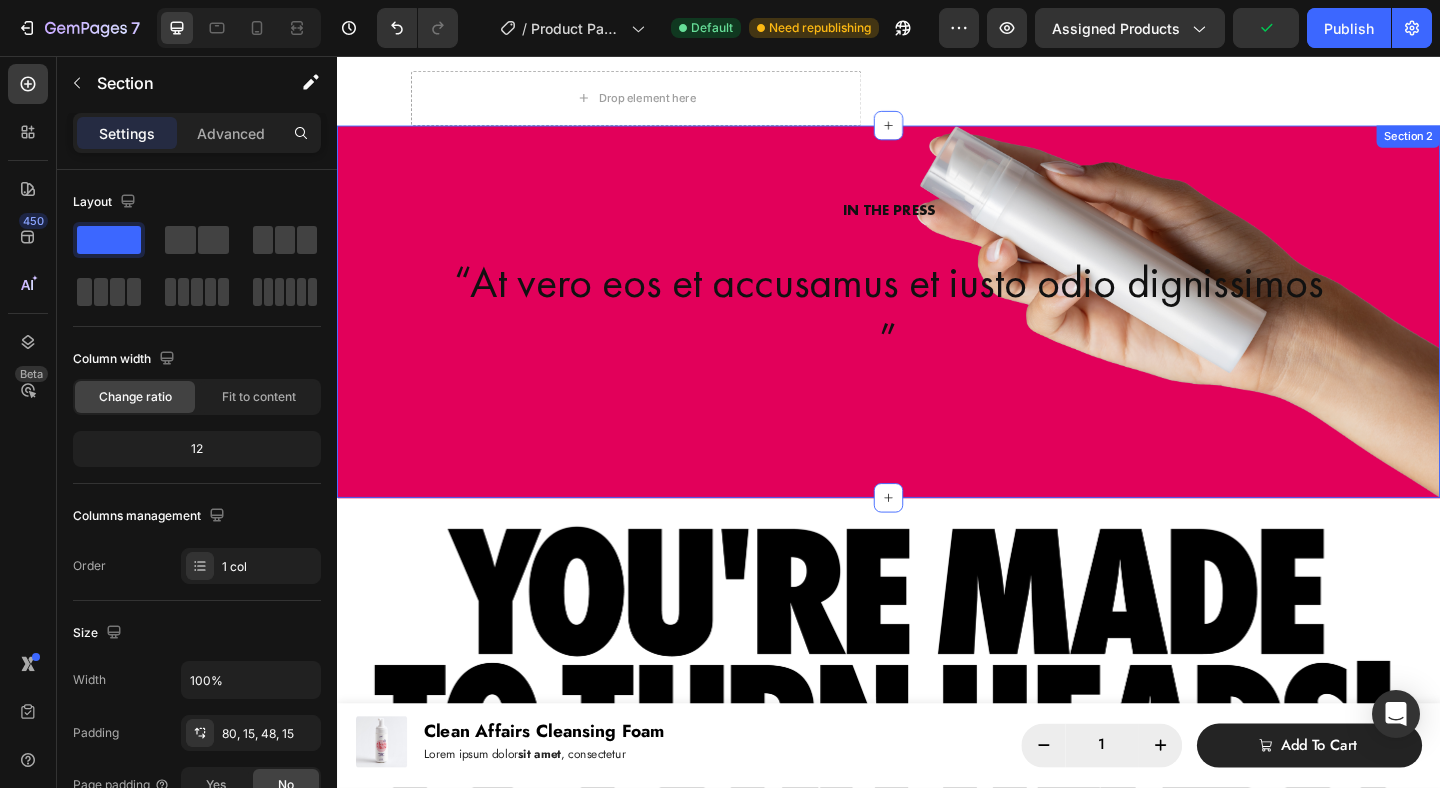 click on "IN THE PRESS Heading “At vero eos et accusamus et iusto odio dignissimos ” Text Block
Drop element here
Drop element here Carousel Row Section 2" at bounding box center (937, 335) 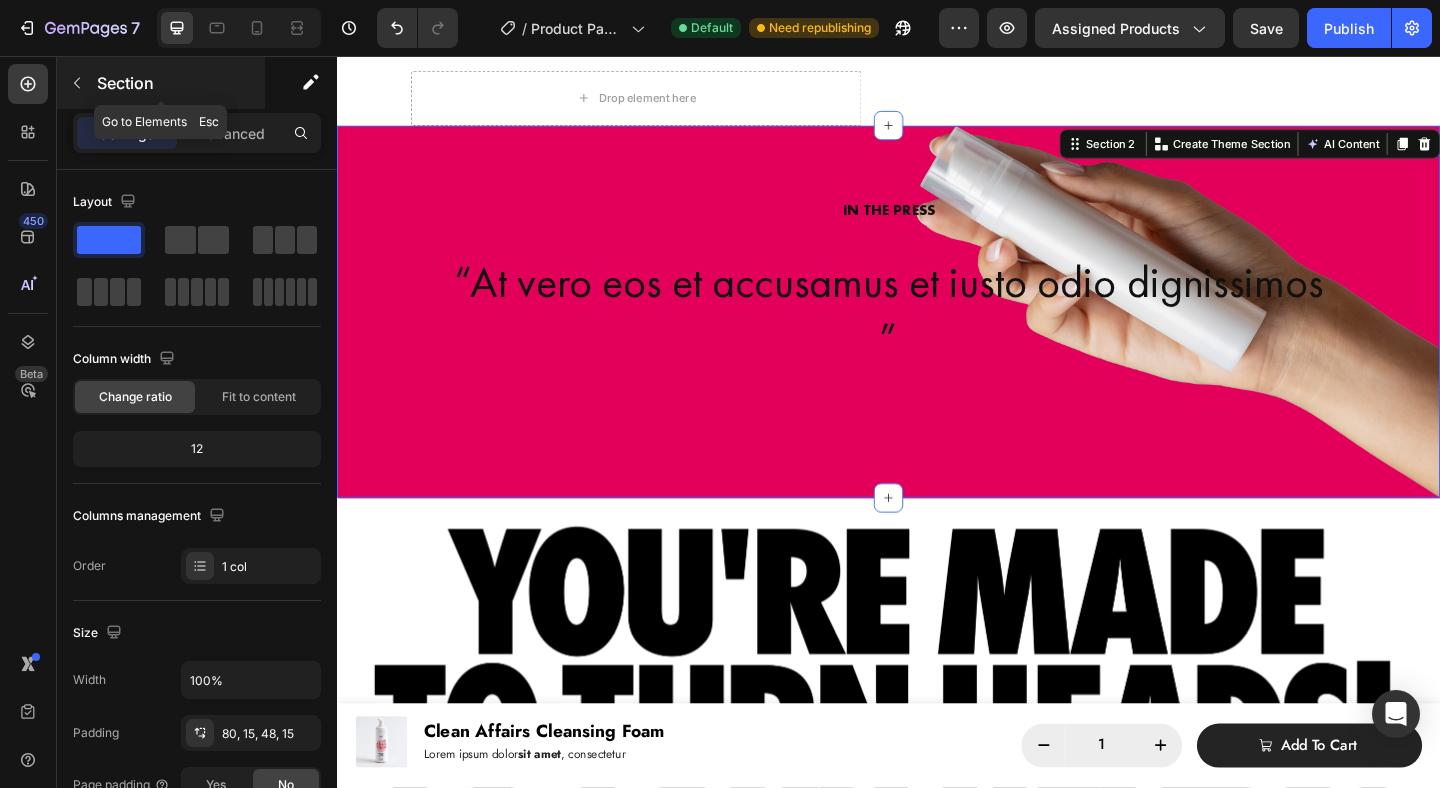 click 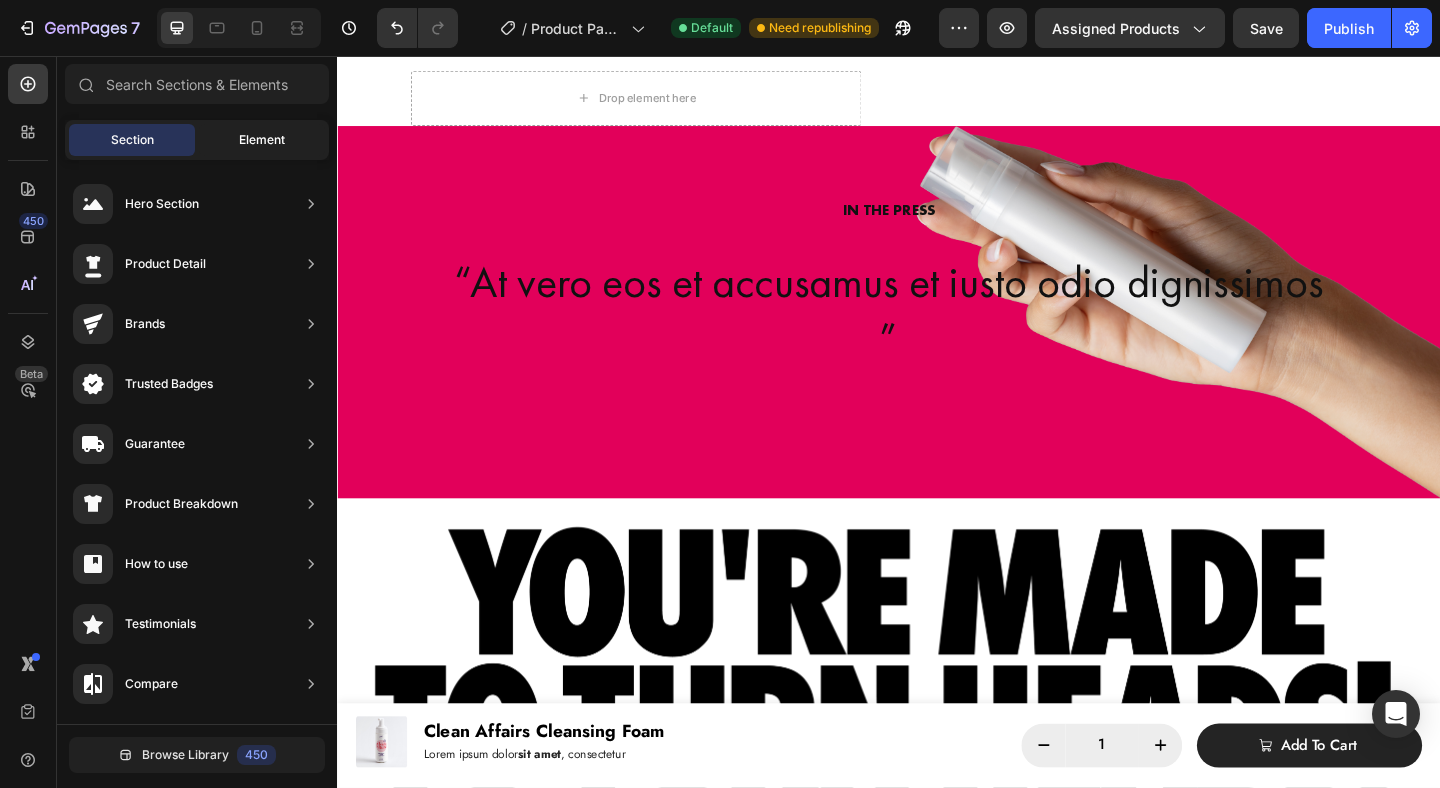 click on "Element" at bounding box center (262, 140) 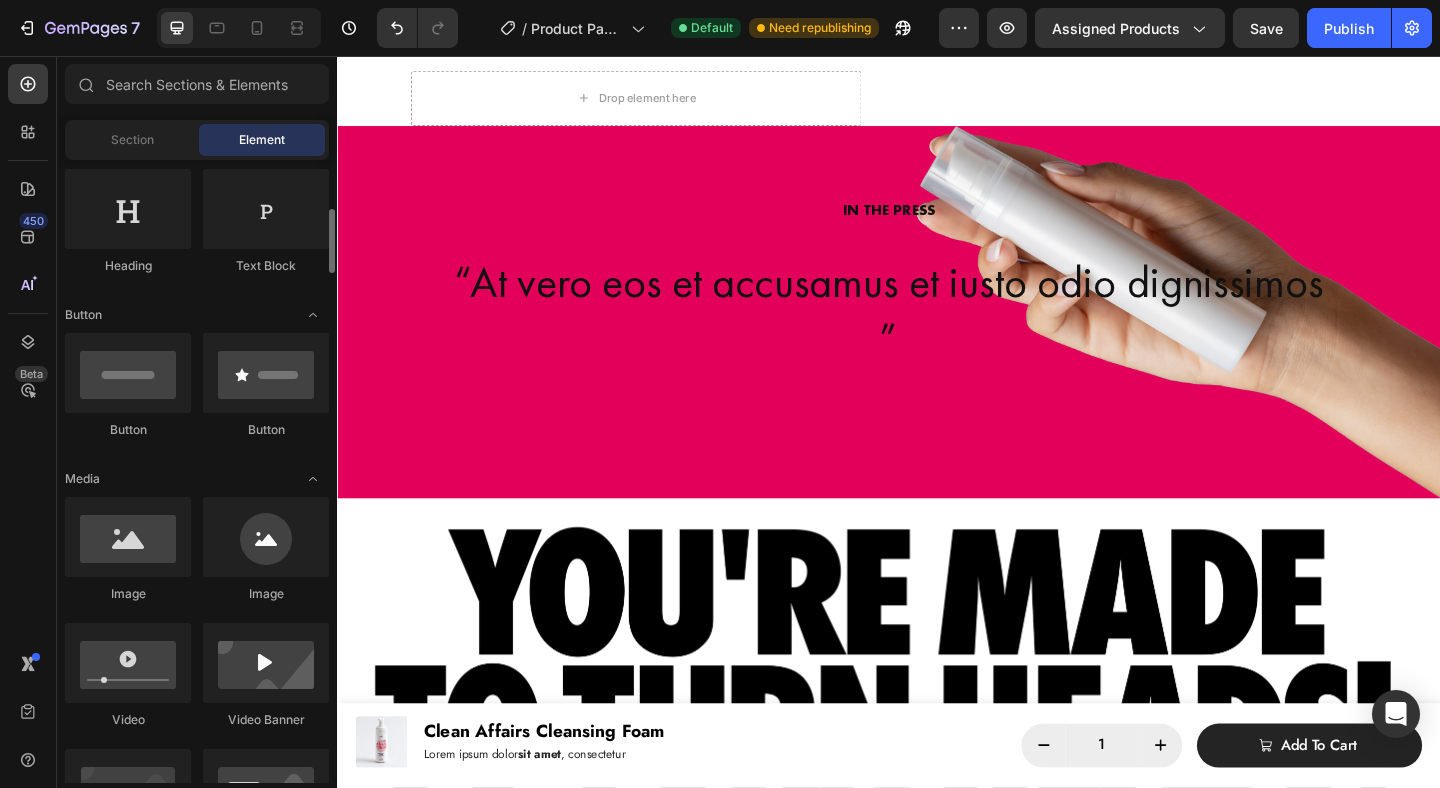 scroll, scrollTop: 381, scrollLeft: 0, axis: vertical 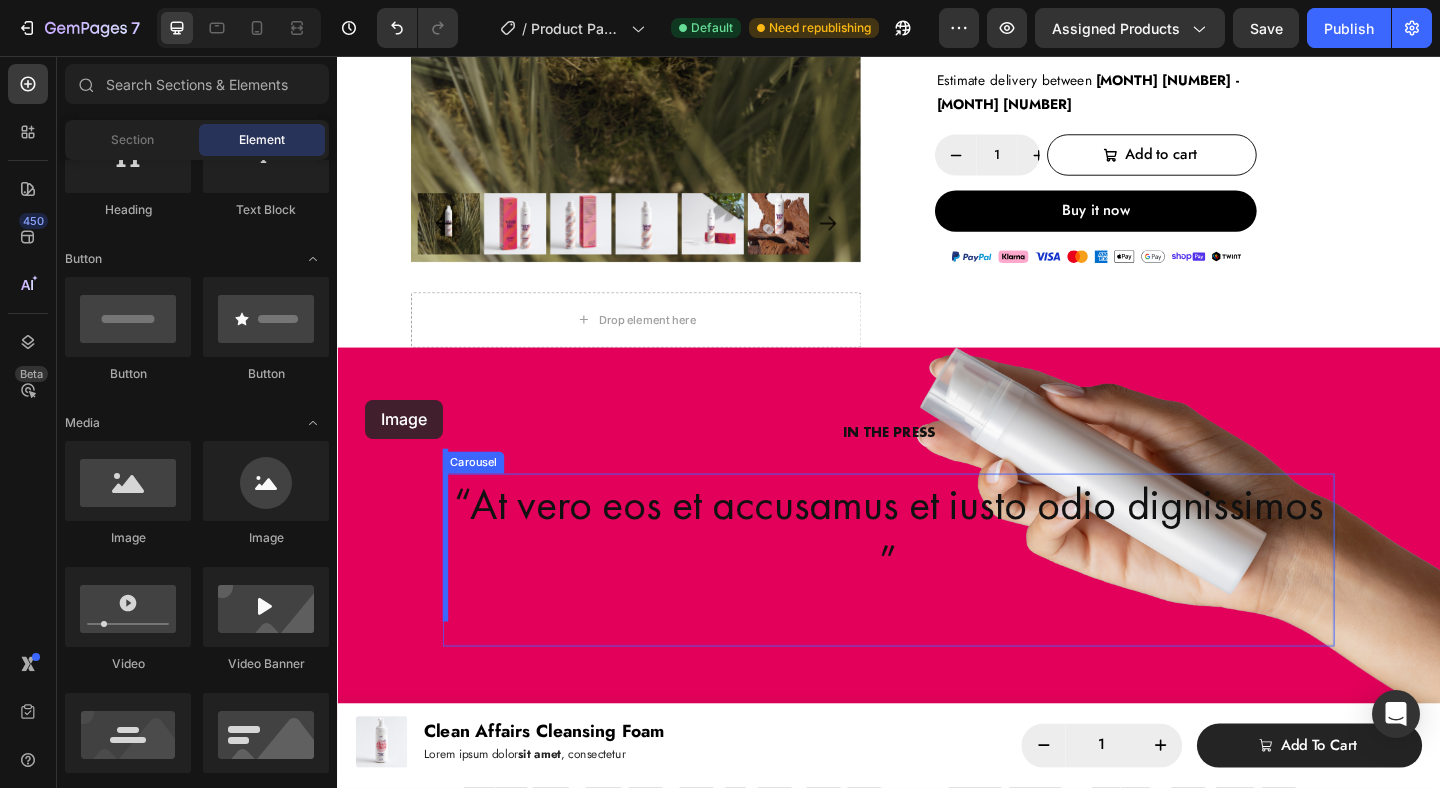 drag, startPoint x: 474, startPoint y: 560, endPoint x: 368, endPoint y: 430, distance: 167.73788 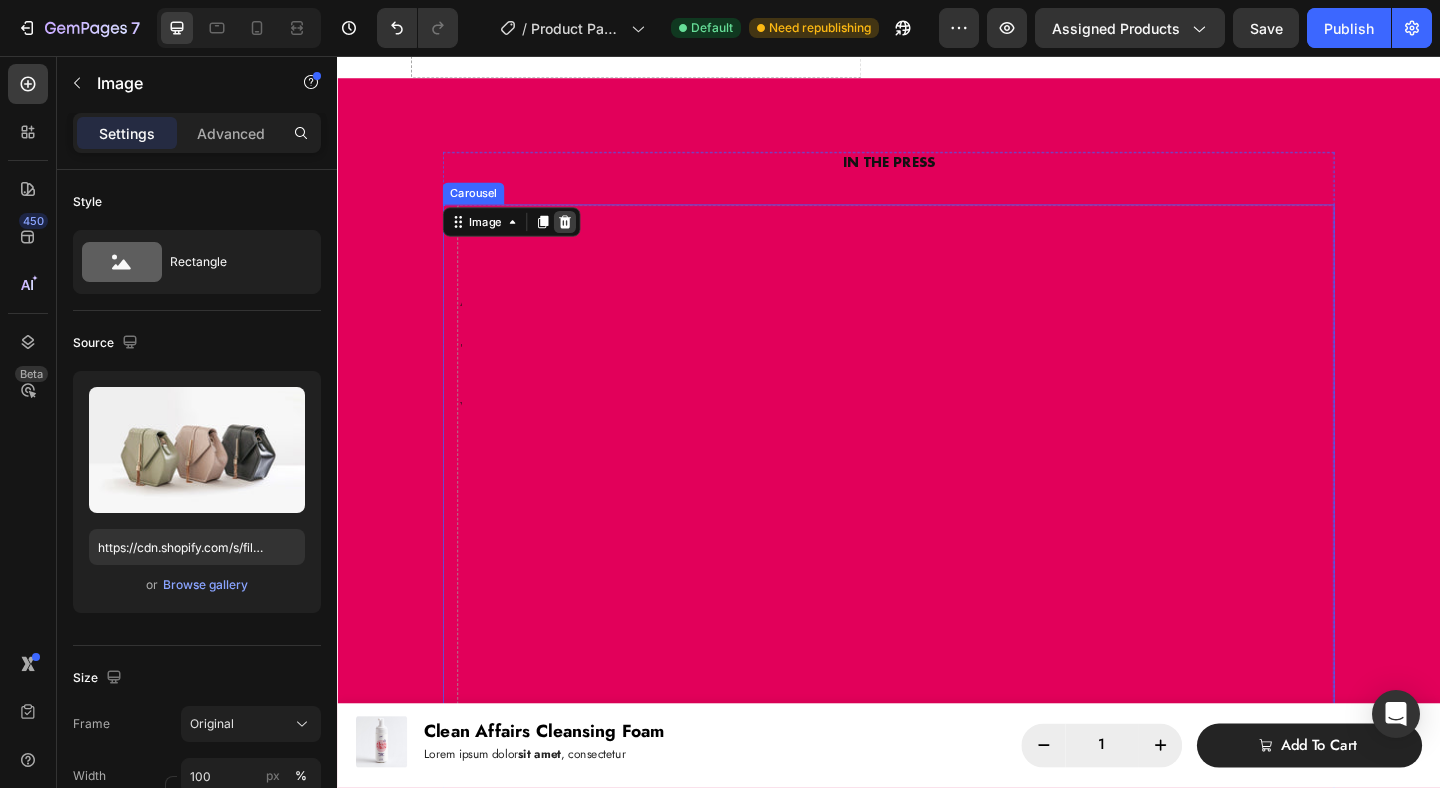 scroll, scrollTop: 729, scrollLeft: 0, axis: vertical 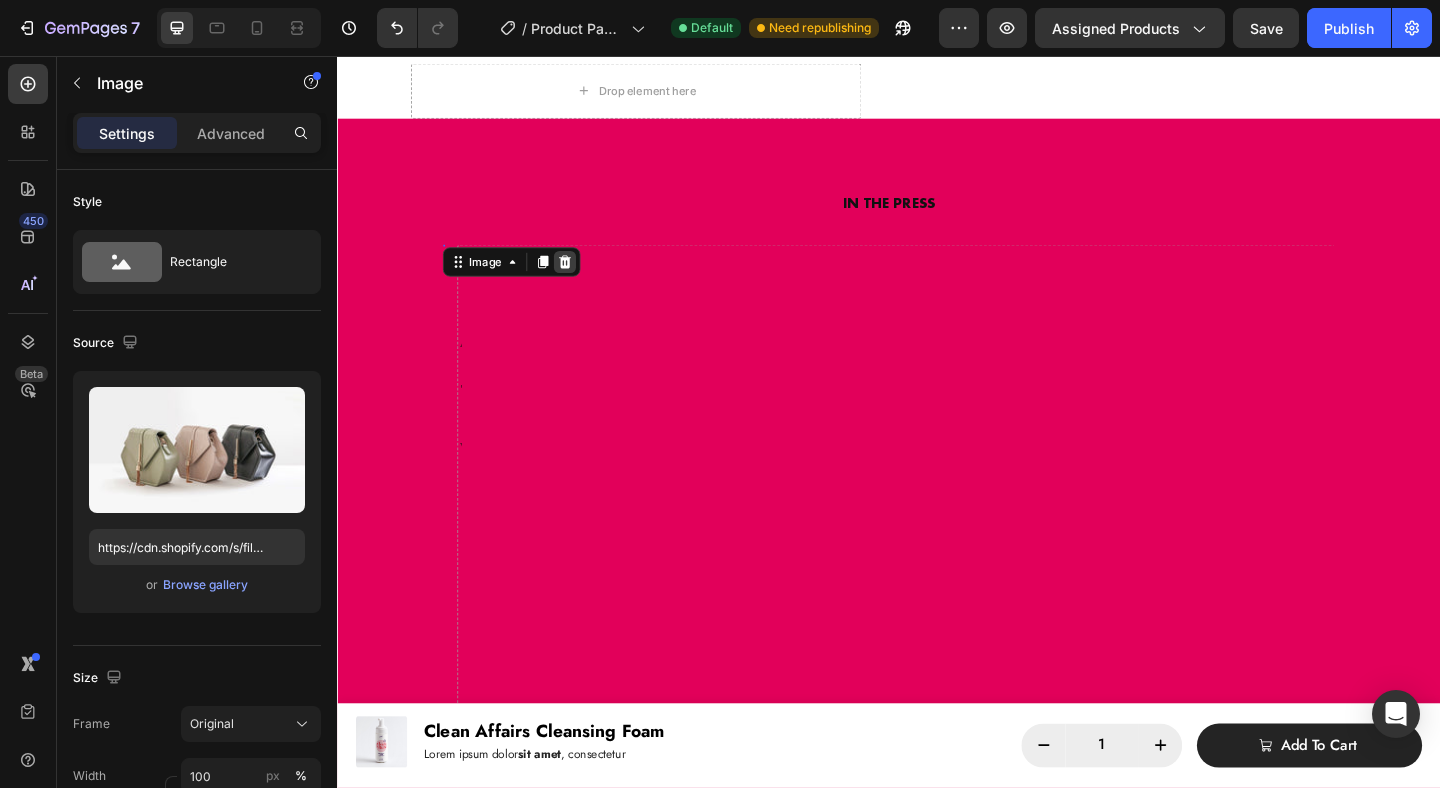 click 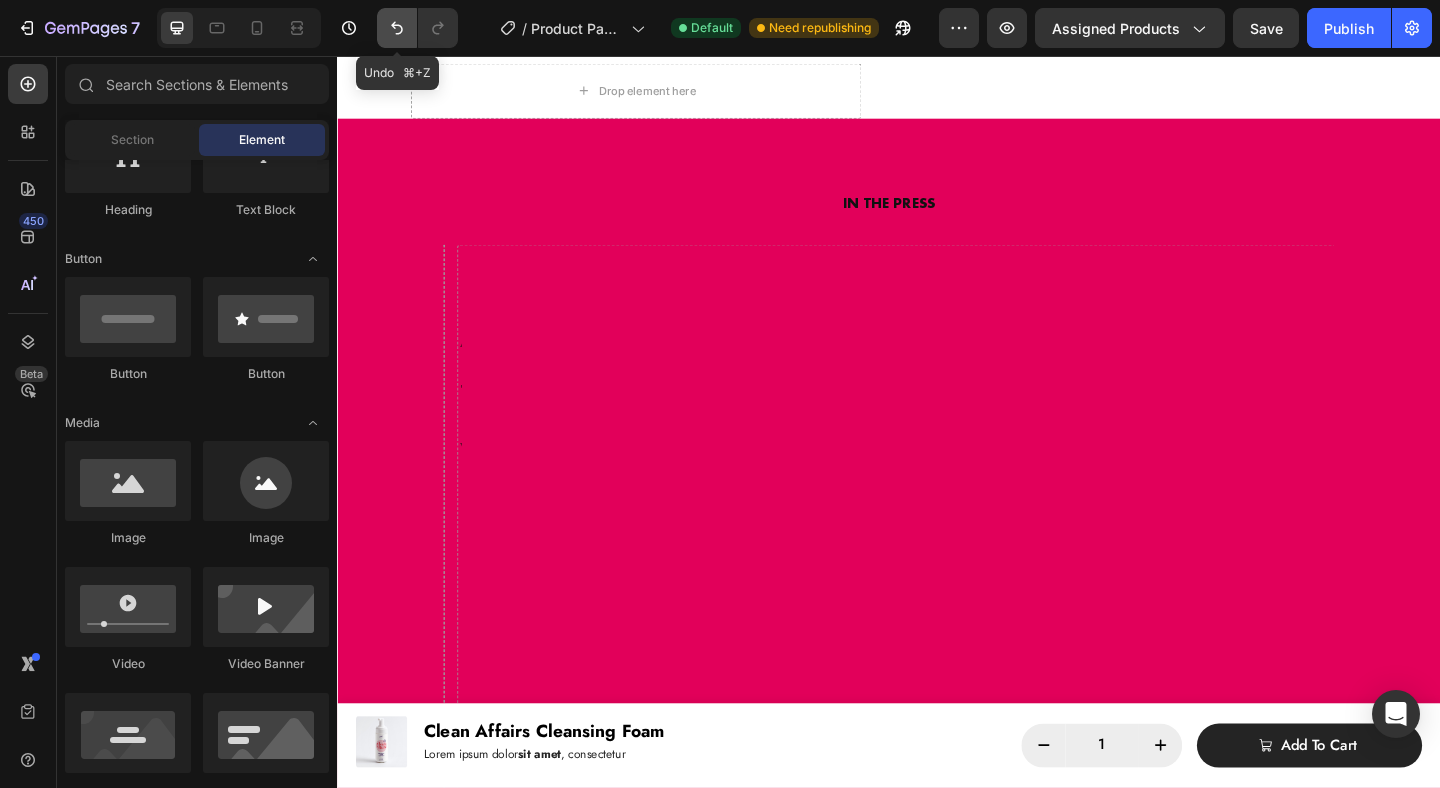 click 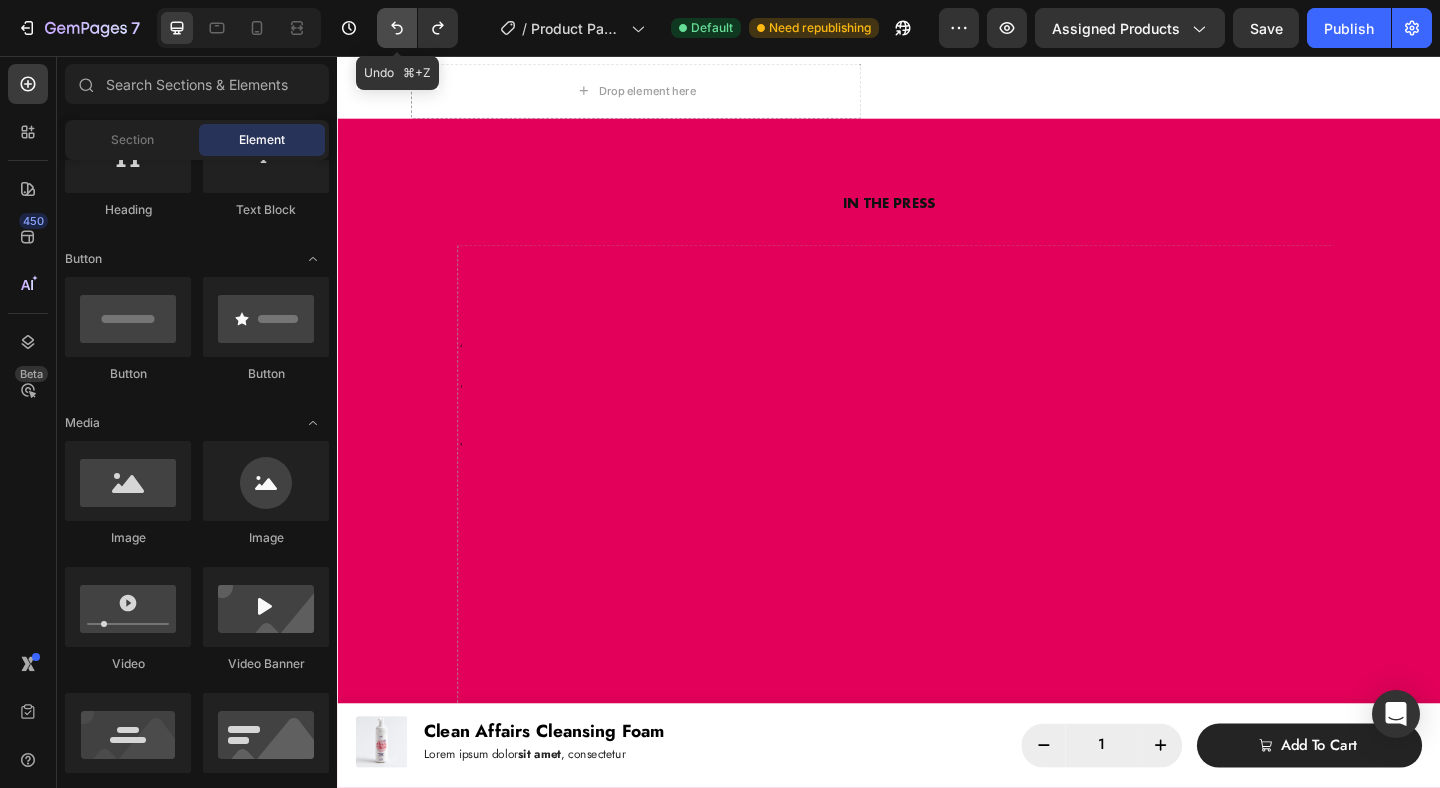 click 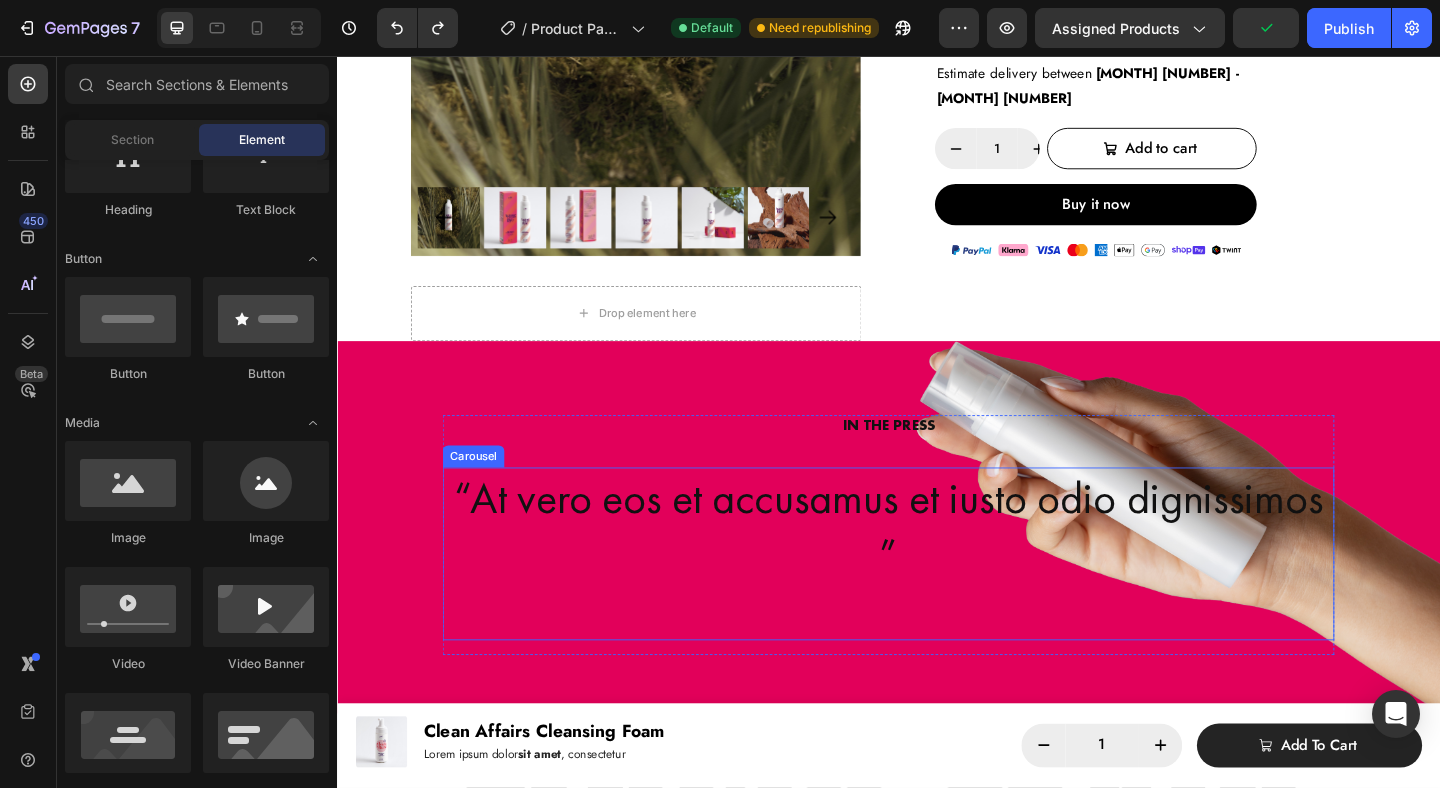 scroll, scrollTop: 483, scrollLeft: 0, axis: vertical 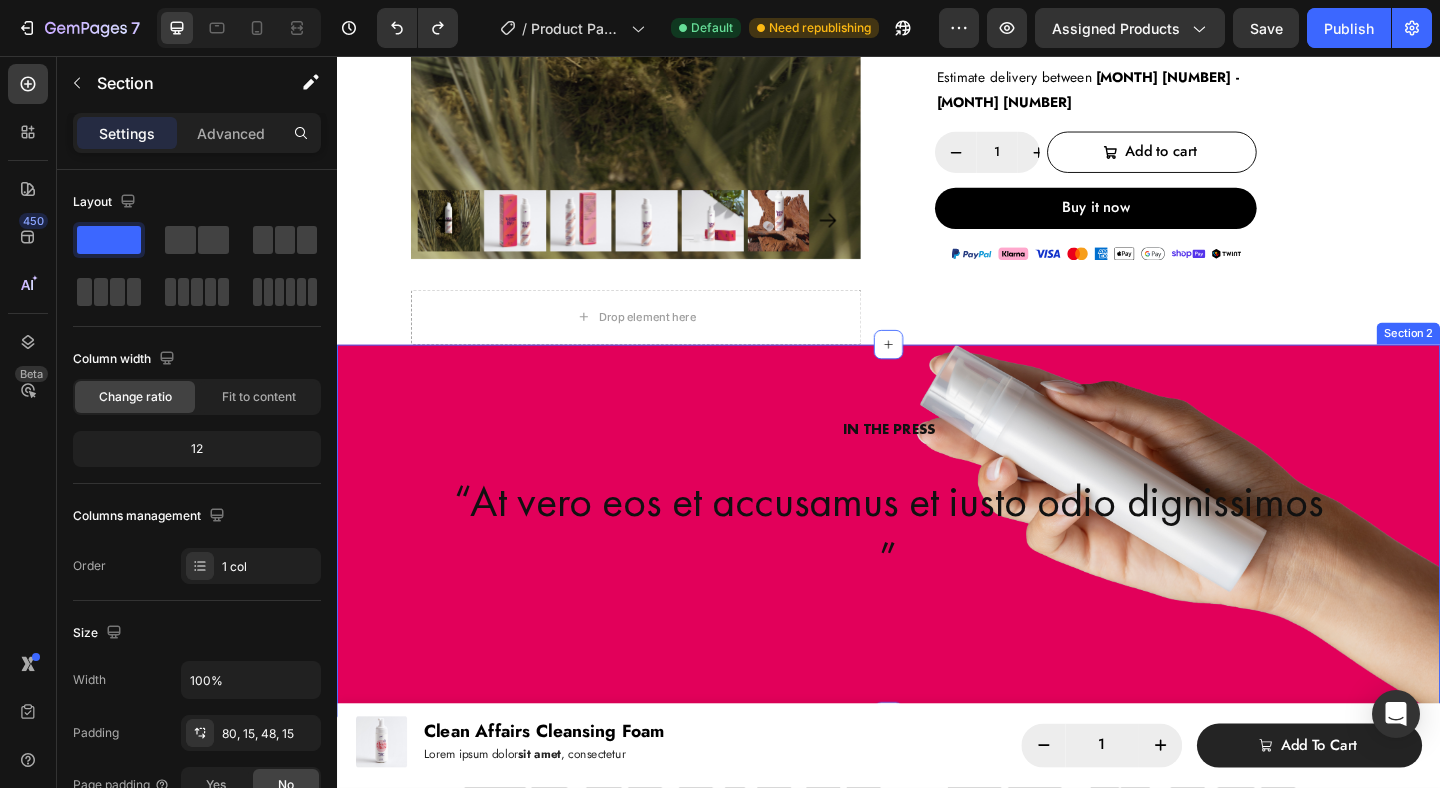 click on "IN THE PRESS Heading “At vero eos et accusamus et iusto odio dignissimos ” Text Block
Drop element here
Drop element here Carousel Row Section 2" at bounding box center [937, 573] 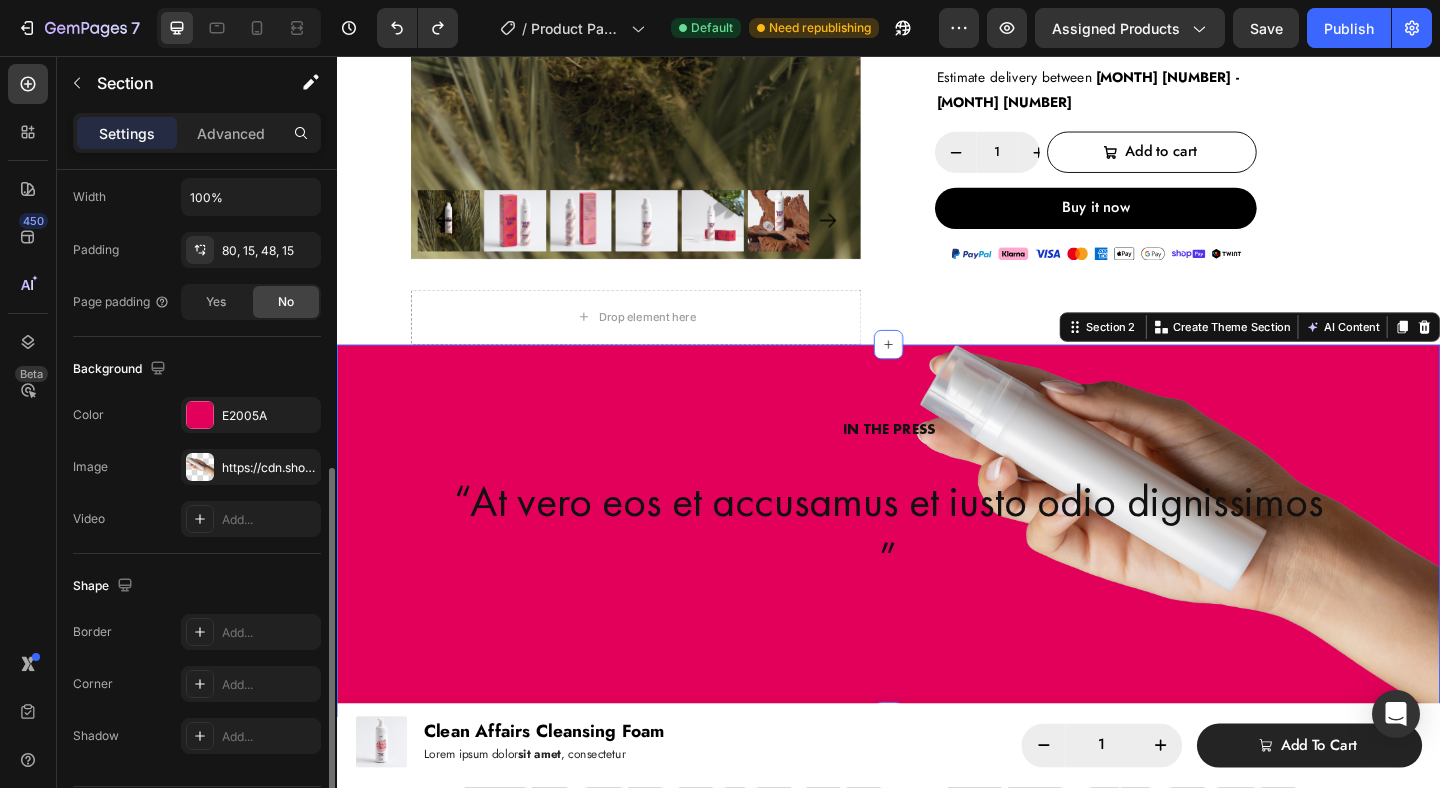 scroll, scrollTop: 516, scrollLeft: 0, axis: vertical 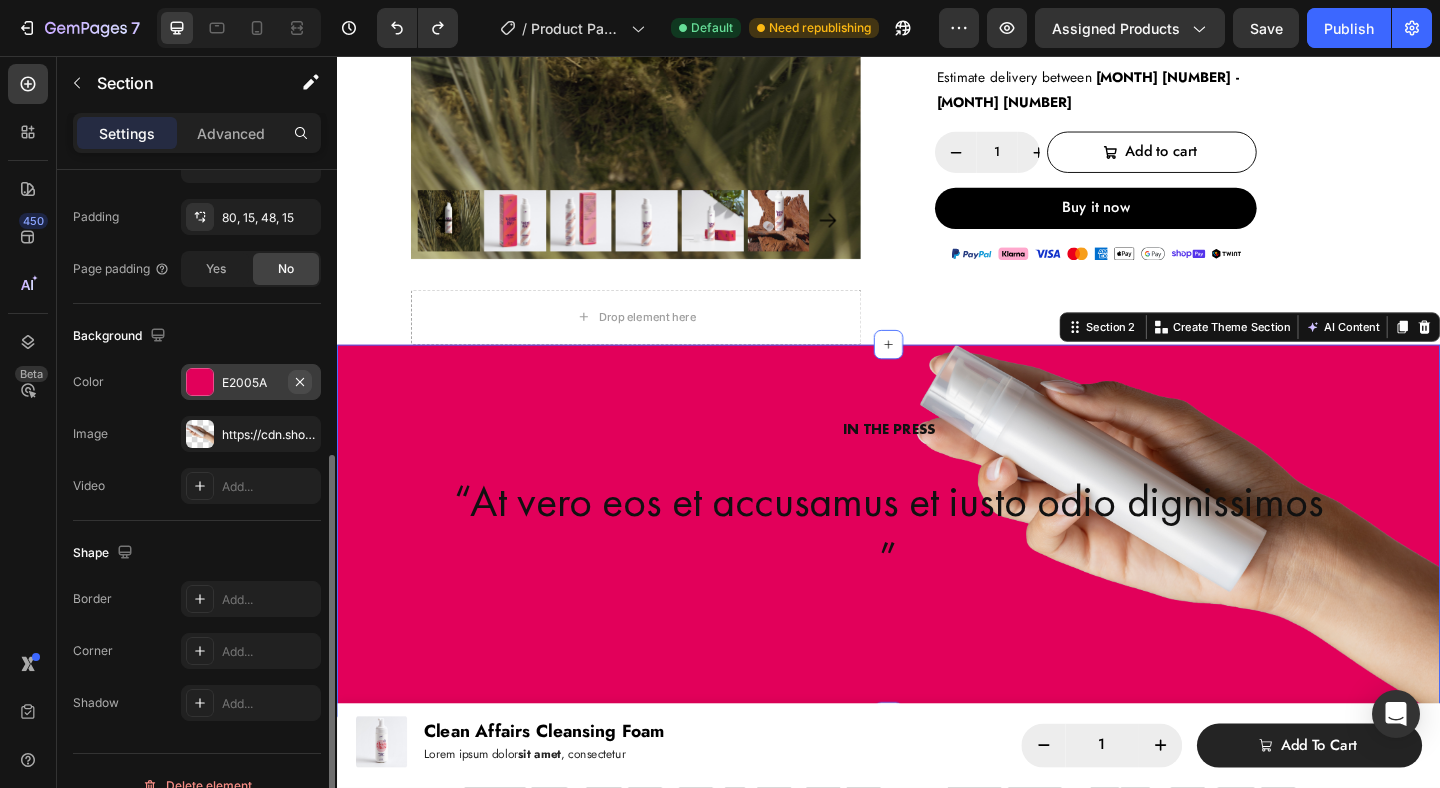 click 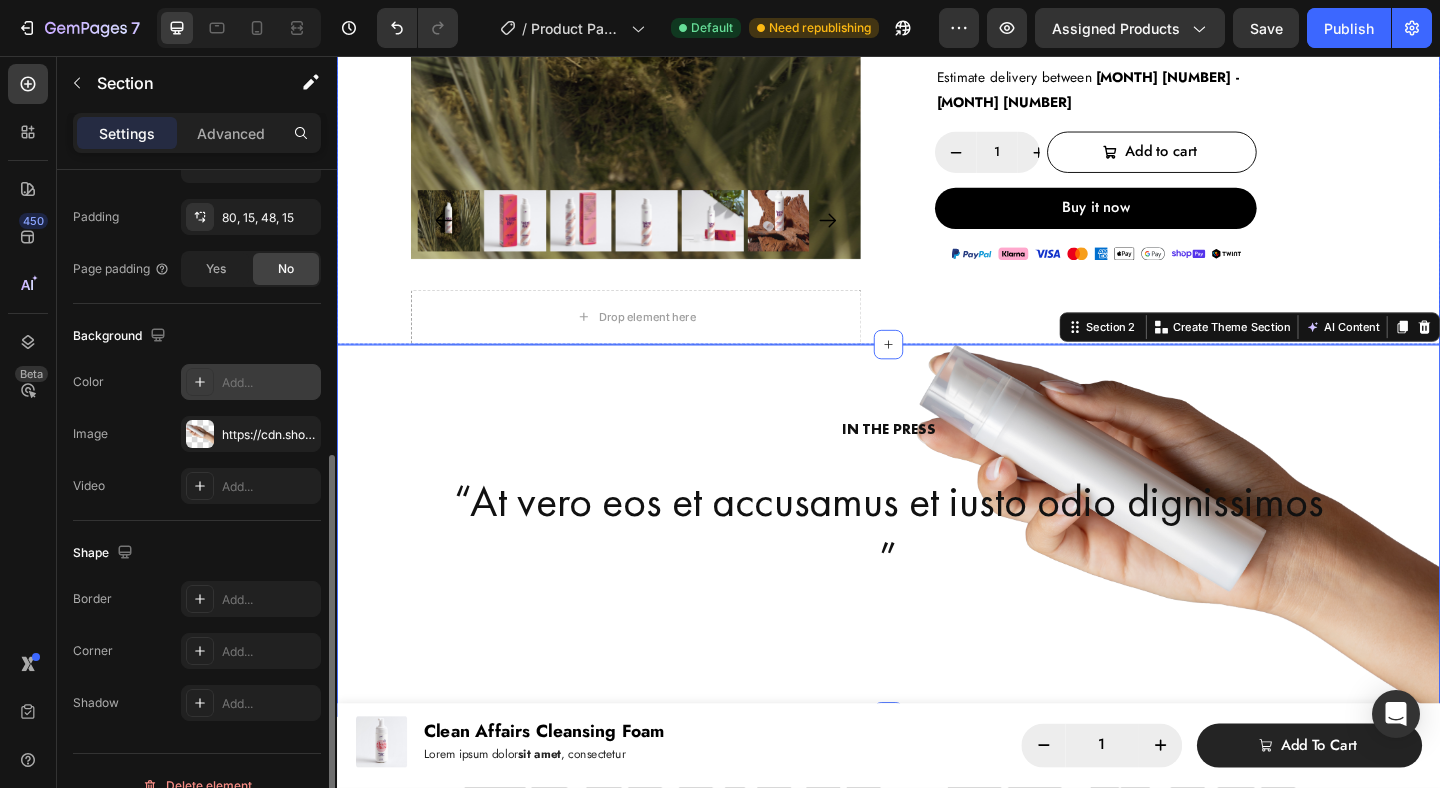 click on "Product Images Aging Bye Bye Ceramide Night Cream Product Title Icon Icon Icon Icon Icon Icon List €44,90 Product Price Product Price No compare price Product Price Row
Your custom text goes here
Your custom text goes here
Your custom text goes here
Your custom text goes here Item List
Estimate delivery between
[MONTH] [NUMBER] - [MONTH] [NUMBER]
Delivery Date Title: Default Default Default Default Product Variants & Swatches
1
Product Quantity
Add to cart Add to Cart Row Buy it now Dynamic Checkout Image
Drop element here Product" at bounding box center [937, -3] 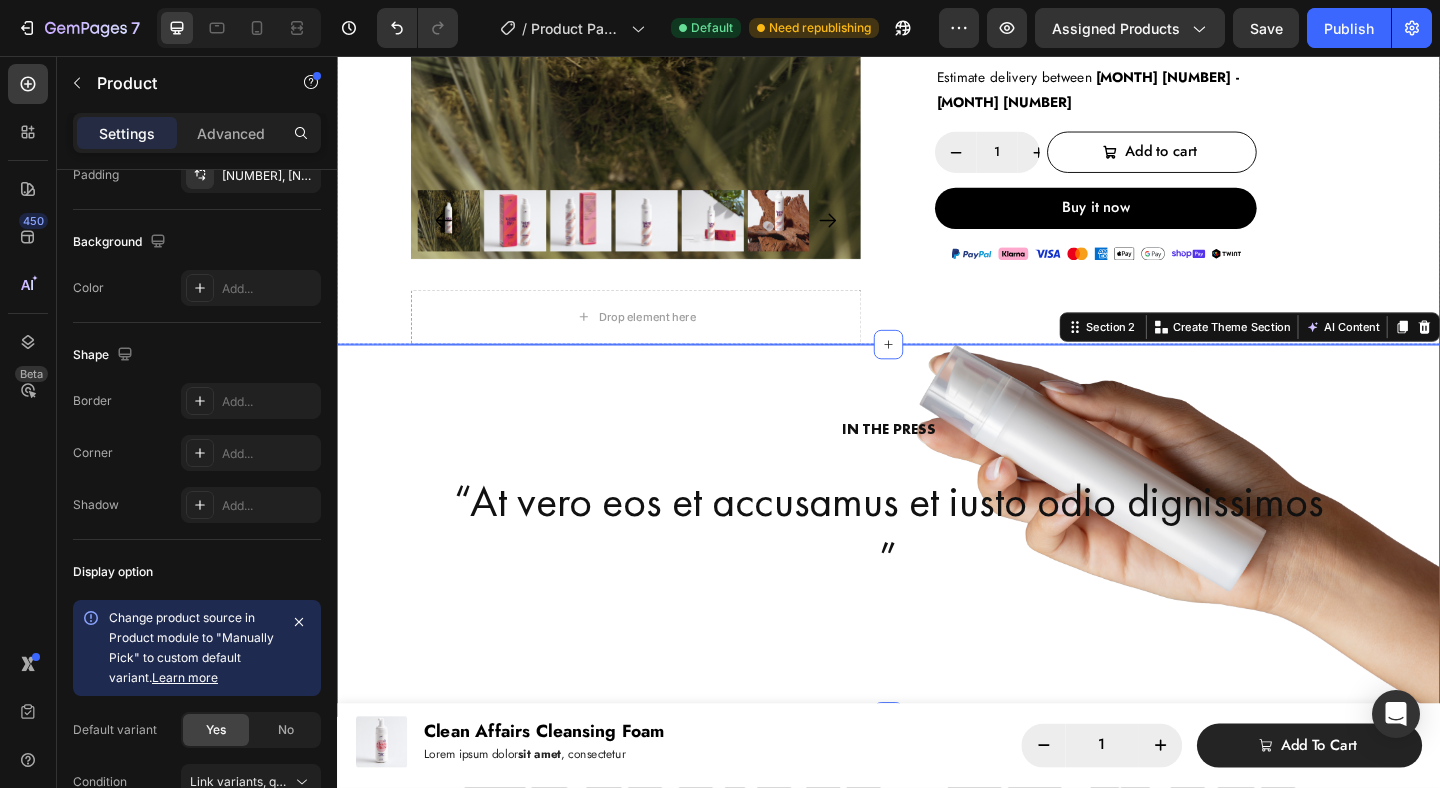 scroll, scrollTop: 0, scrollLeft: 0, axis: both 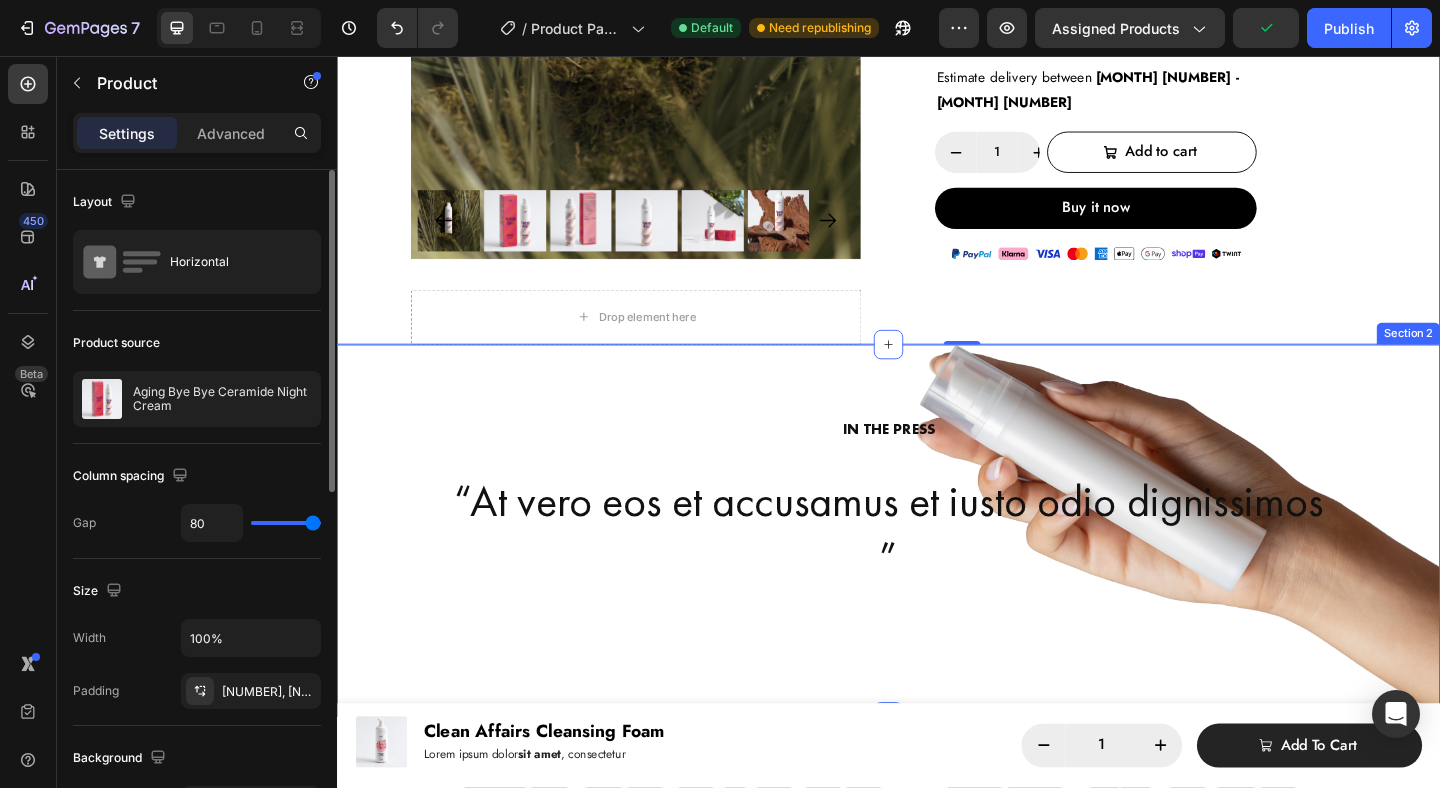 click on "IN THE PRESS Heading “At vero eos et accusamus et iusto odio dignissimos ” Text Block
Drop element here
Drop element here Carousel Row Section 2" at bounding box center [937, 573] 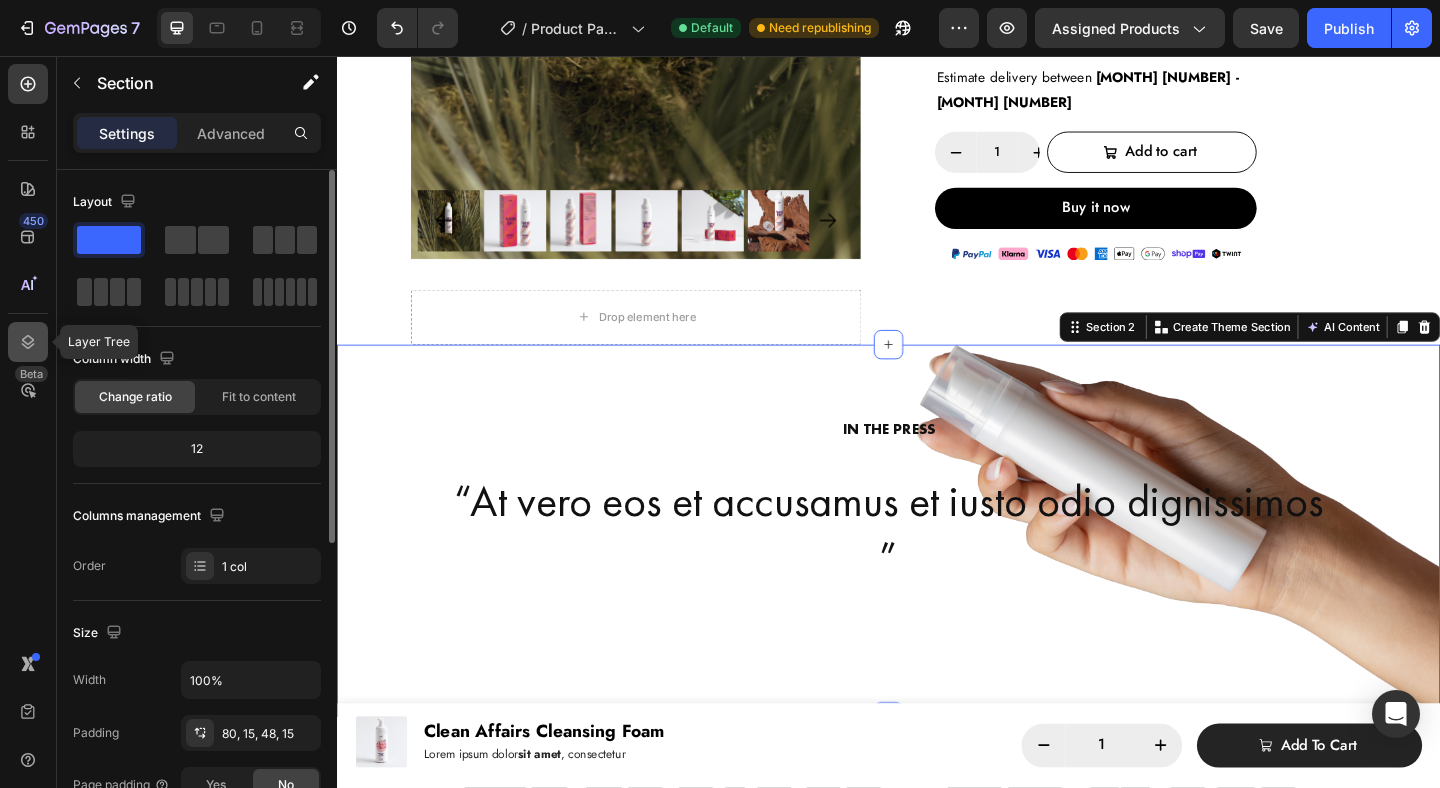 click 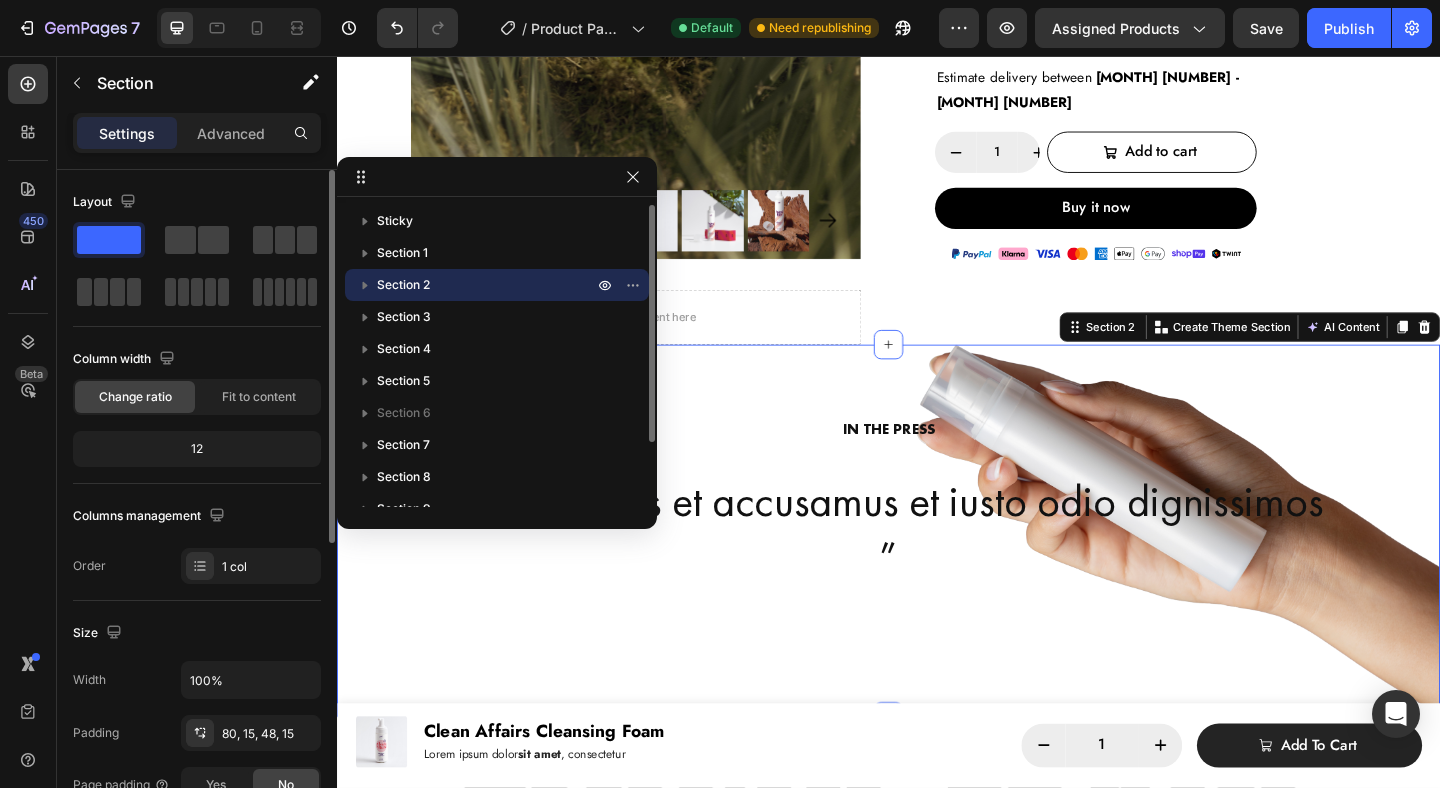 click 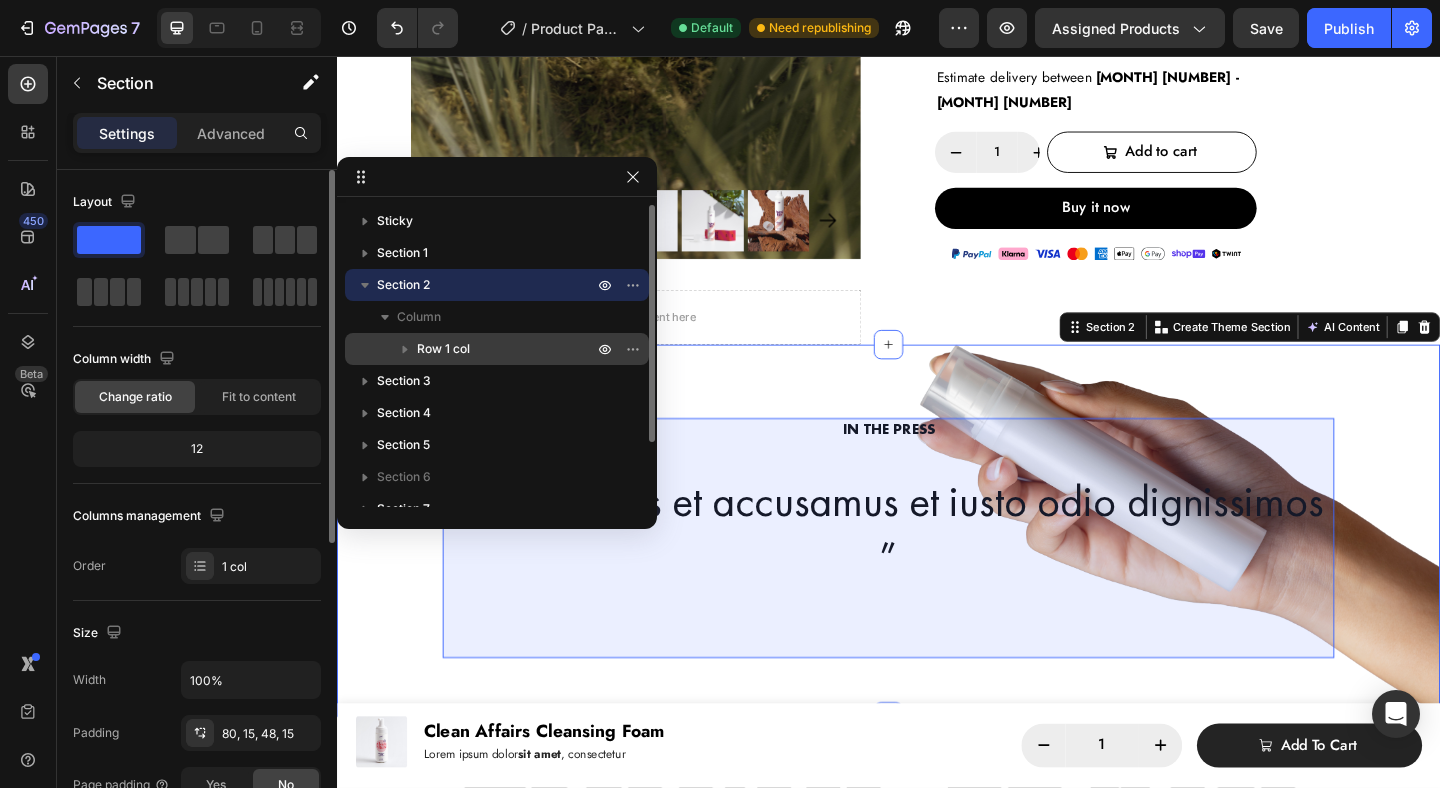 click on "Row 1 col" at bounding box center [443, 349] 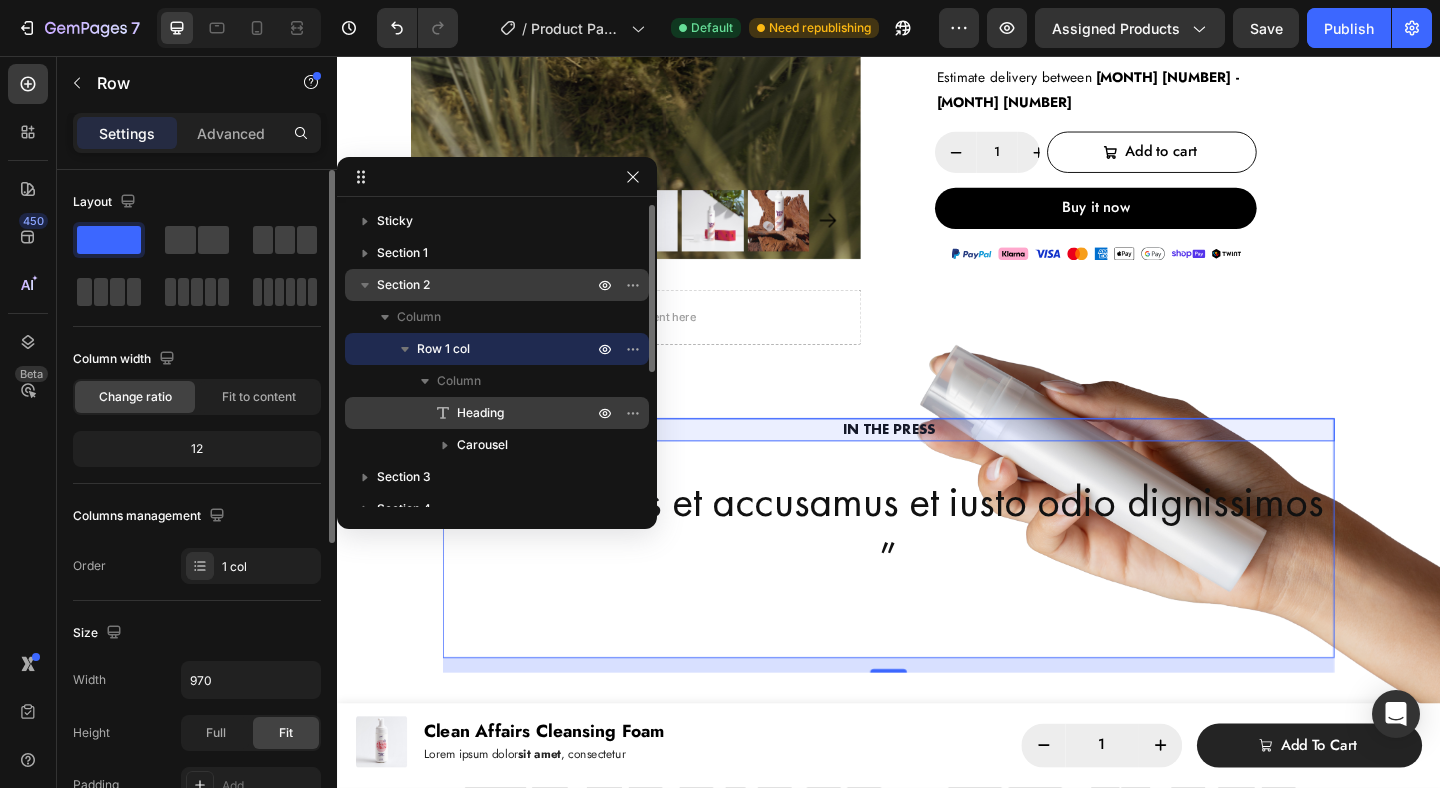 click on "Heading" at bounding box center [480, 413] 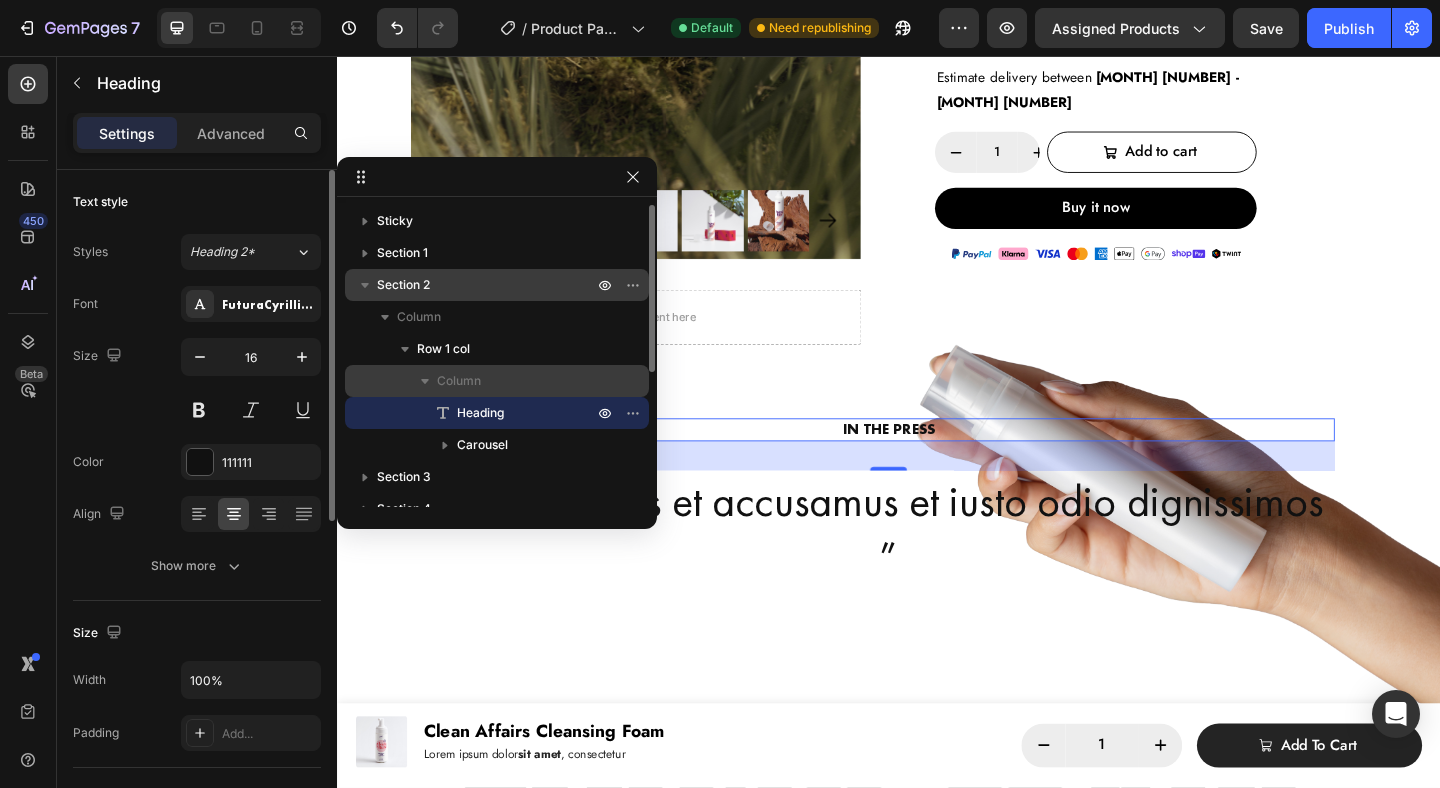 click on "Column" at bounding box center [459, 381] 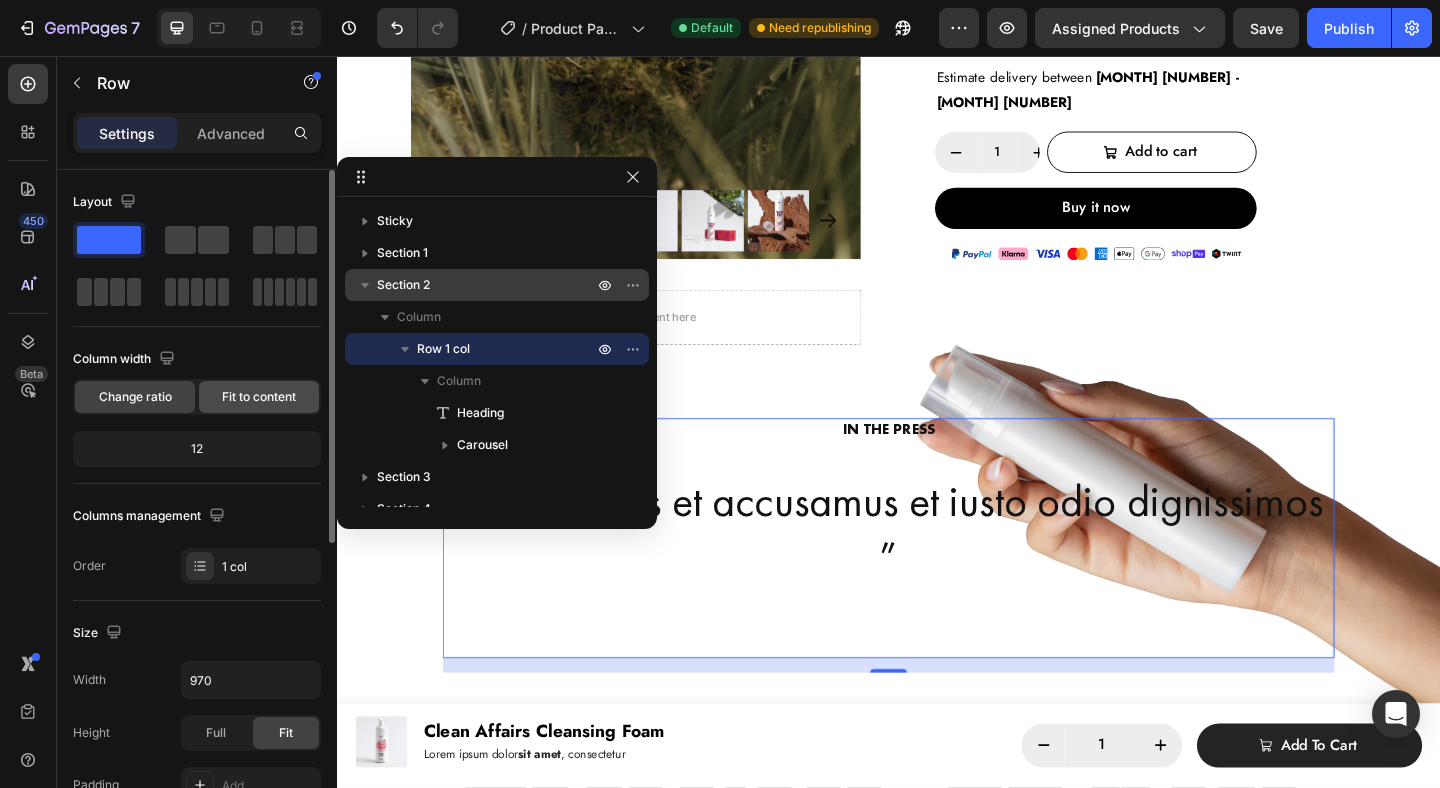 click on "Fit to content" 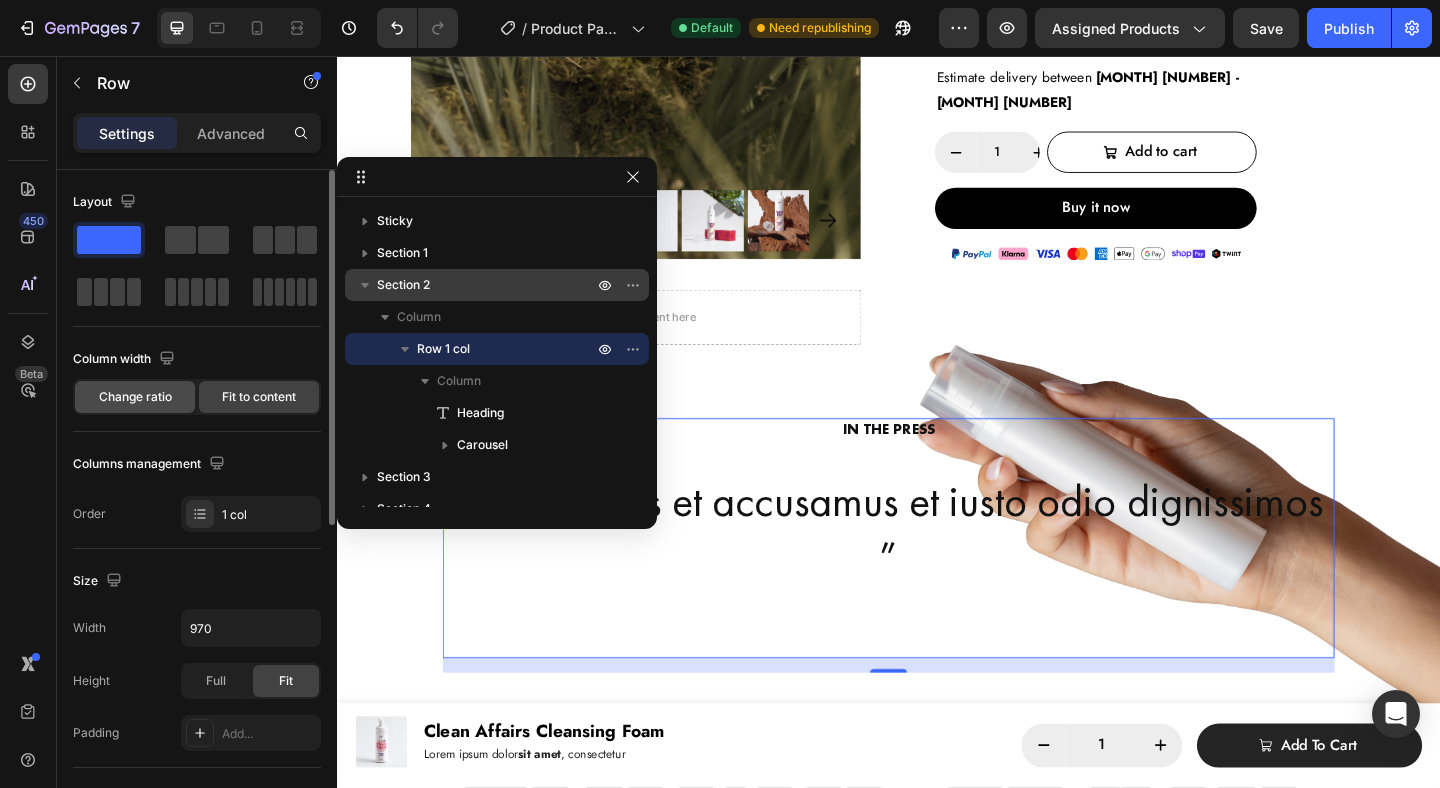 click on "Change ratio" 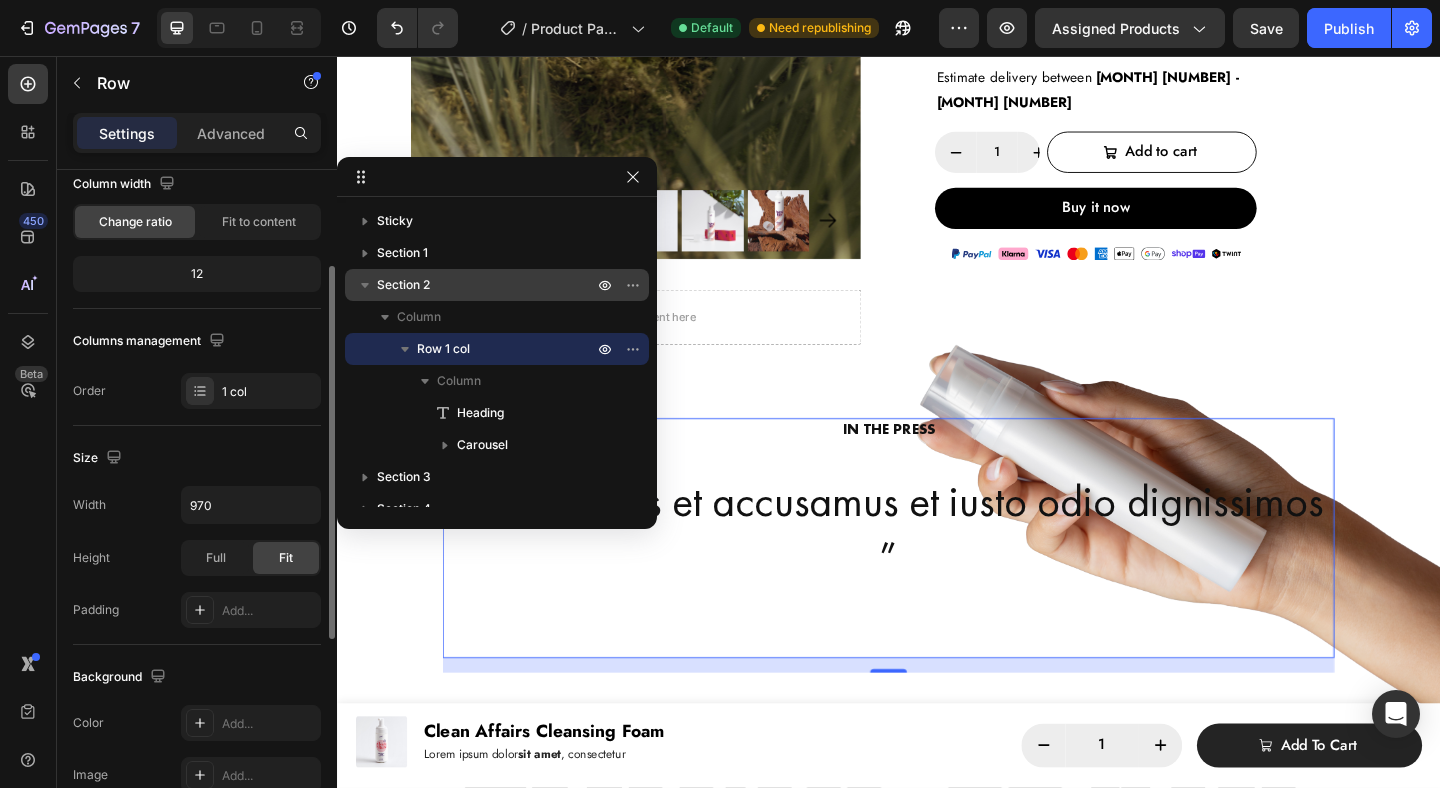 scroll, scrollTop: 238, scrollLeft: 0, axis: vertical 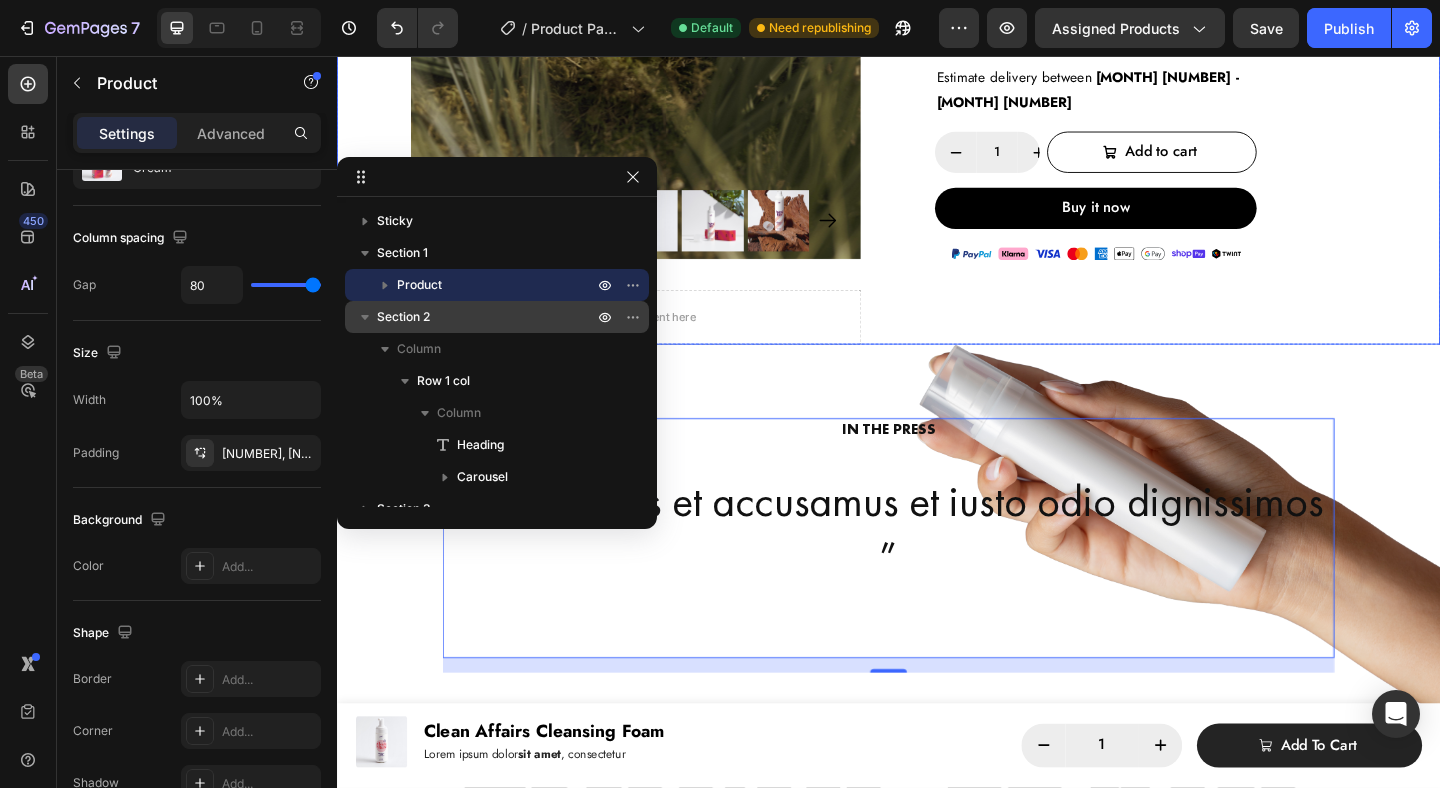 click on "Product Images Aging Bye Bye Ceramide Night Cream Product Title Icon Icon Icon Icon Icon Icon List €44,90 Product Price Product Price No compare price Product Price Row
Your custom text goes here
Your custom text goes here
Your custom text goes here
Your custom text goes here Item List
Estimate delivery between
[MONTH] [NUMBER] - [MONTH] [NUMBER]
Delivery Date Title: Default Default Default Default Product Variants & Swatches
1
Product Quantity
Add to cart Add to Cart Row Buy it now Dynamic Checkout Image
Drop element here Product" at bounding box center (937, -3) 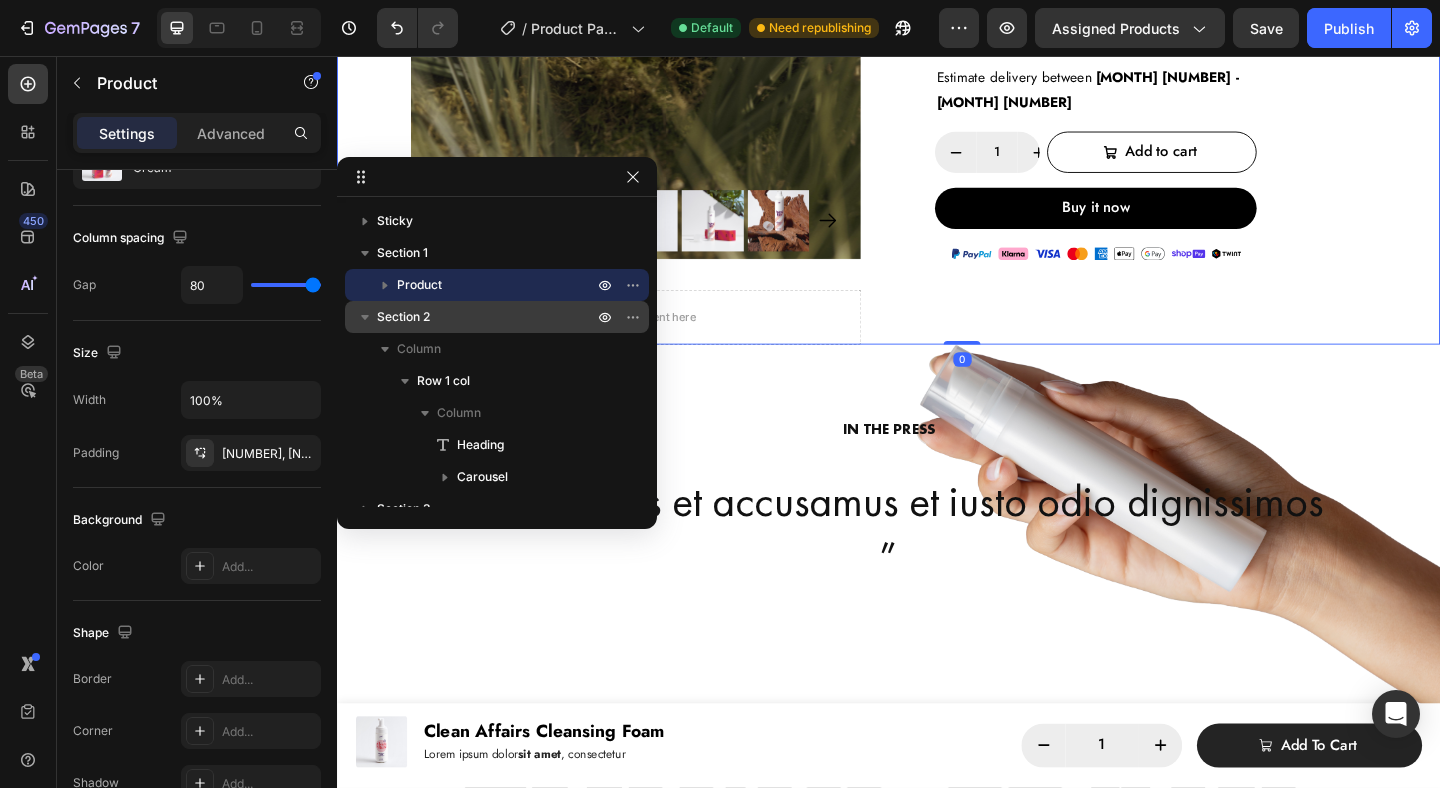 scroll, scrollTop: 0, scrollLeft: 0, axis: both 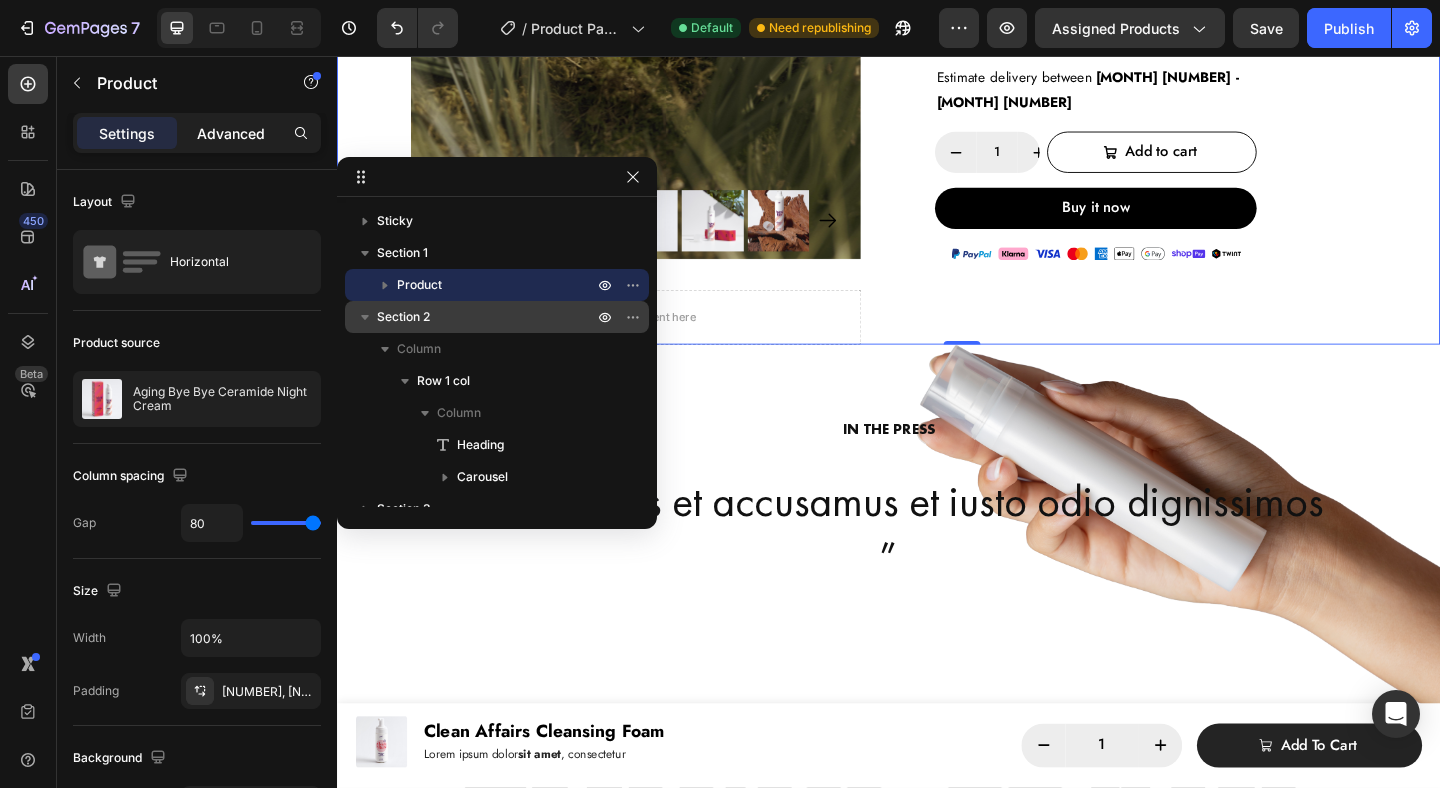 click on "Advanced" at bounding box center [231, 133] 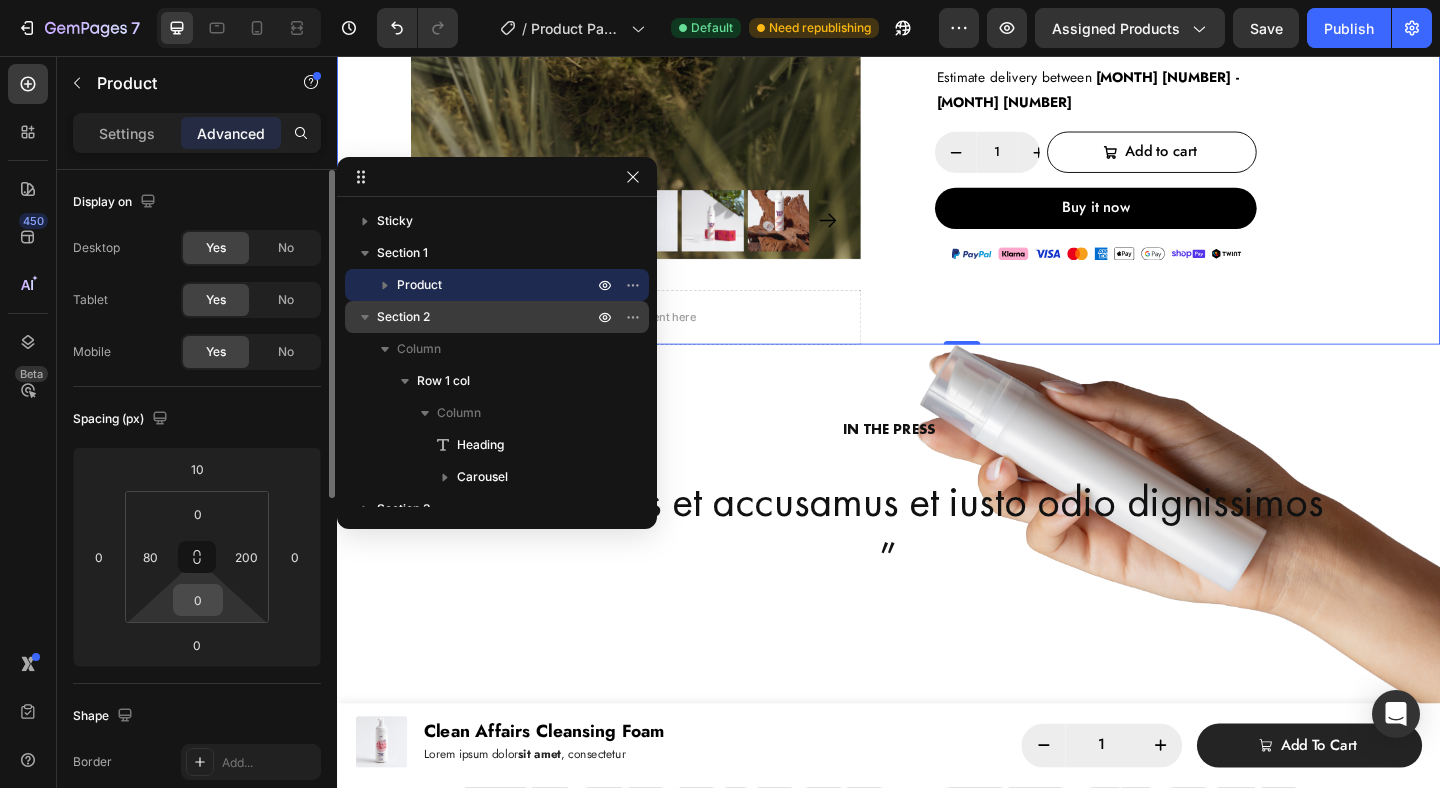 click on "0" at bounding box center [198, 600] 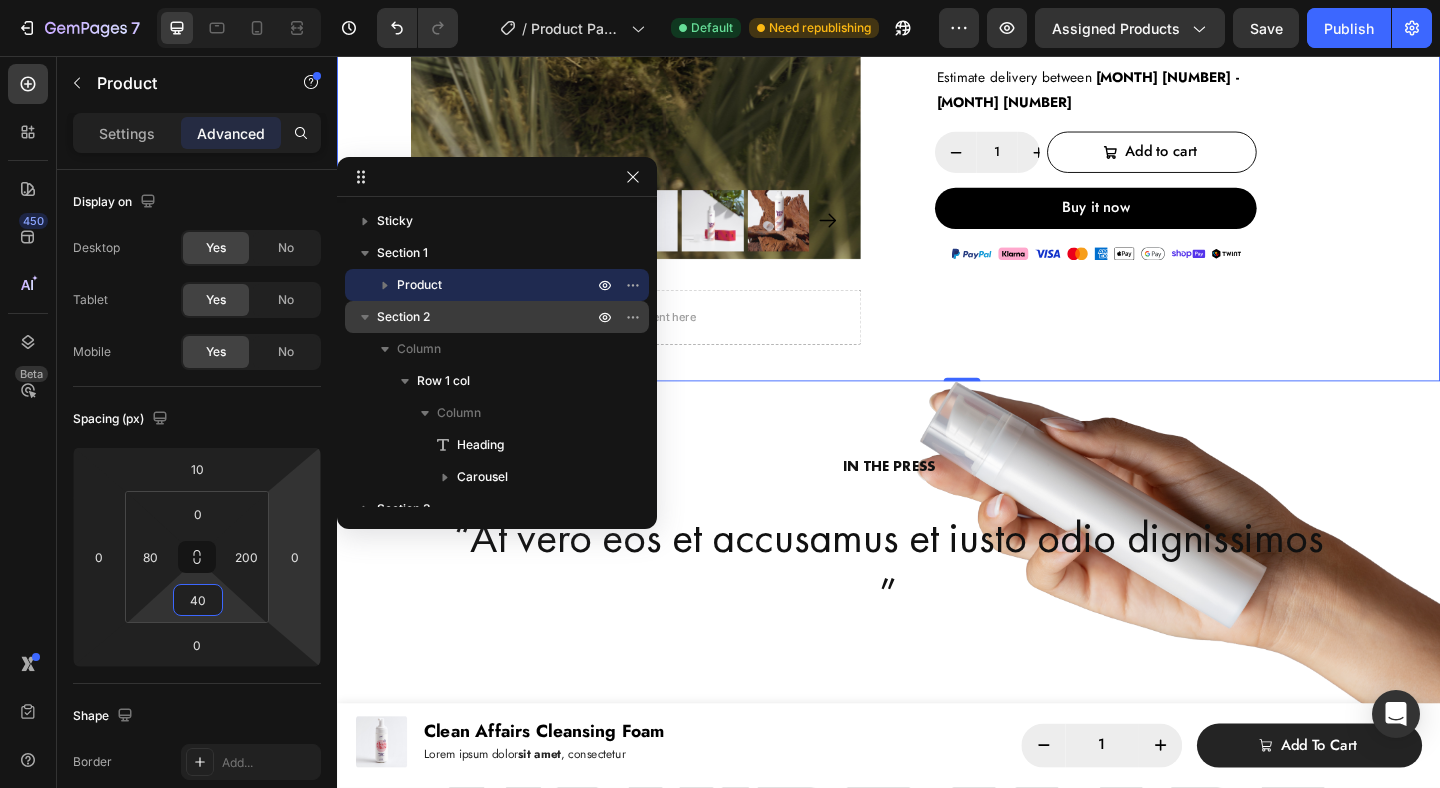 type on "40" 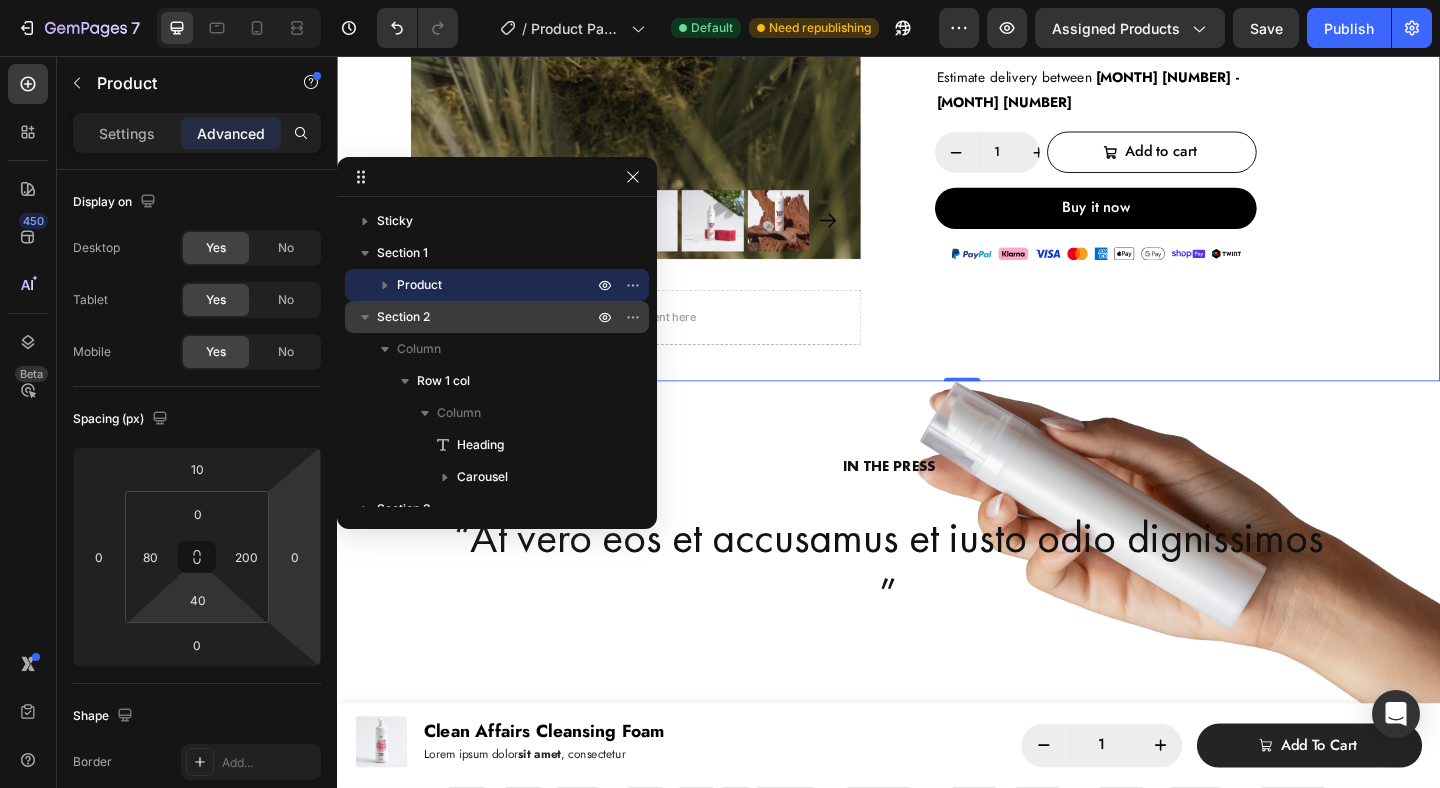 click on "Product Images Aging Bye Bye Ceramide Night Cream Product Title Icon Icon Icon Icon Icon Icon List €44,90 Product Price Product Price No compare price Product Price Row
Your custom text goes here
Your custom text goes here
Your custom text goes here
Your custom text goes here Item List
Estimate delivery between
[MONTH] [NUMBER] - [MONTH] [NUMBER]
Delivery Date Title: Default Default Default Default Product Variants & Swatches
1
Product Quantity
Add to cart Add to Cart Row Buy it now Dynamic Checkout Image
Drop element here Product 0" at bounding box center (937, 17) 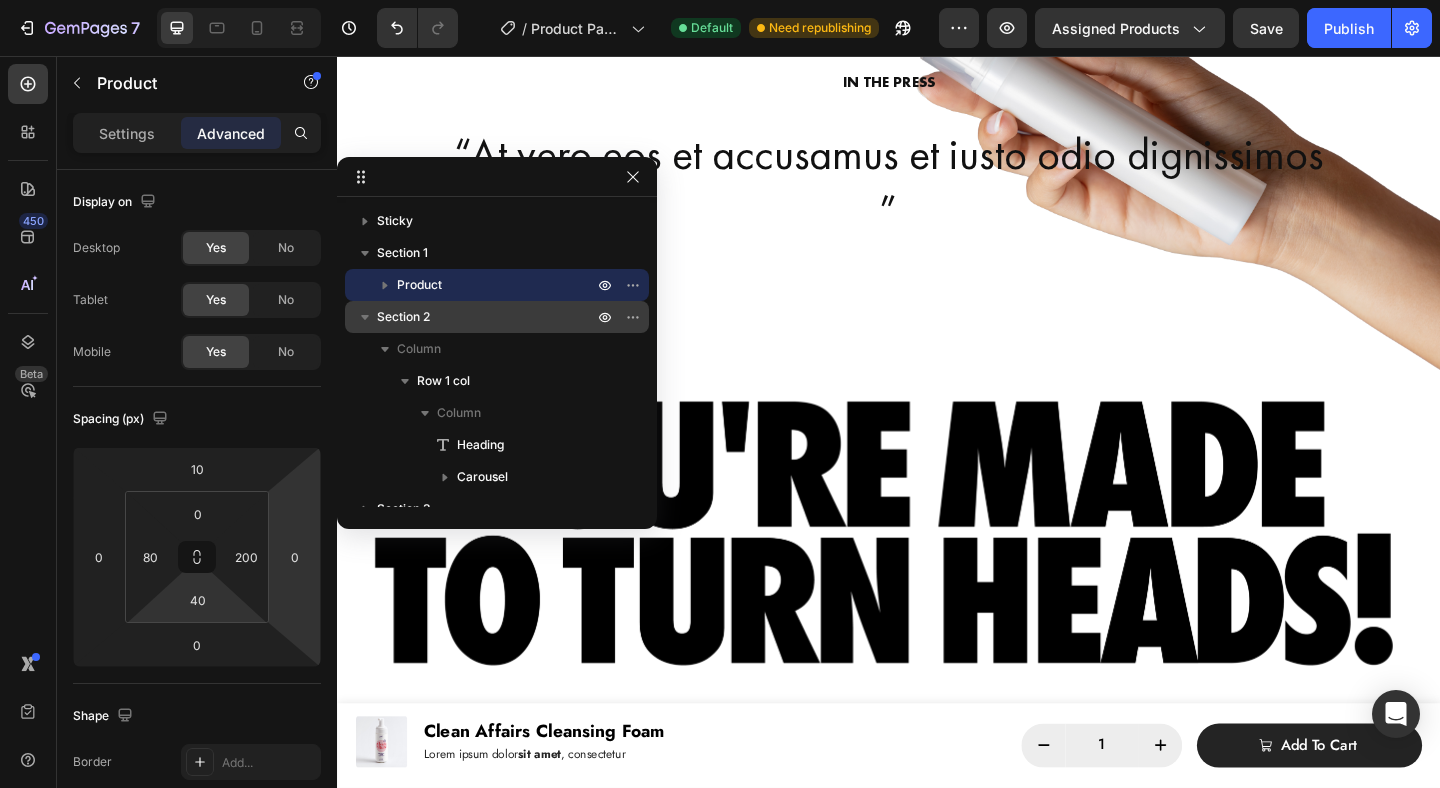 scroll, scrollTop: 889, scrollLeft: 0, axis: vertical 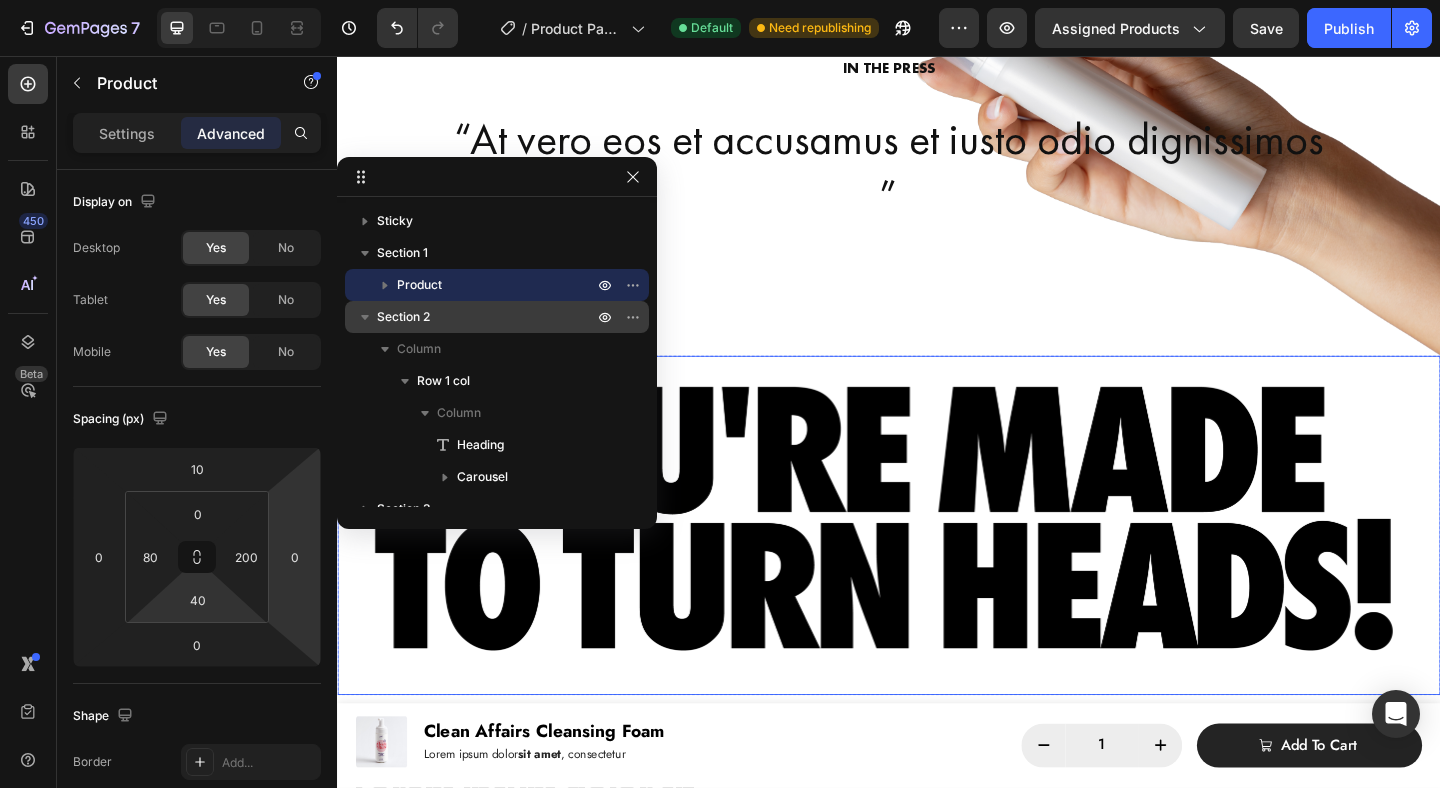 click at bounding box center [937, 566] 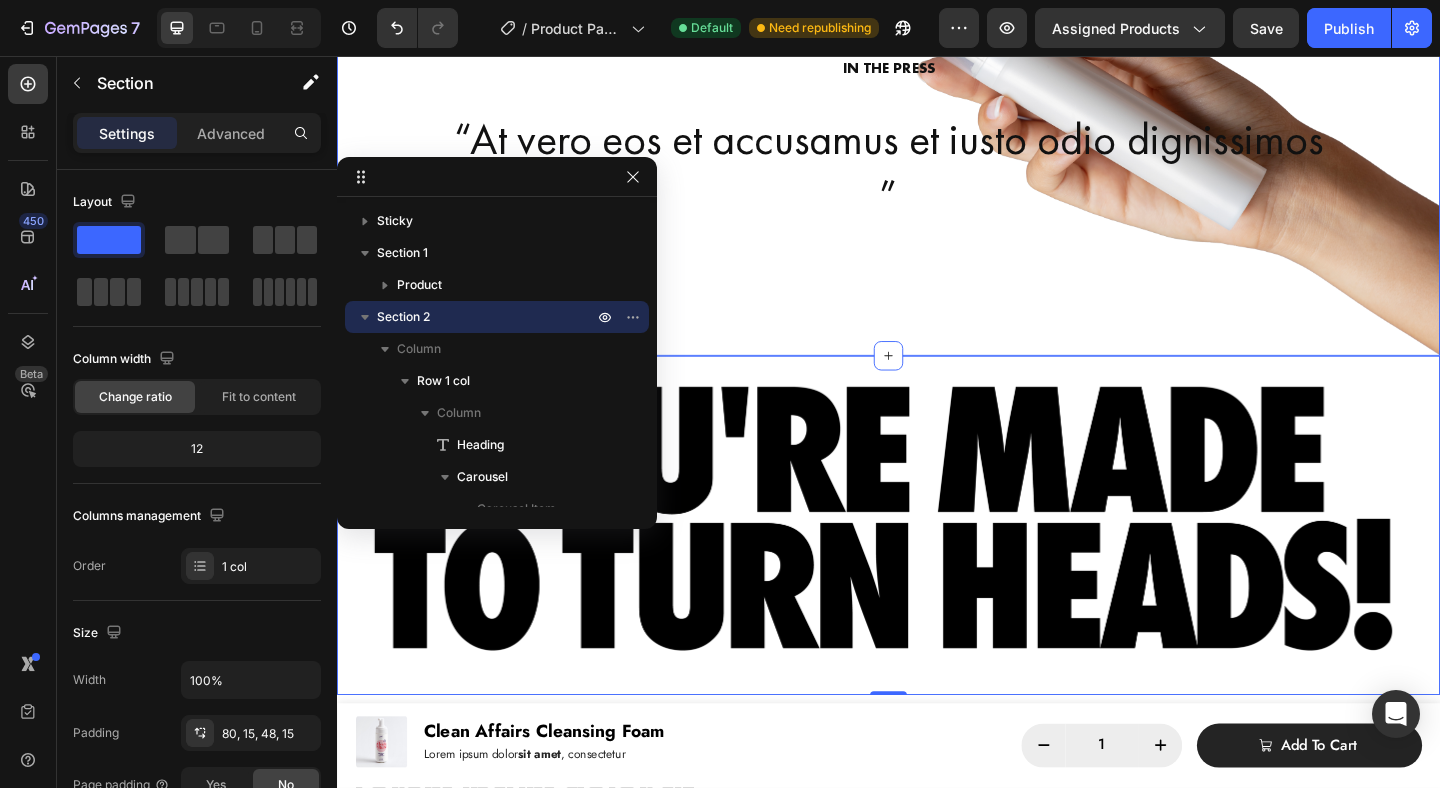 click on "IN THE PRESS Heading “At vero eos et accusamus et iusto odio dignissimos ” Text Block Carousel Row" at bounding box center (937, 196) 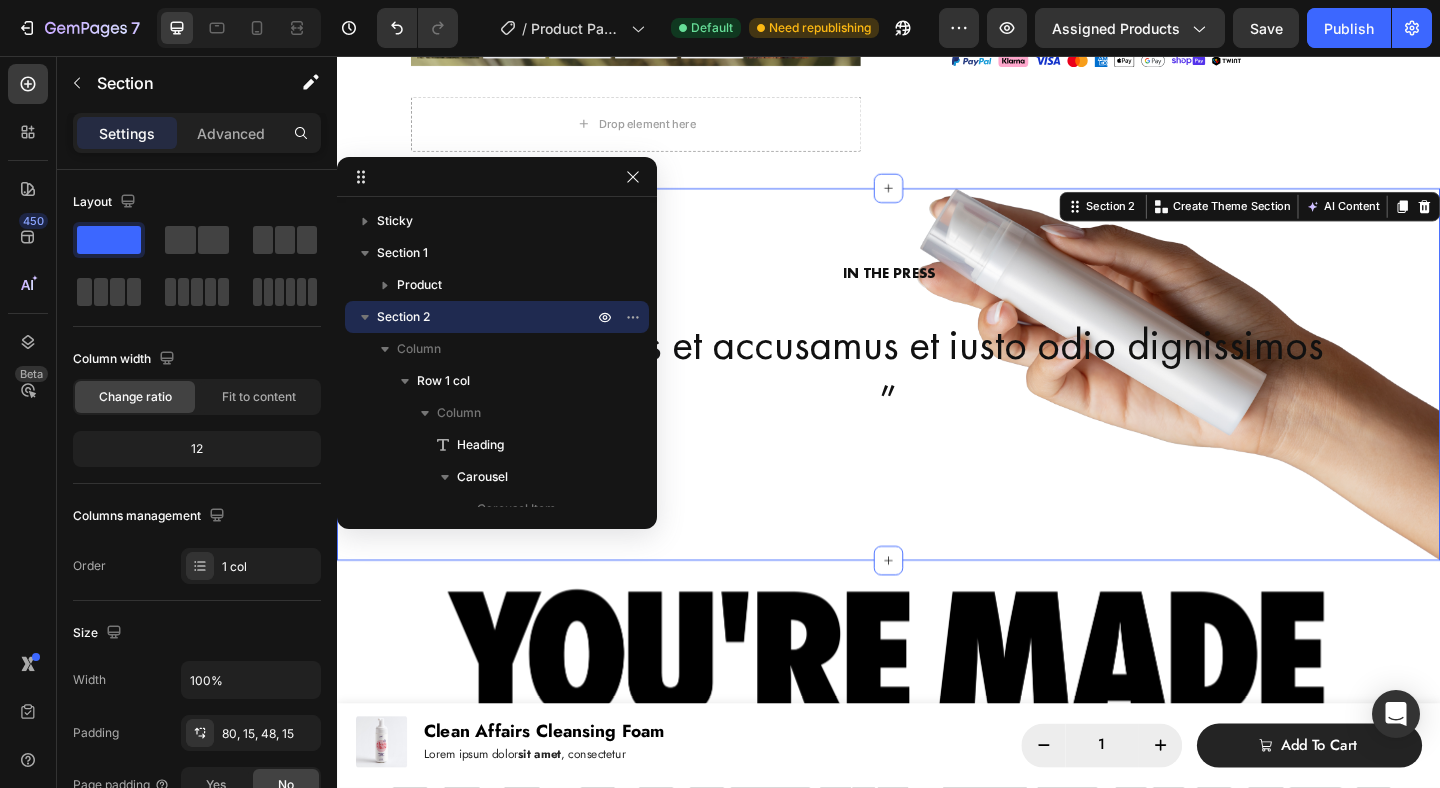 scroll, scrollTop: 775, scrollLeft: 0, axis: vertical 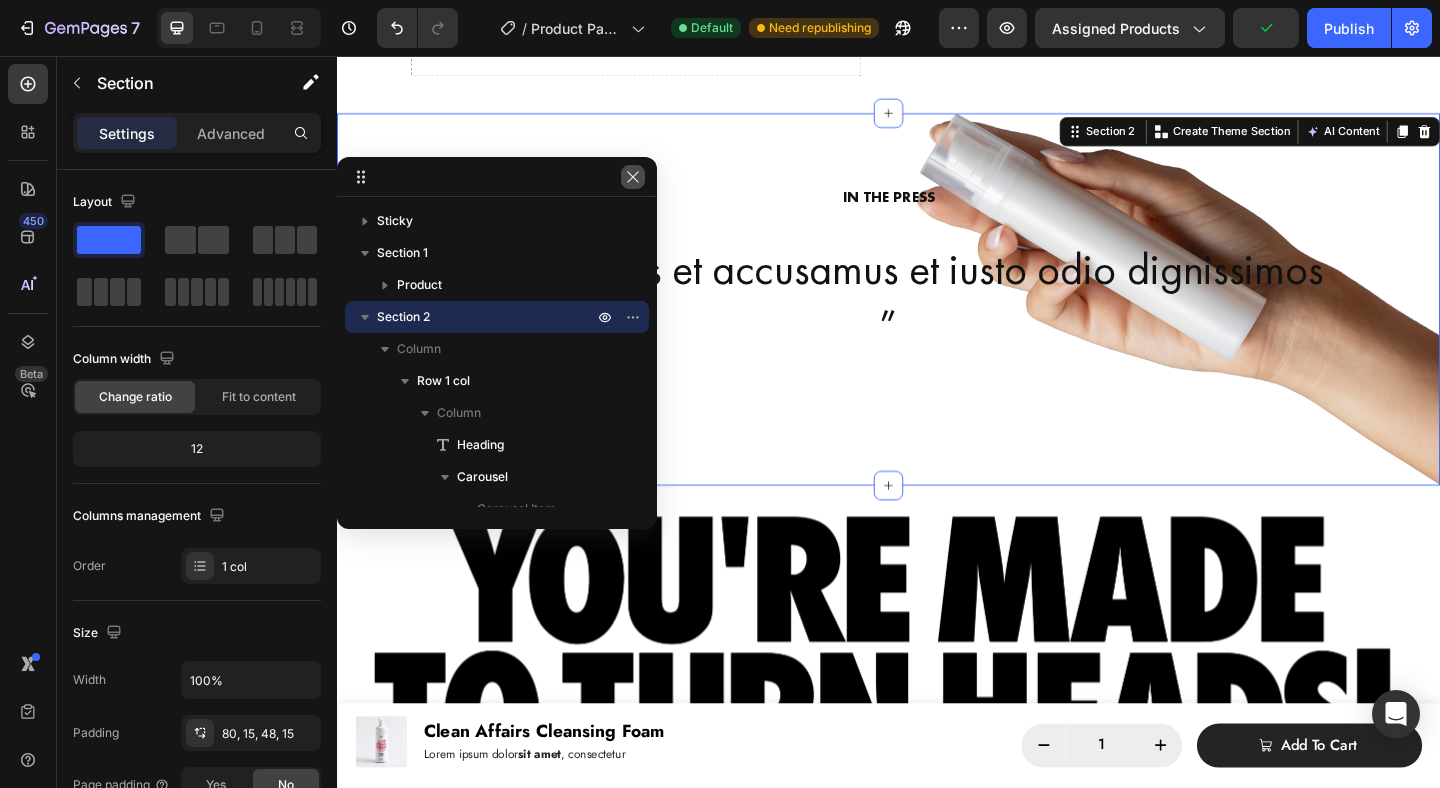 click 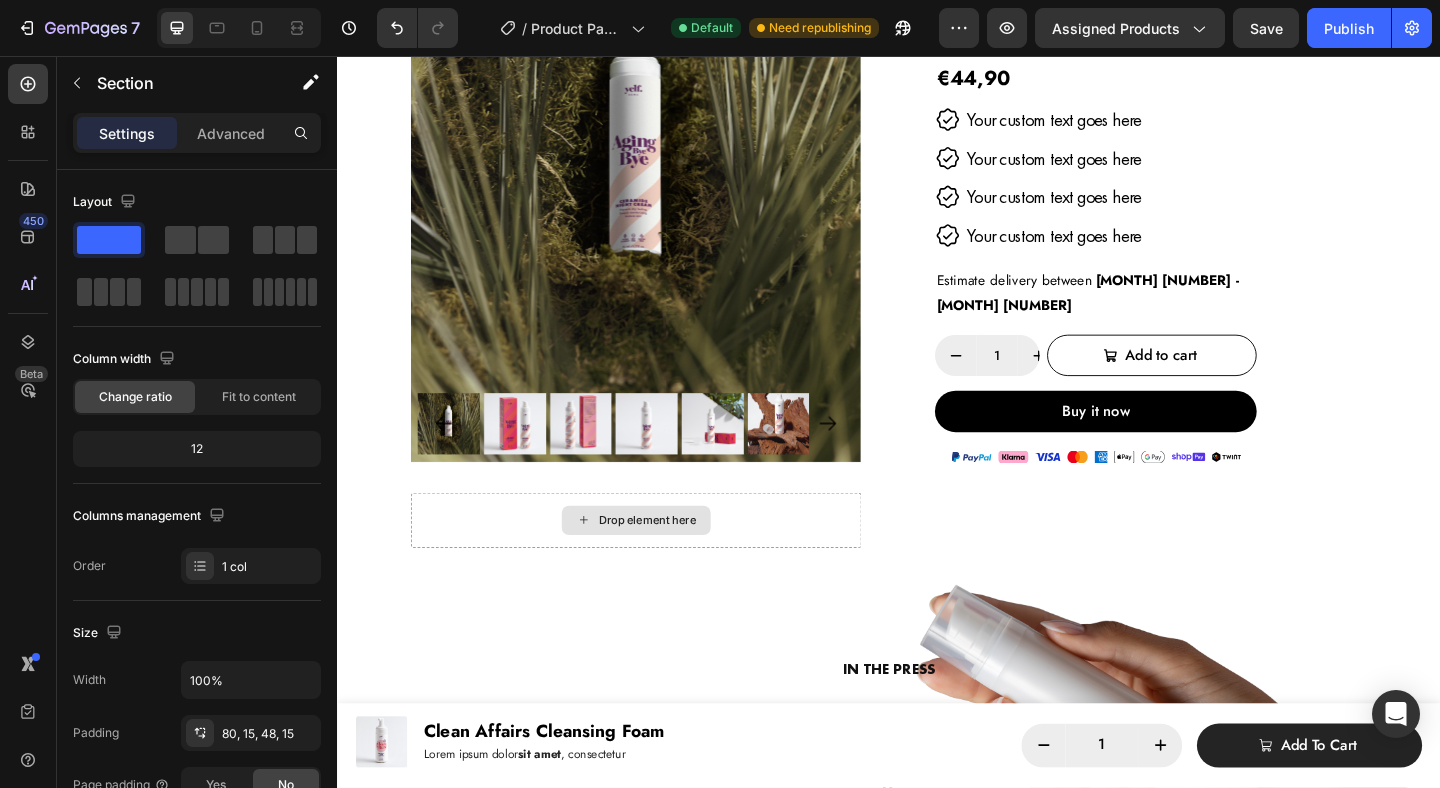 scroll, scrollTop: 248, scrollLeft: 0, axis: vertical 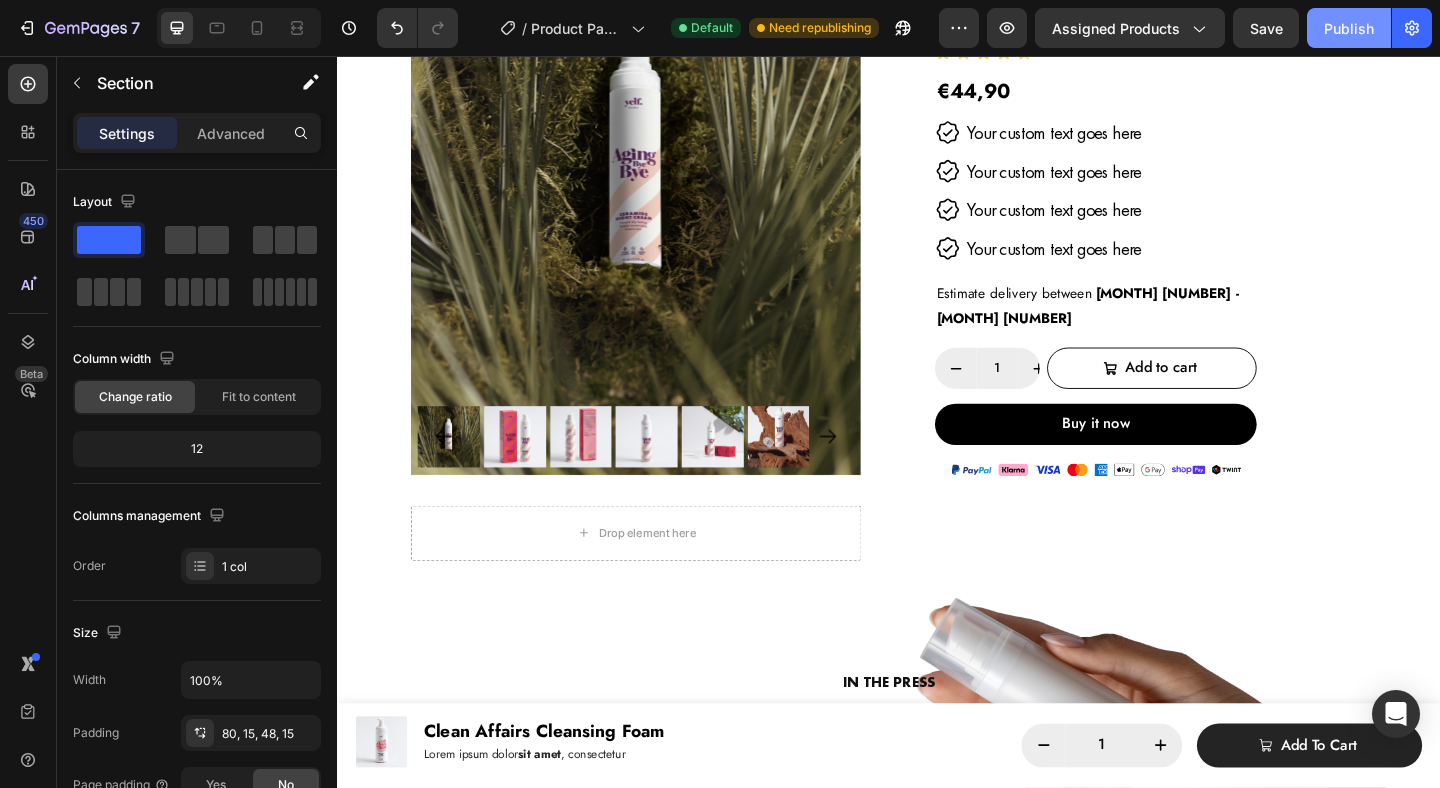 click on "Publish" 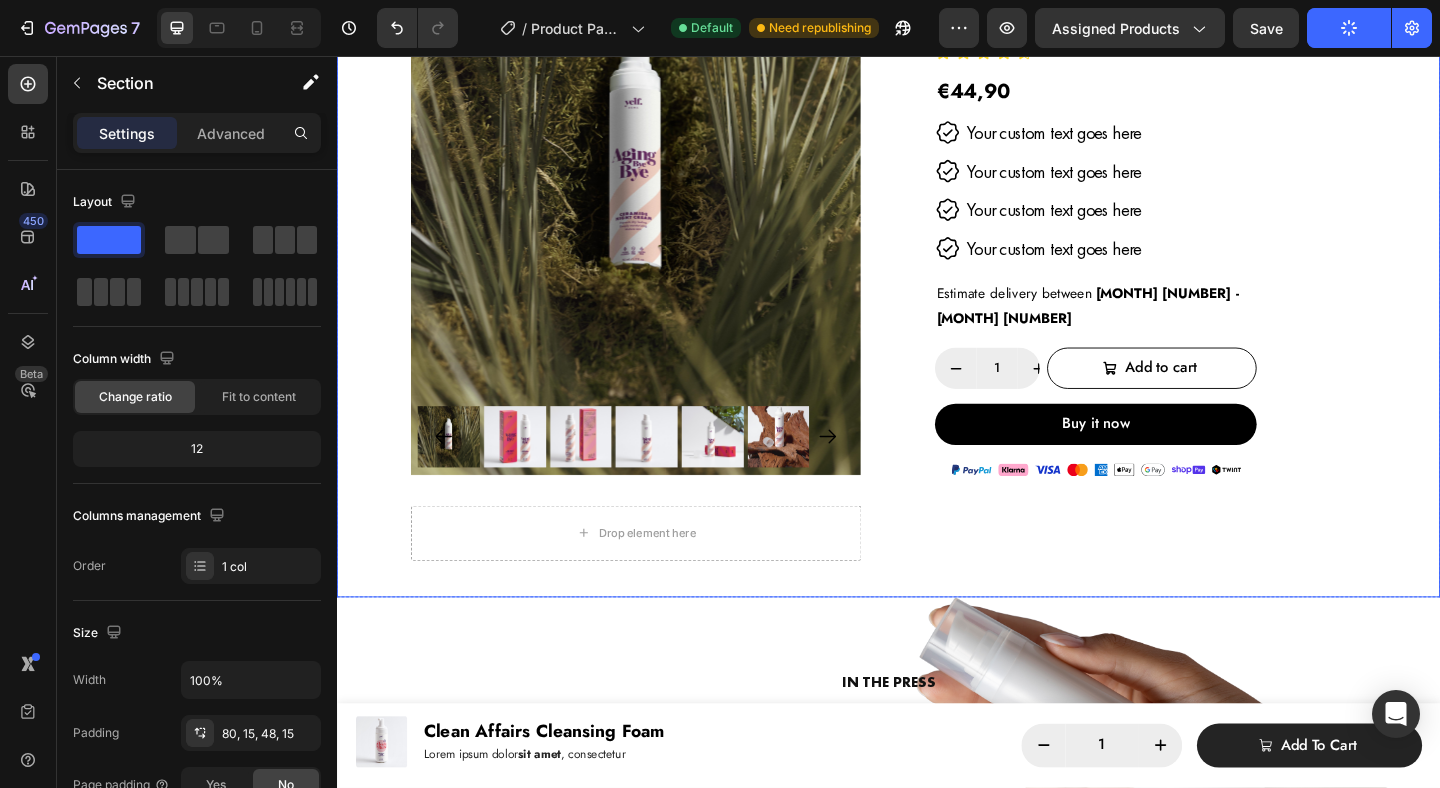 type 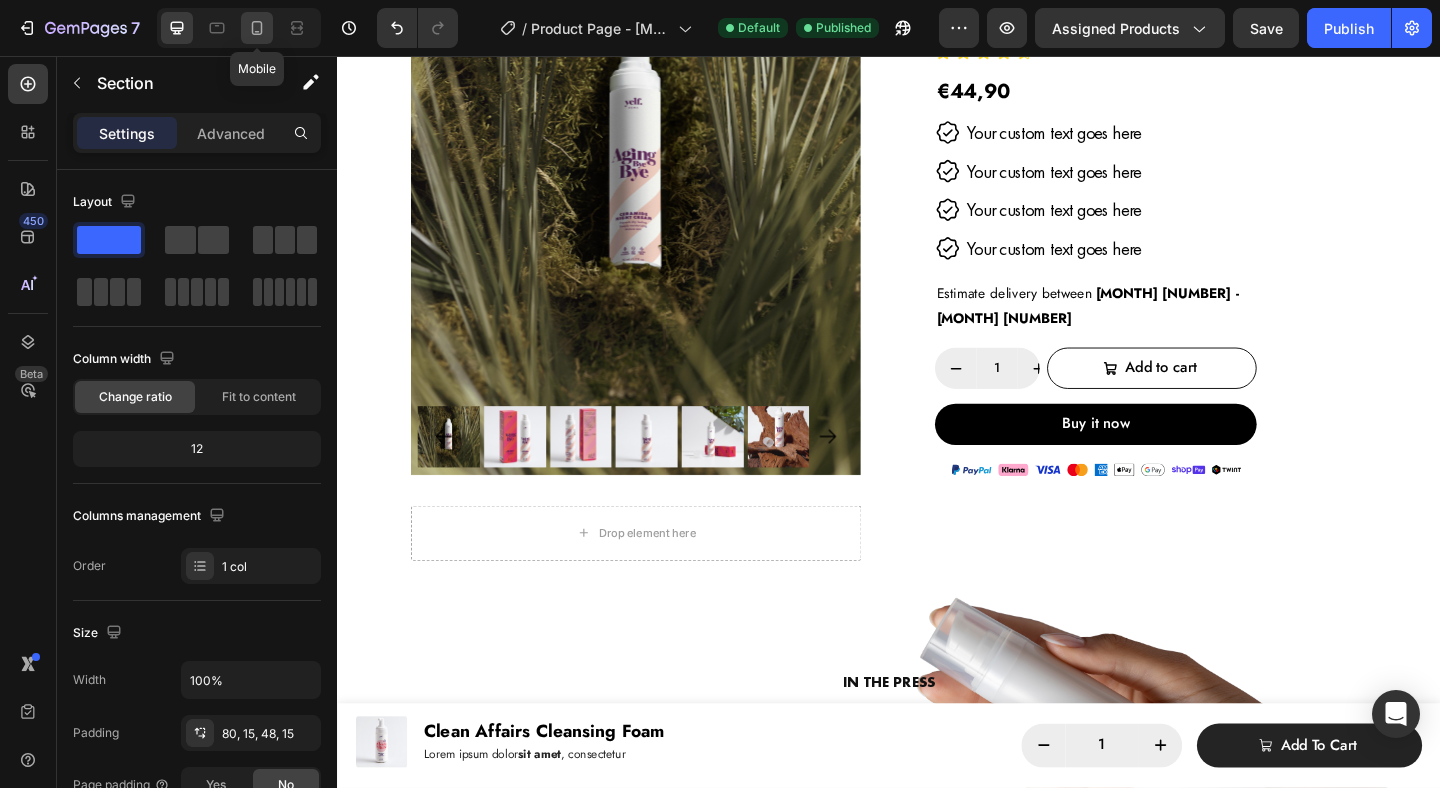 click 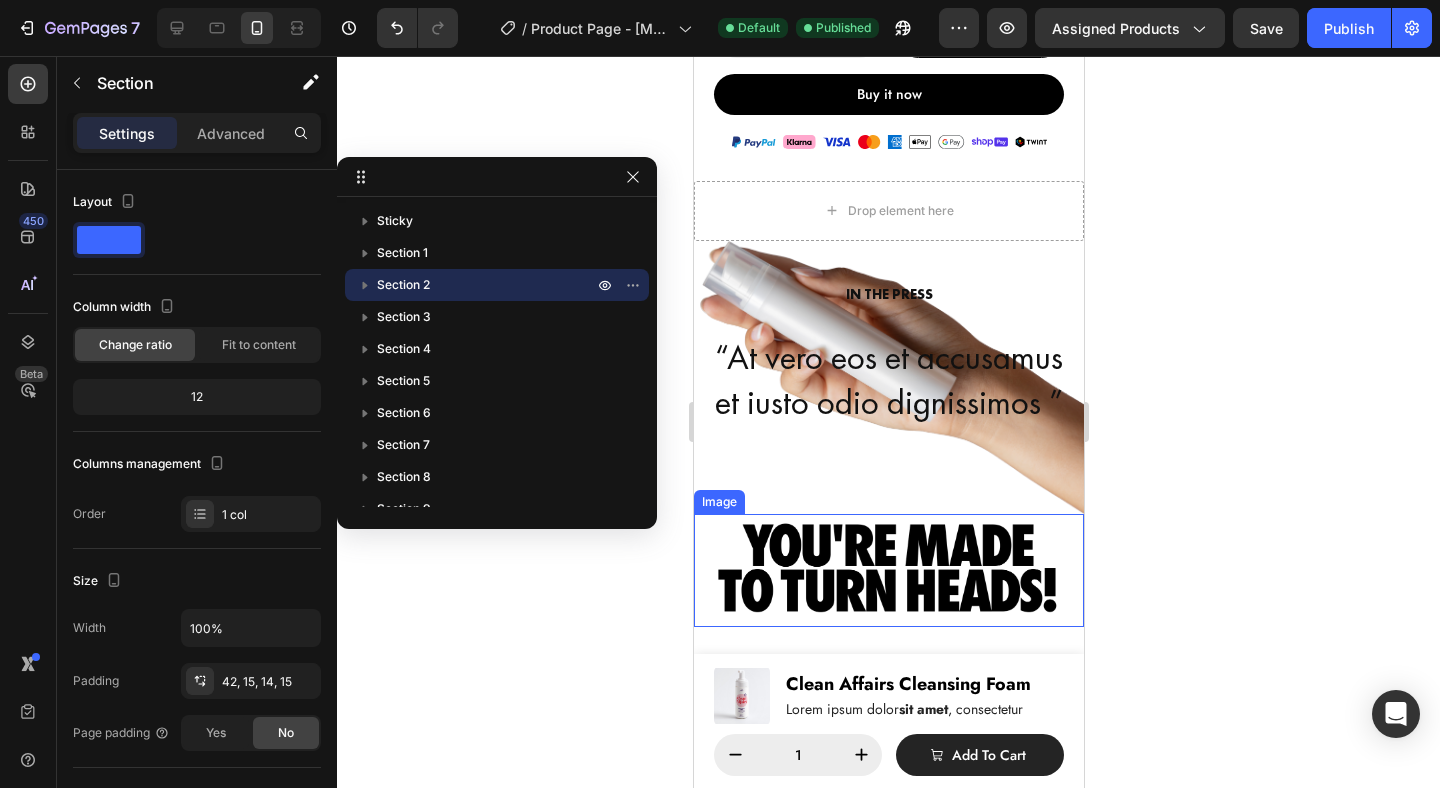 scroll, scrollTop: 1165, scrollLeft: 0, axis: vertical 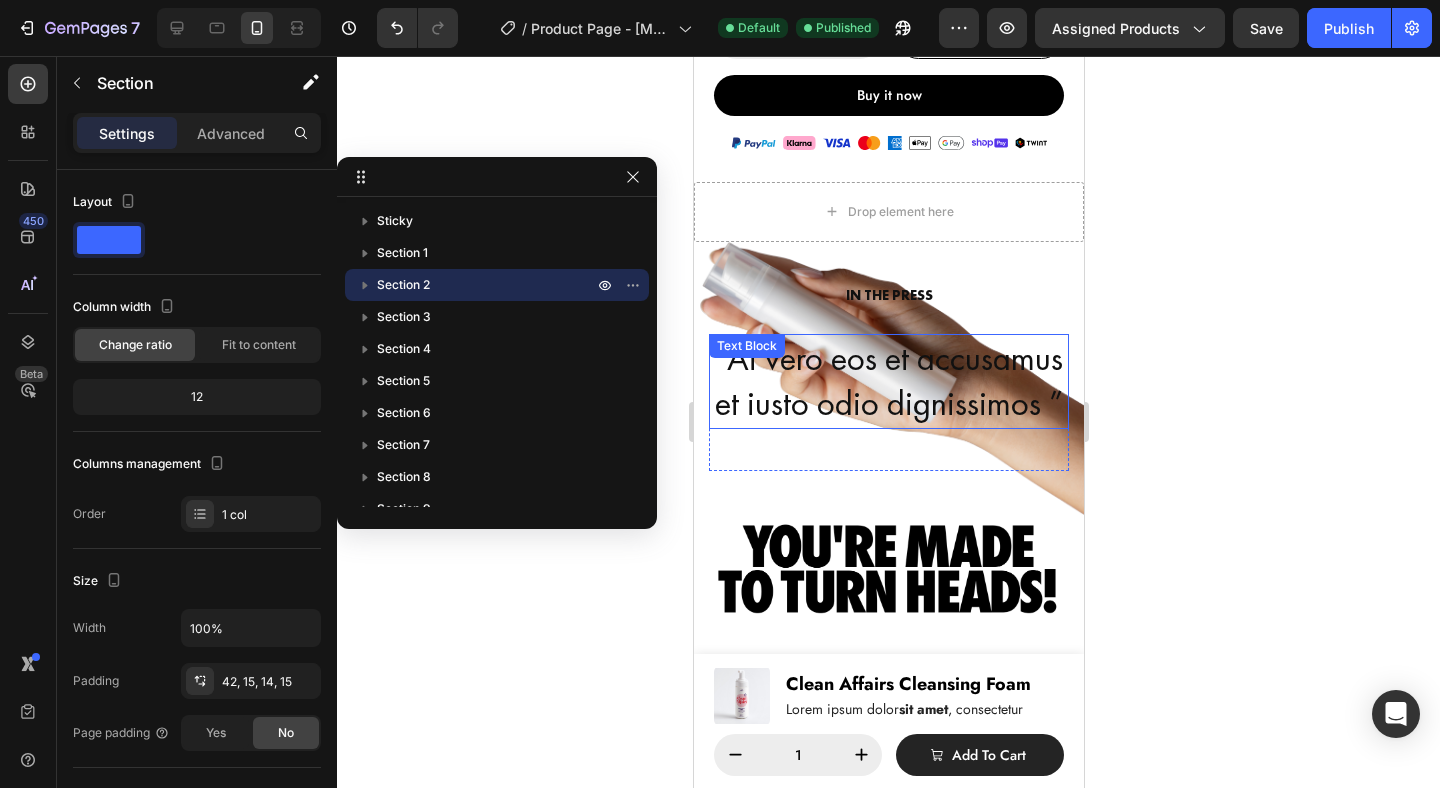 click on "“At vero eos et accusamus et iusto odio dignissimos ”" at bounding box center [888, 381] 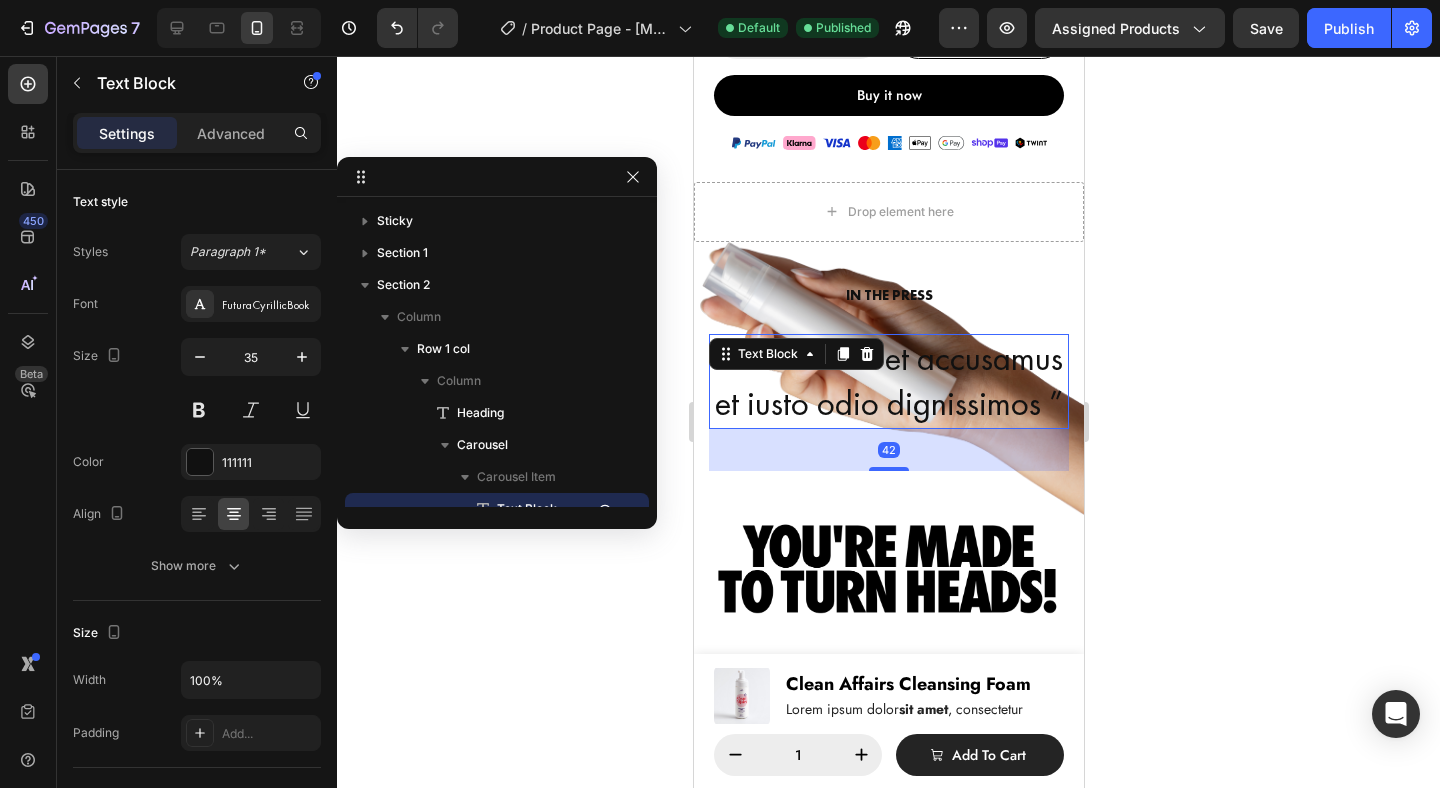 click on "“At vero eos et accusamus et iusto odio dignissimos ”" at bounding box center (888, 381) 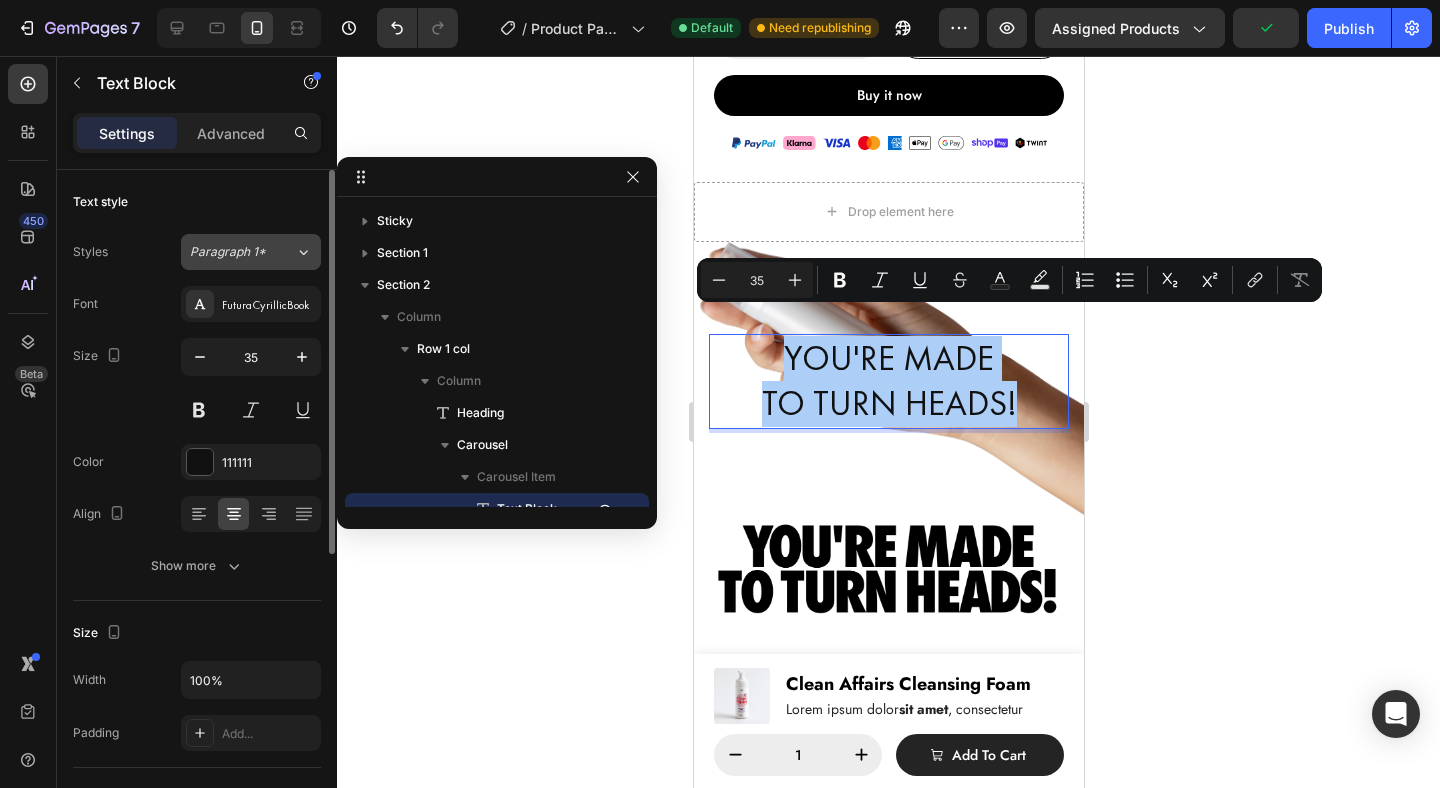 click on "Paragraph 1*" at bounding box center [242, 252] 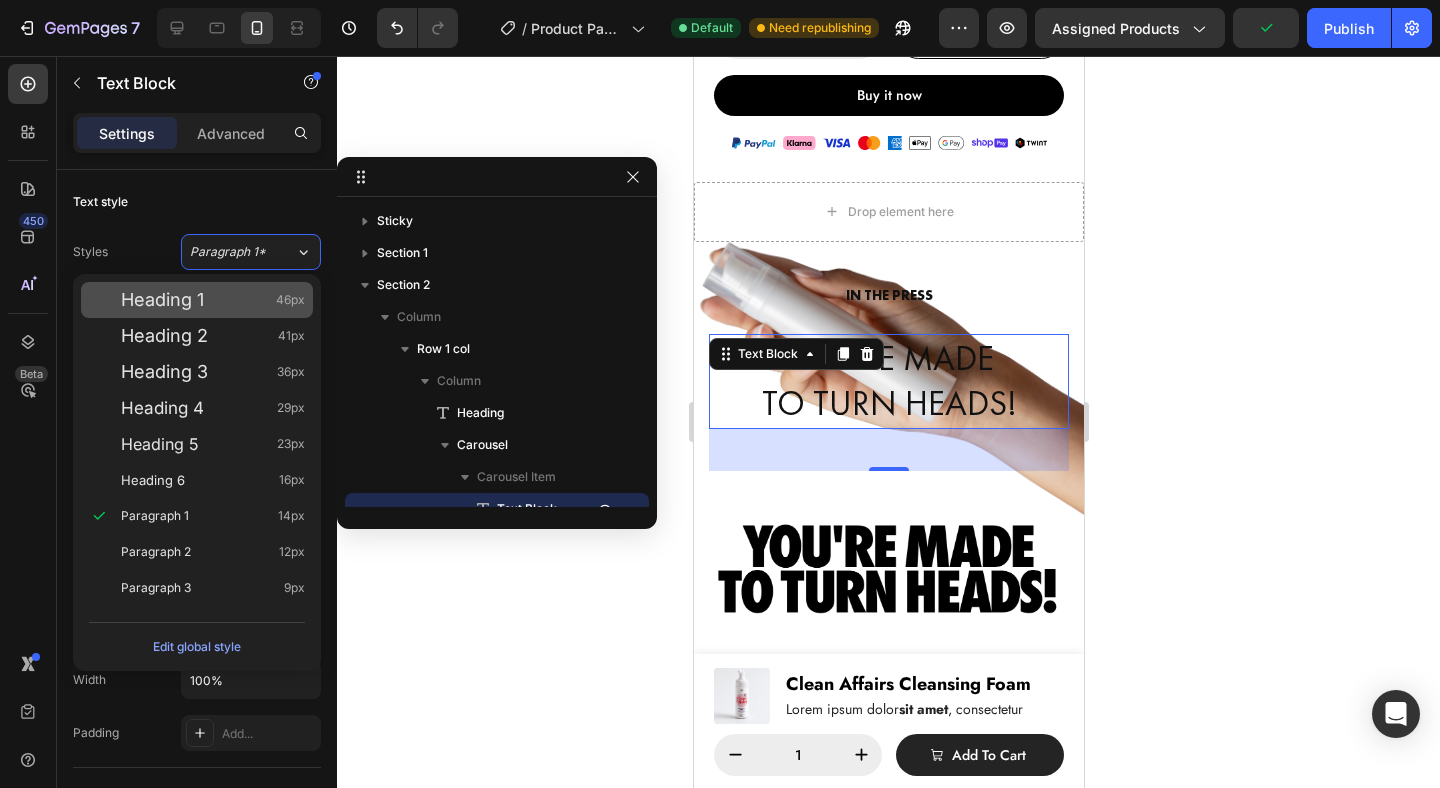 click on "Heading 1 46px" at bounding box center (213, 300) 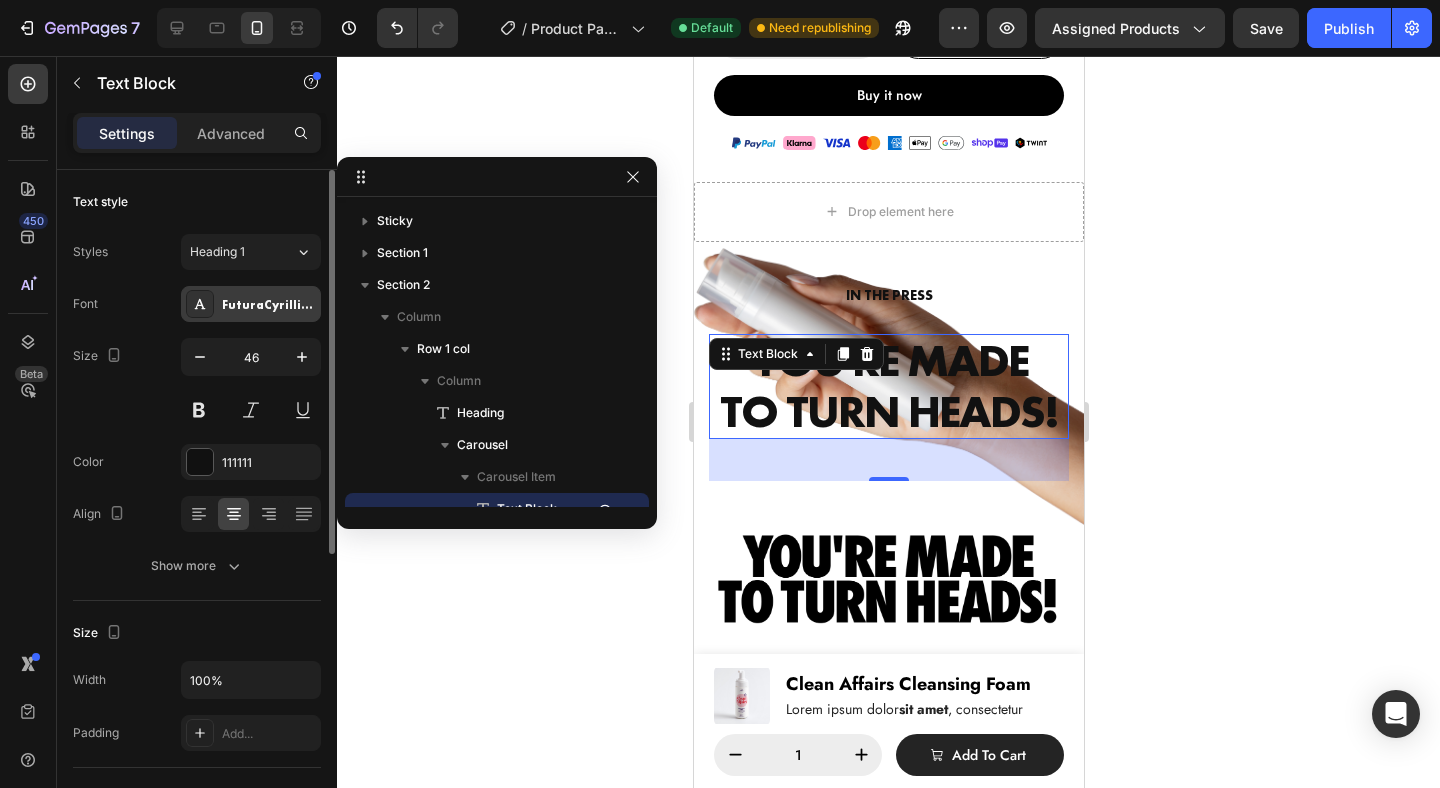 click on "FuturaCyrillicBold" at bounding box center (269, 305) 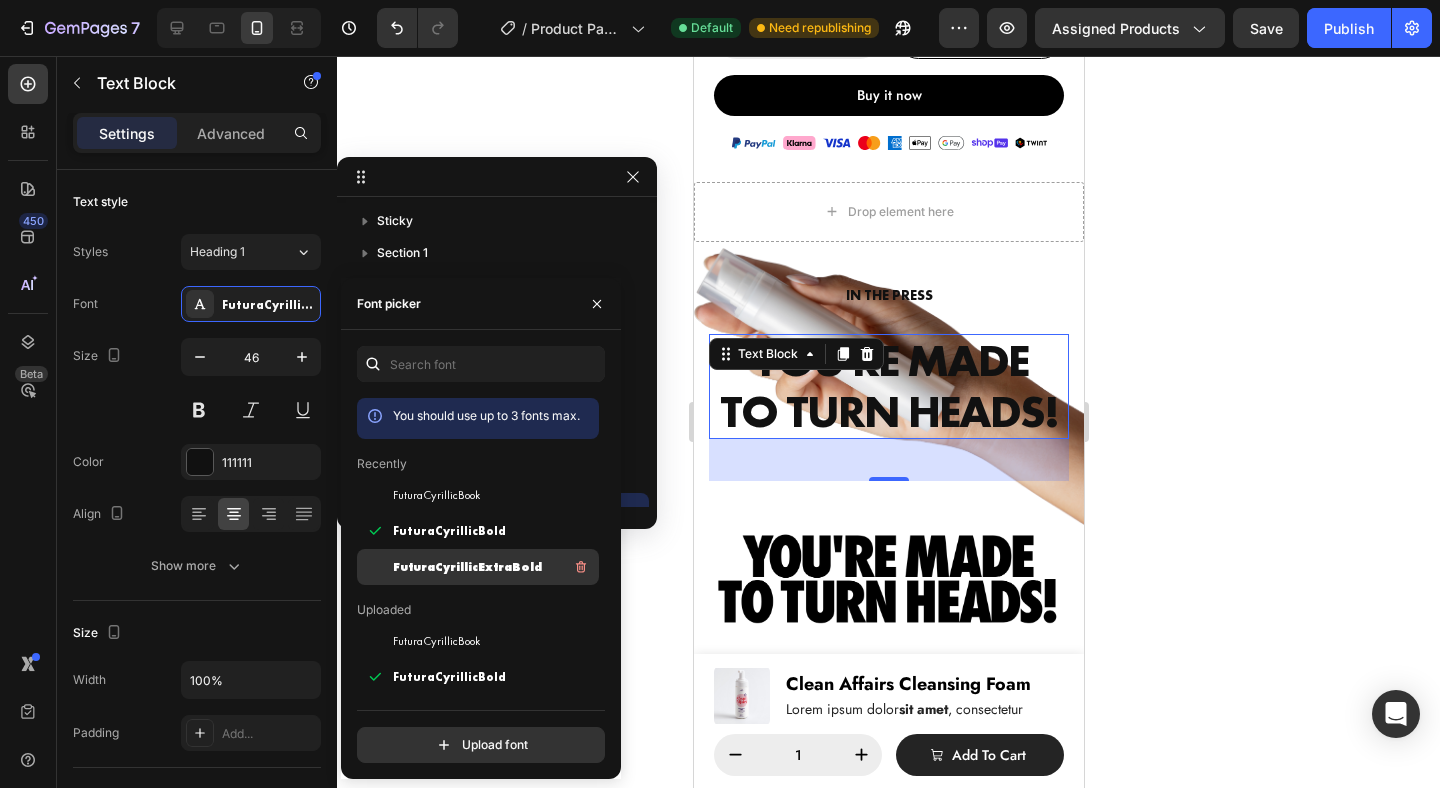 click on "FuturaCyrillicExtraBold" at bounding box center (467, 567) 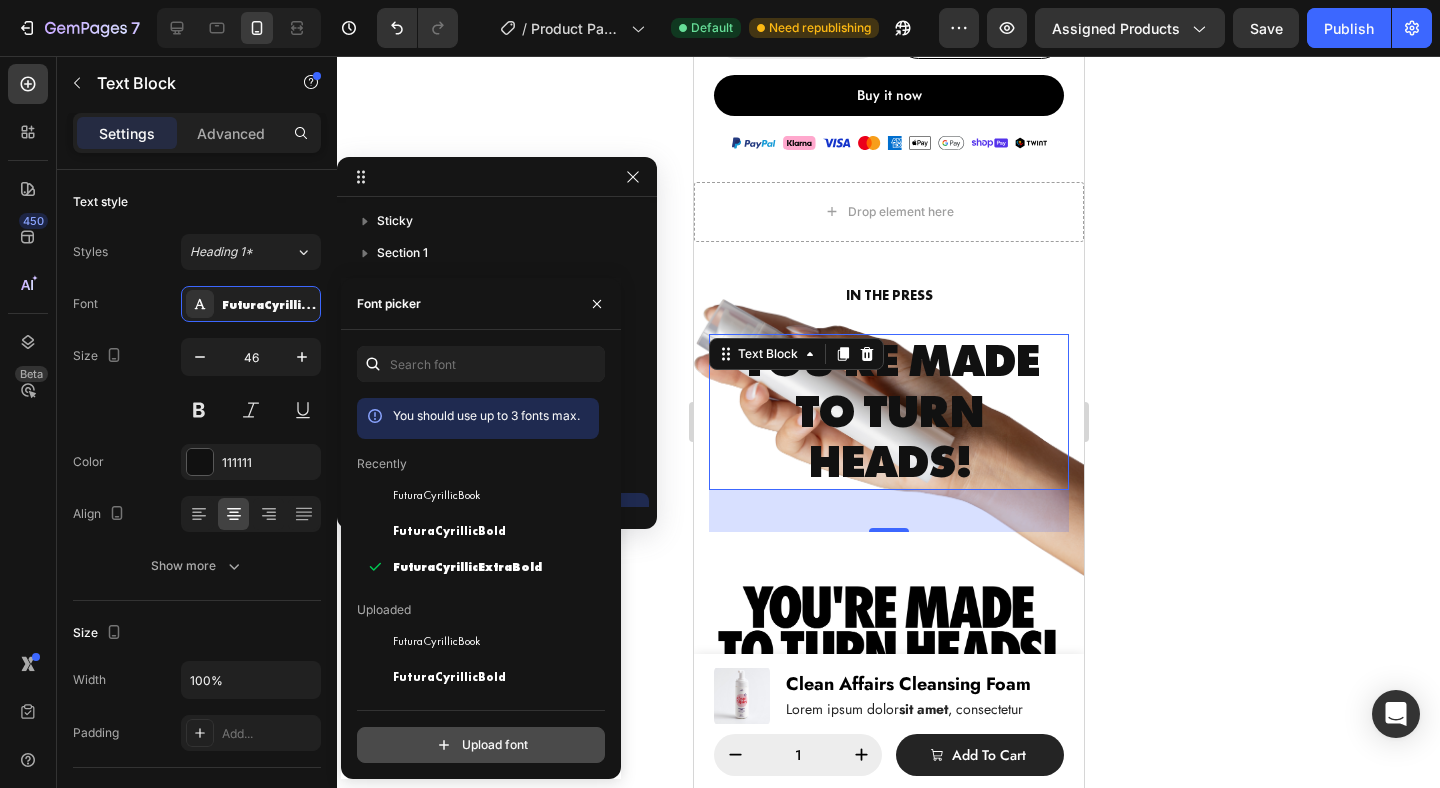 click 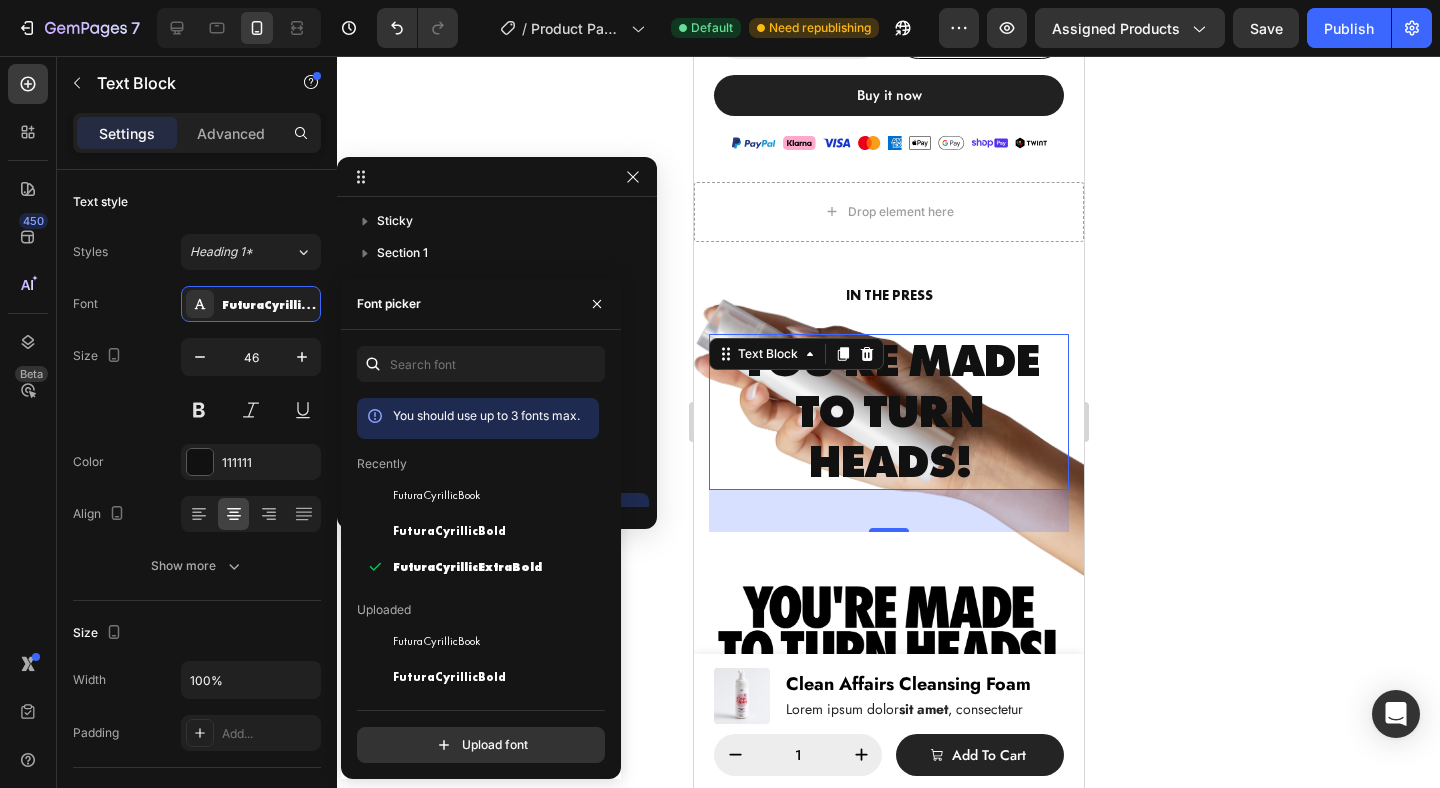 type 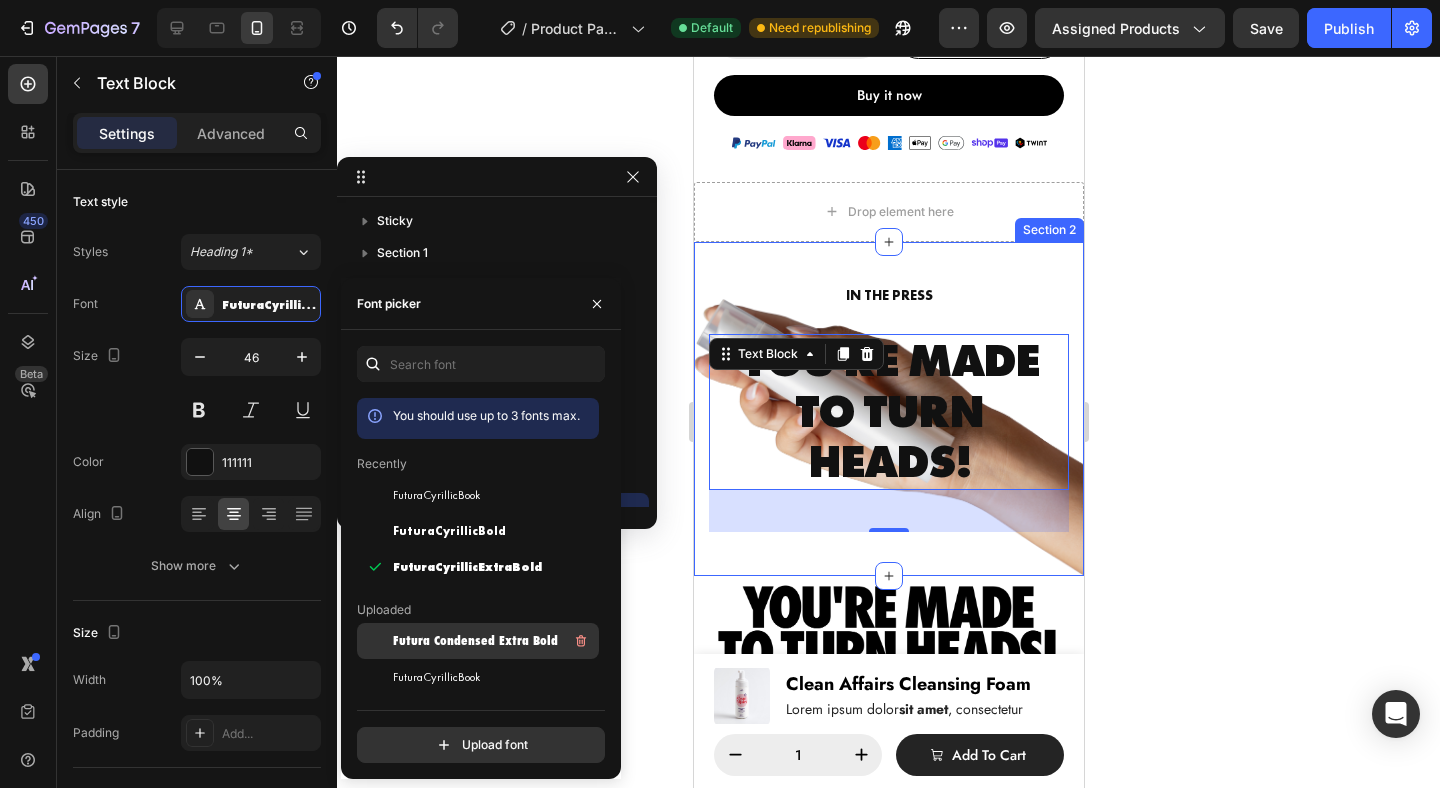 click on "Futura Condensed Extra Bold" at bounding box center [475, 641] 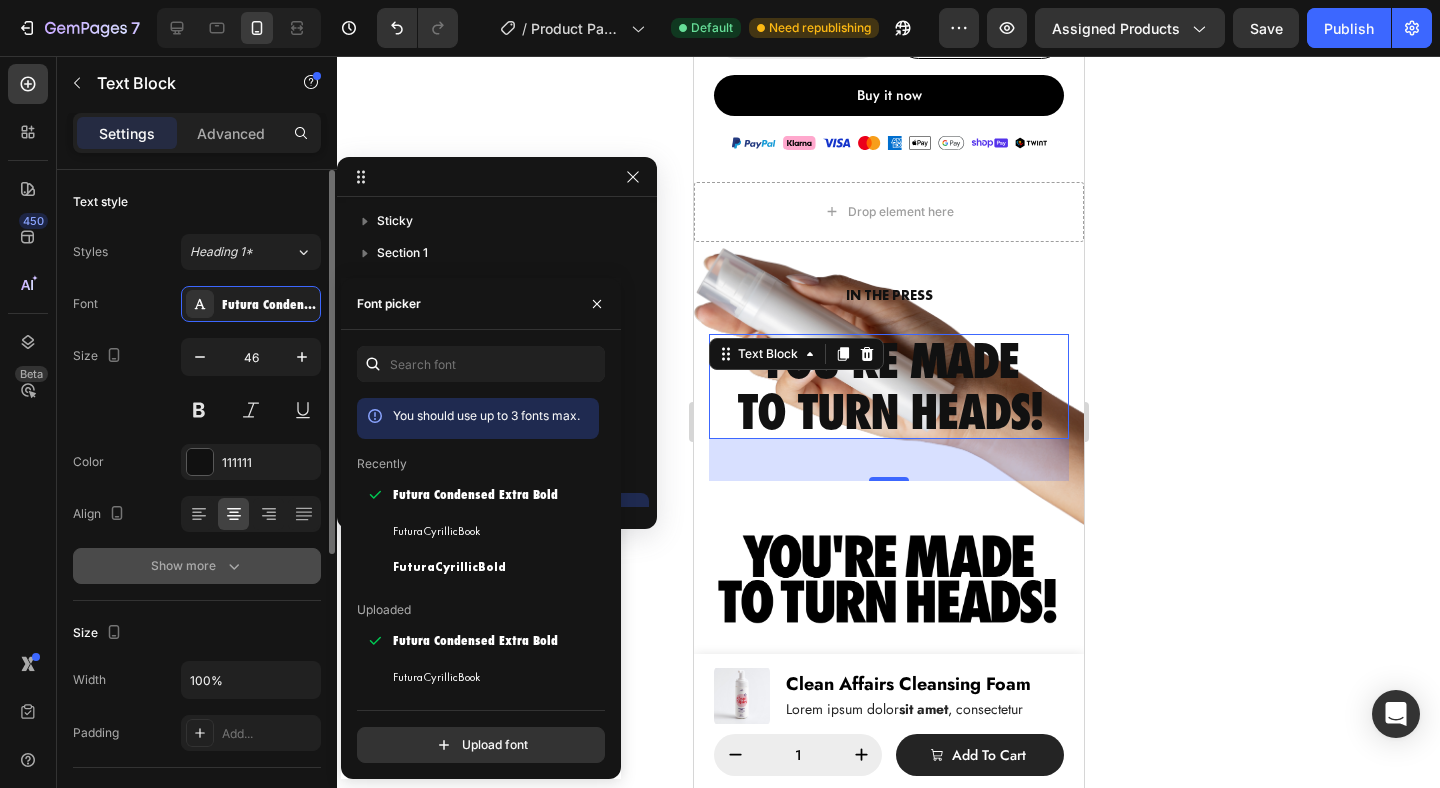 click 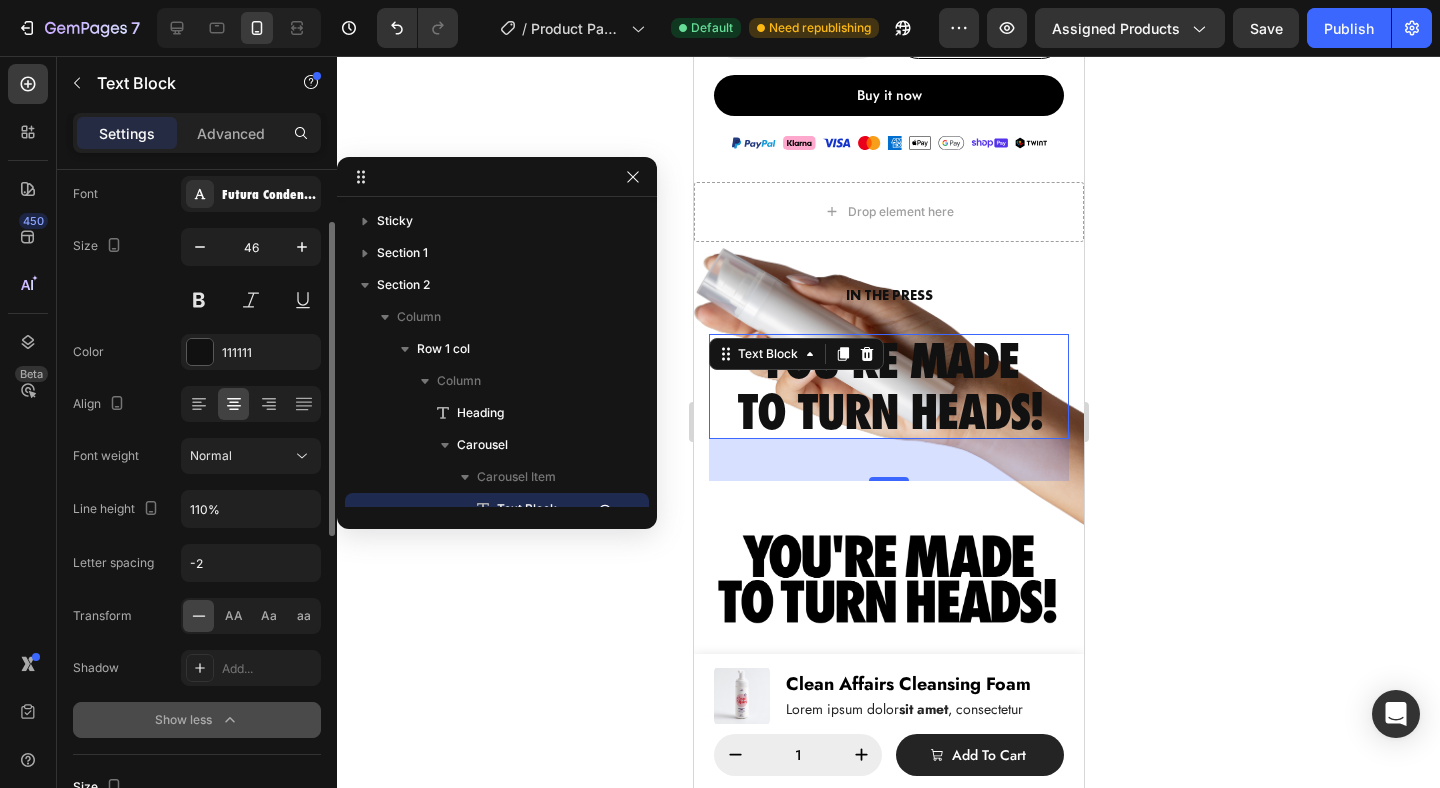 scroll, scrollTop: 111, scrollLeft: 0, axis: vertical 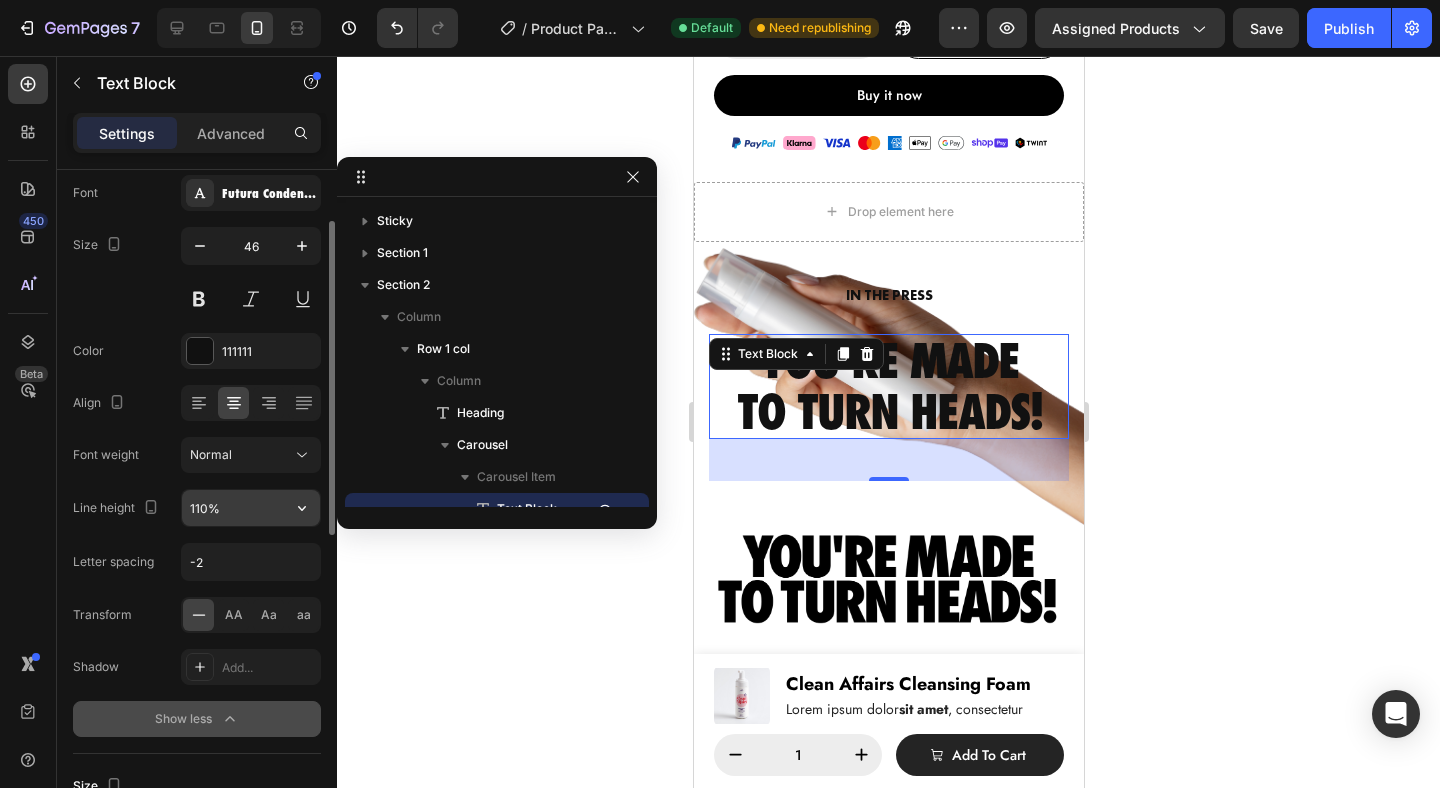 click on "110%" at bounding box center [251, 508] 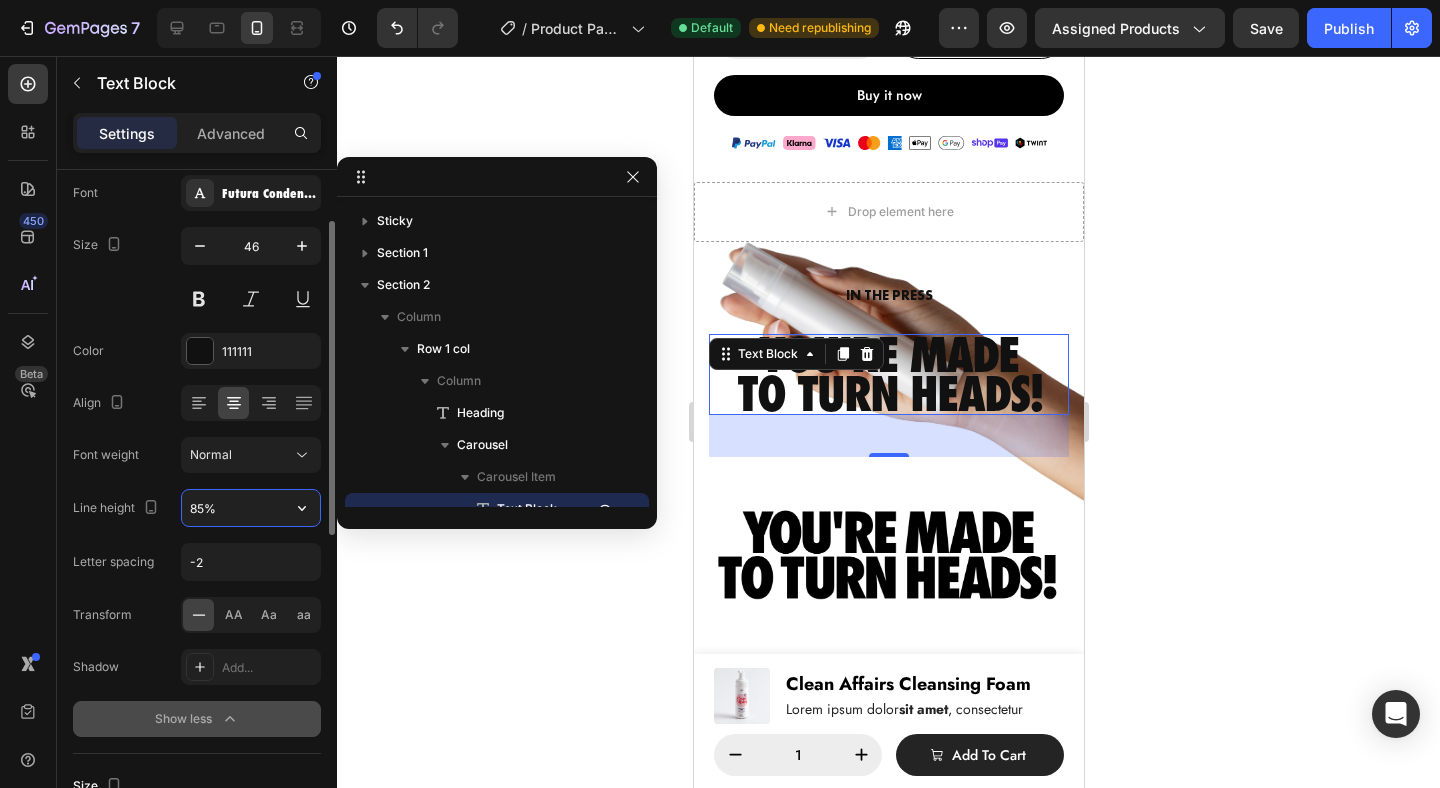 type on "84%" 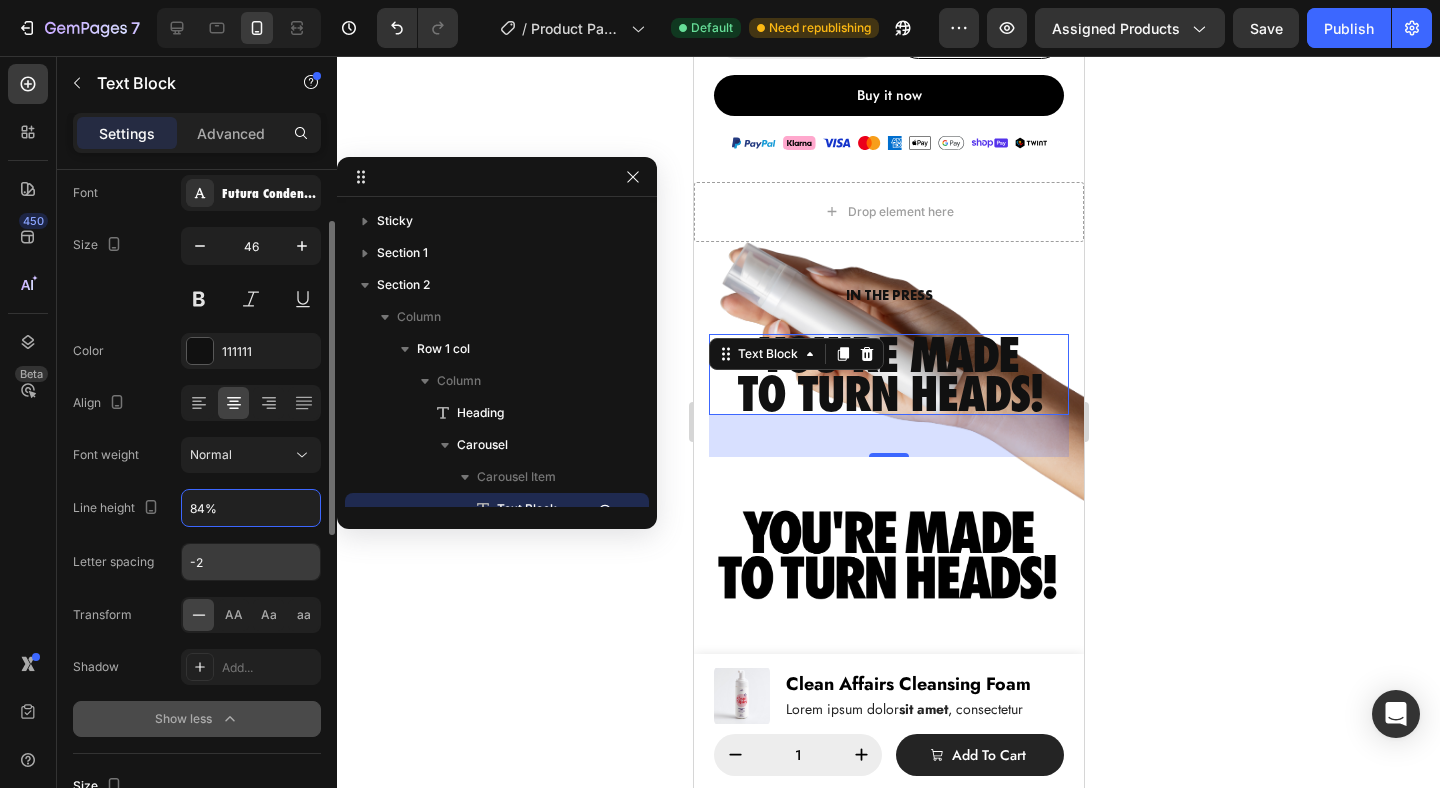 click on "-2" at bounding box center (251, 562) 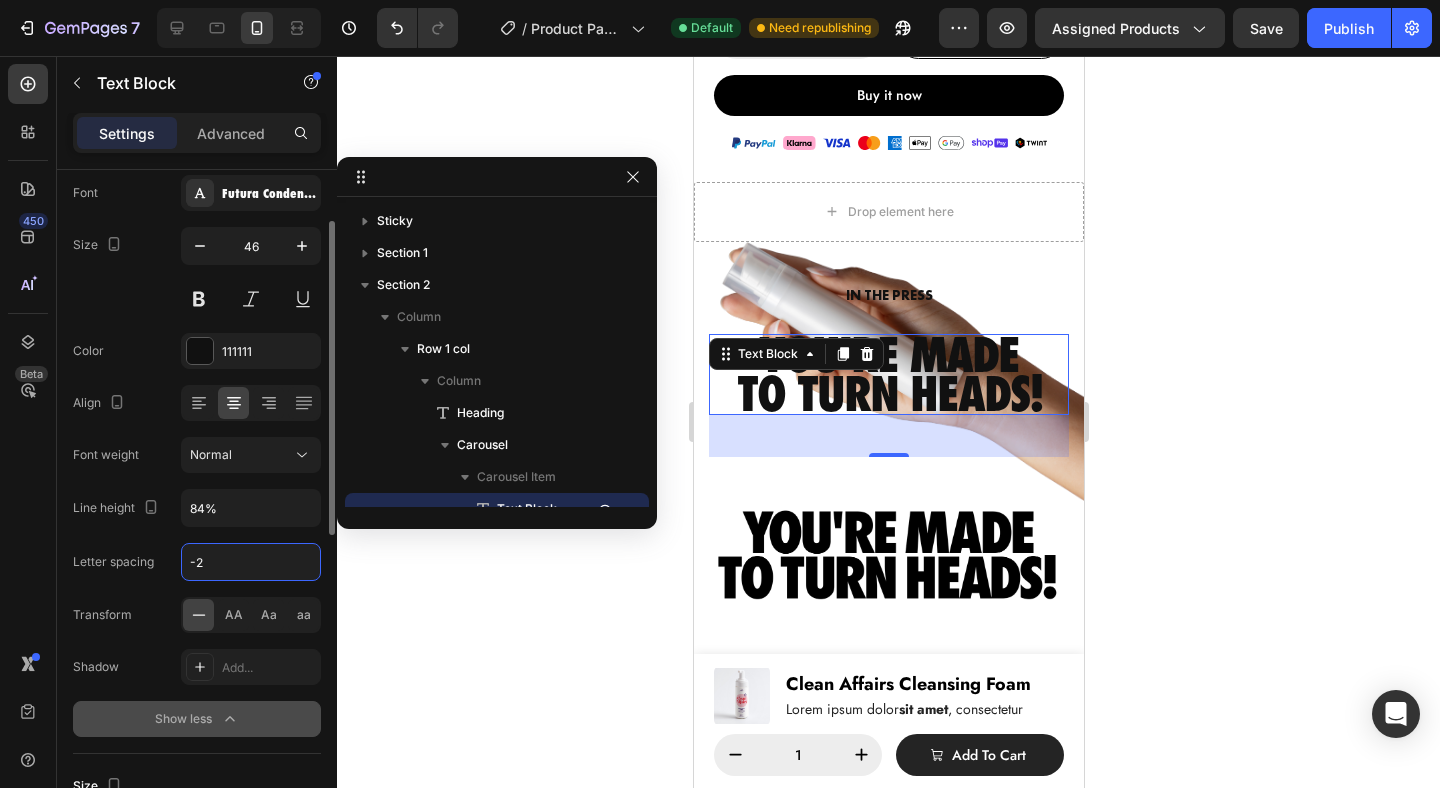 type on "-3" 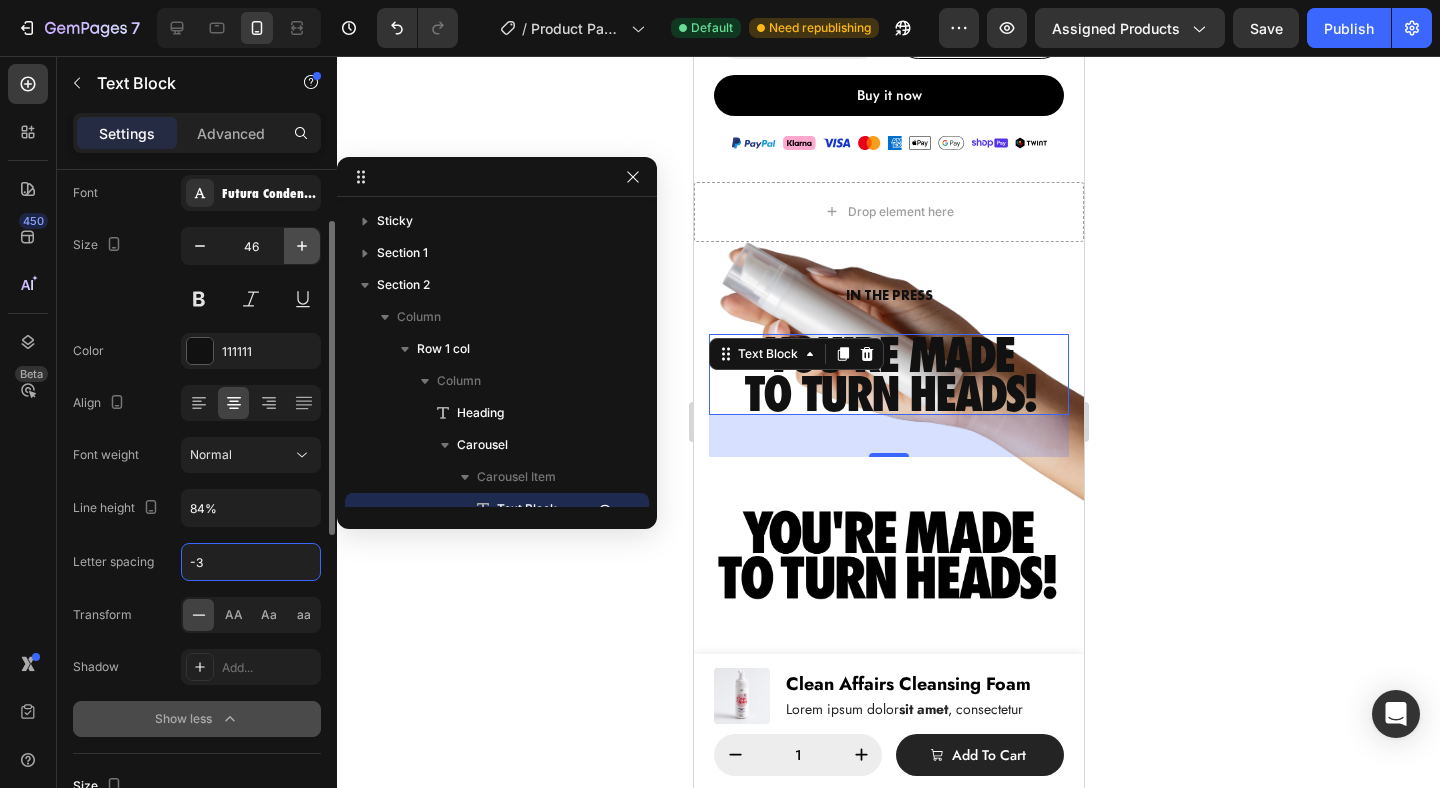 click 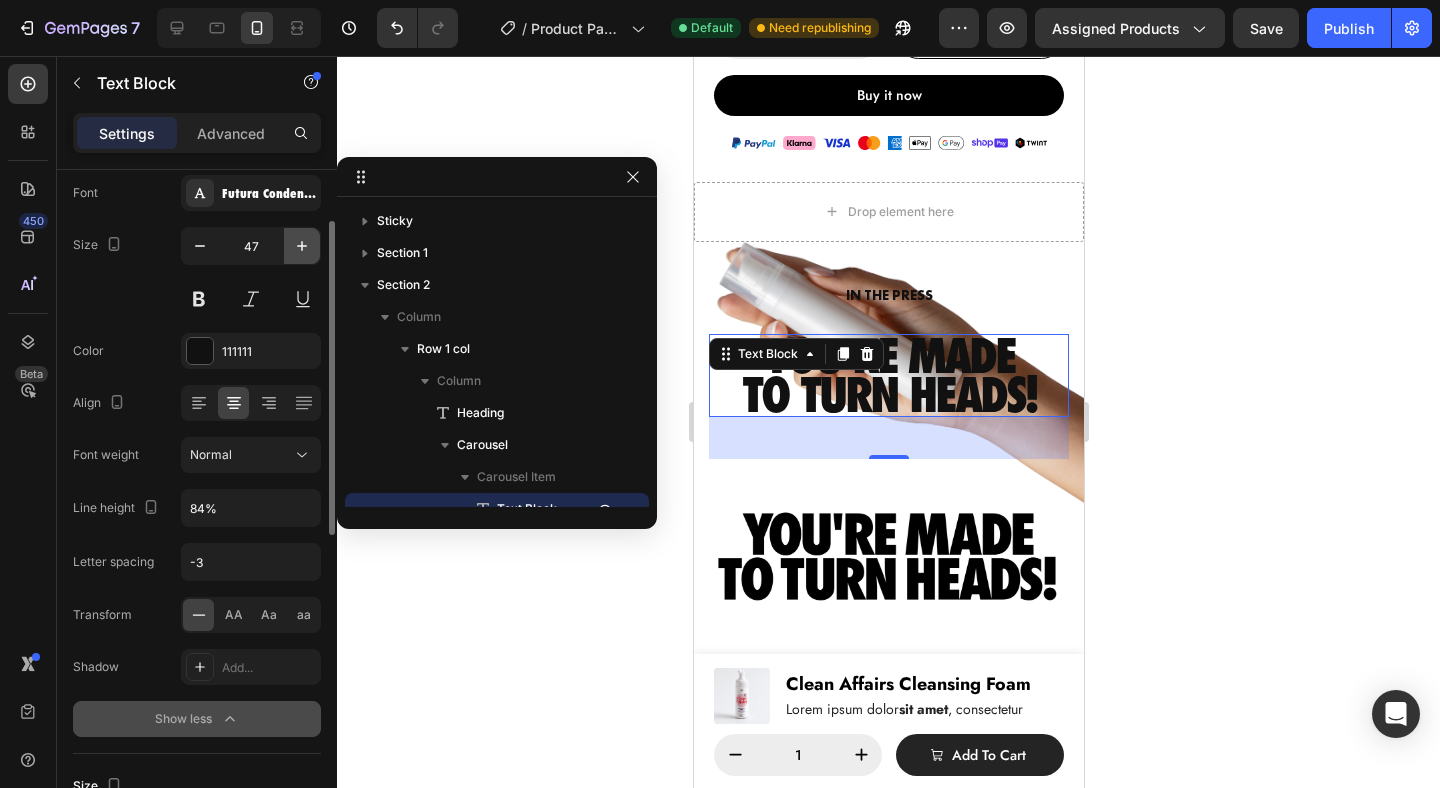click 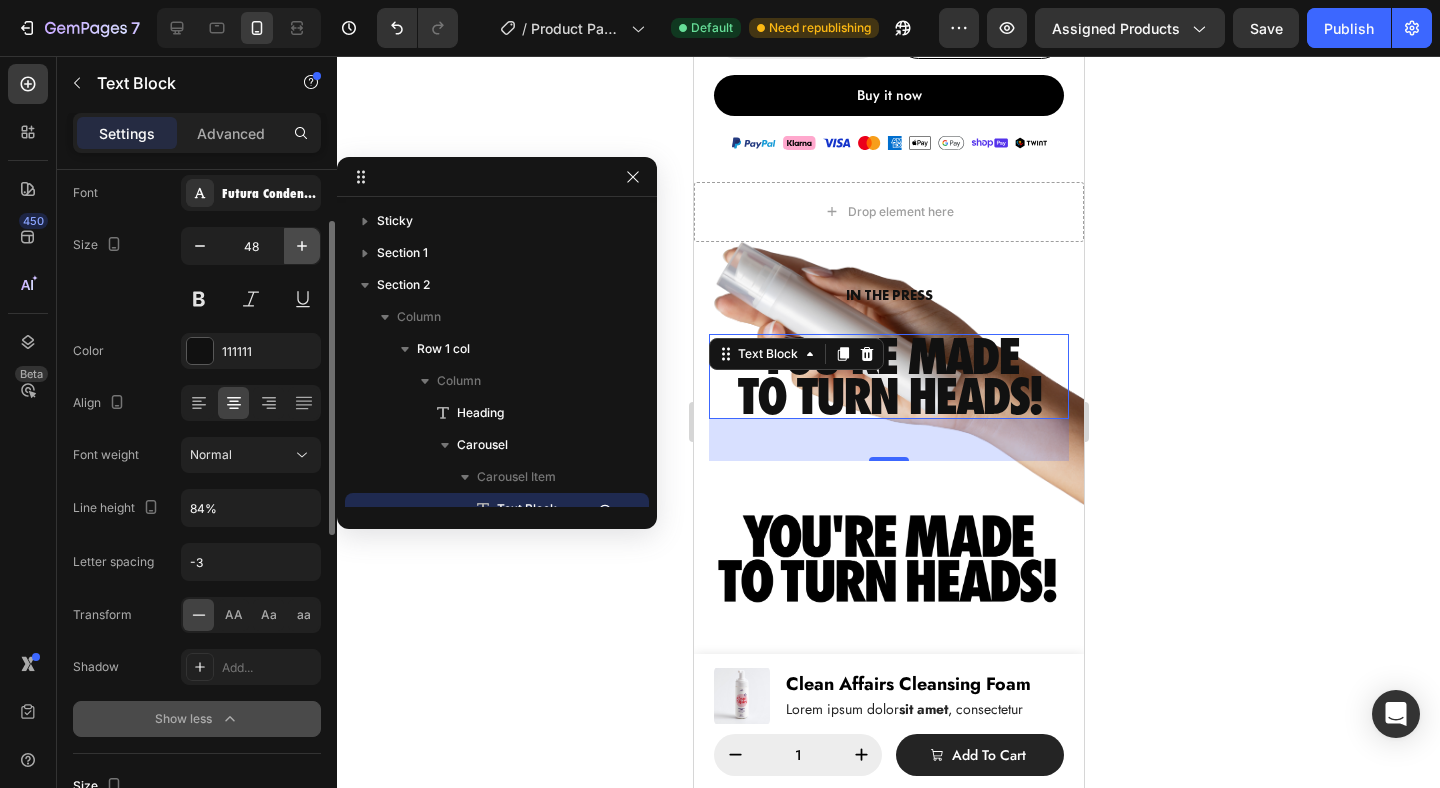 click 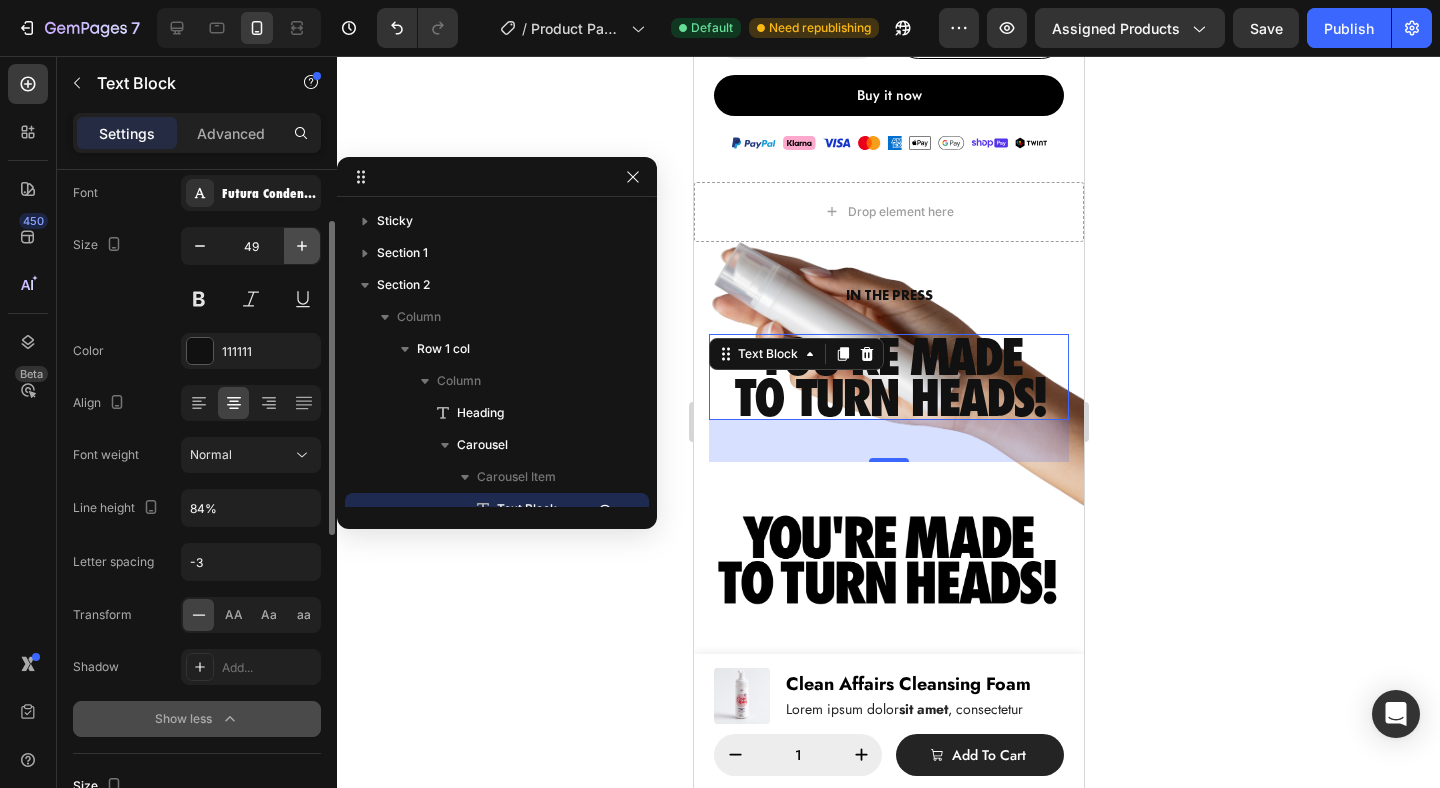 click 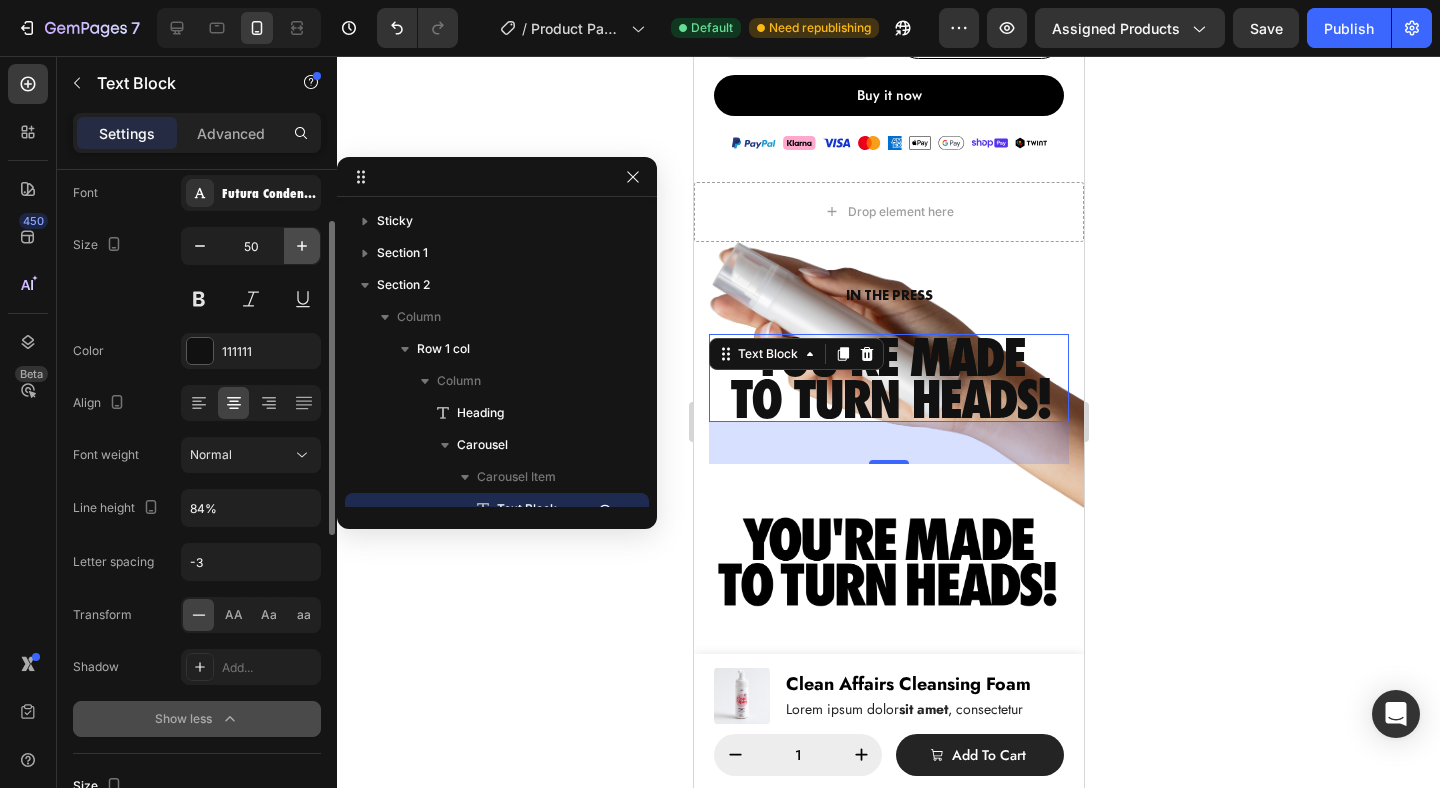 click 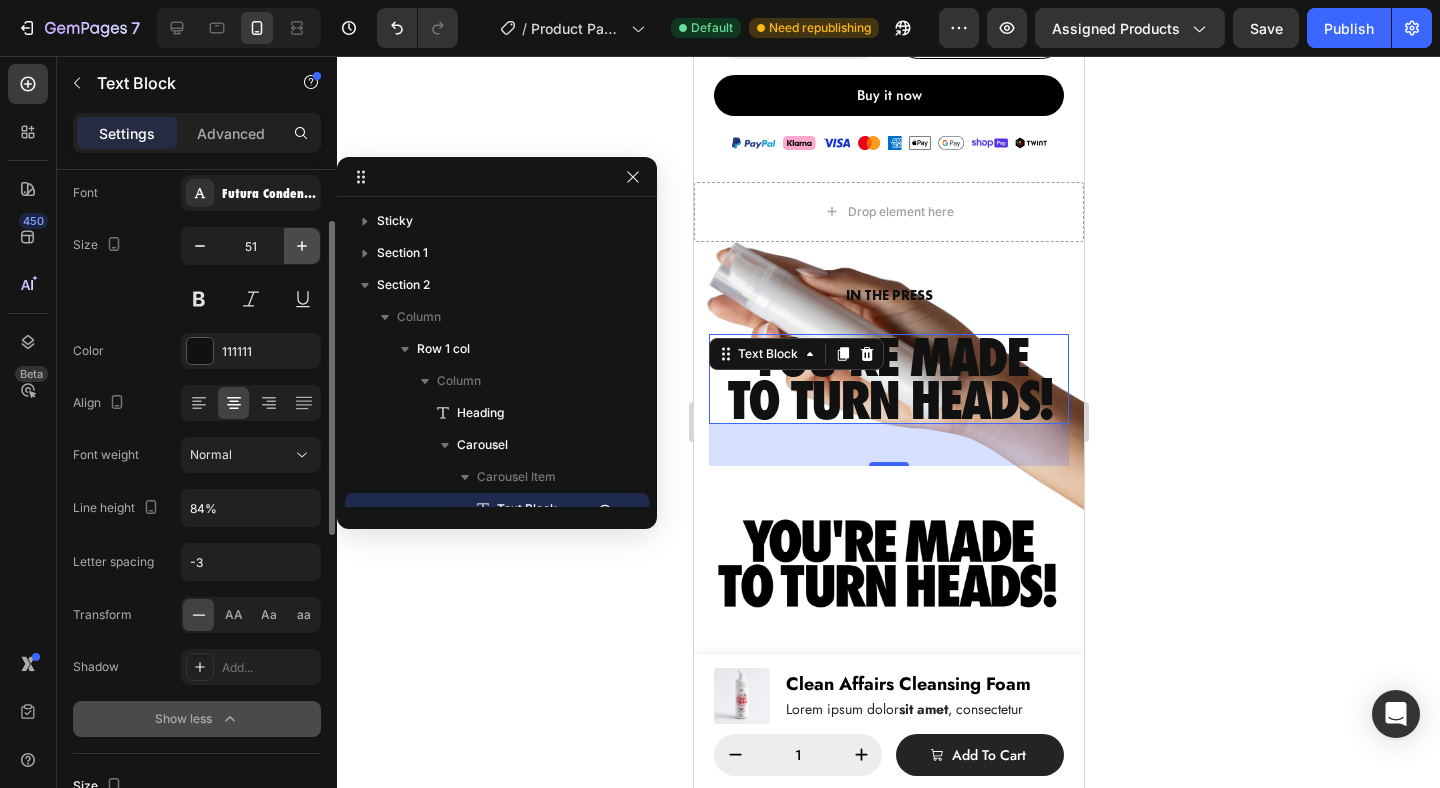 click 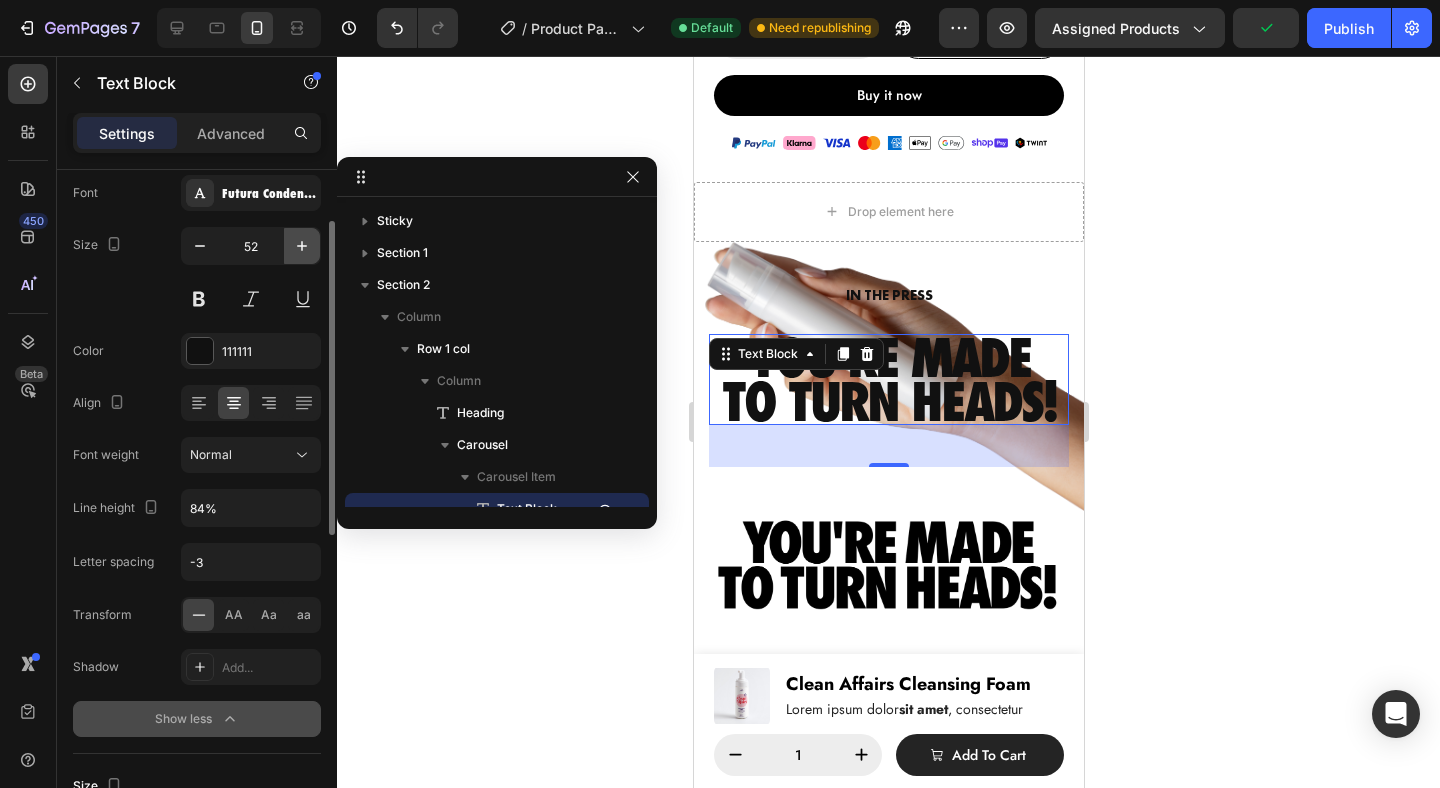 click 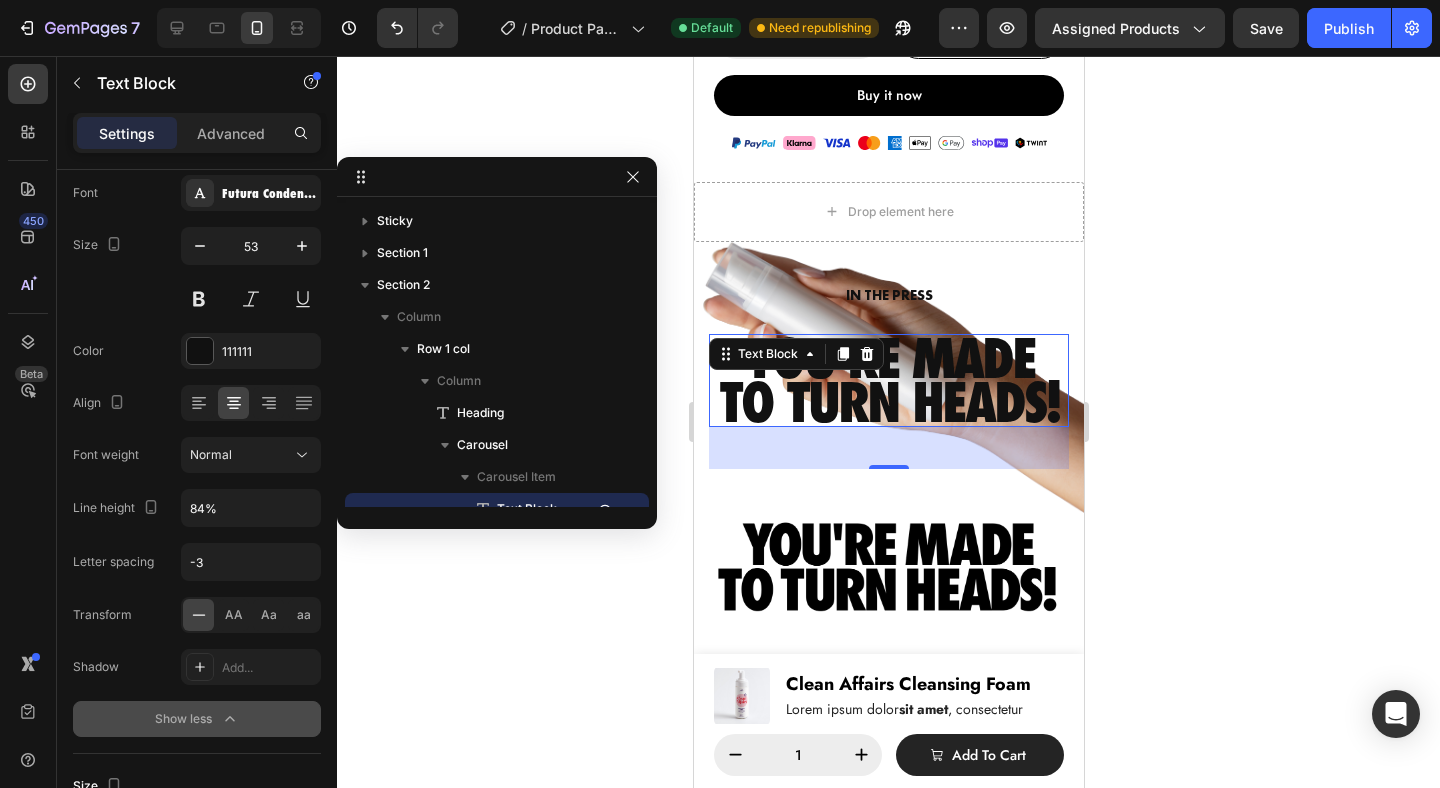 click 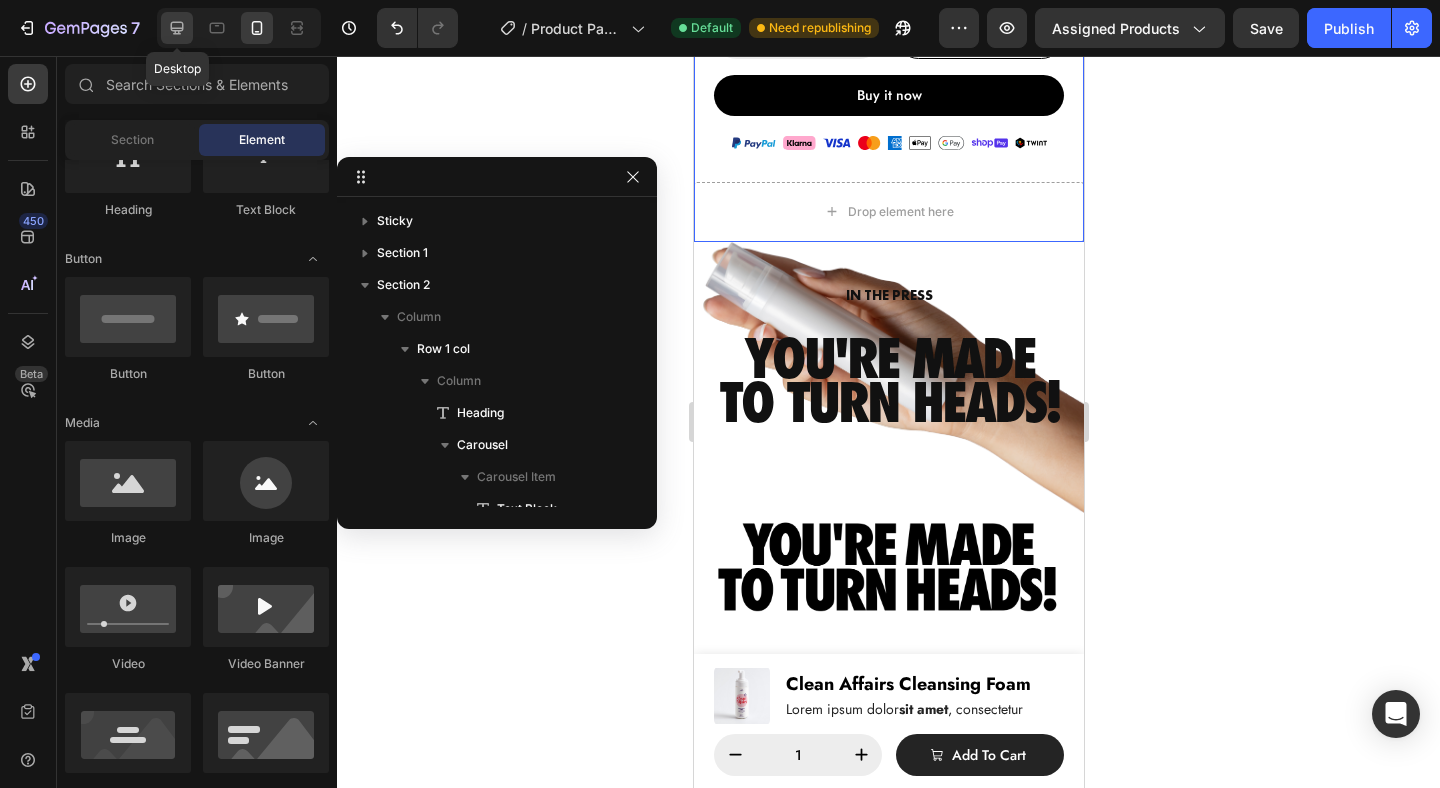 click 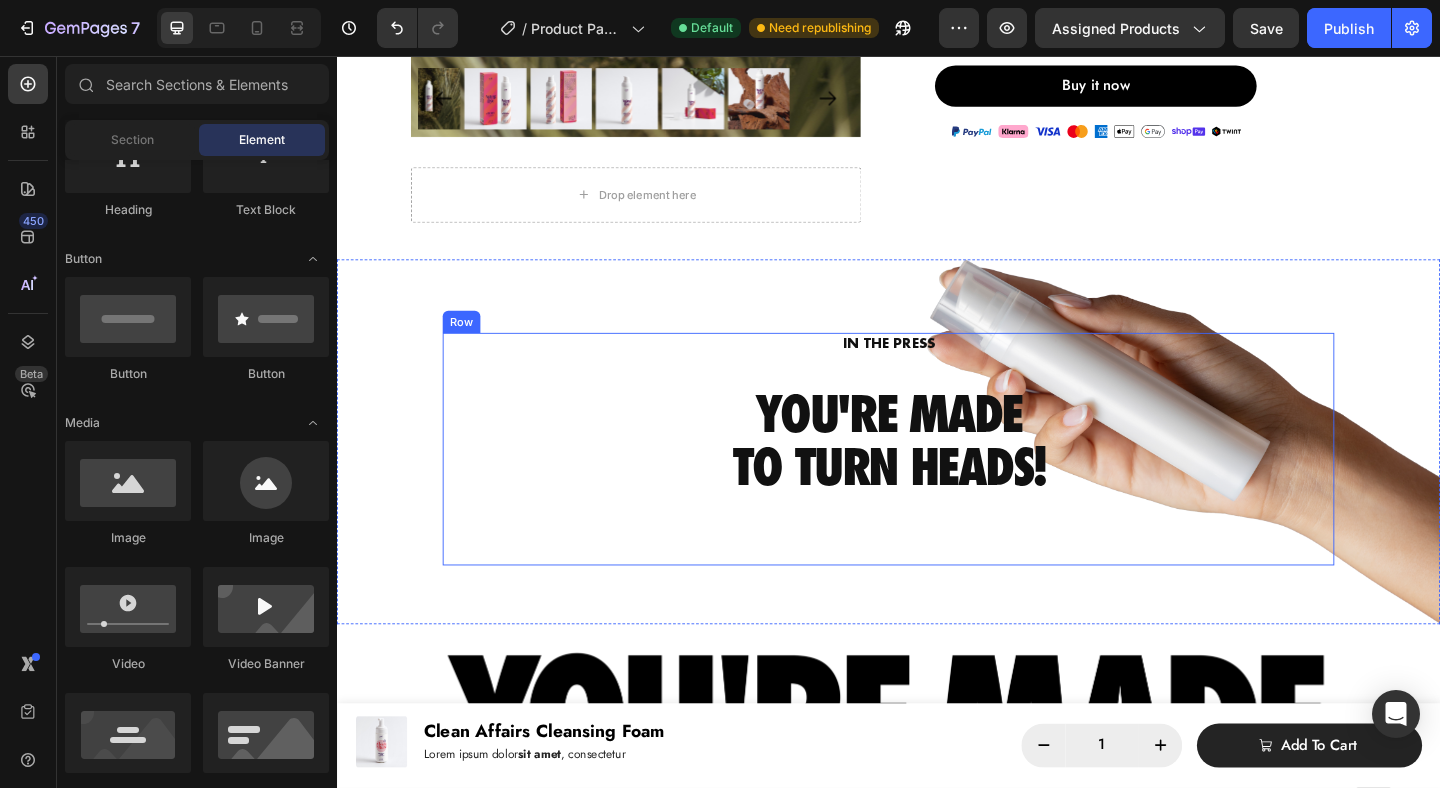 scroll, scrollTop: 615, scrollLeft: 0, axis: vertical 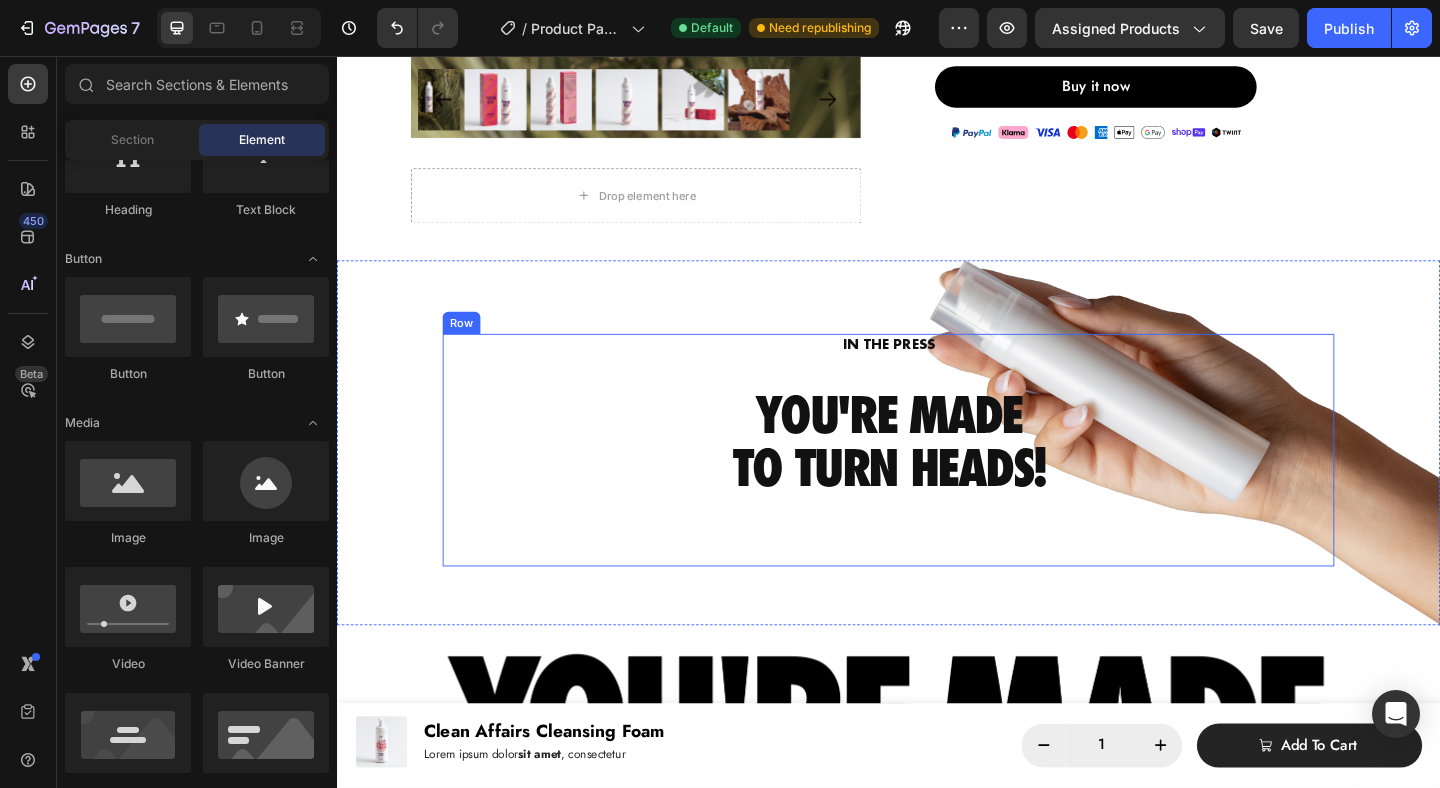 click on "TO TURN HEADS!" at bounding box center [937, 504] 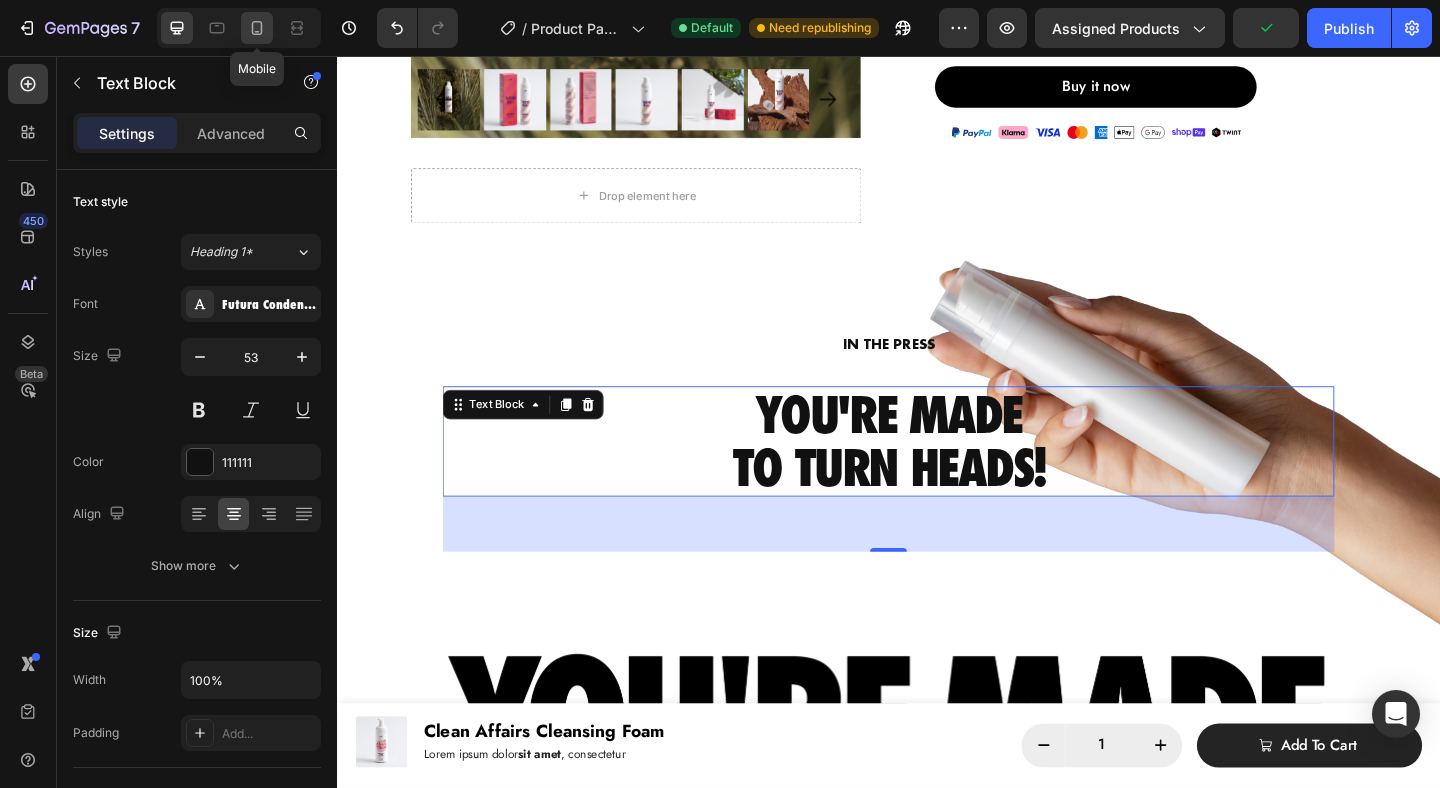 click 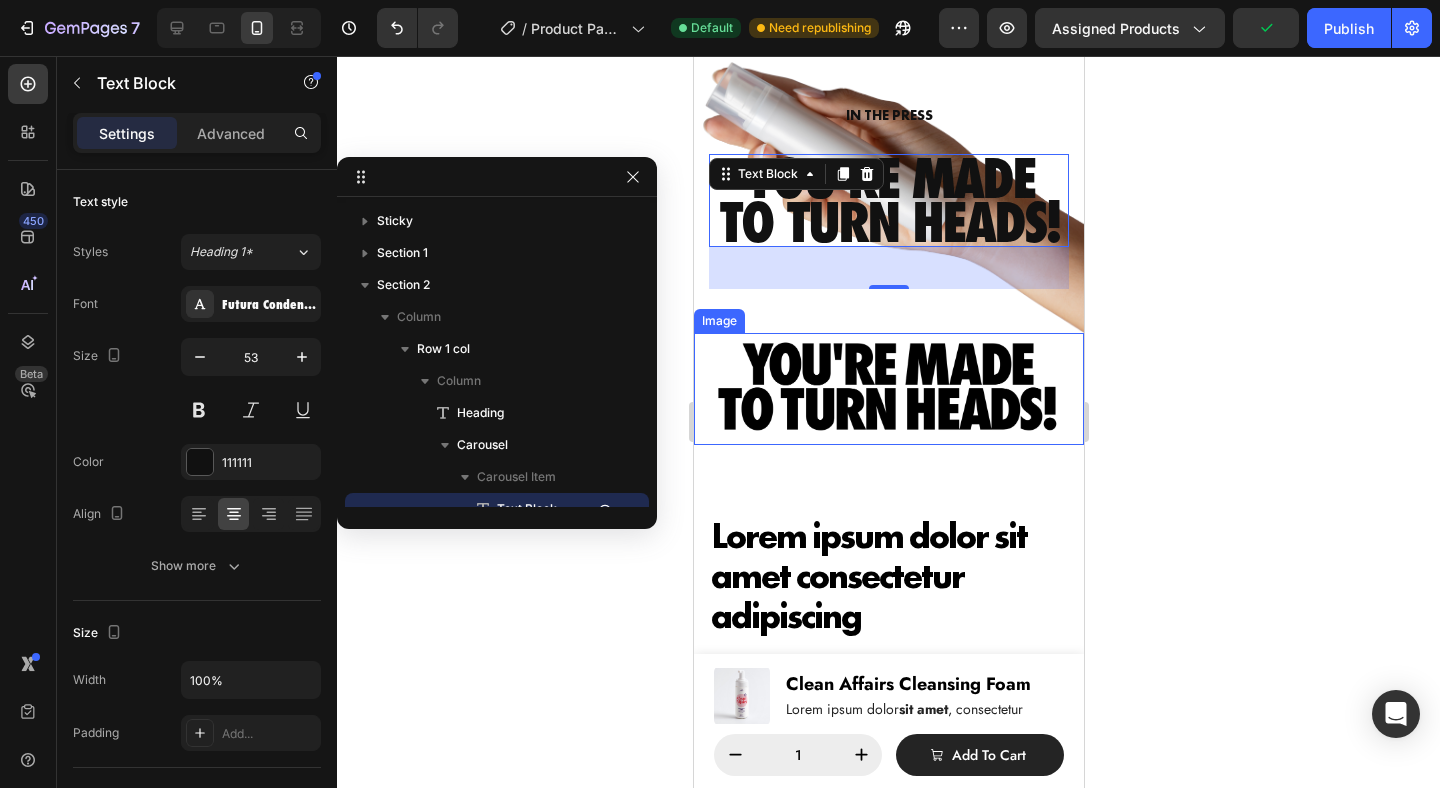 scroll, scrollTop: 1348, scrollLeft: 0, axis: vertical 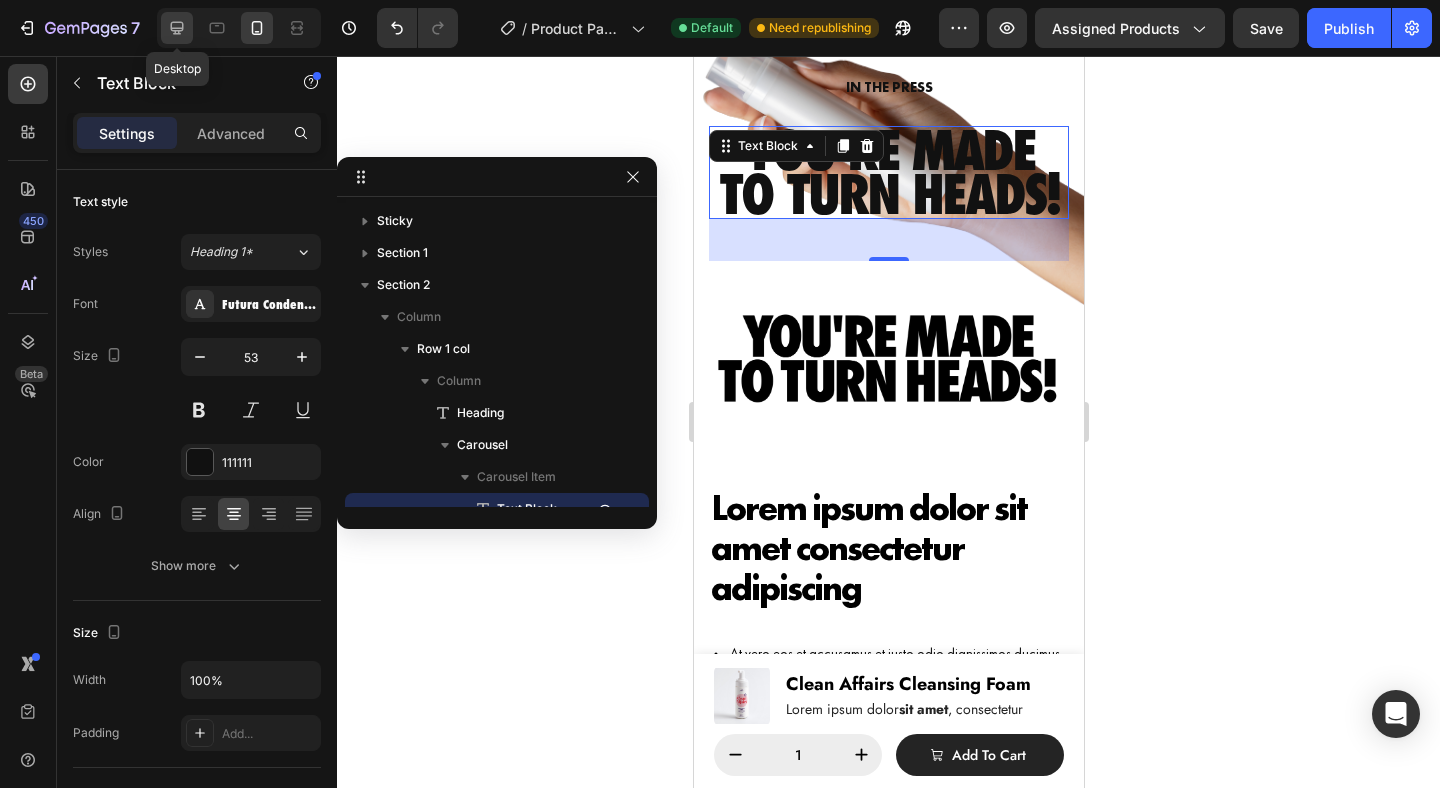 click 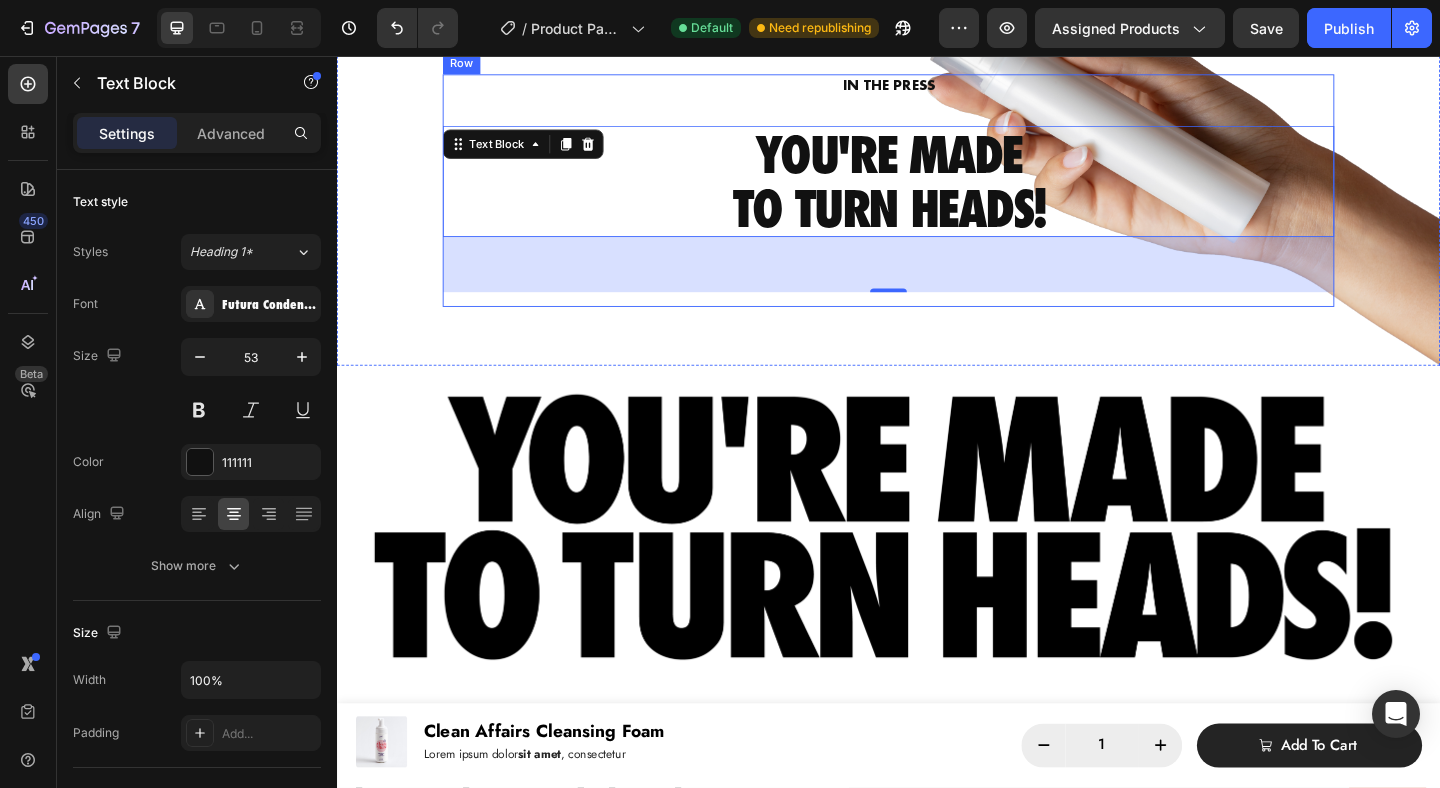 scroll, scrollTop: 1392, scrollLeft: 0, axis: vertical 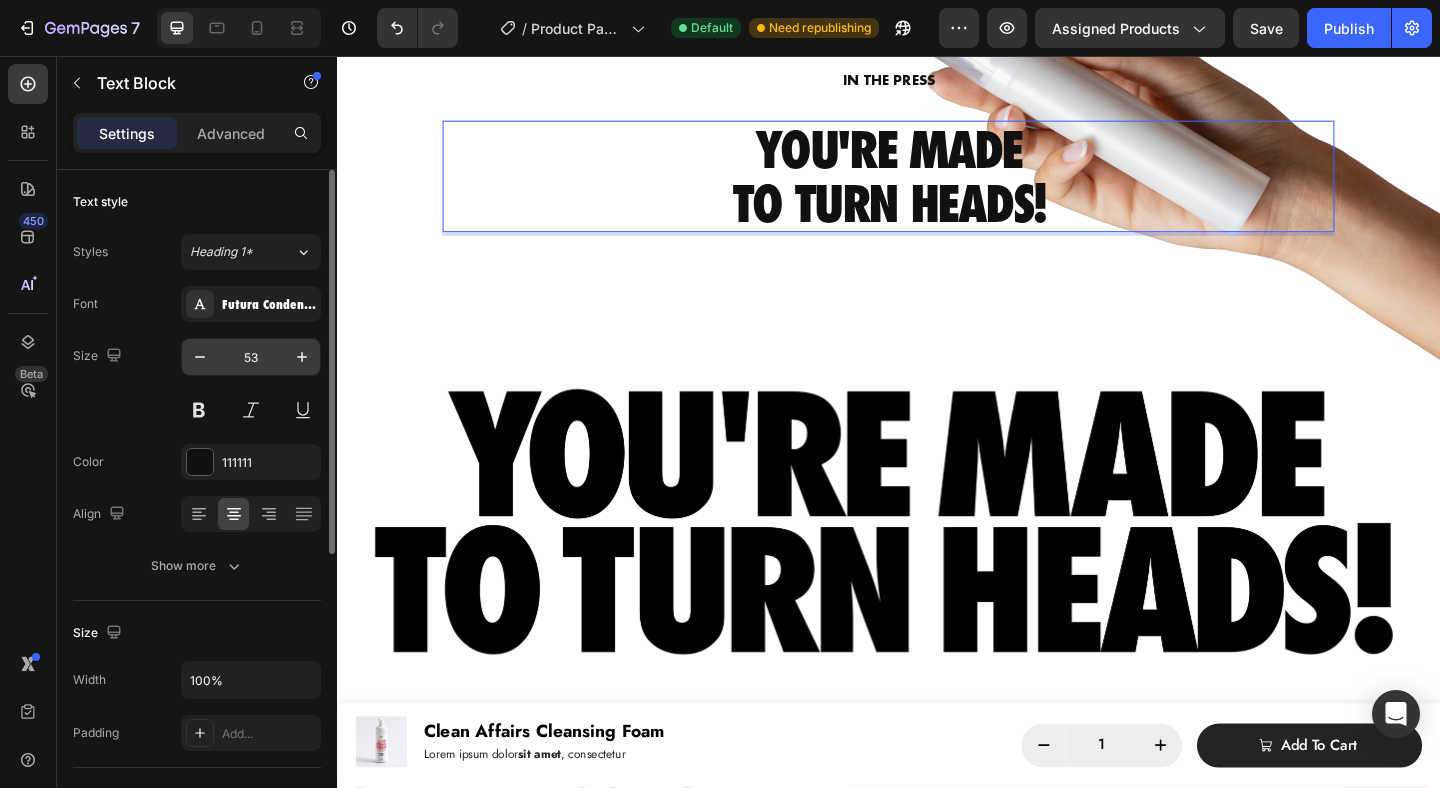 click on "53" at bounding box center [251, 357] 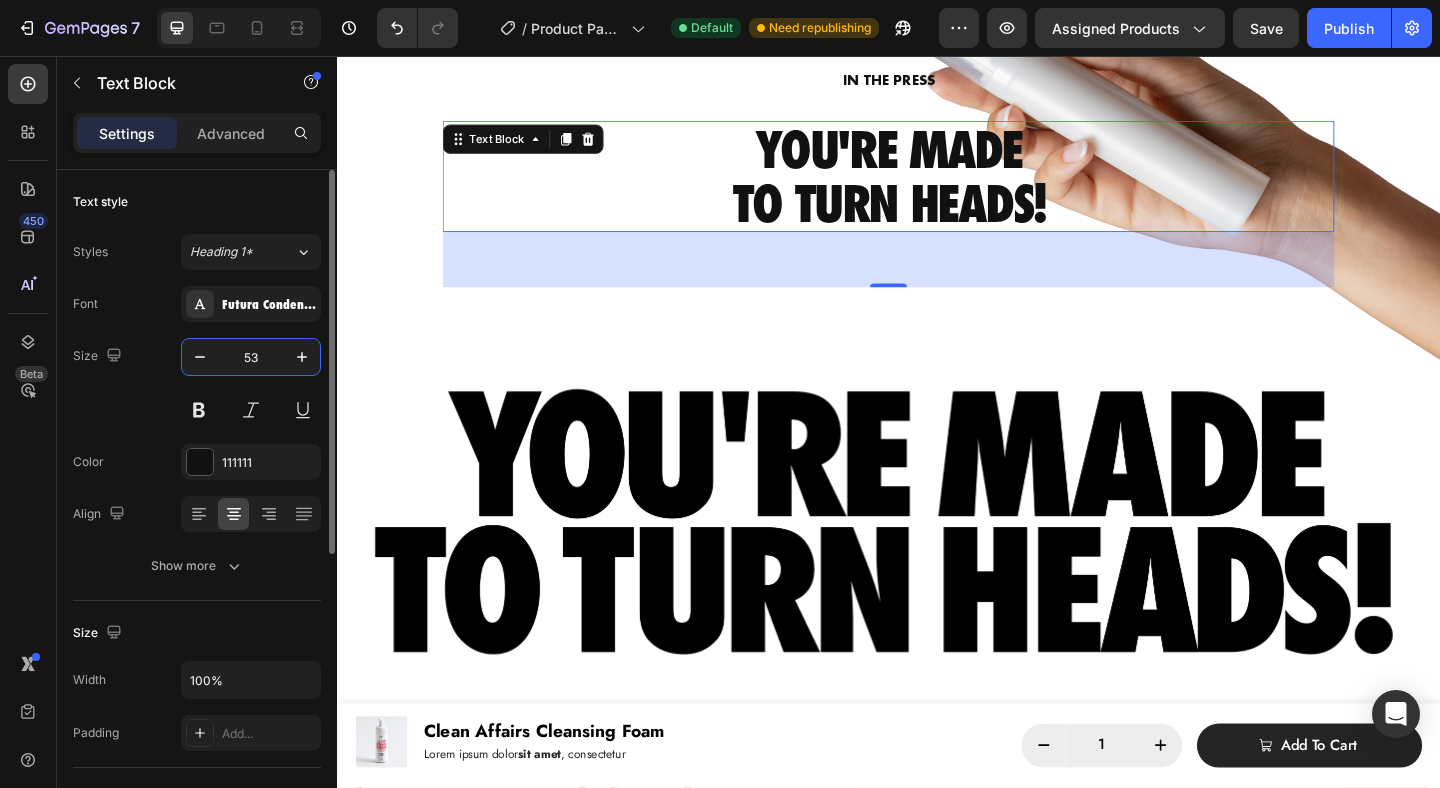 click on "53" at bounding box center [251, 357] 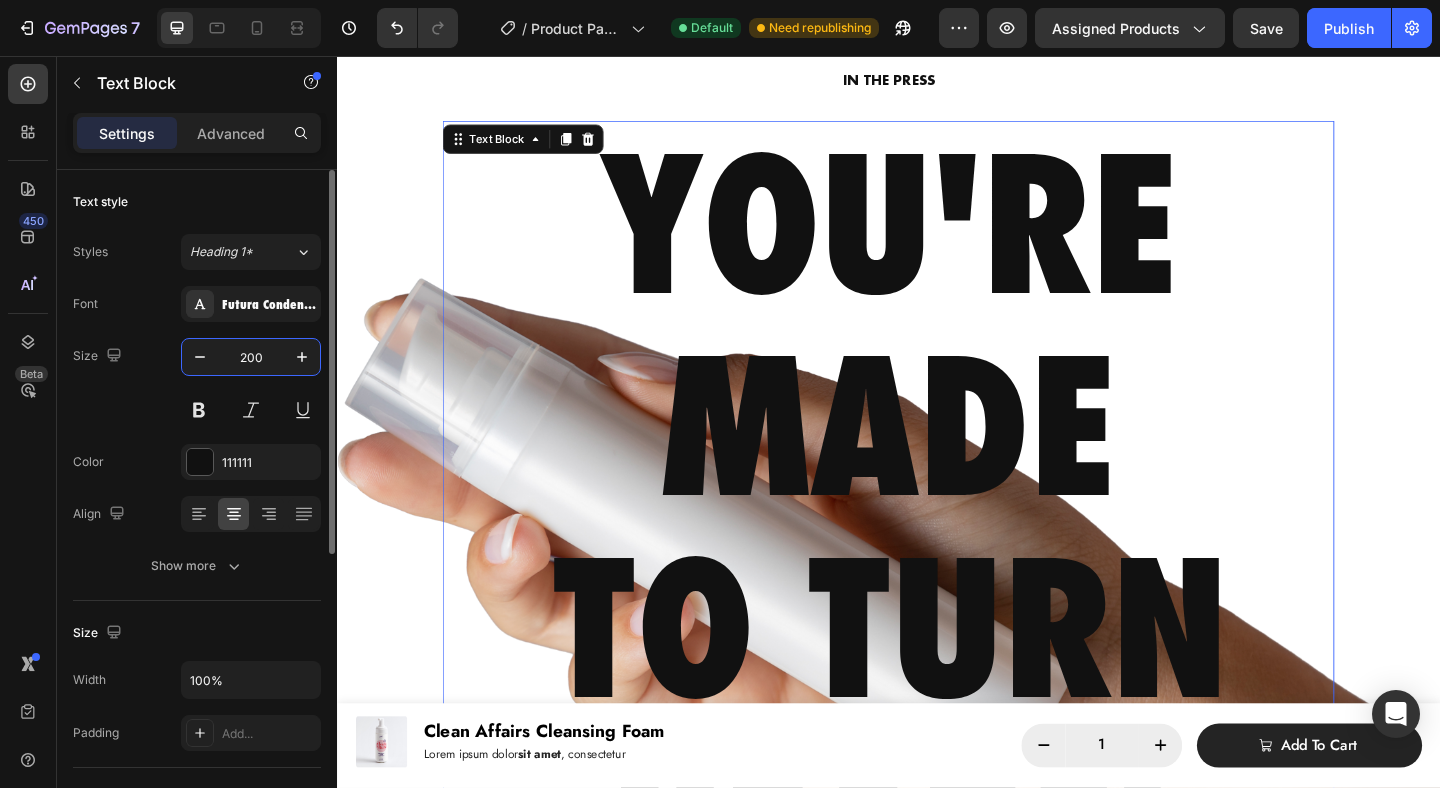 click on "200" at bounding box center [251, 357] 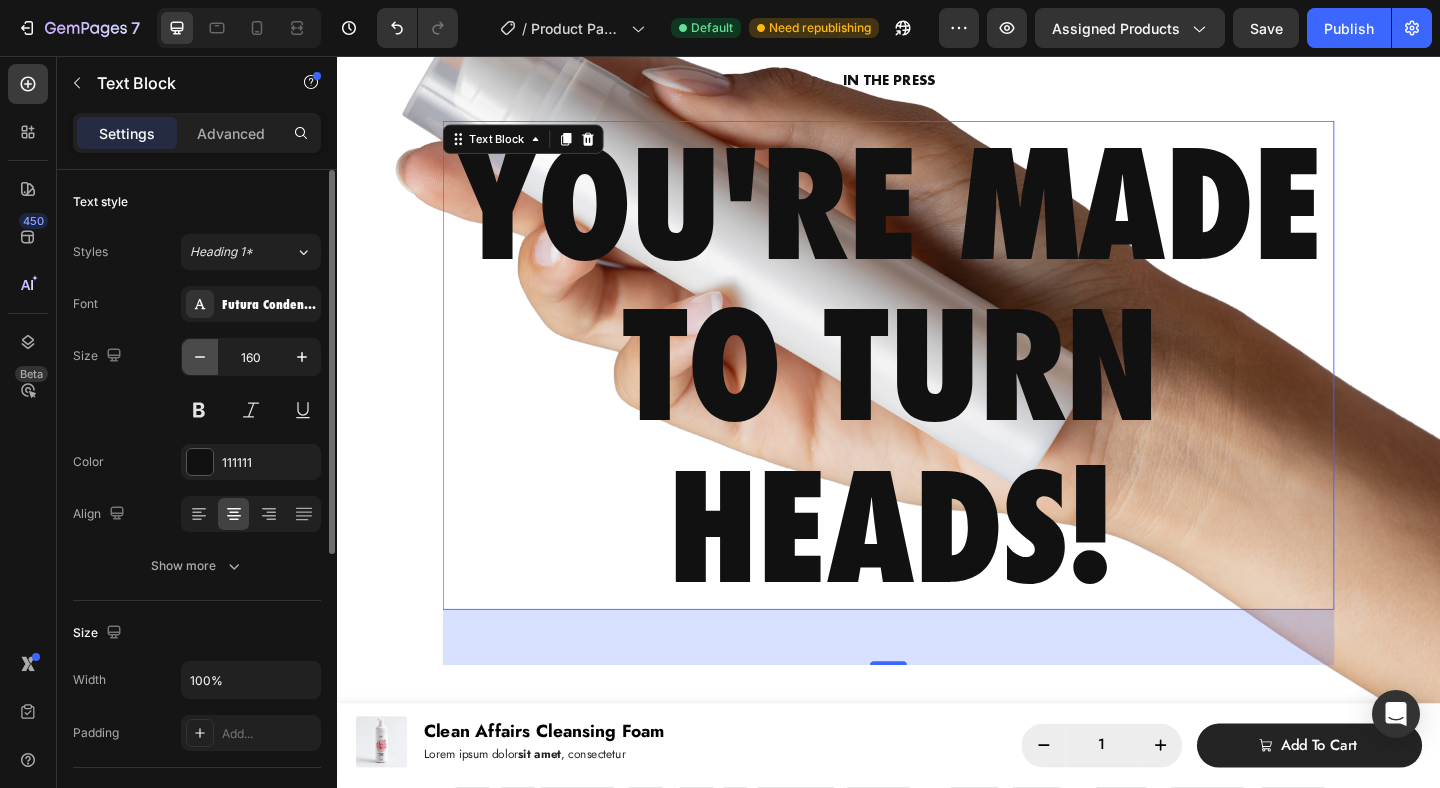click 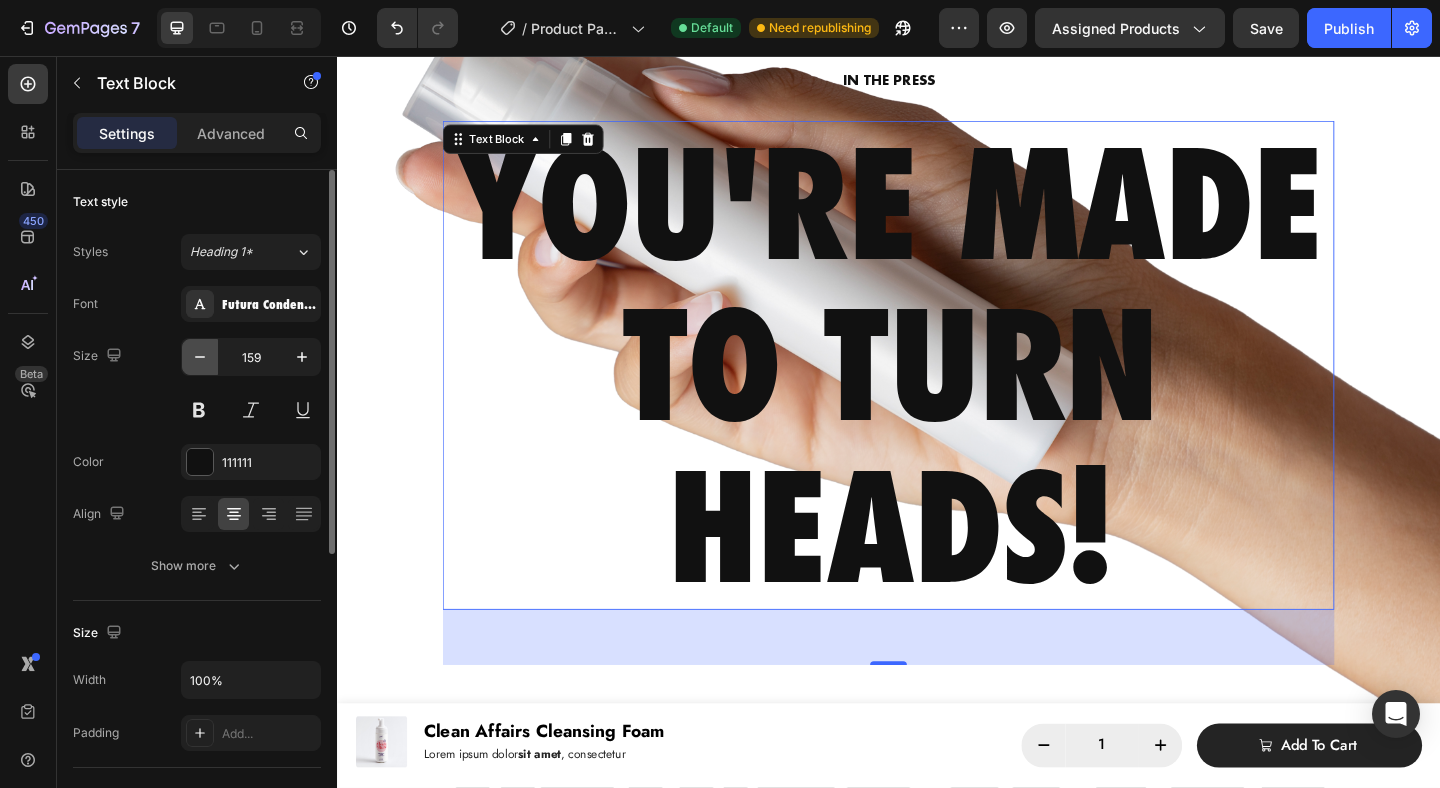 click 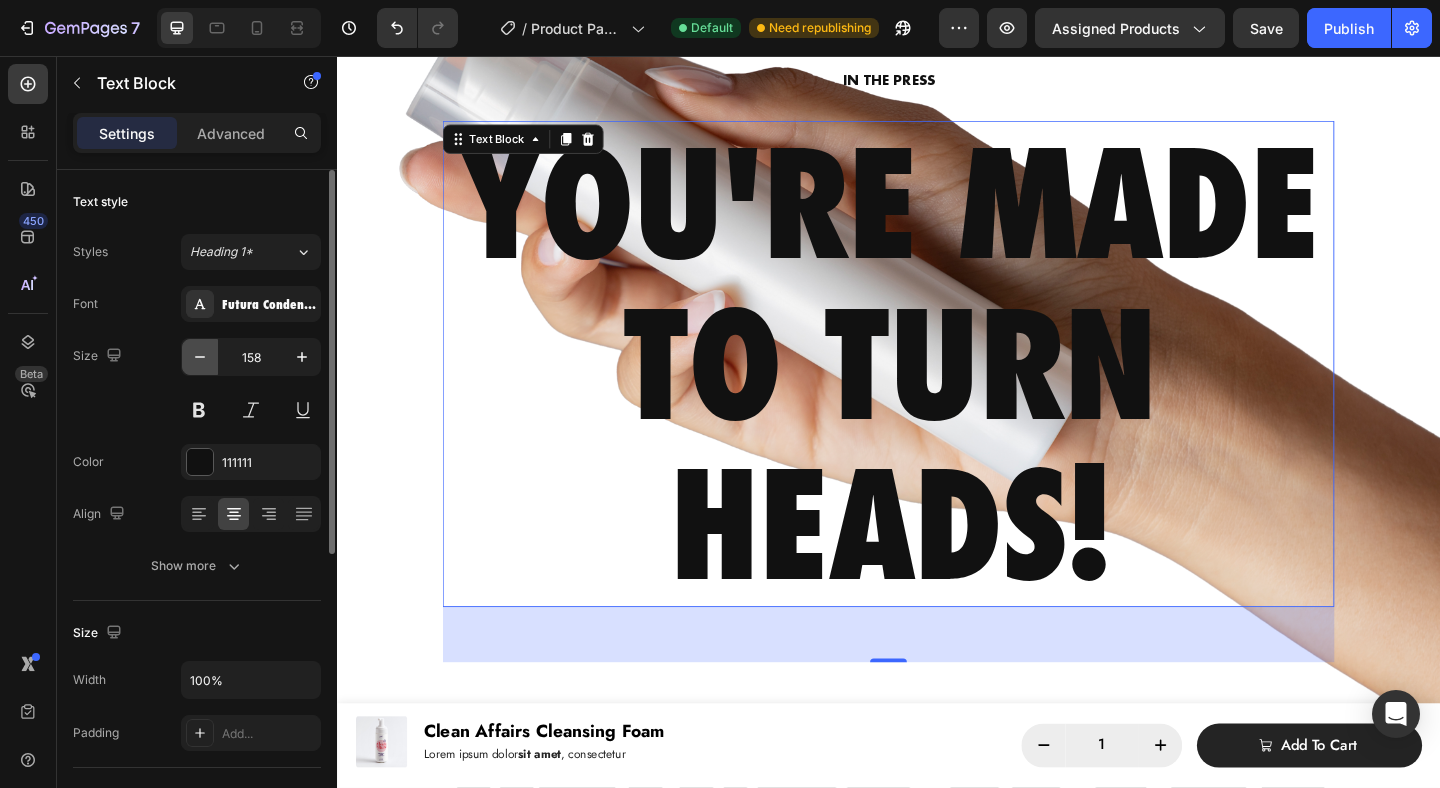 click 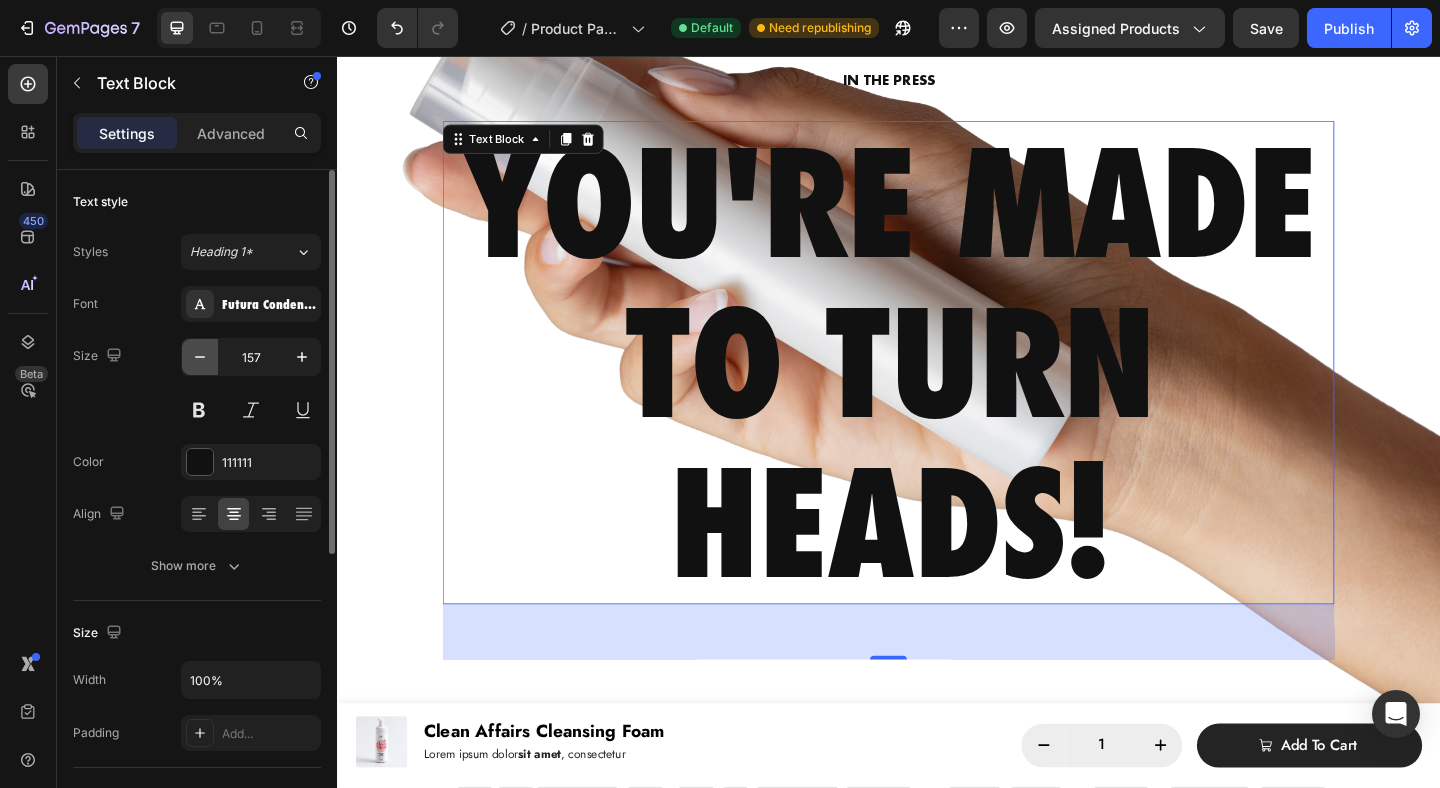 click 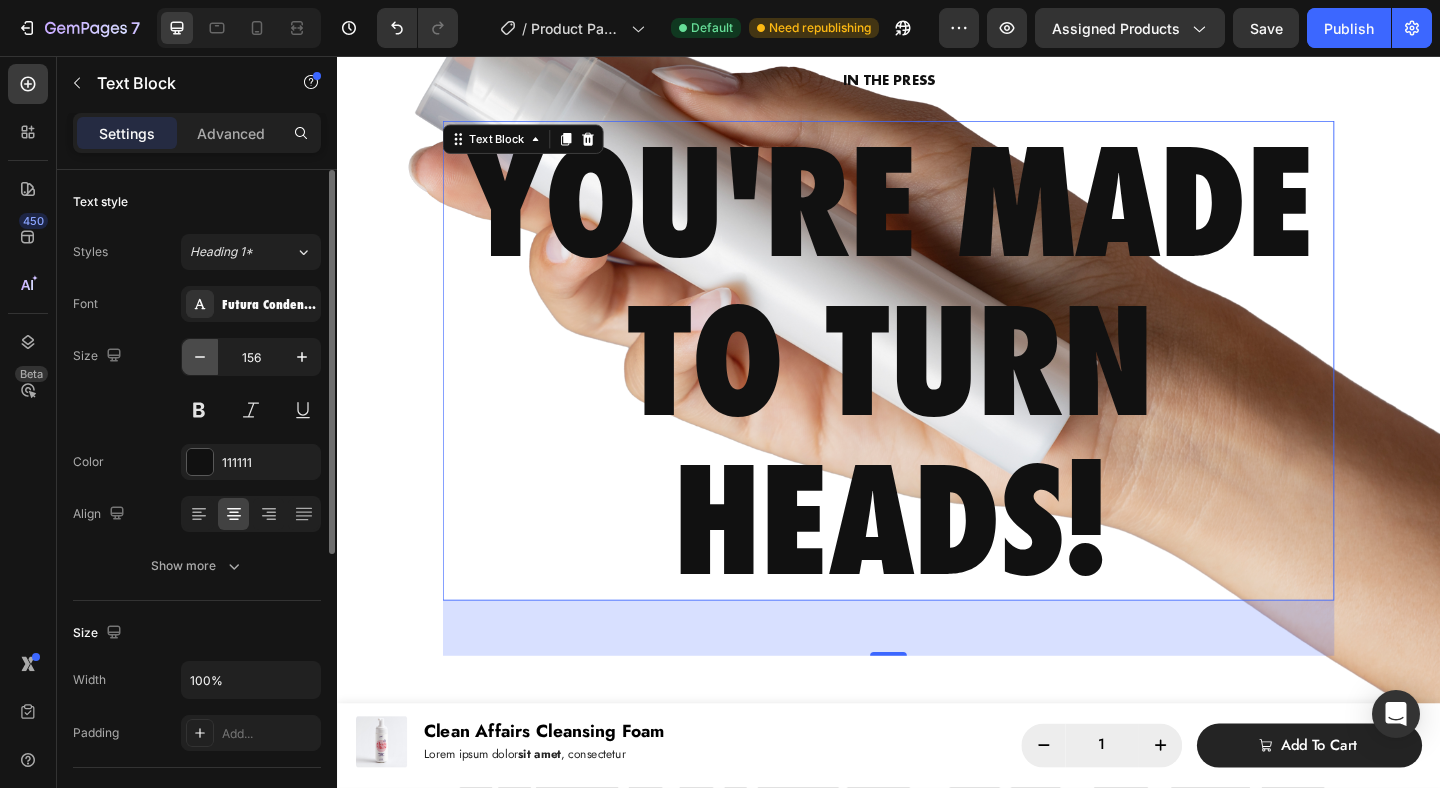 click 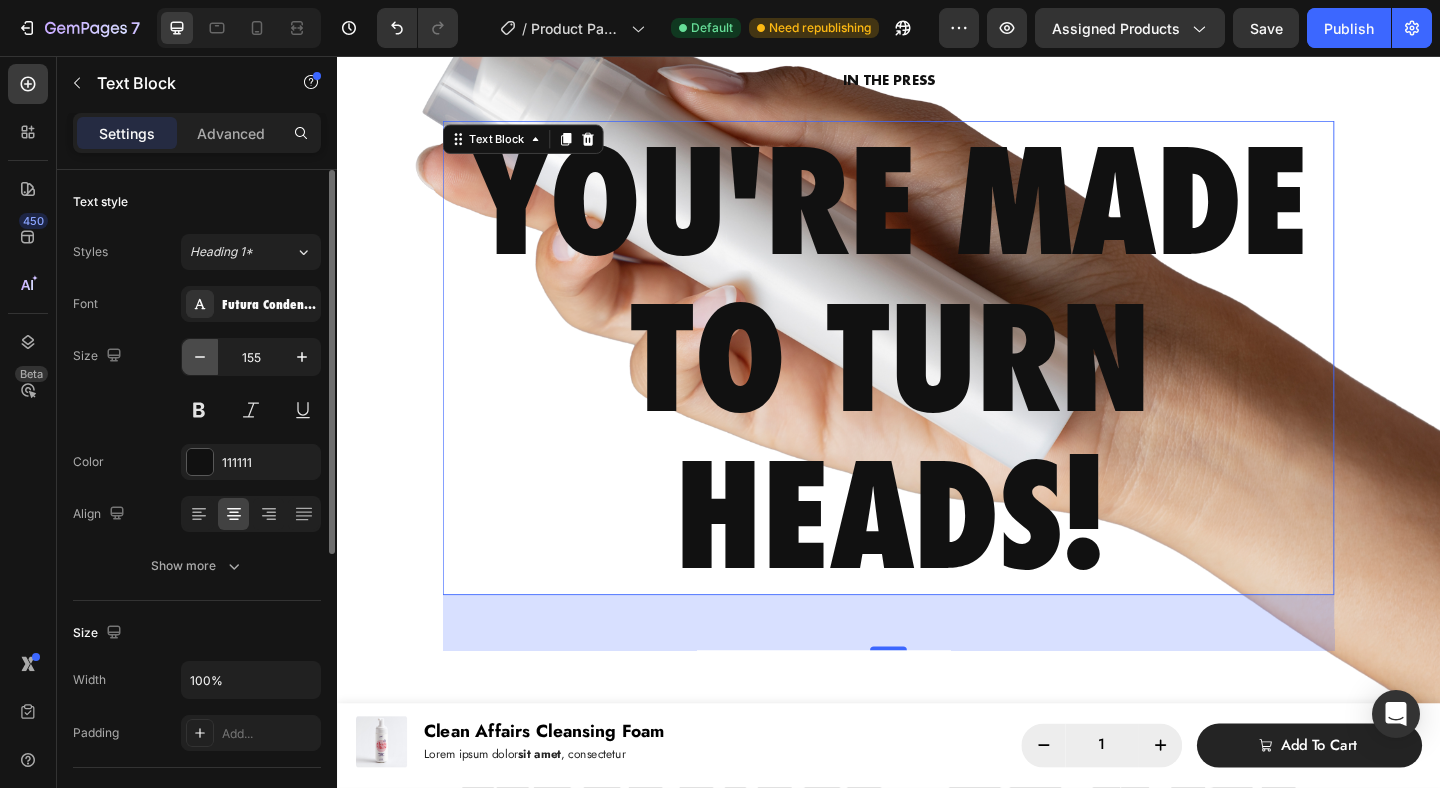 click 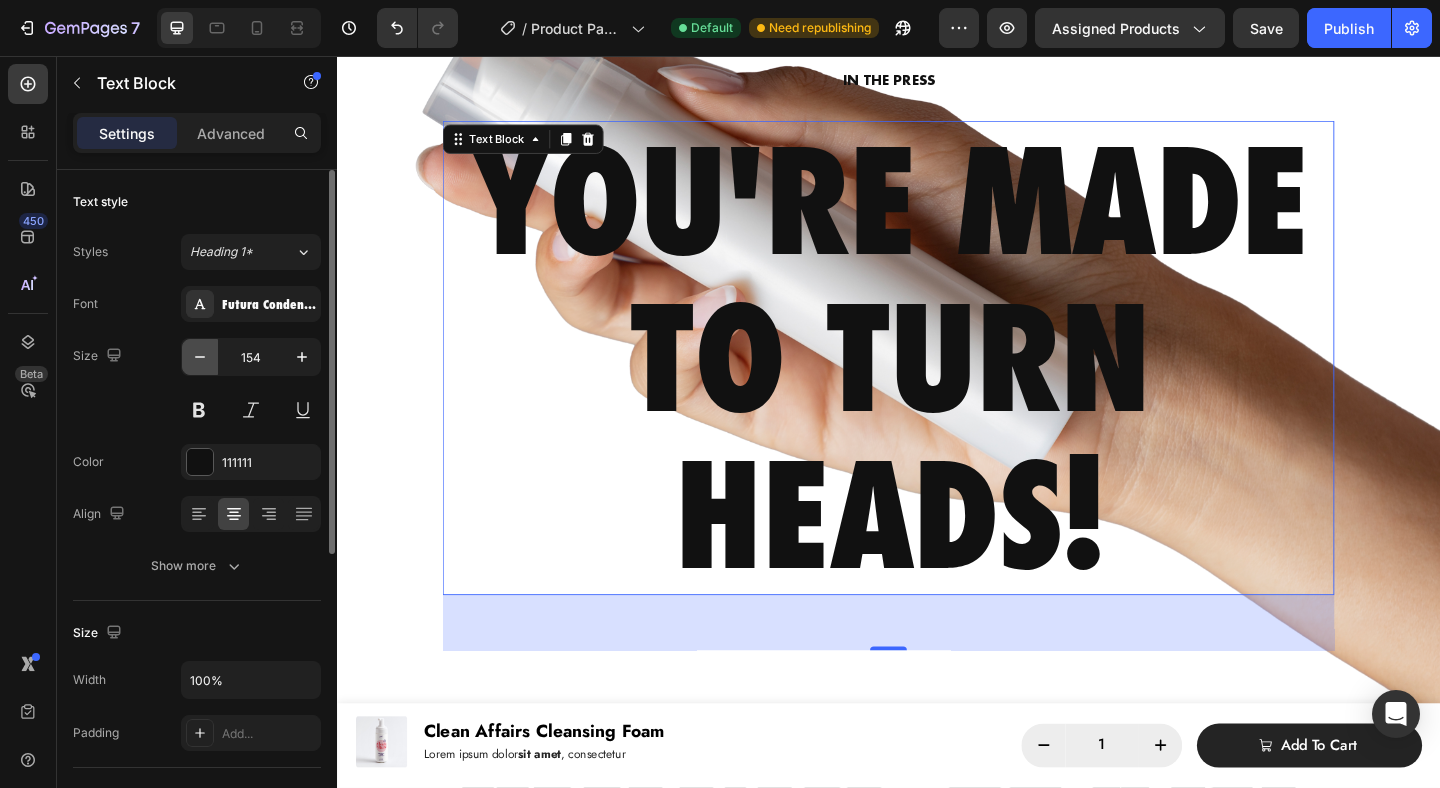 click 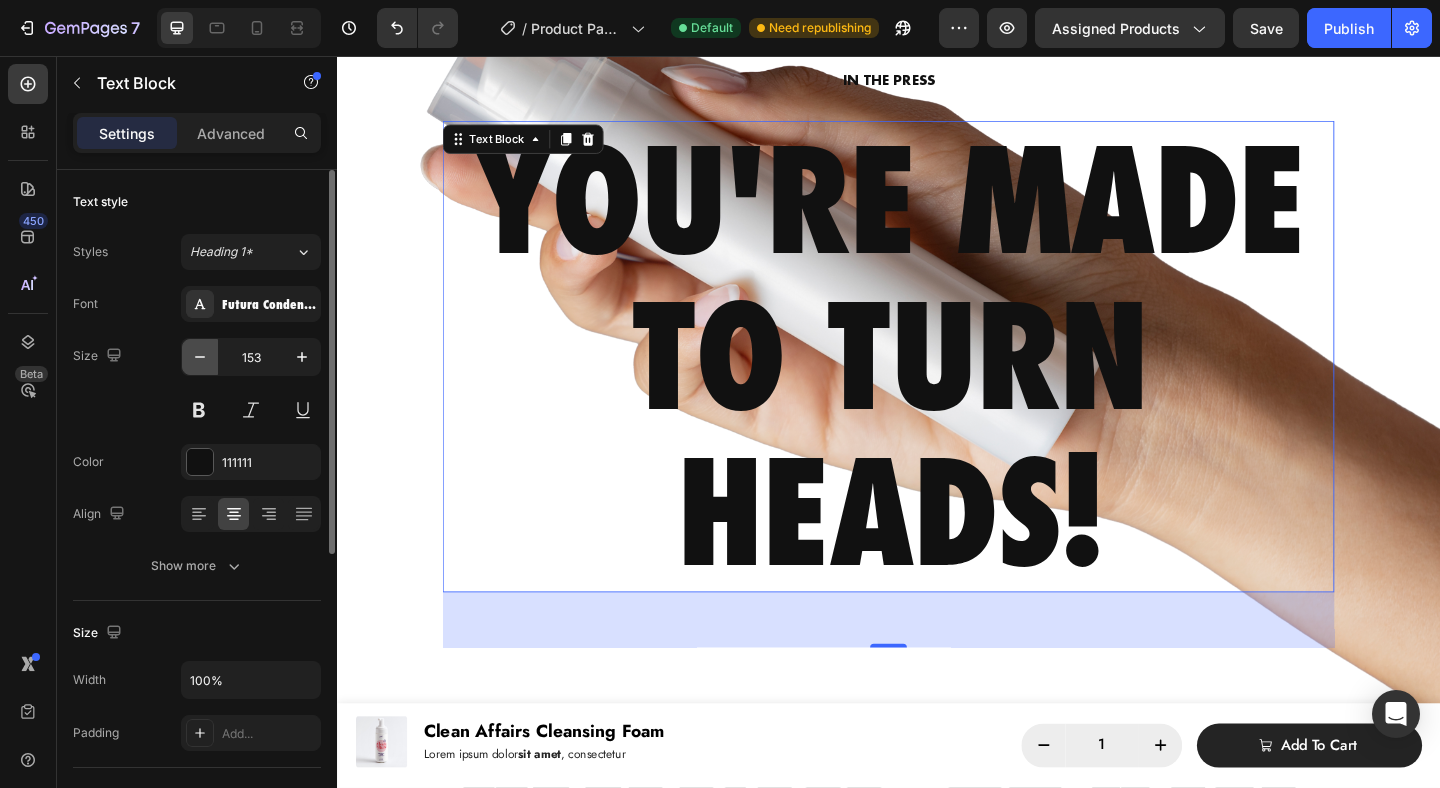 click 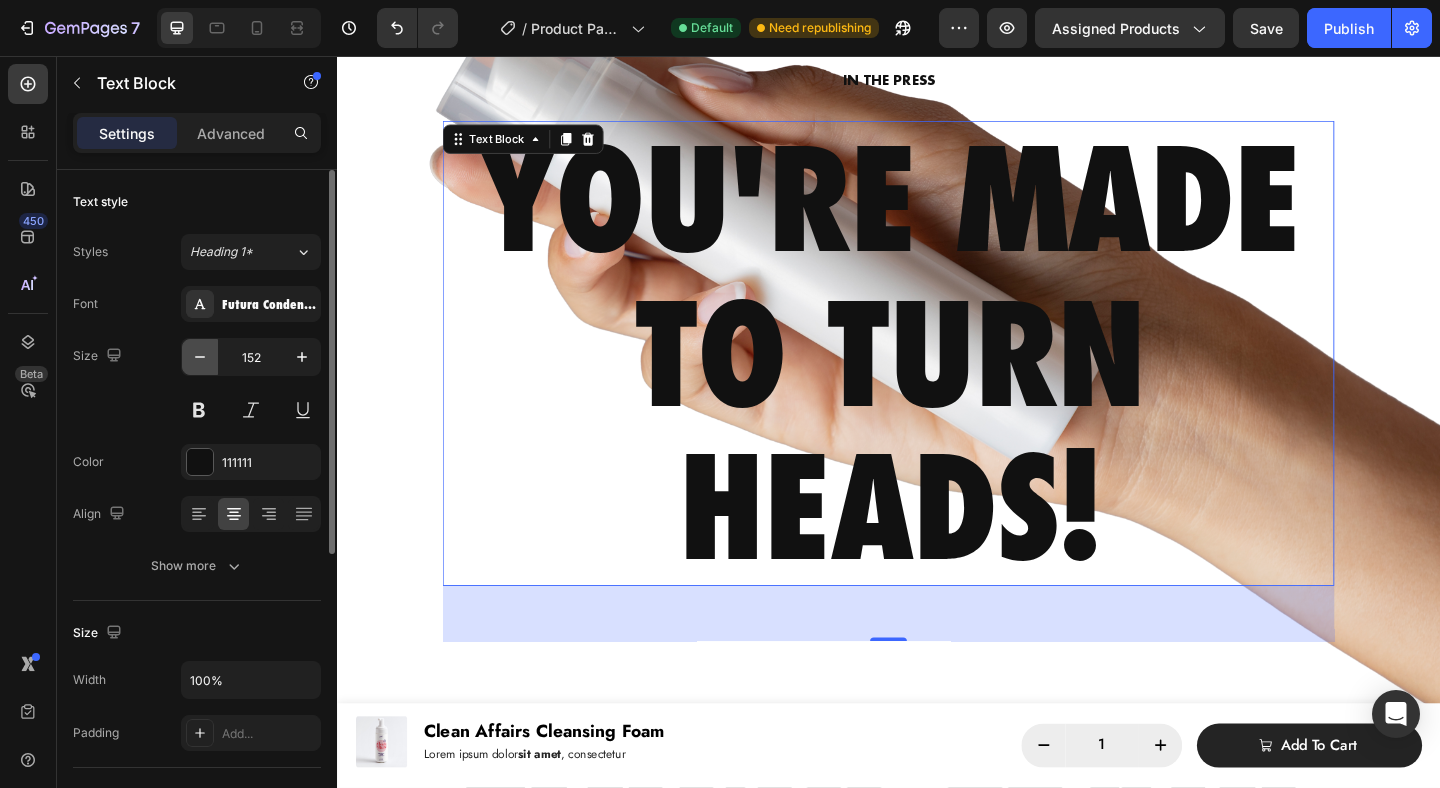 click 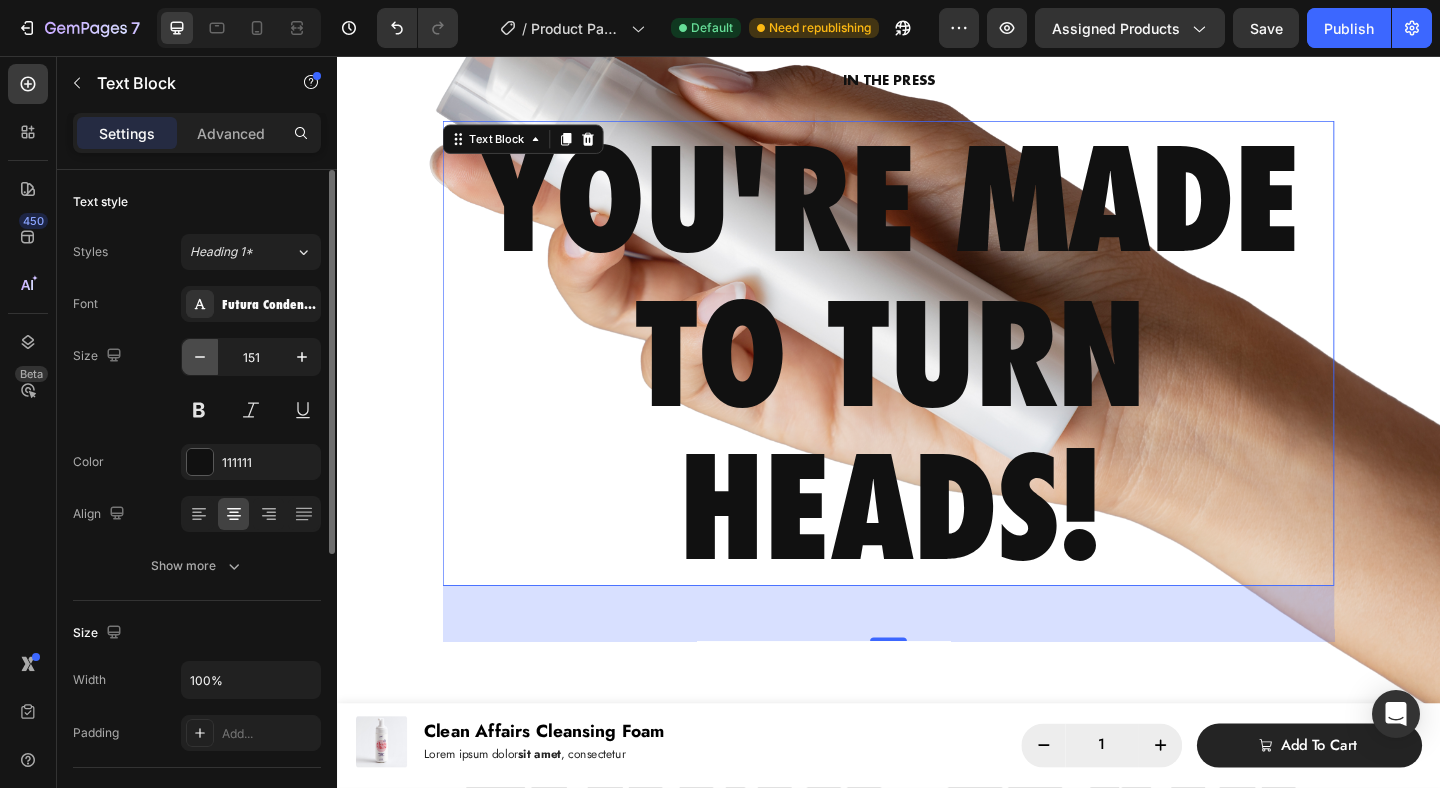 click 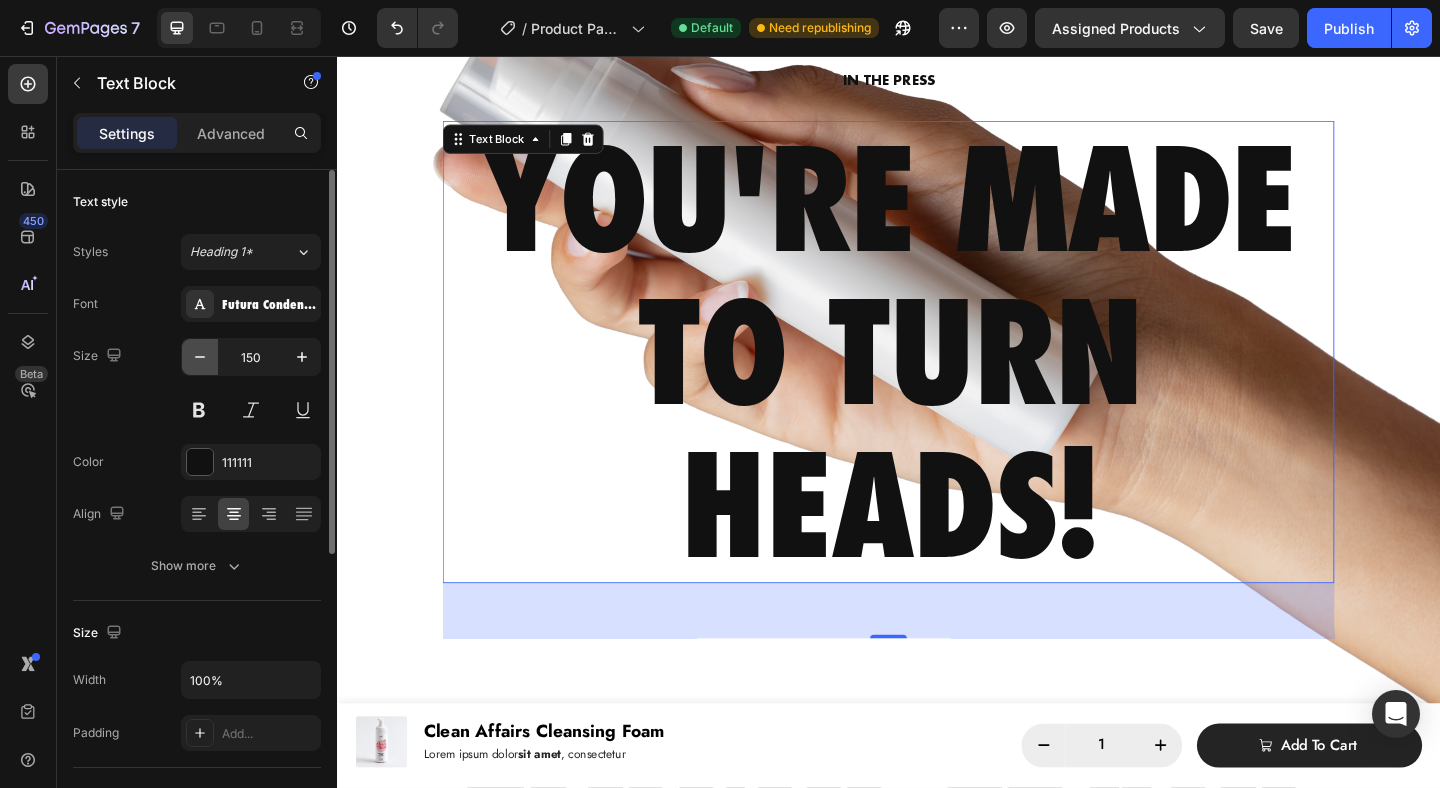 click 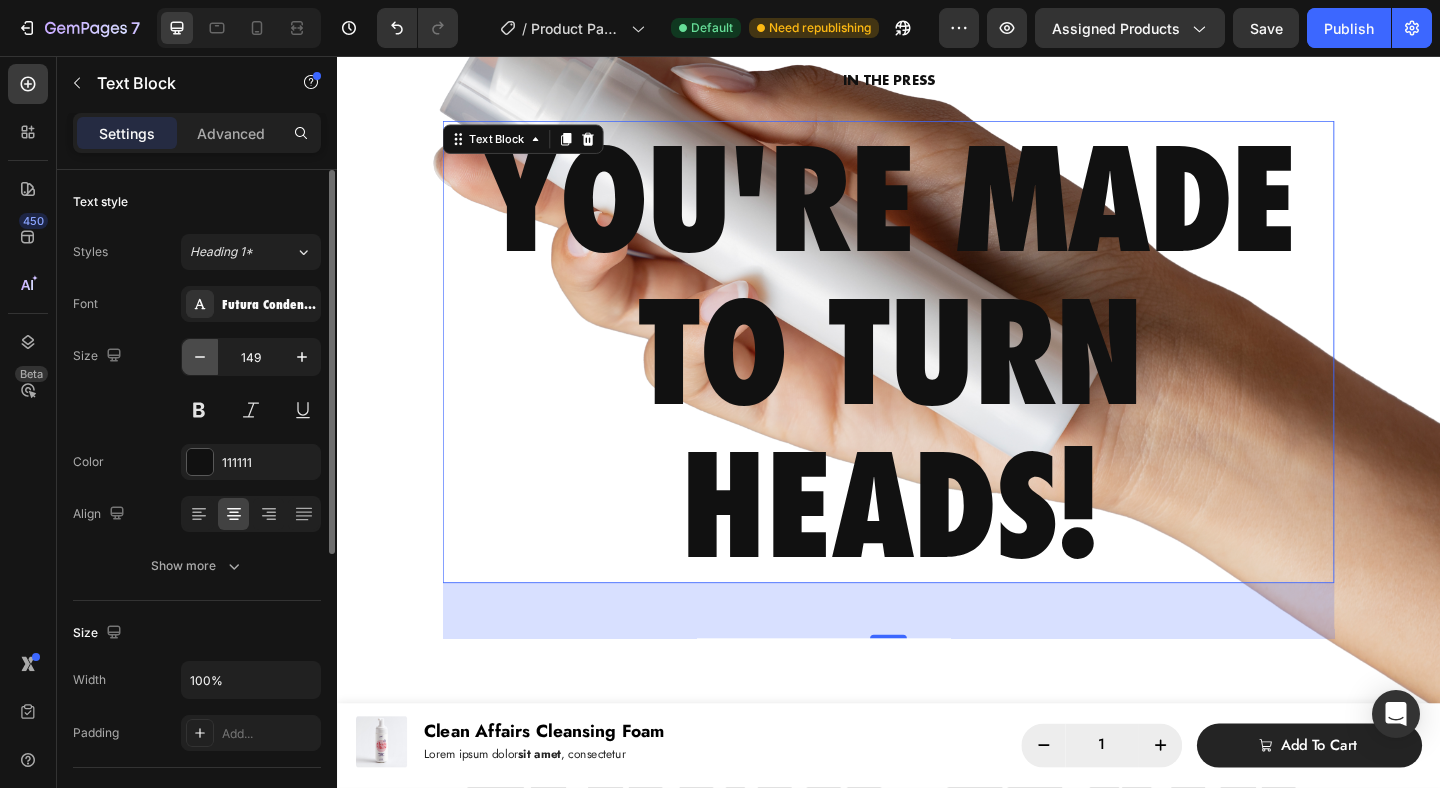click 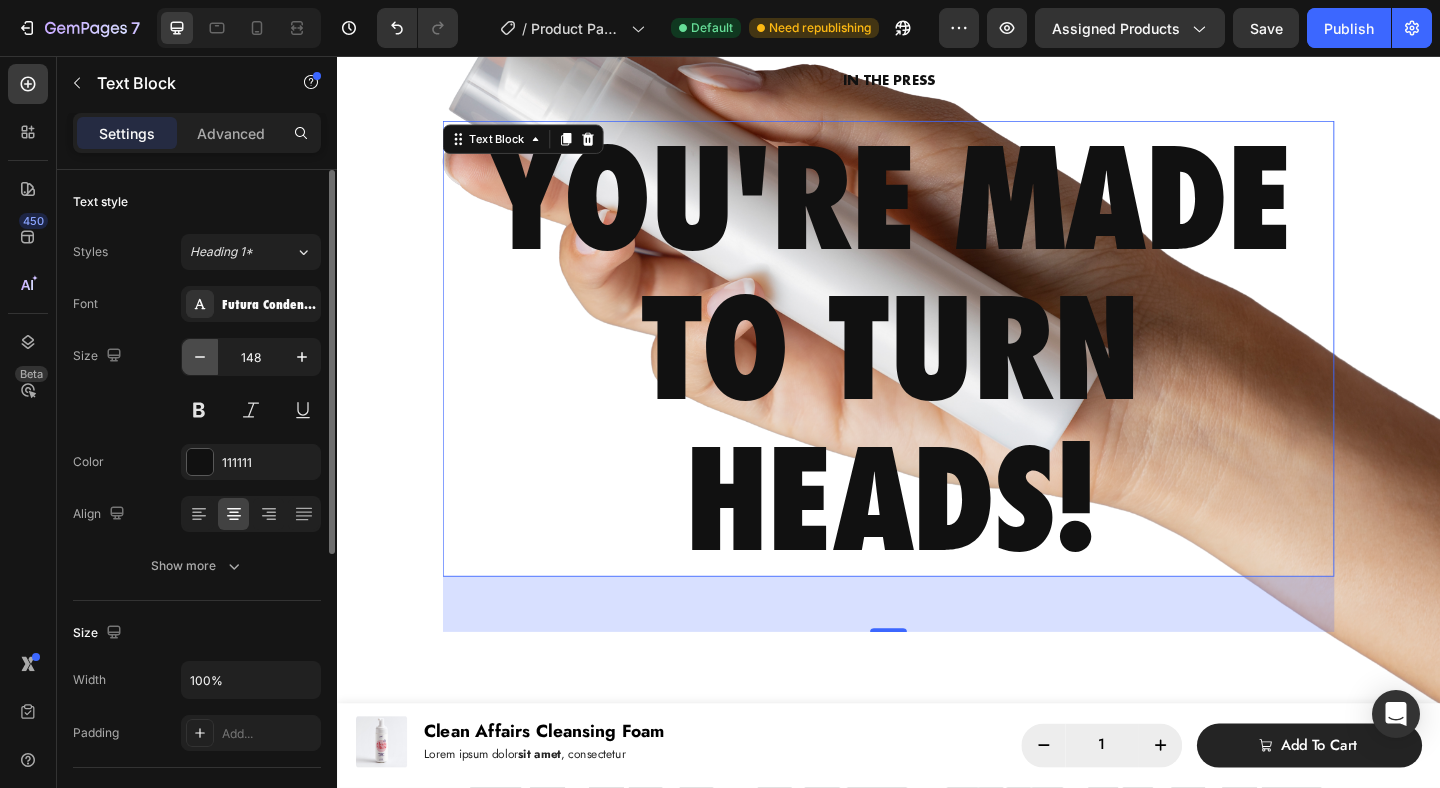 click 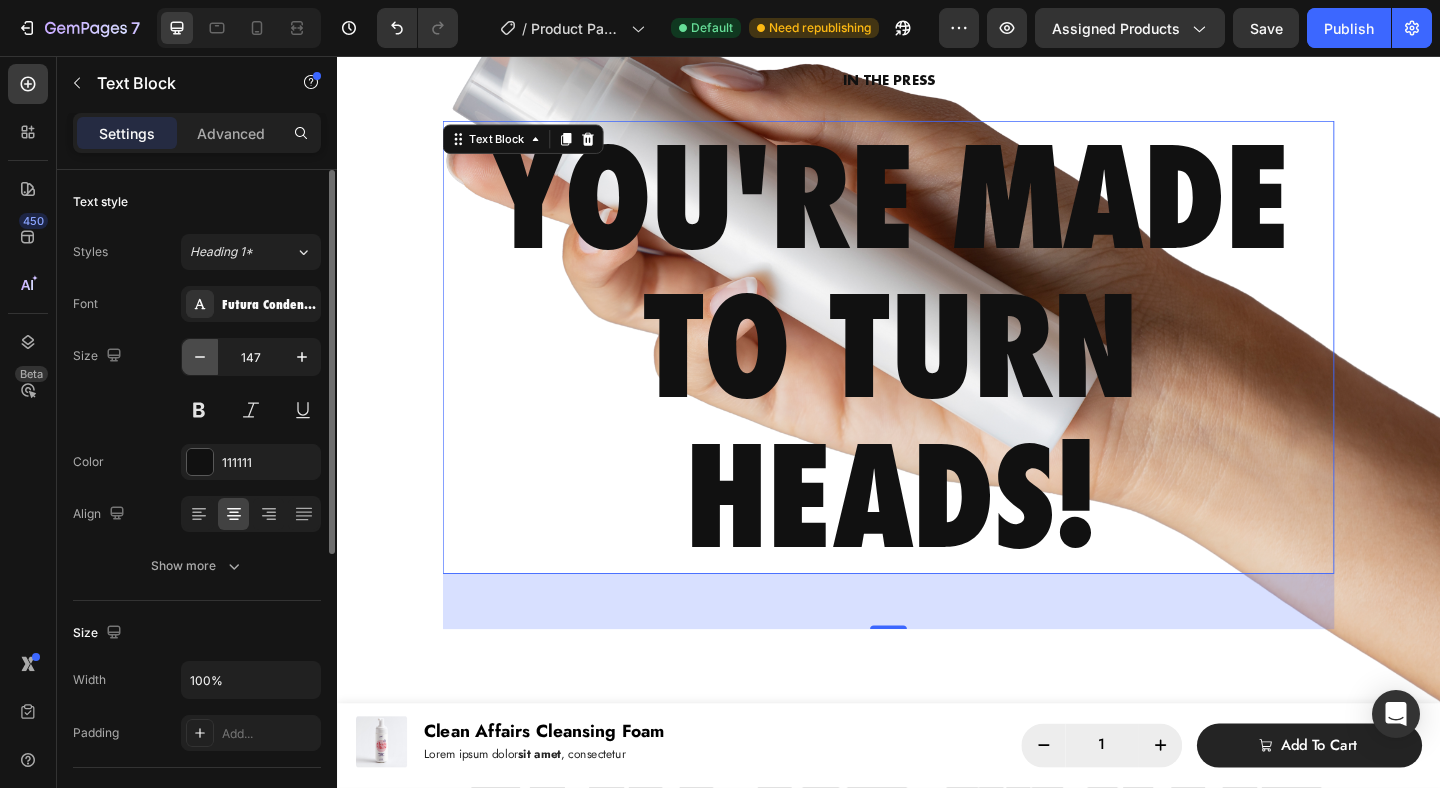 click 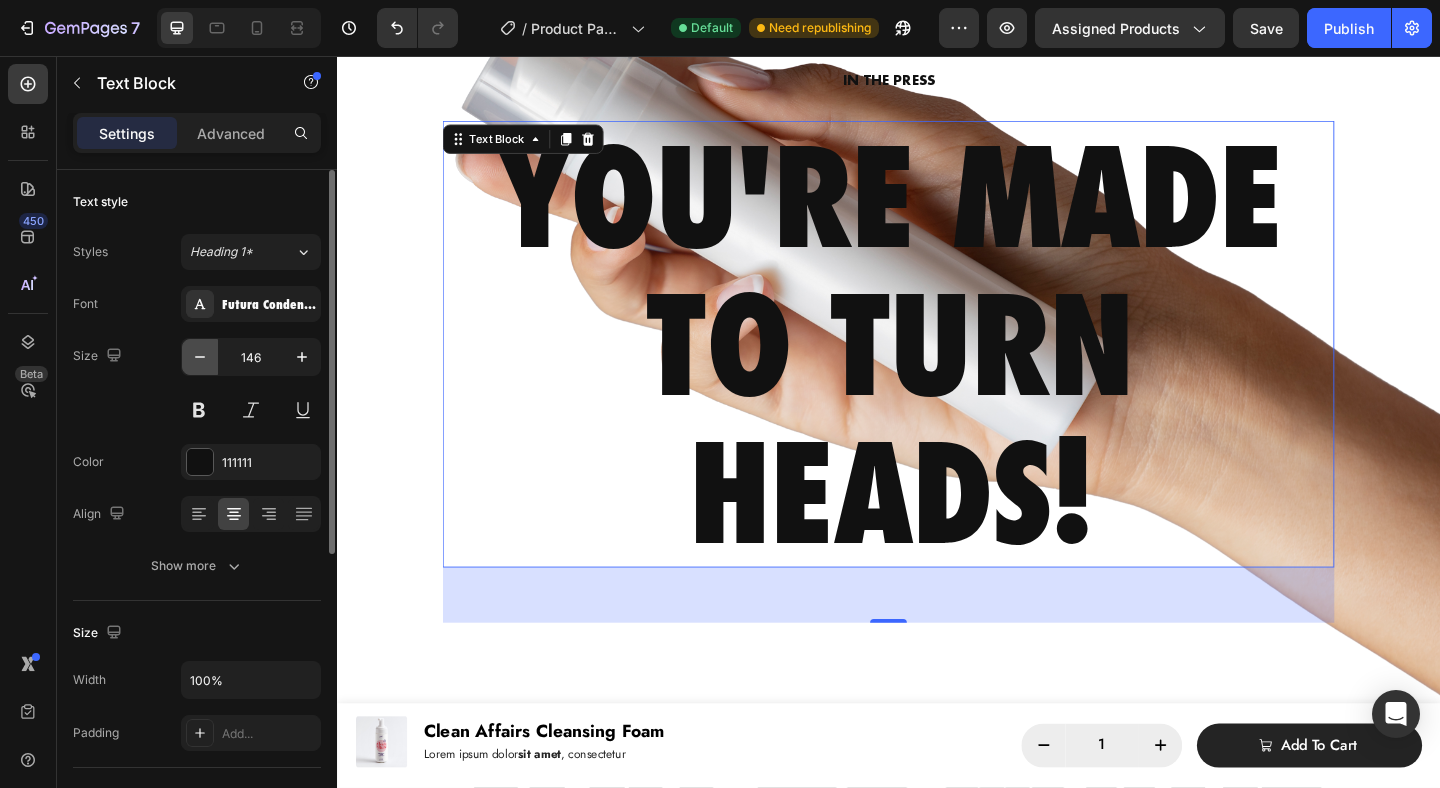 click 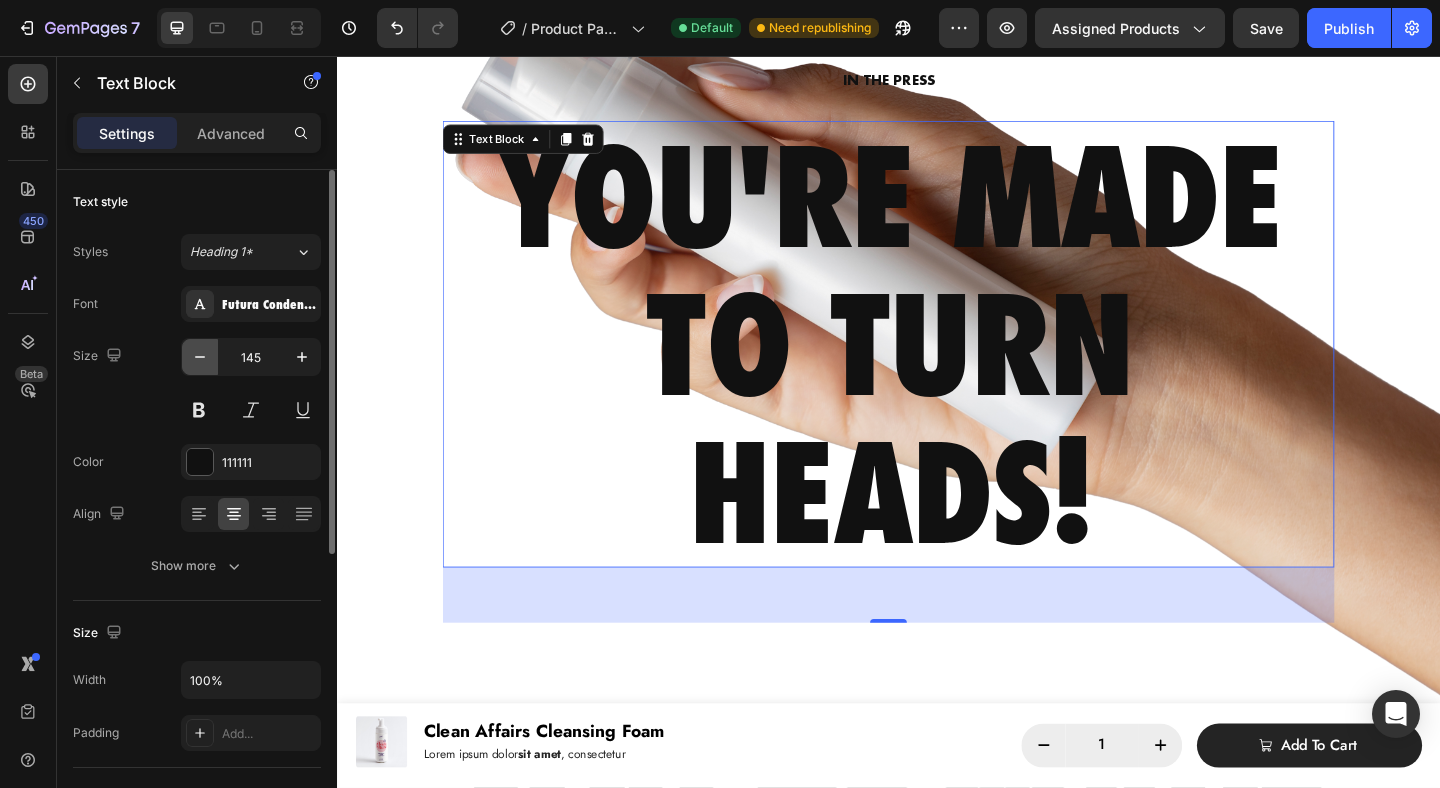 click 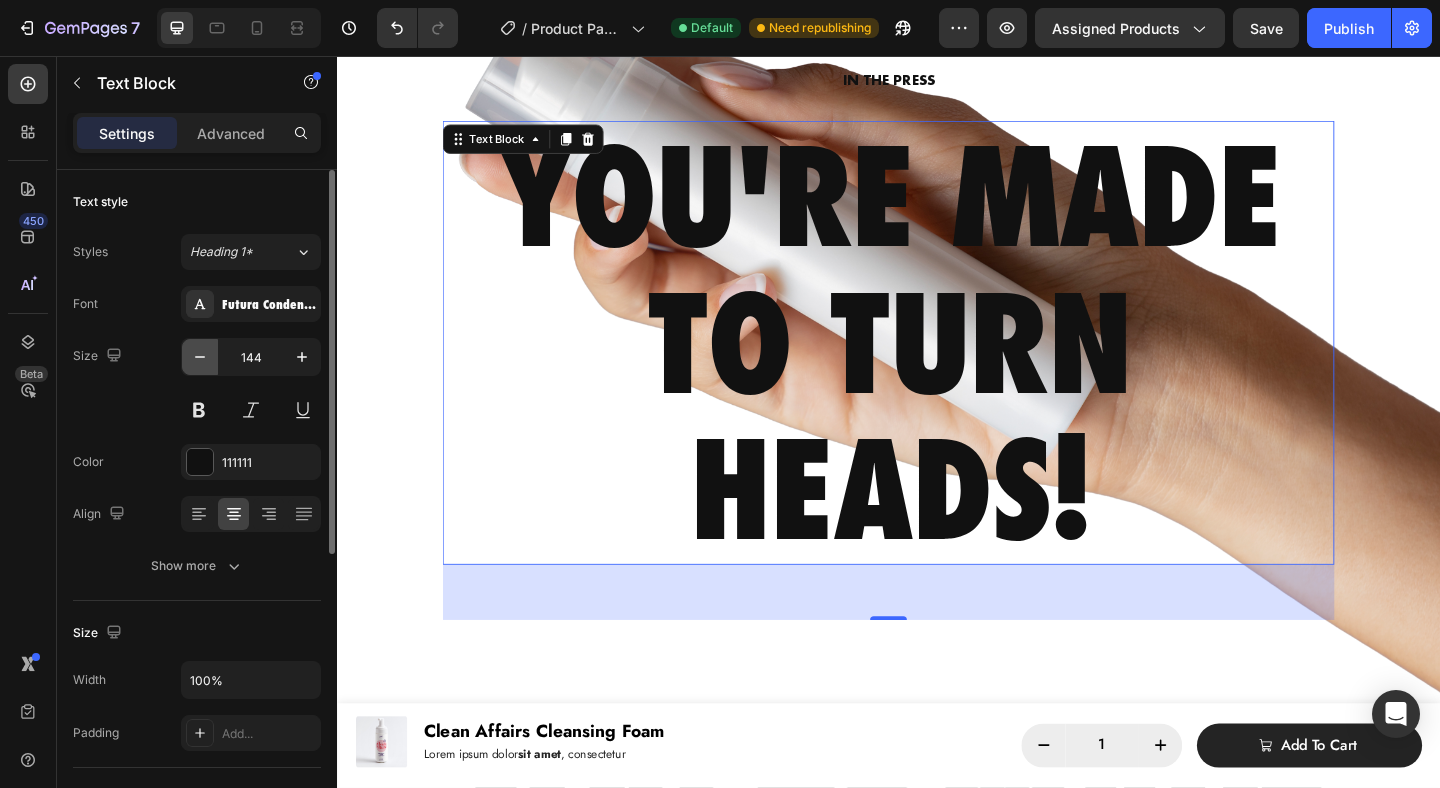 click 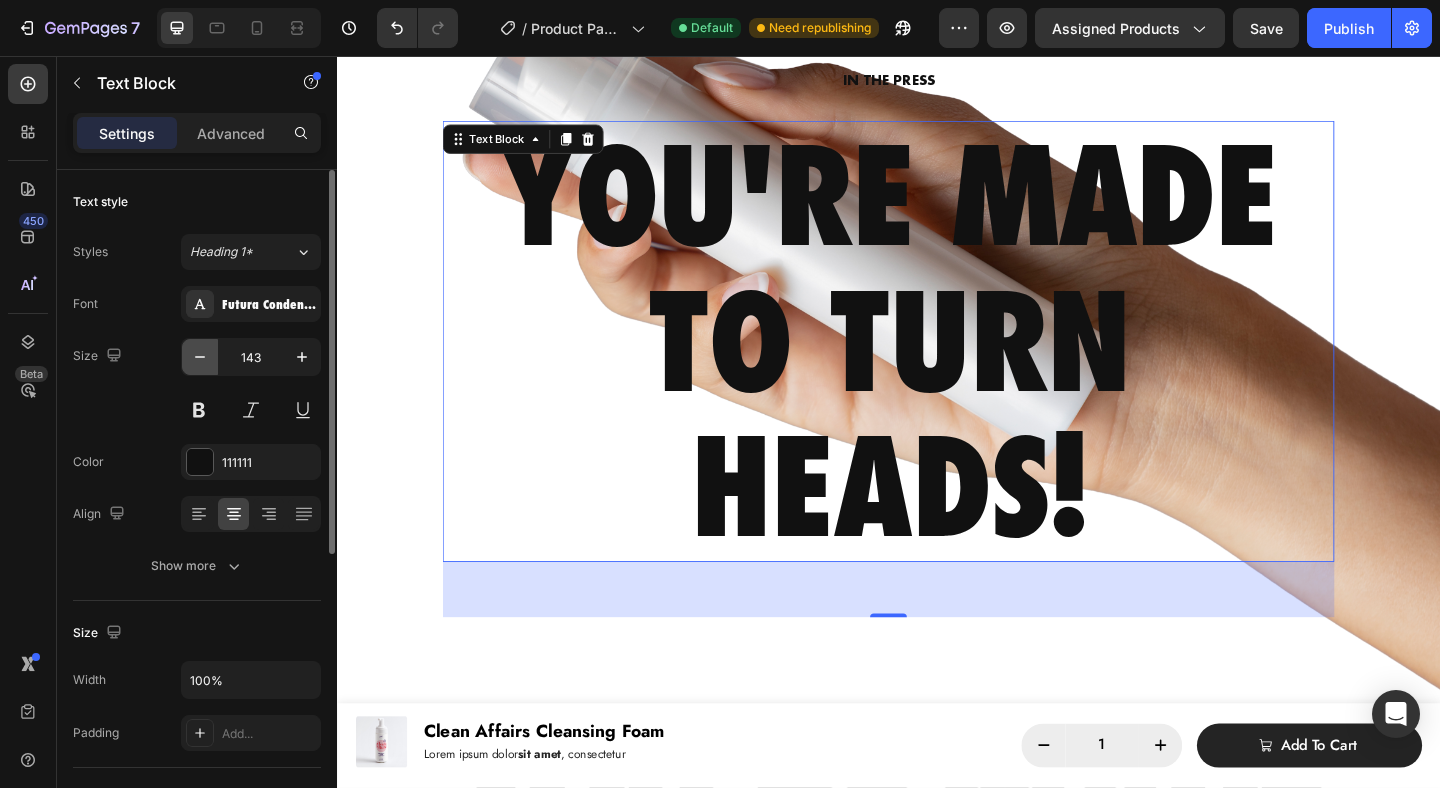 click 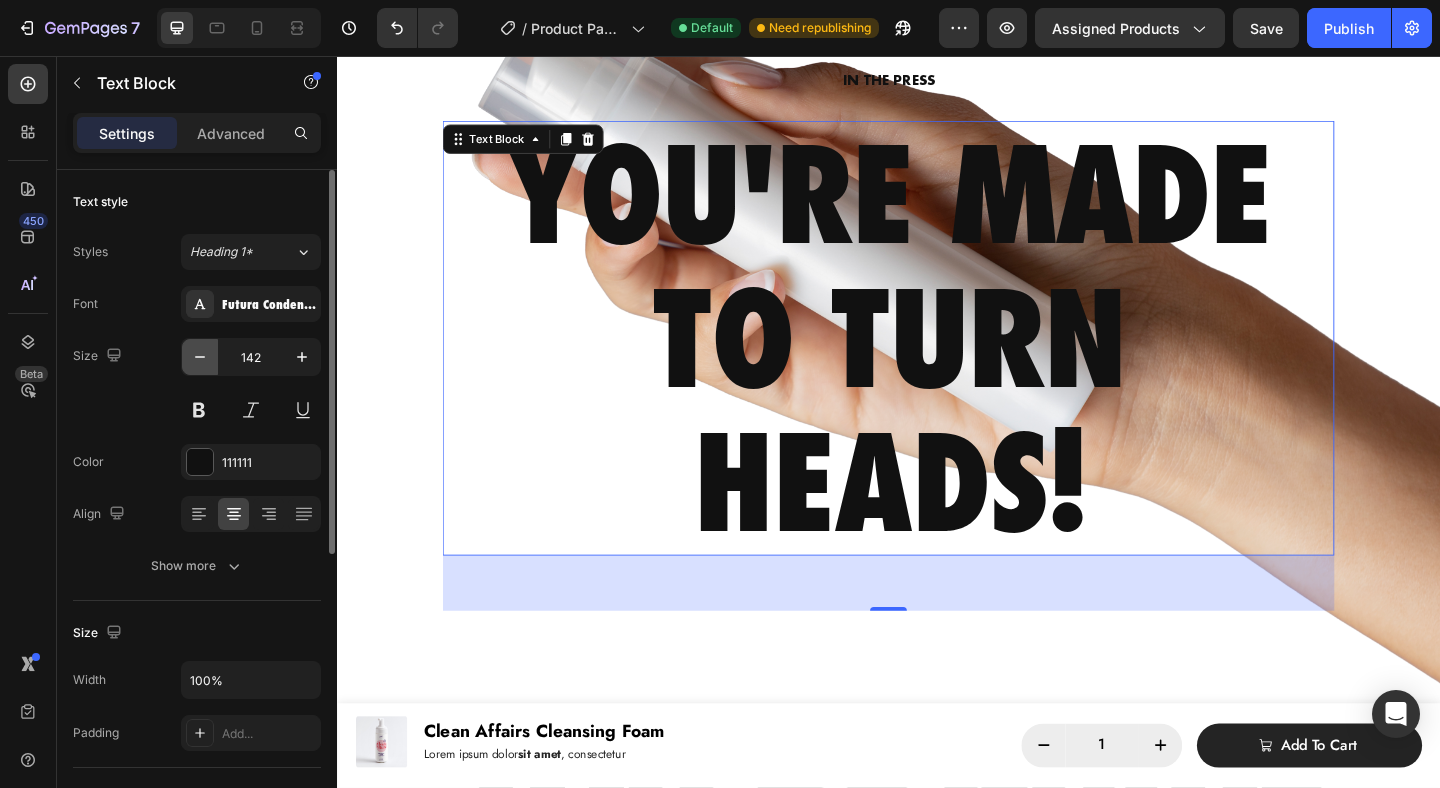 click 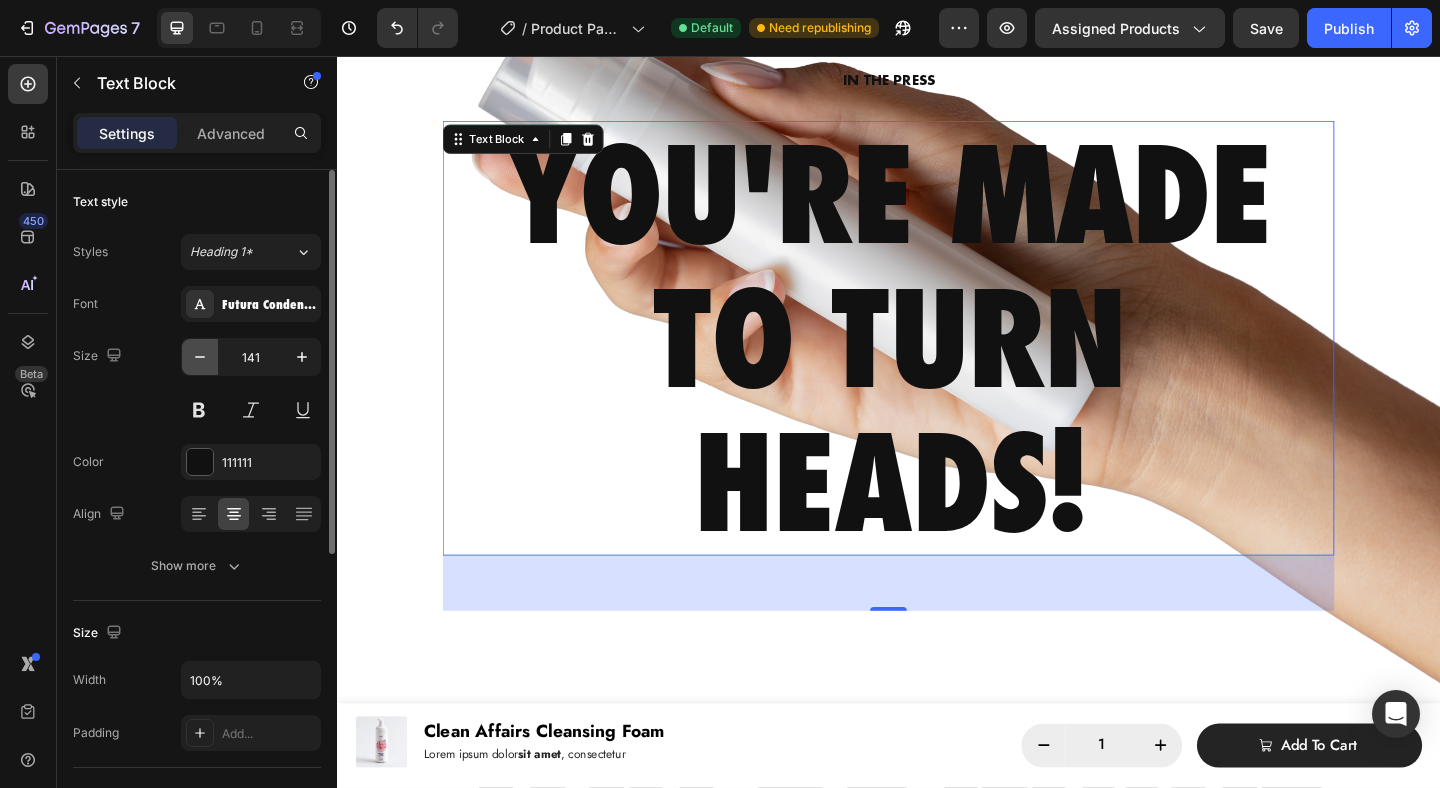 click 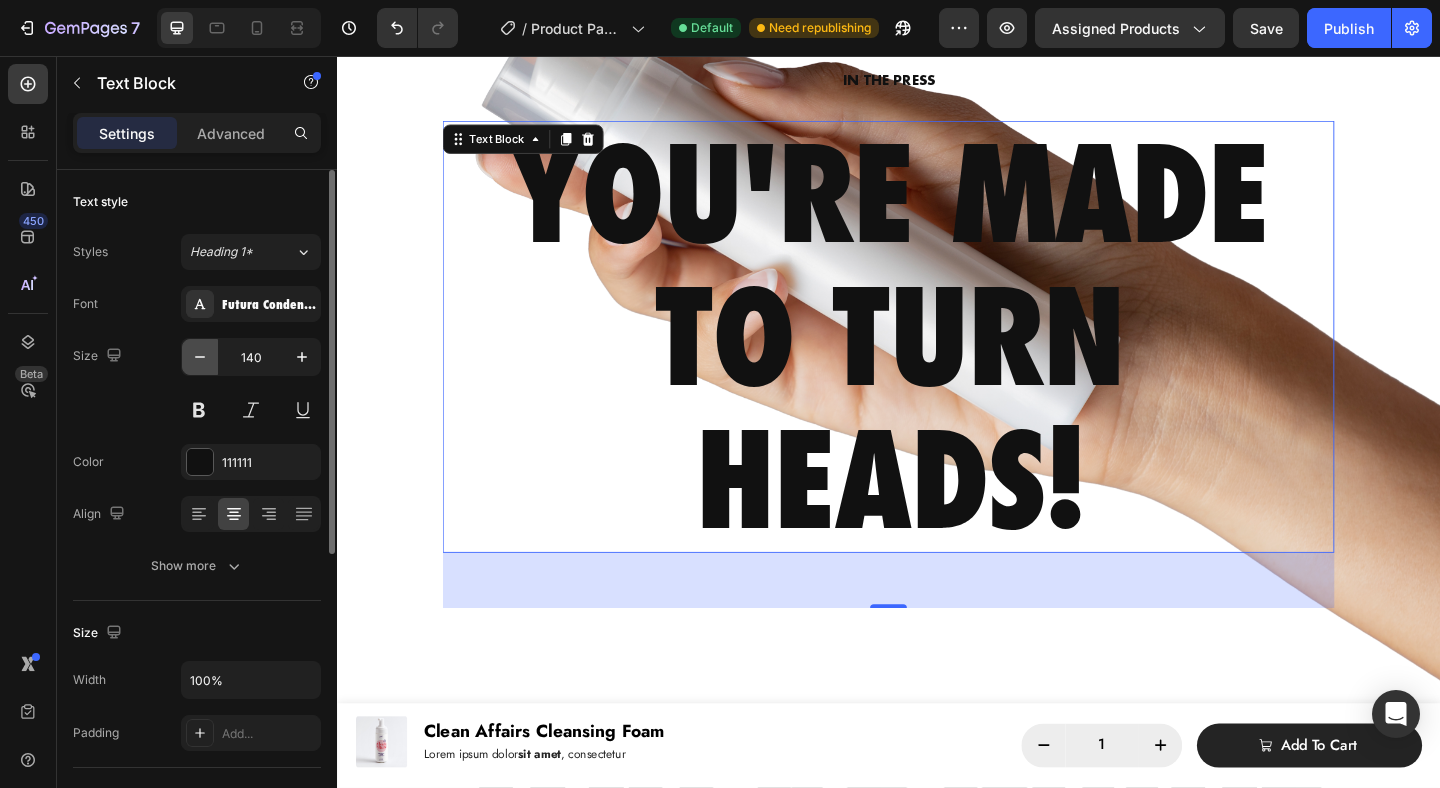 click 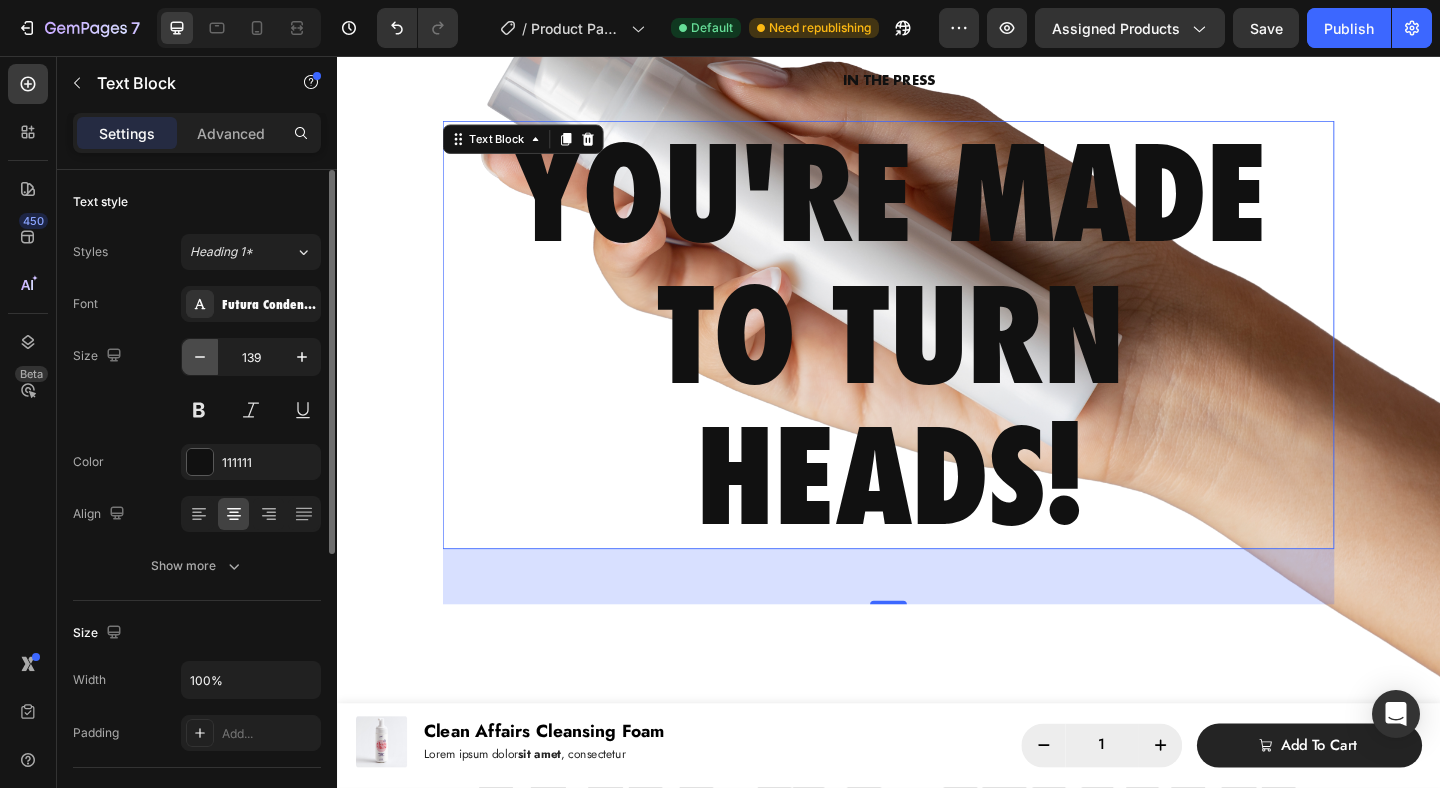 click 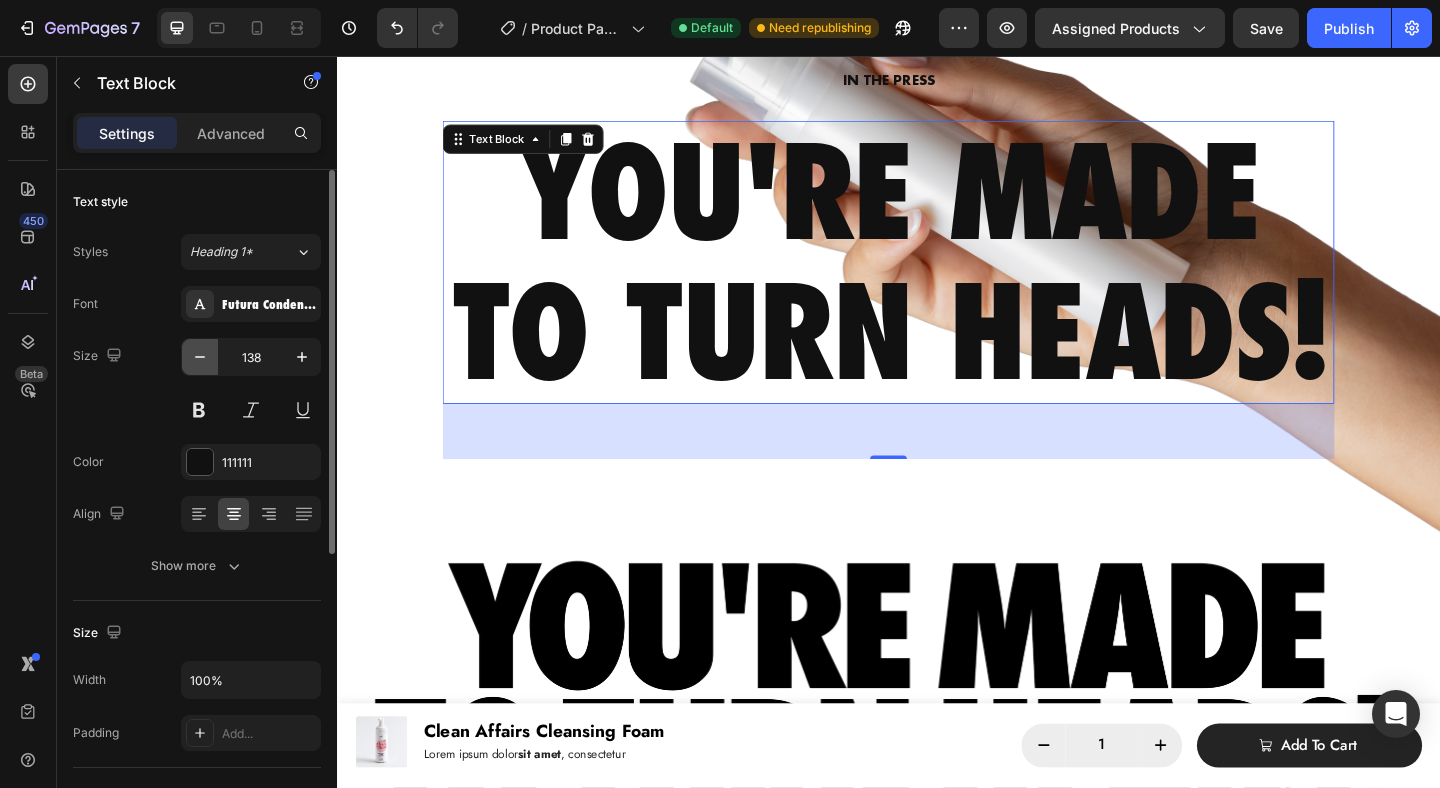 click 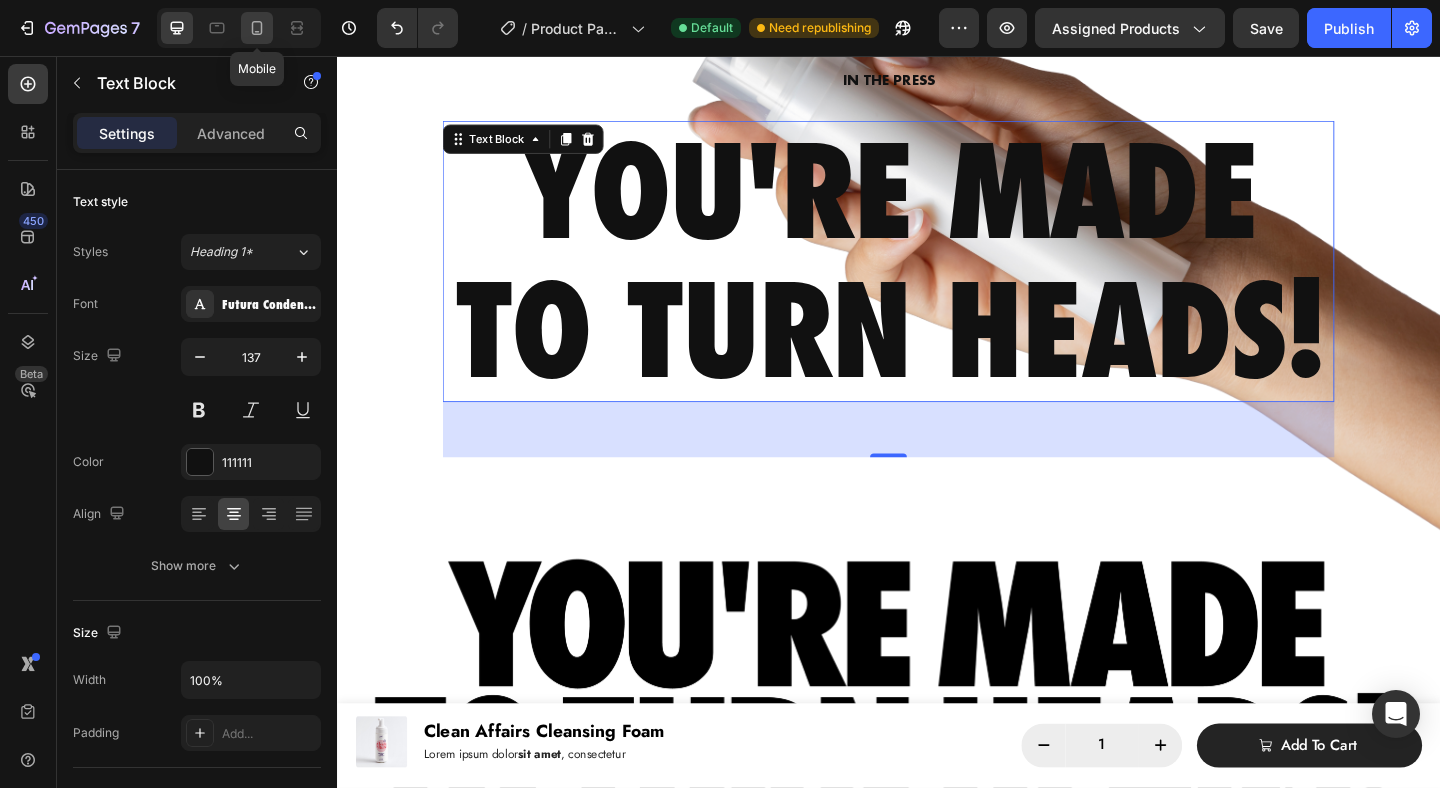 click 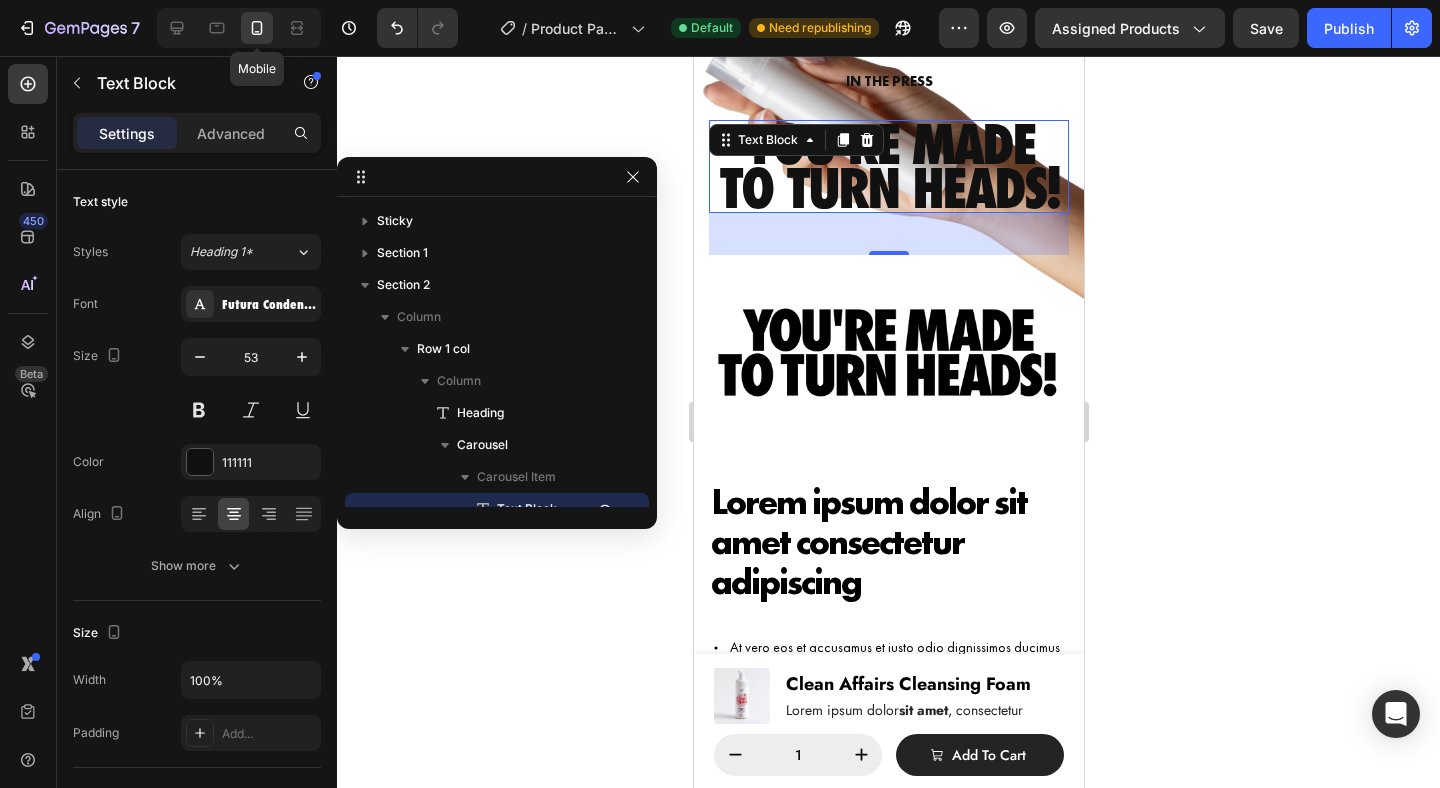 scroll, scrollTop: 1348, scrollLeft: 0, axis: vertical 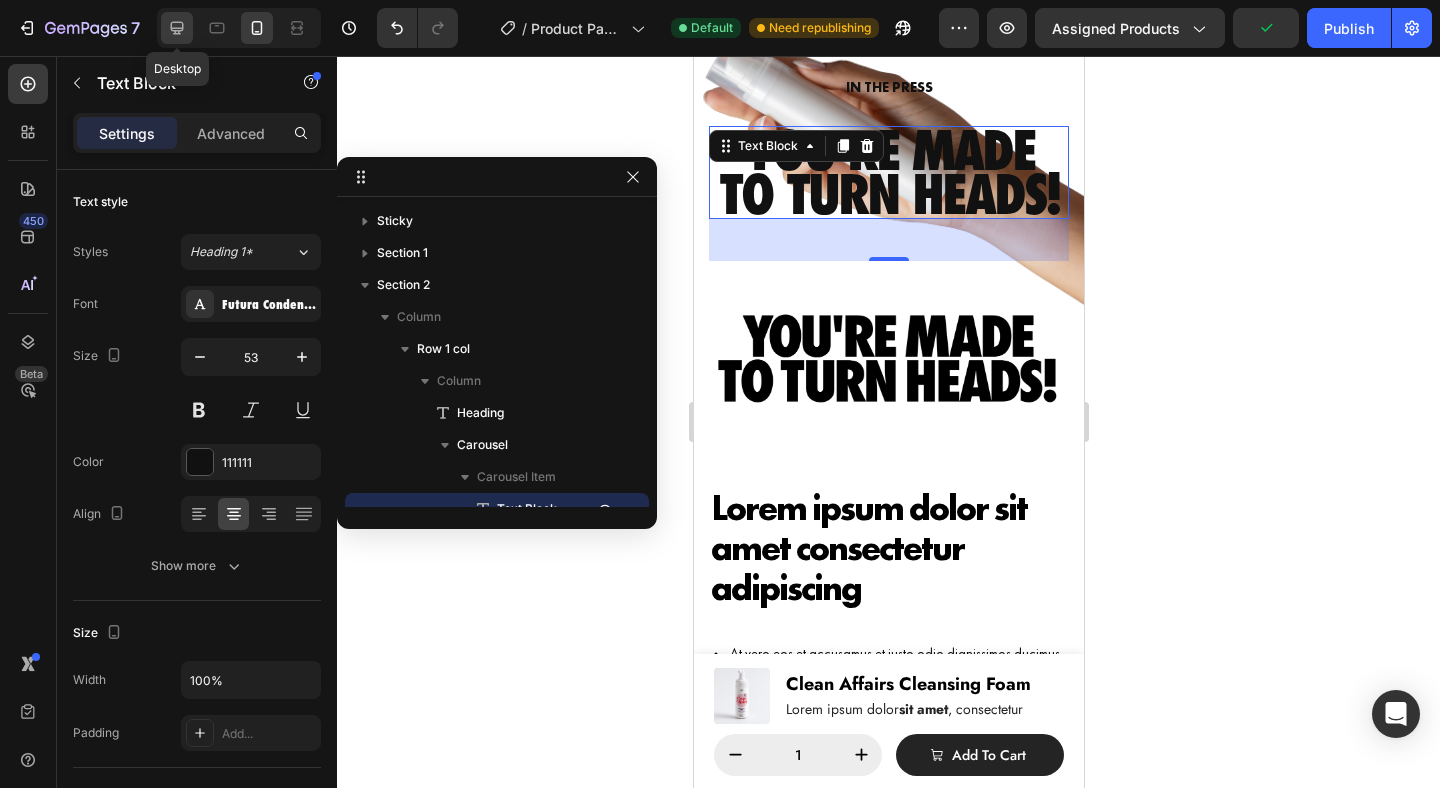 click 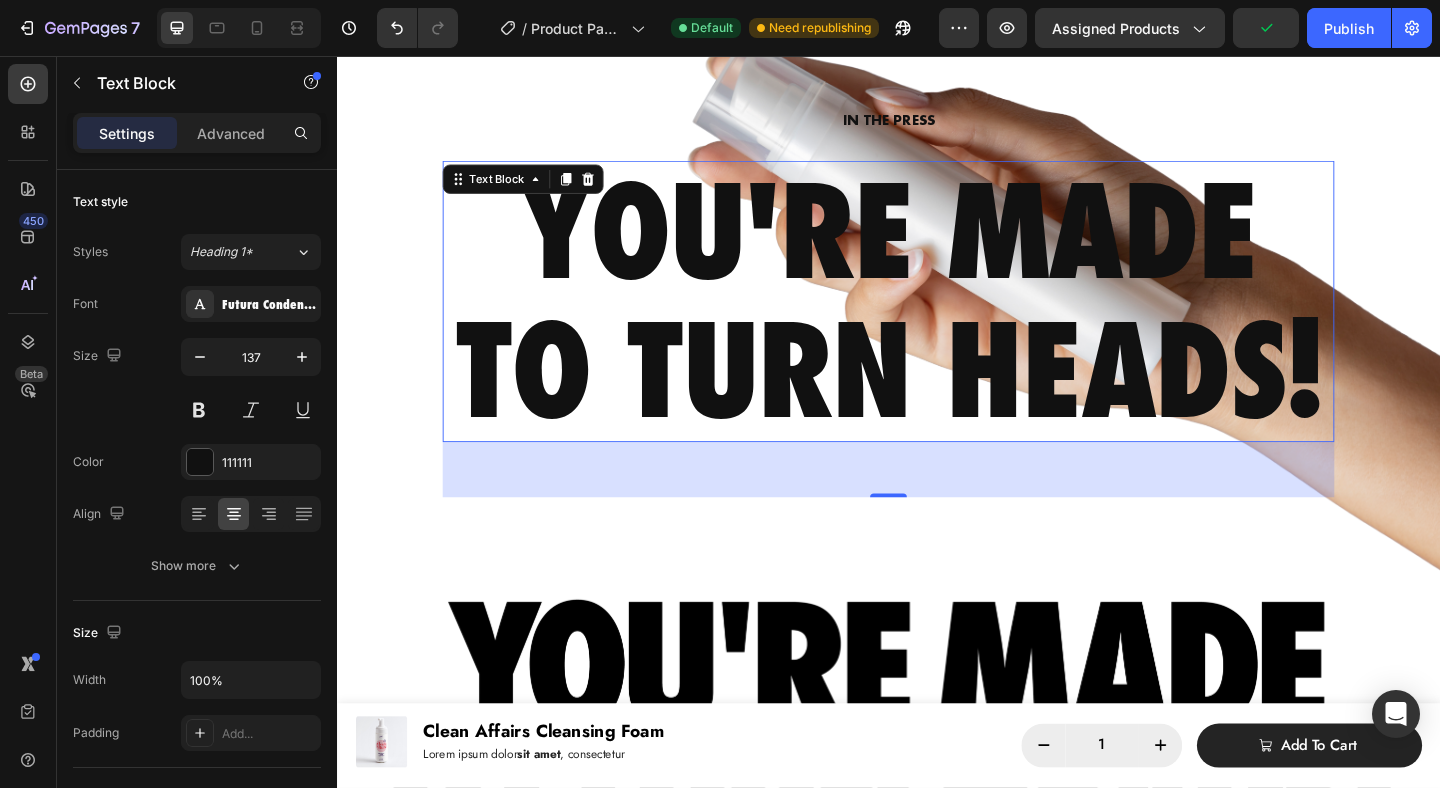 scroll, scrollTop: 1392, scrollLeft: 0, axis: vertical 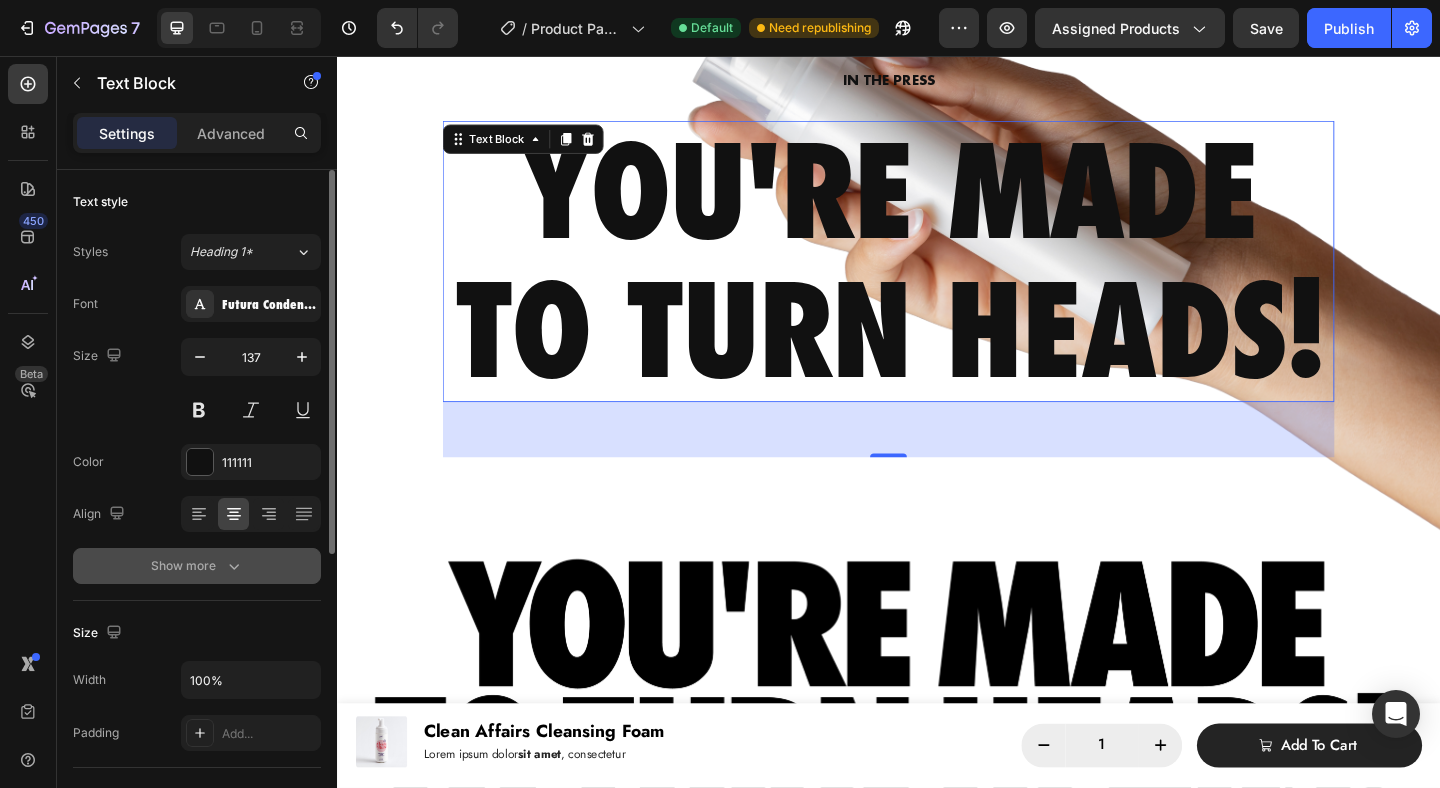 click 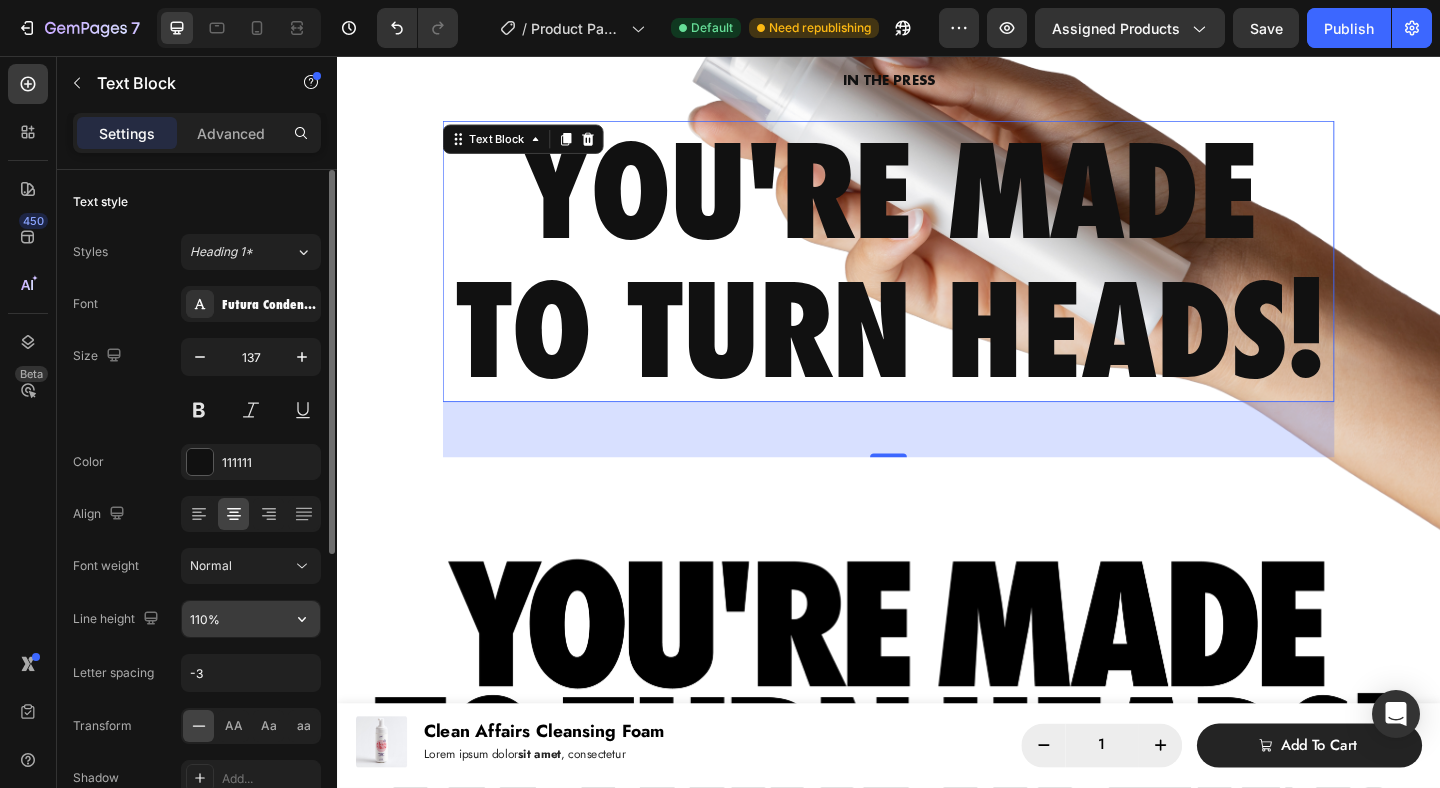 click on "110%" at bounding box center [251, 619] 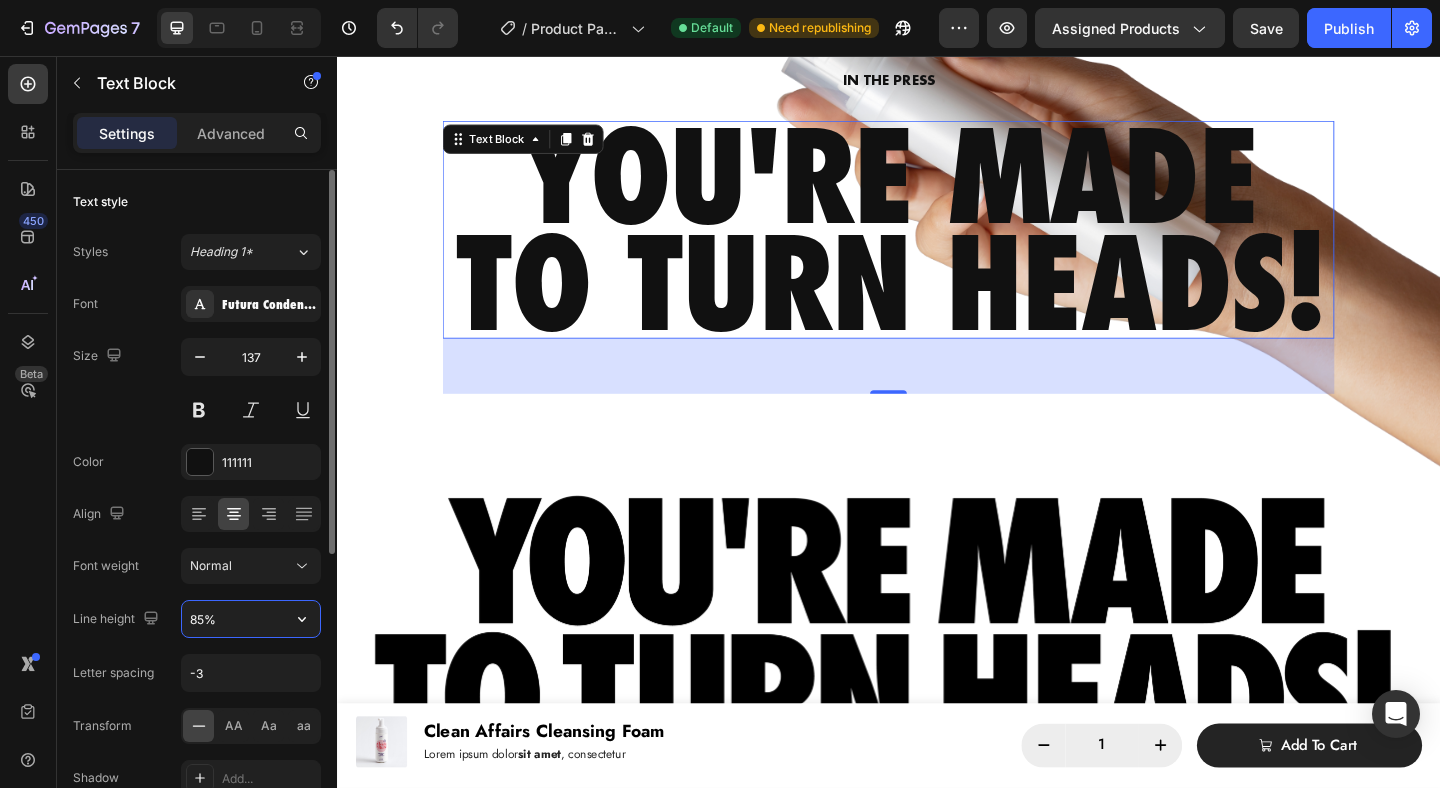 type on "84%" 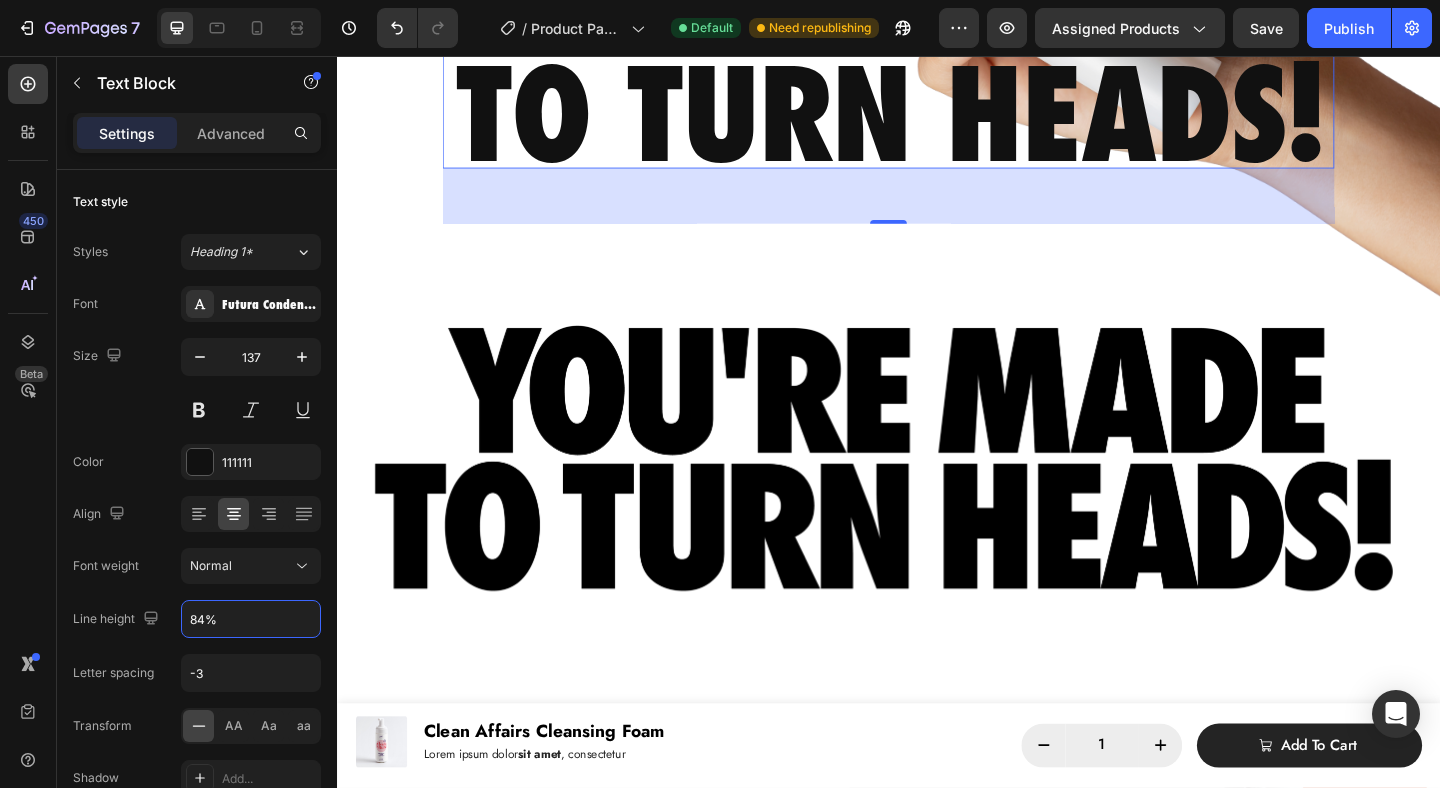 scroll, scrollTop: 1188, scrollLeft: 0, axis: vertical 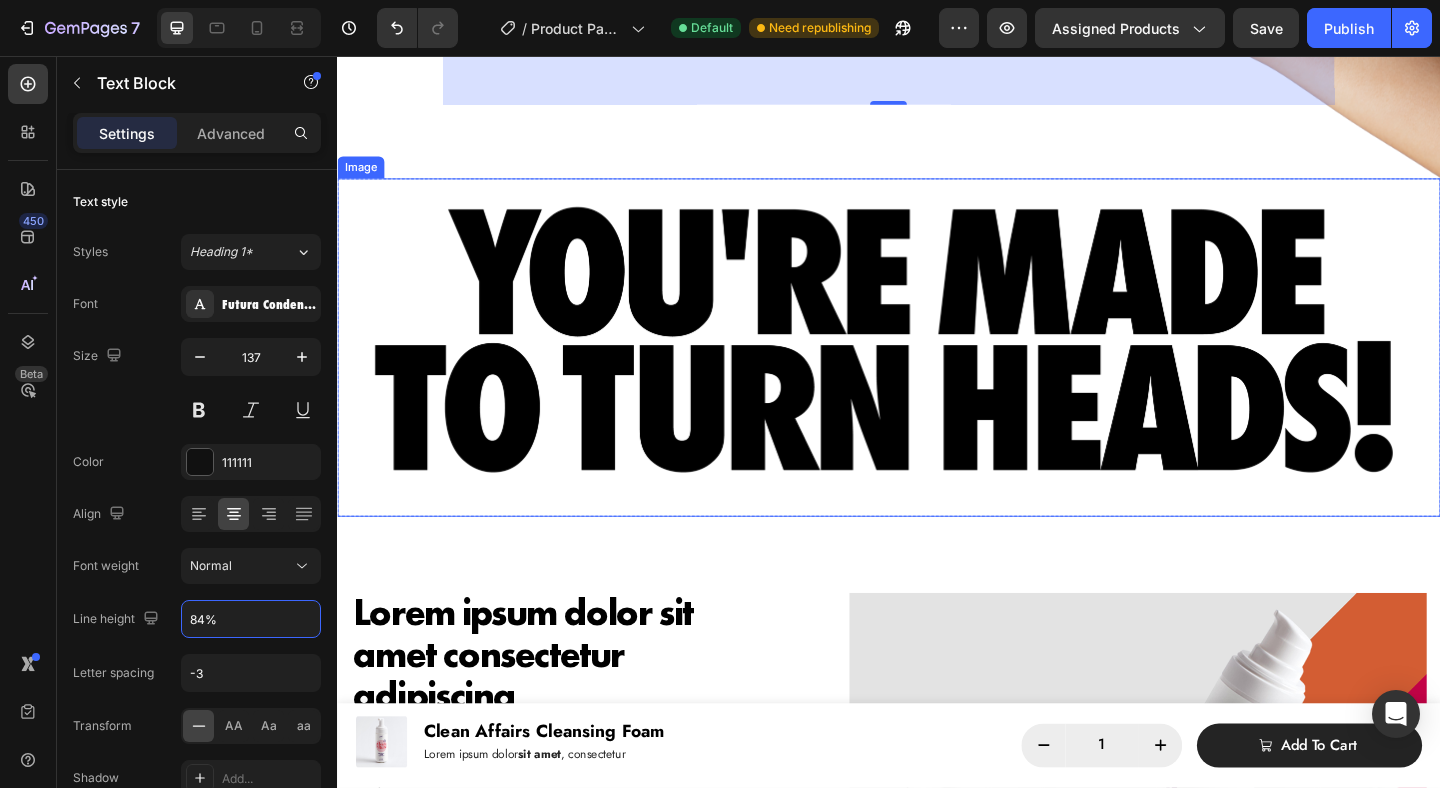 click at bounding box center (937, 373) 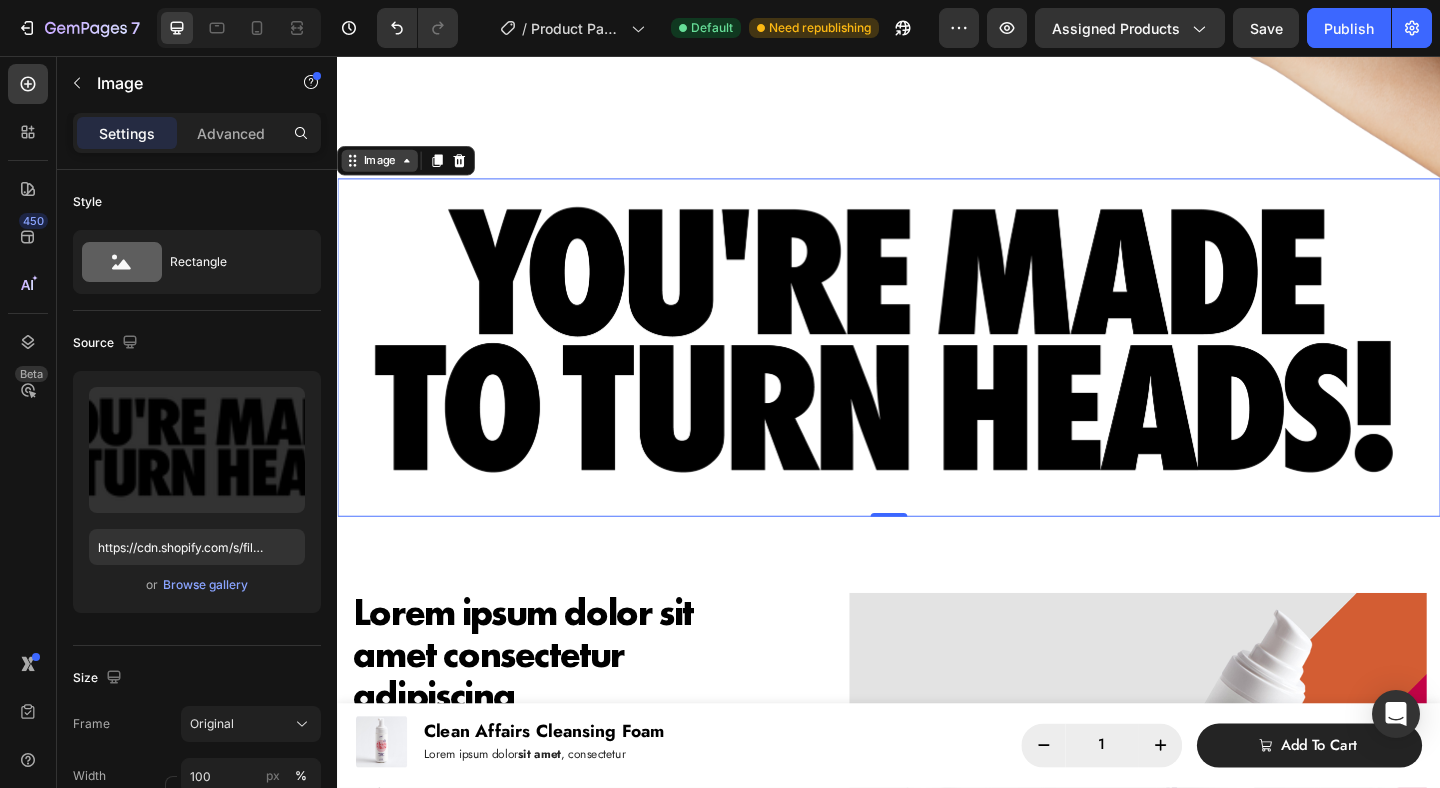 click on "Image" at bounding box center (383, 170) 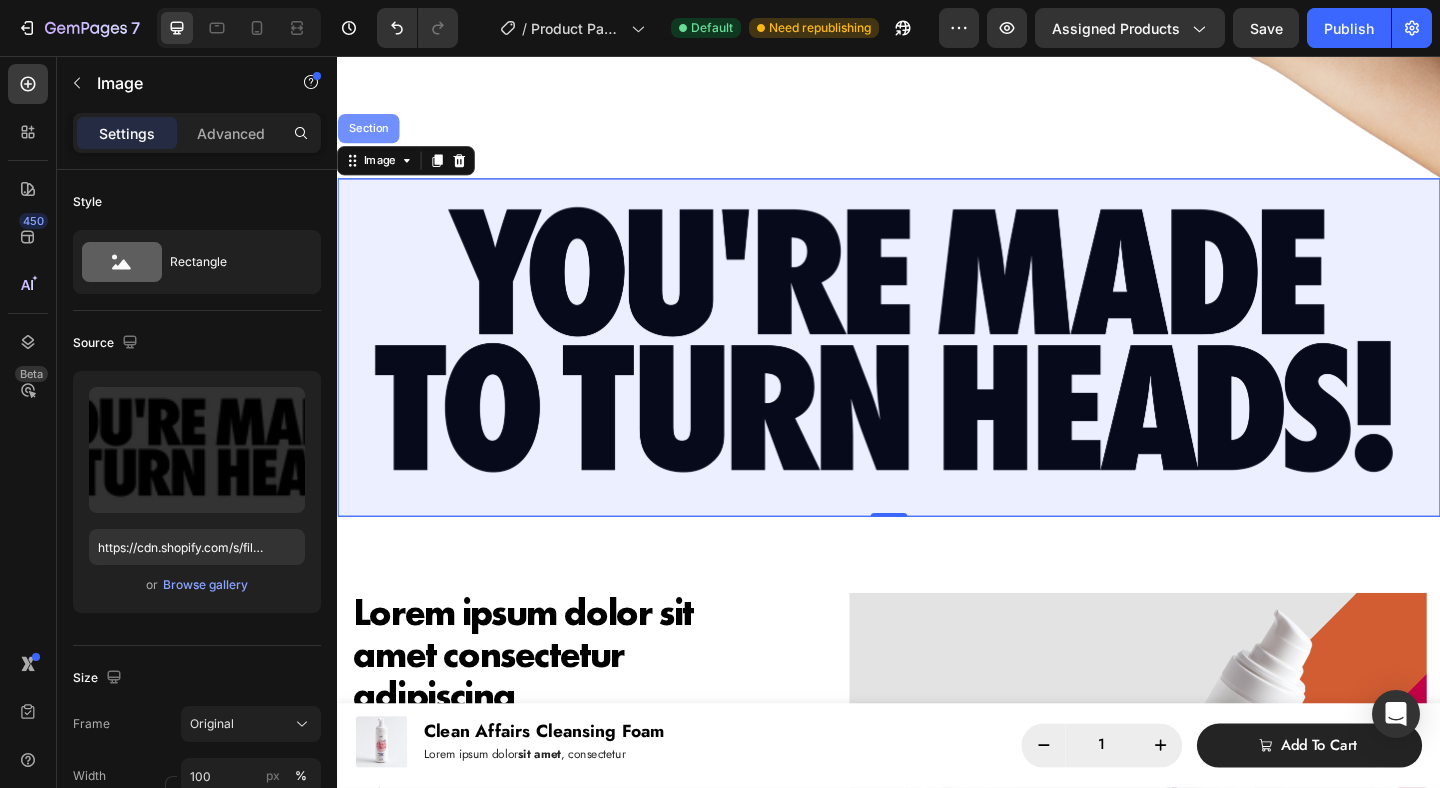 click on "Section" at bounding box center [371, 135] 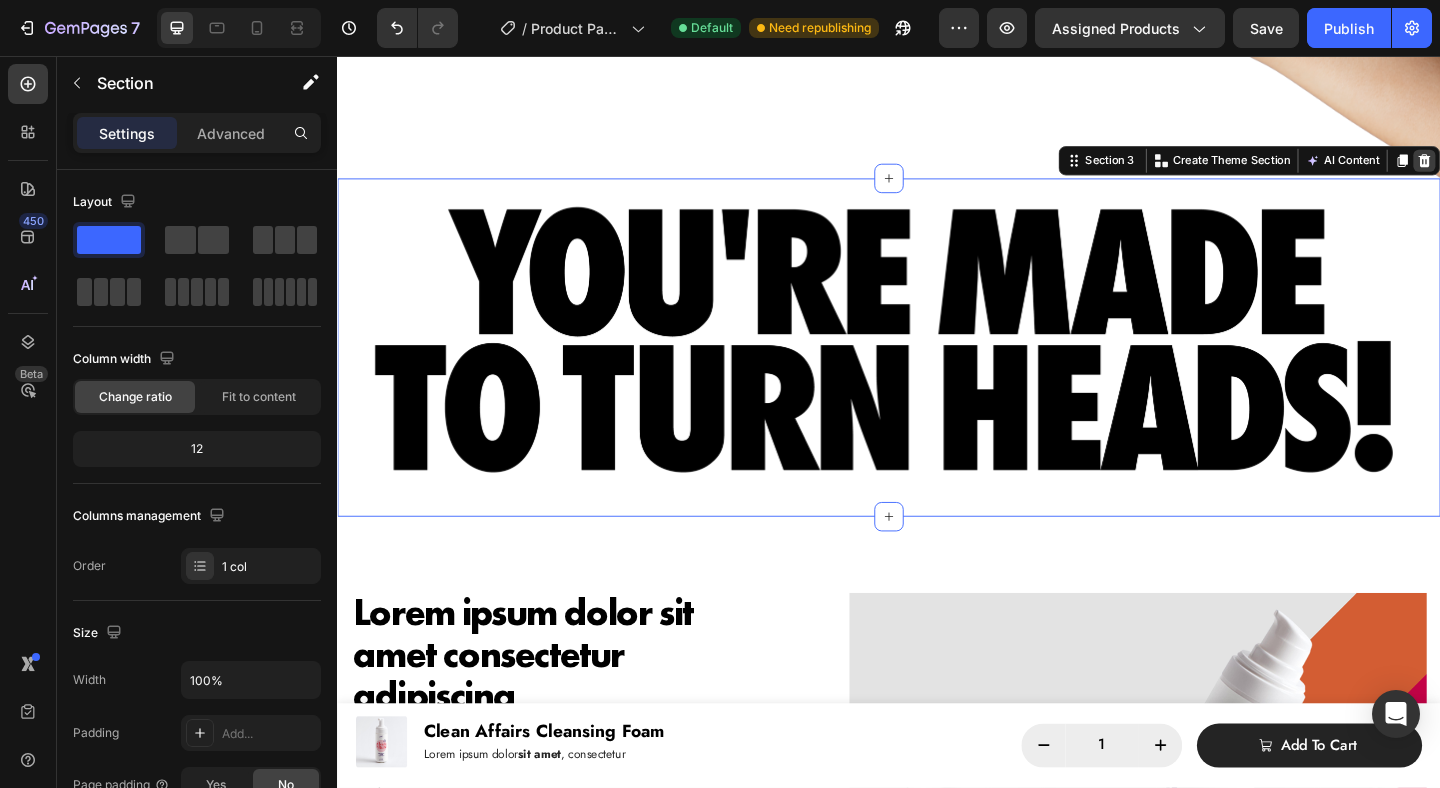 click 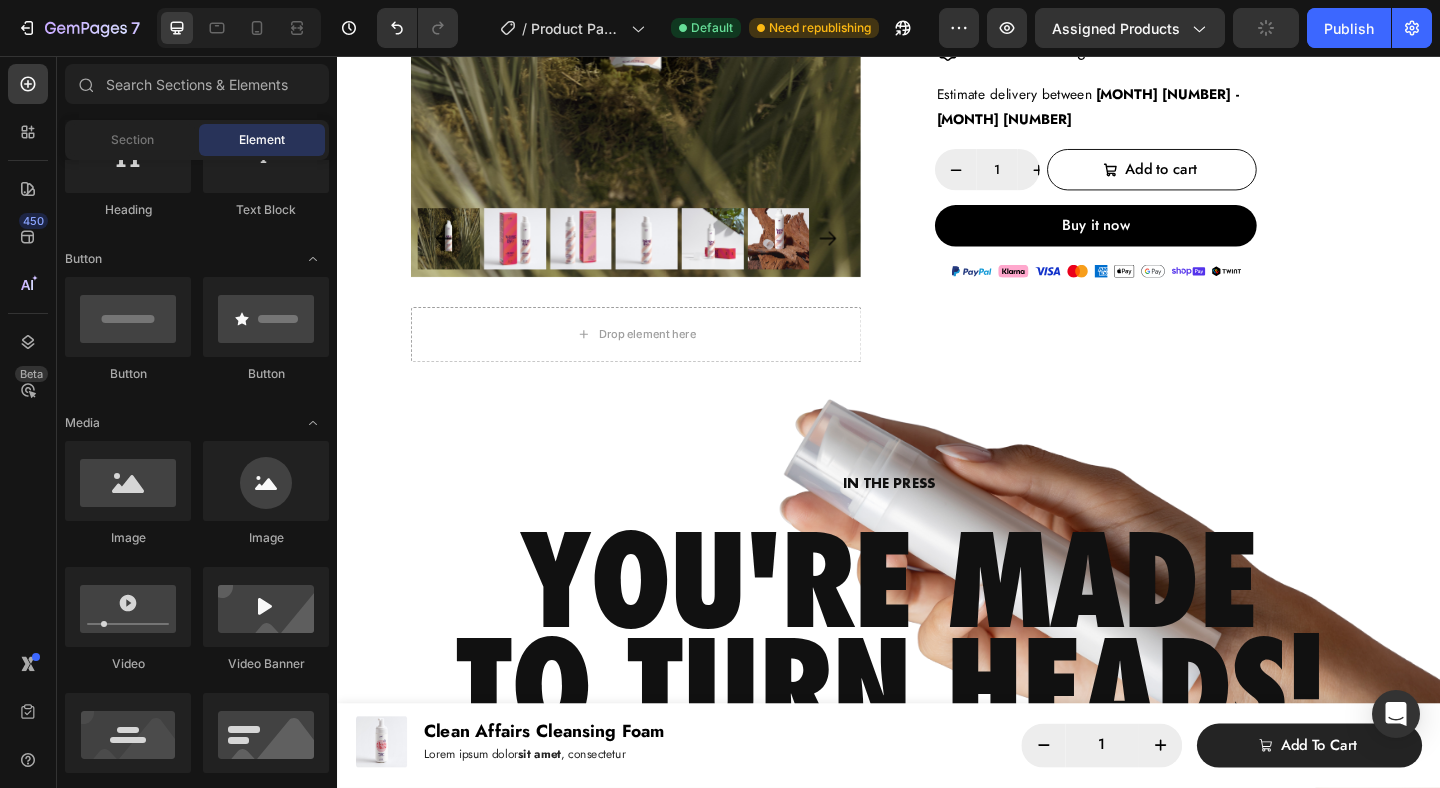 scroll, scrollTop: 498, scrollLeft: 0, axis: vertical 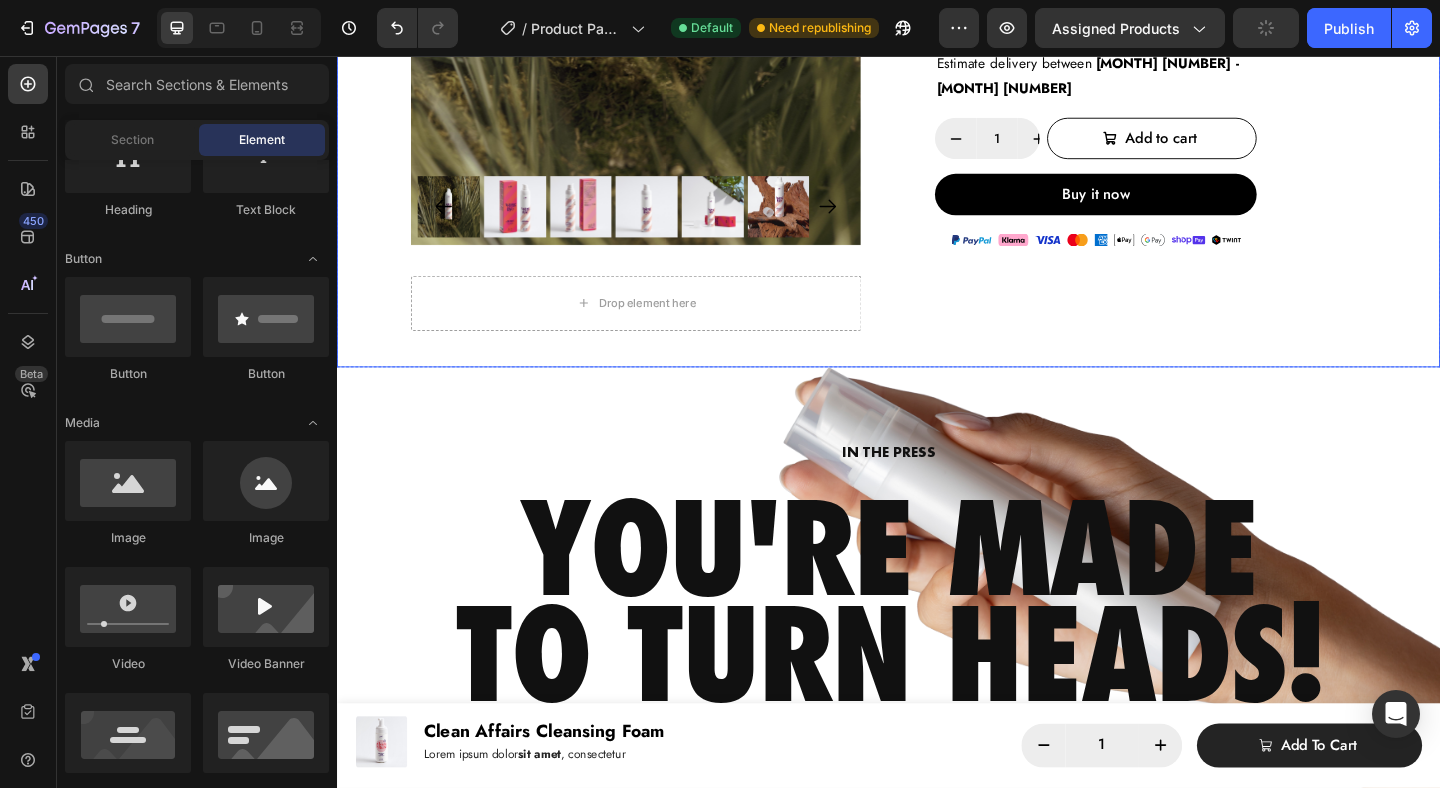 click on "Product Images Aging Bye Bye Ceramide Night Cream Product Title Icon Icon Icon Icon Icon Icon List €44,90 Product Price Product Price No compare price Product Price Row
Your custom text goes here
Your custom text goes here
Your custom text goes here
Your custom text goes here Item List
Estimate delivery between
[MONTH] [NUMBER] - [MONTH] [NUMBER]
Delivery Date Title: Default Default Default Default Product Variants & Swatches
1
Product Quantity
Add to cart Add to Cart Row Buy it now Dynamic Checkout Image
Drop element here Product" at bounding box center (937, 2) 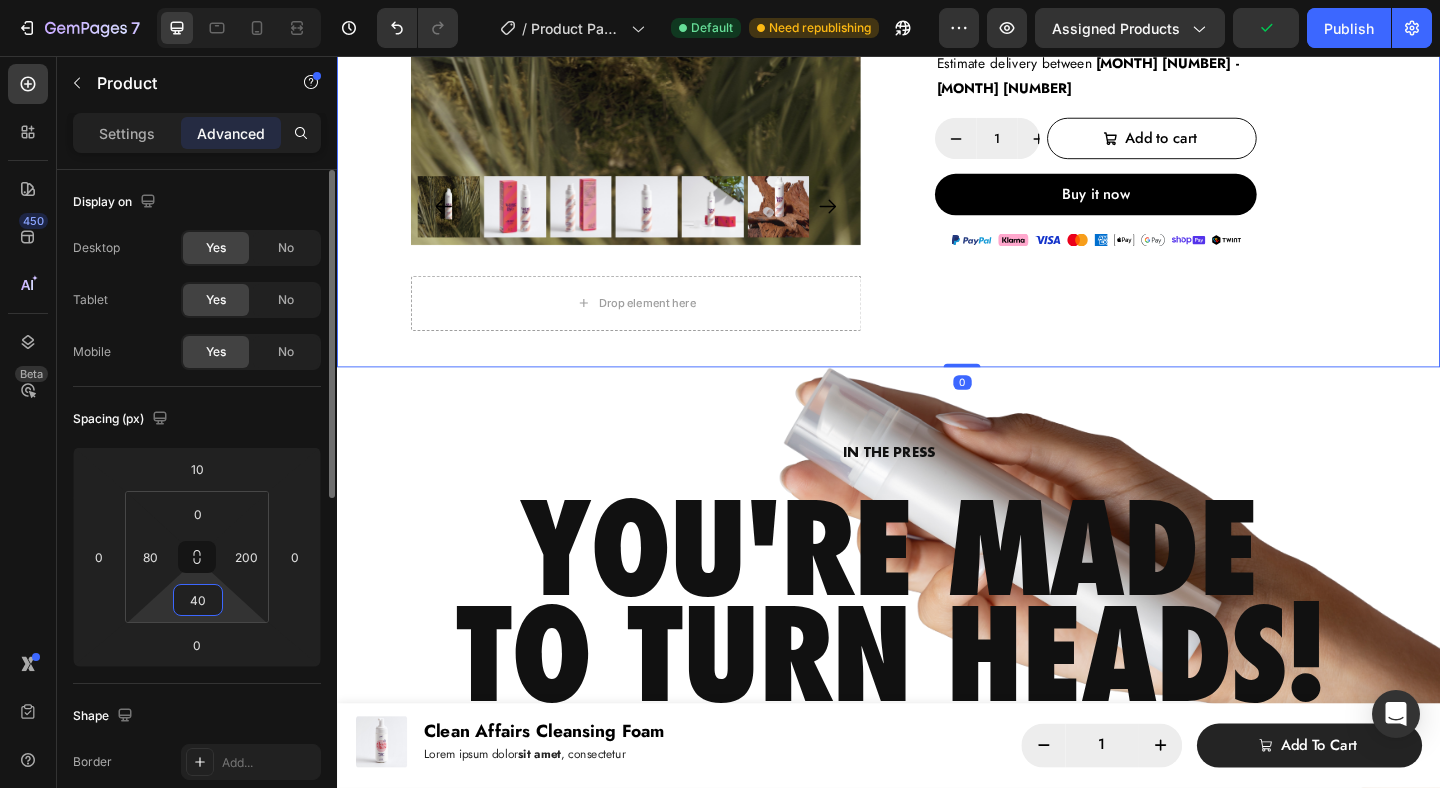 click on "40" at bounding box center [198, 600] 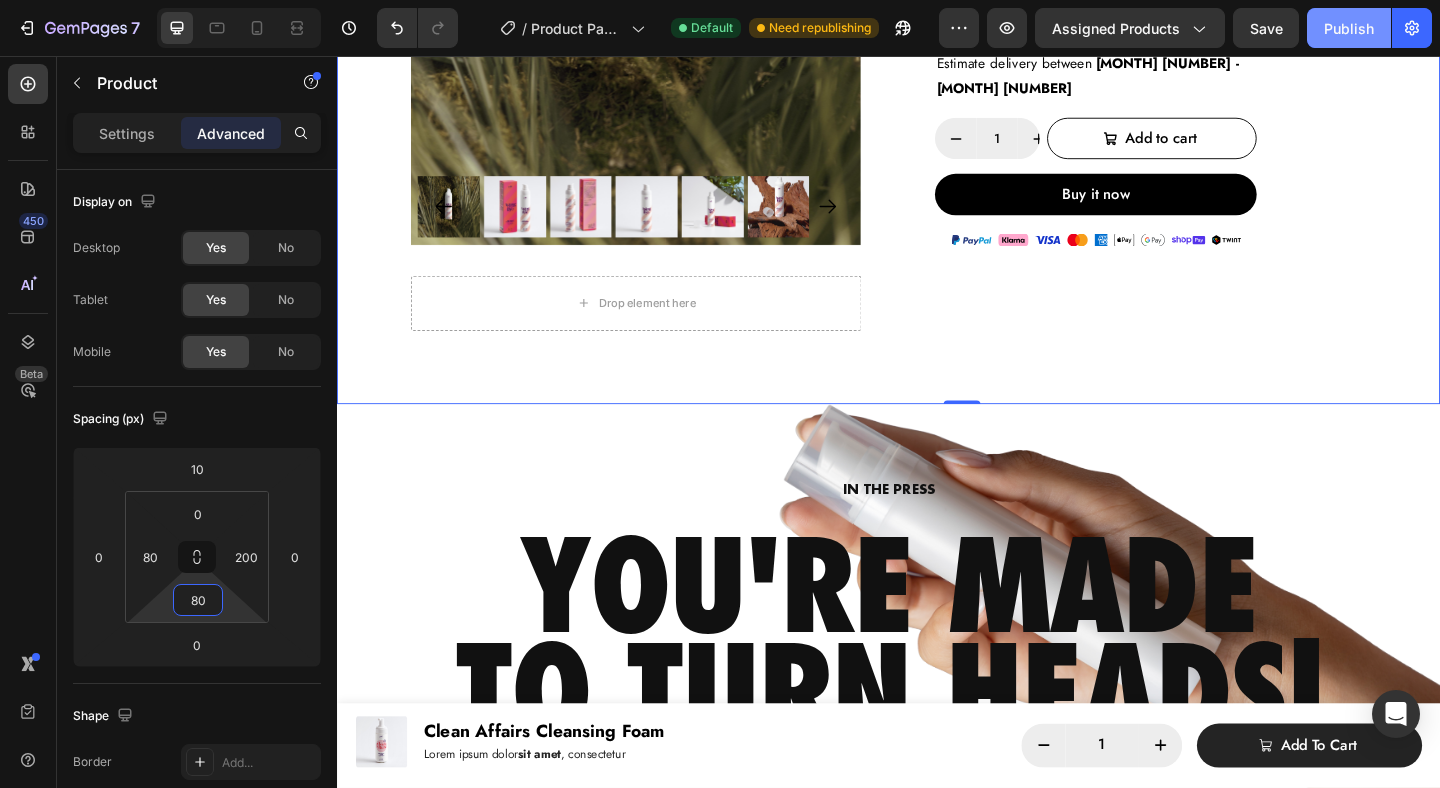 type on "80" 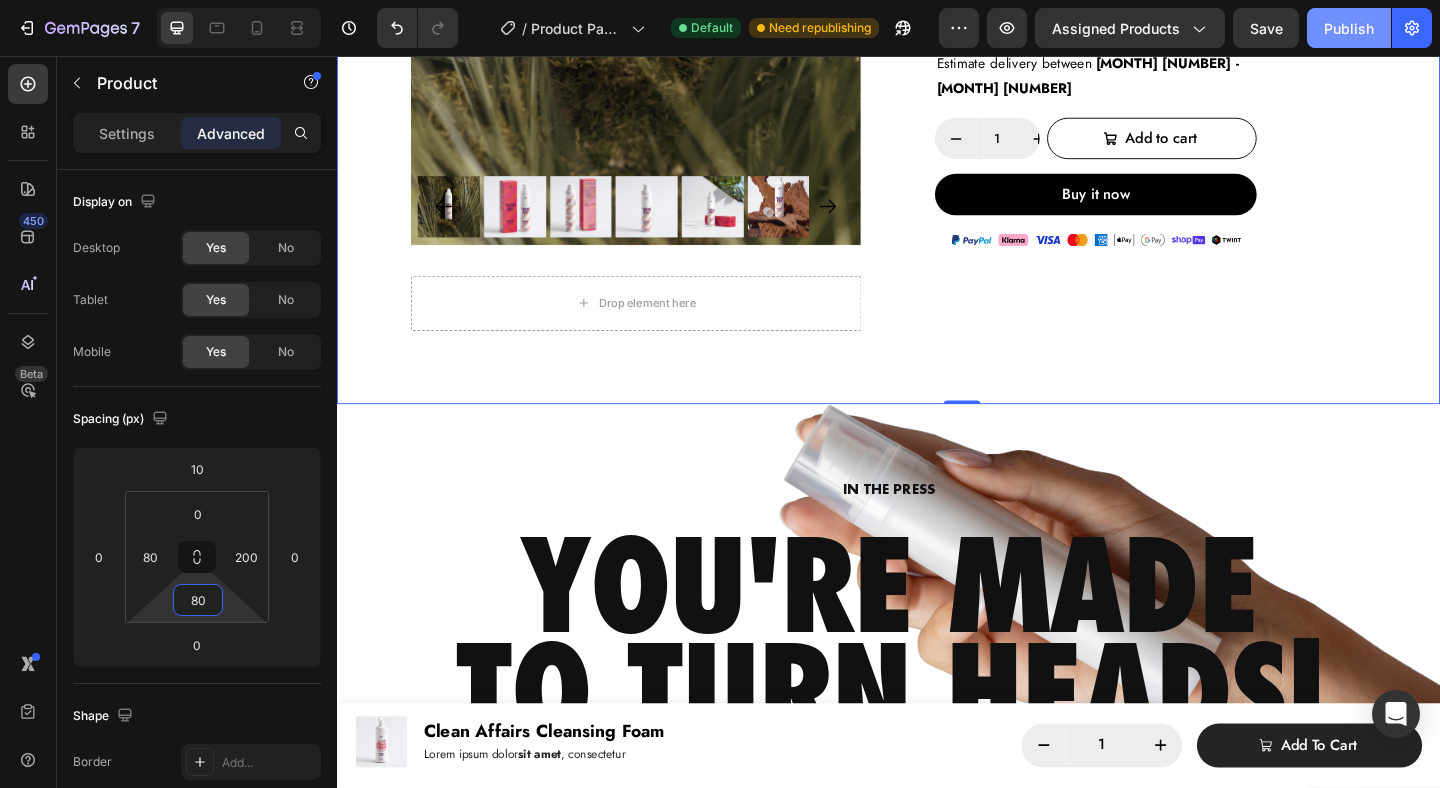 click on "Publish" at bounding box center [1349, 28] 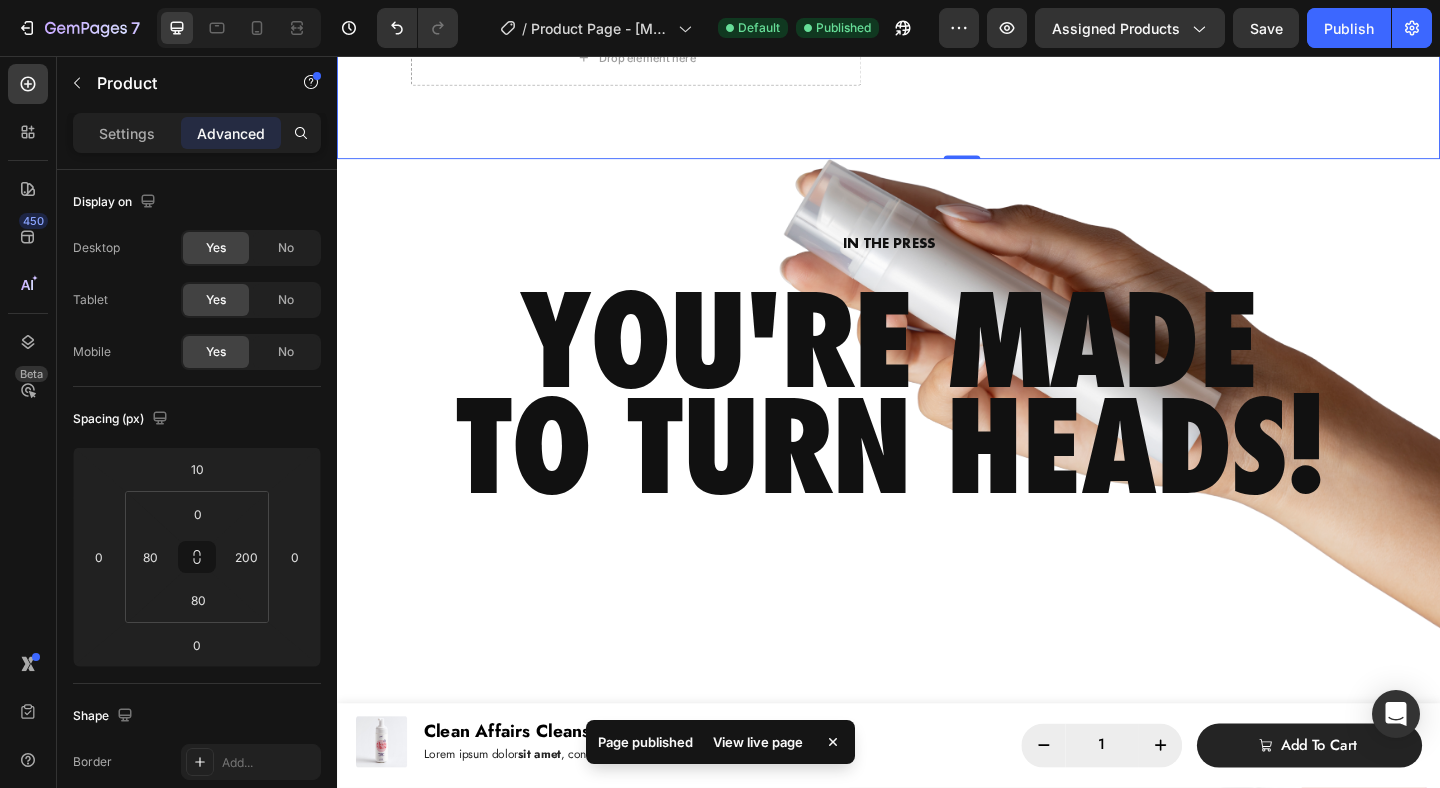 scroll, scrollTop: 771, scrollLeft: 0, axis: vertical 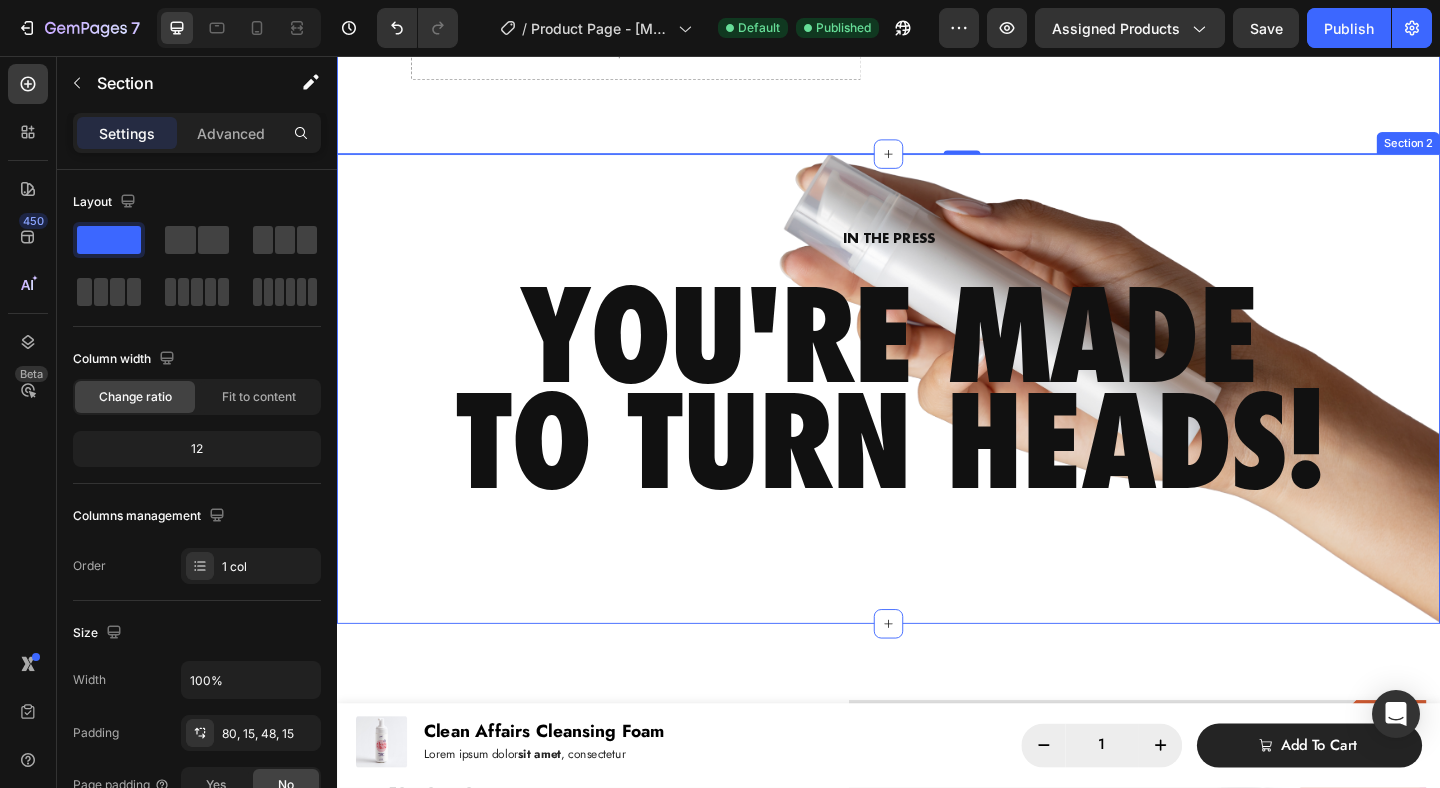 click on "IN THE PRESS Heading YOU'RE MADE TO TURN HEADS! Text Block Carousel Row" at bounding box center (937, 433) 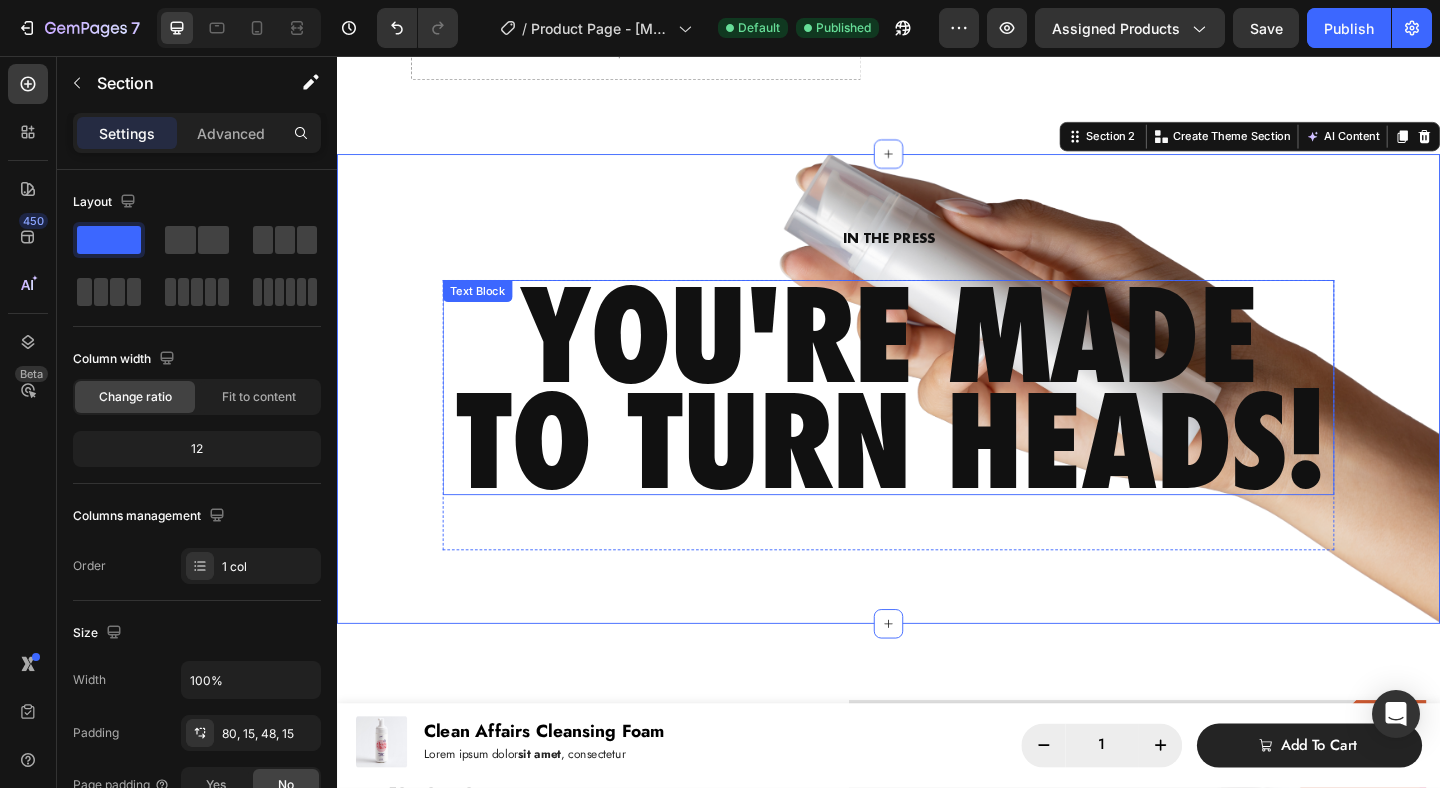 click on "YOU'RE MADE" at bounding box center (937, 358) 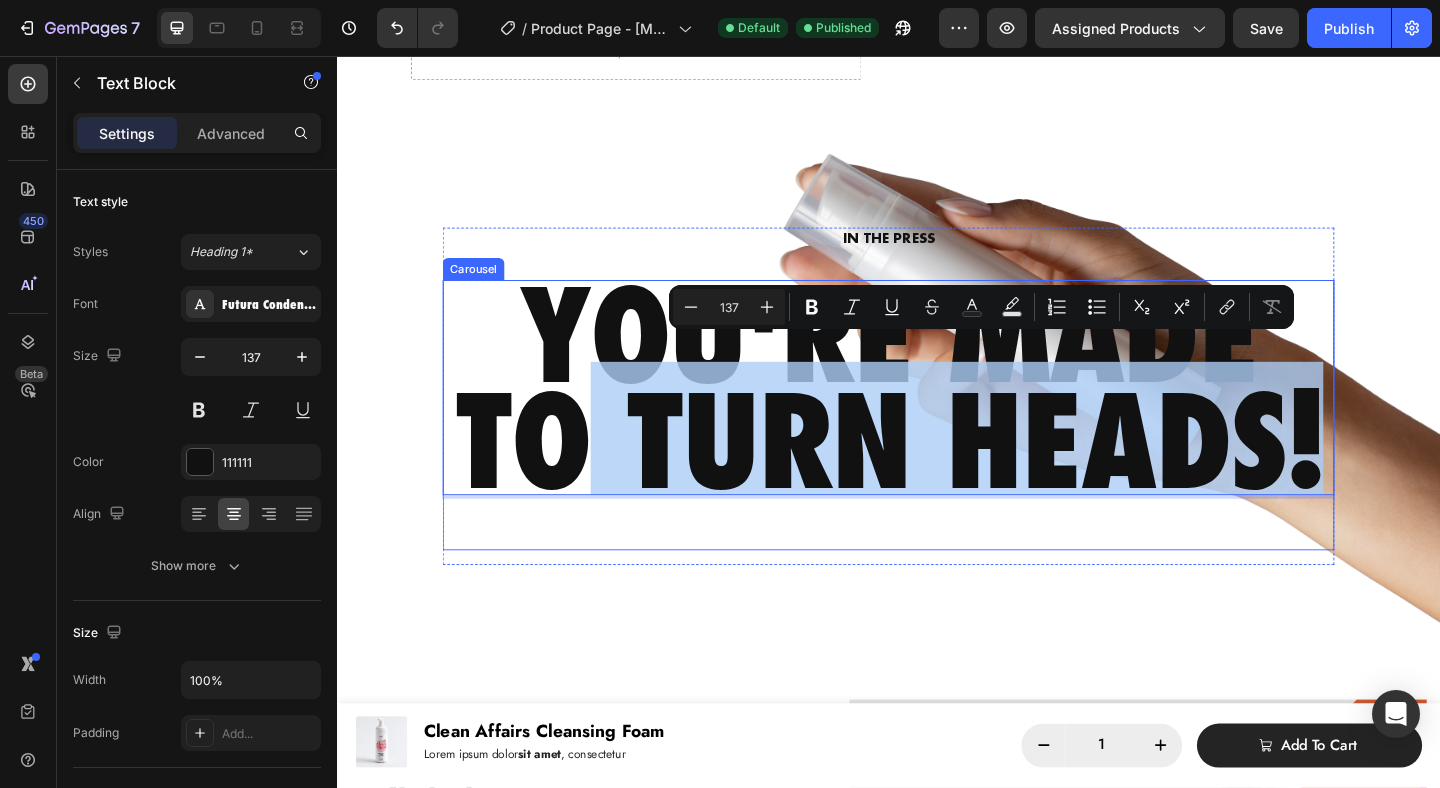 drag, startPoint x: 629, startPoint y: 398, endPoint x: 558, endPoint y: 557, distance: 174.13214 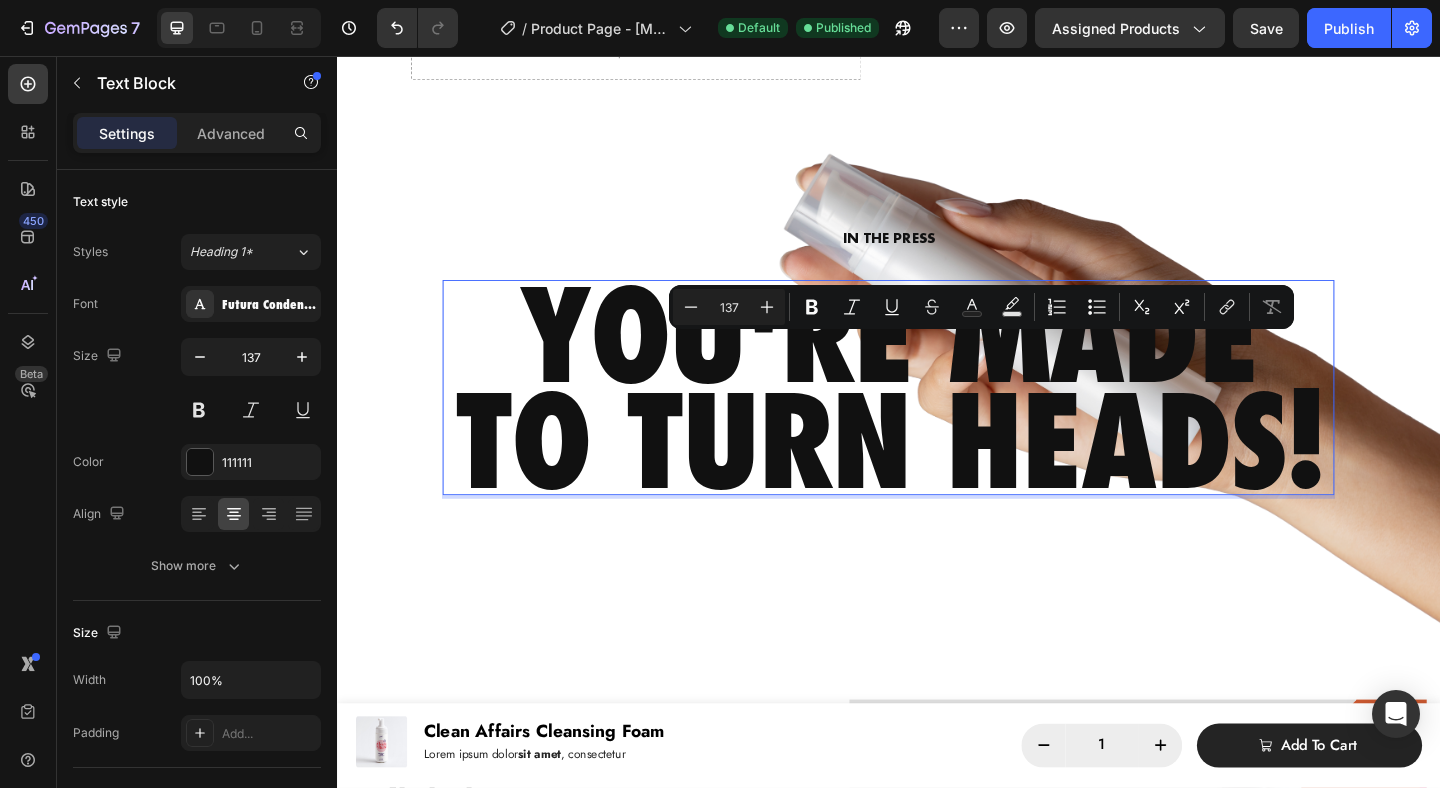 click on "YOU'RE MADE" at bounding box center [937, 358] 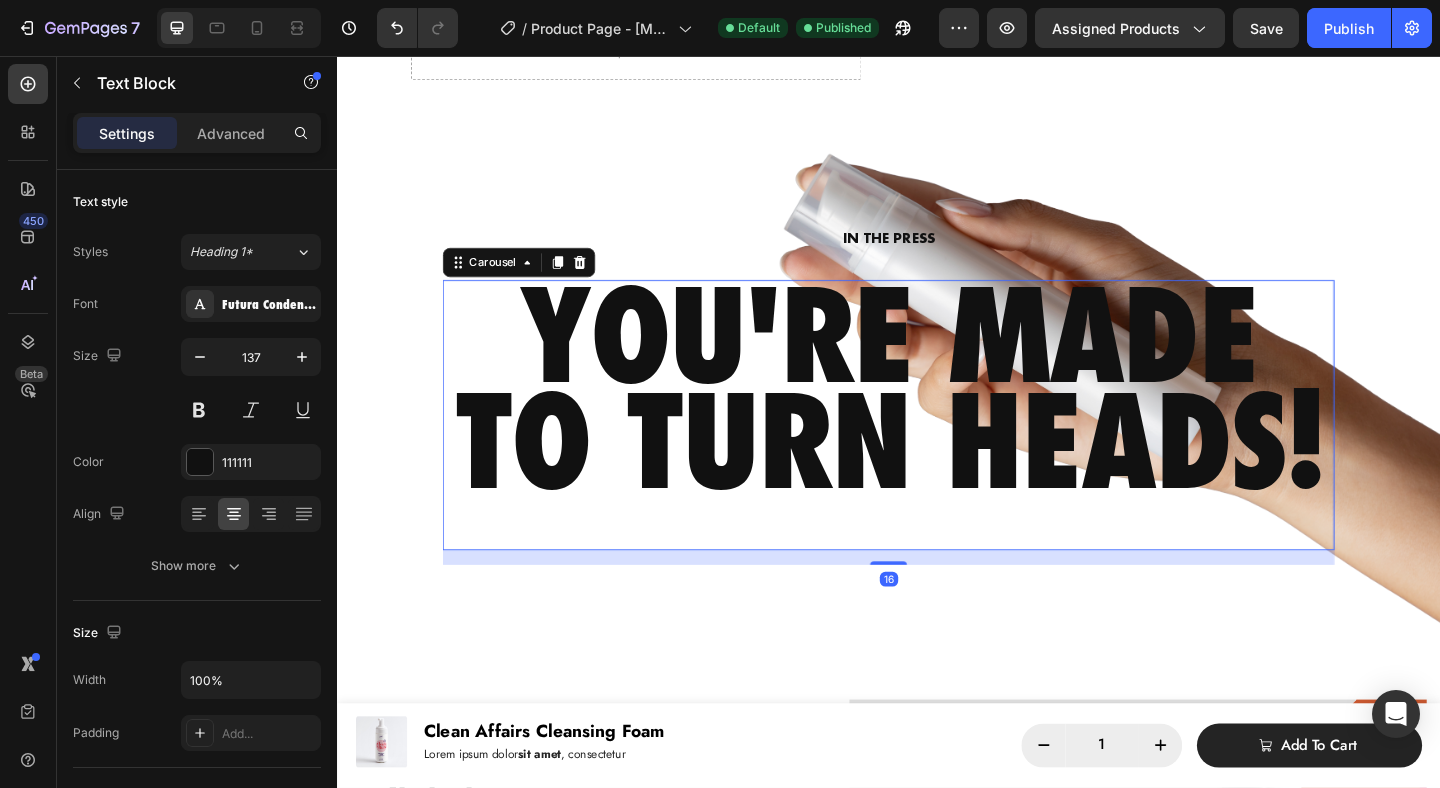 click on "YOU'RE MADE TO TURN HEADS! Text Block" at bounding box center (937, 446) 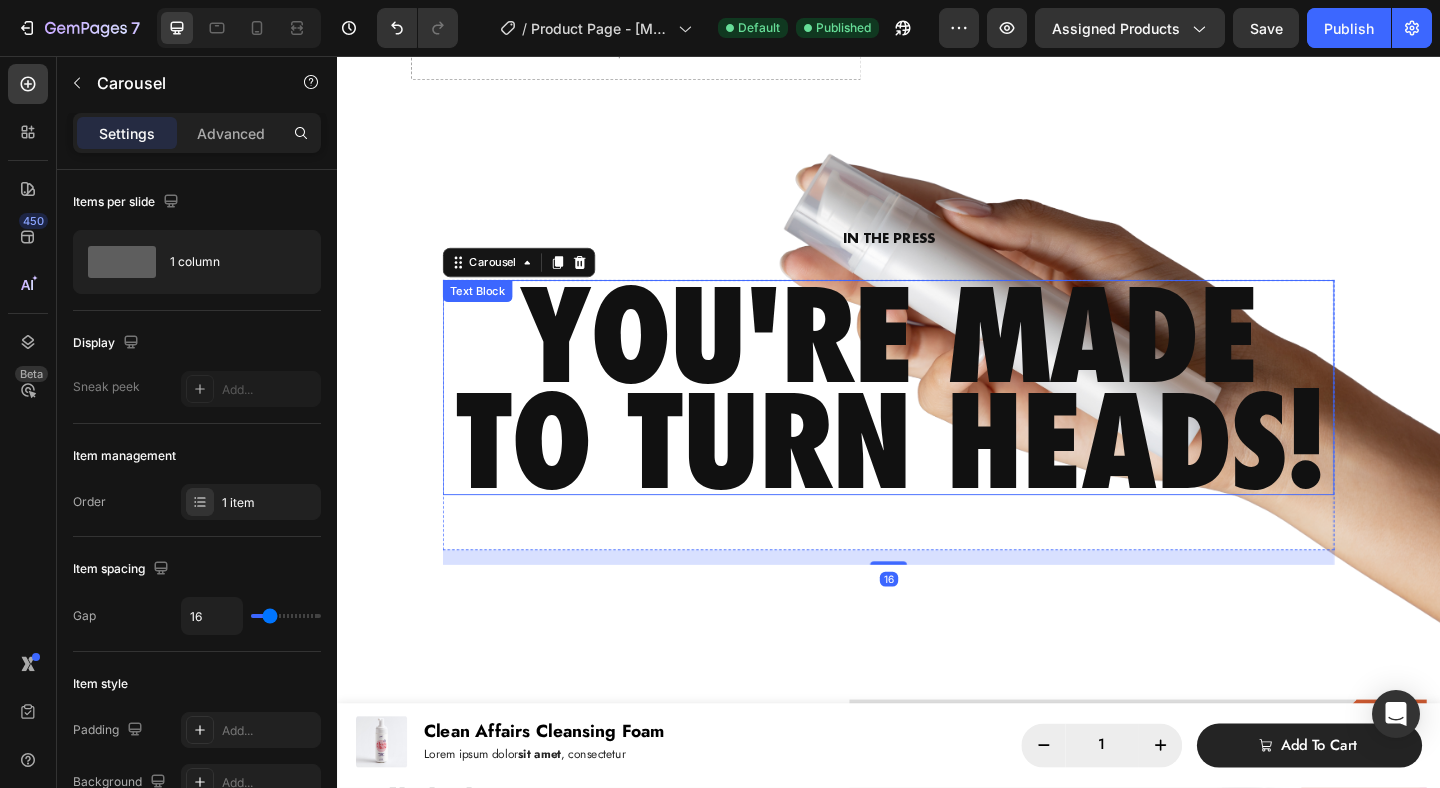 click on "YOU'RE MADE" at bounding box center [937, 358] 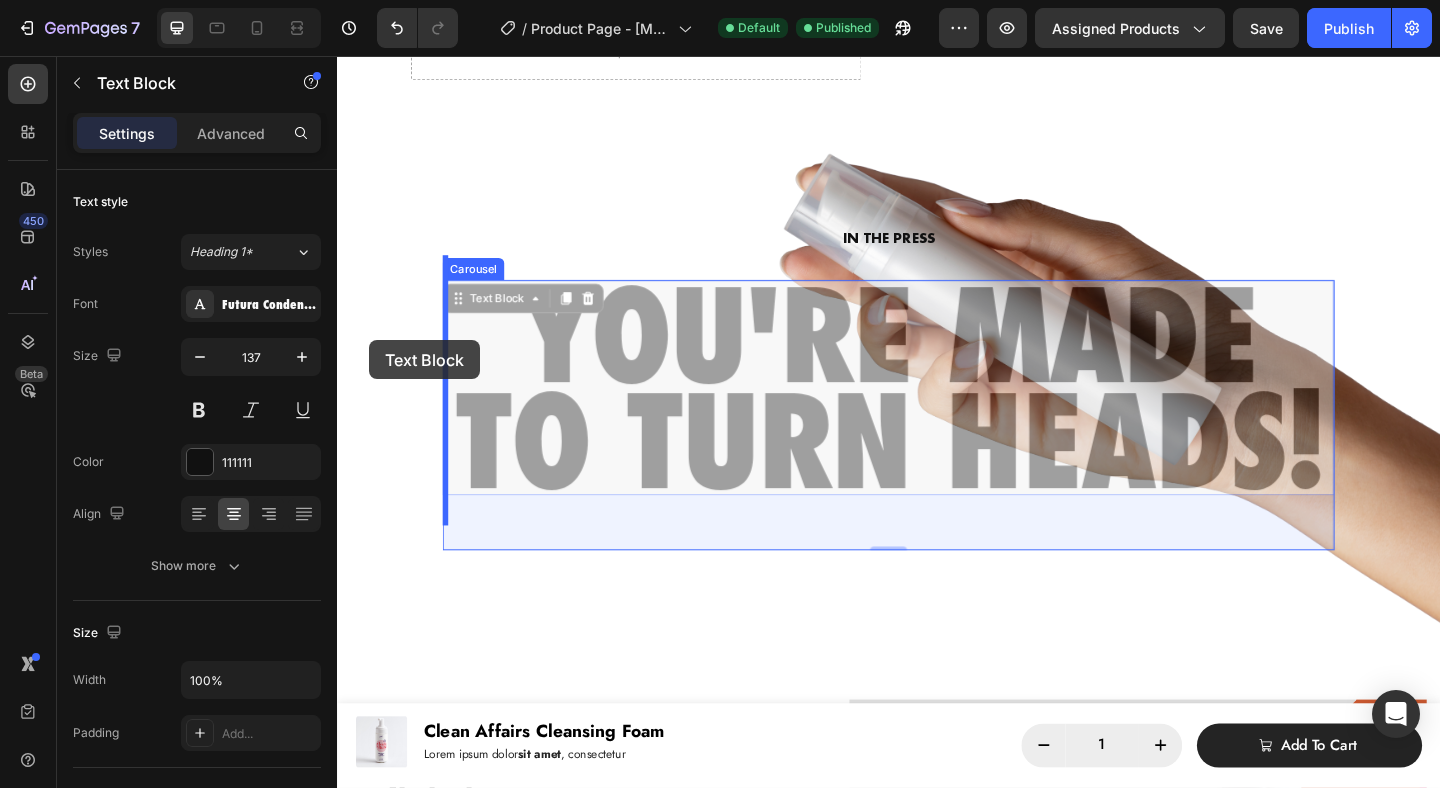 drag, startPoint x: 467, startPoint y: 294, endPoint x: 373, endPoint y: 366, distance: 118.40608 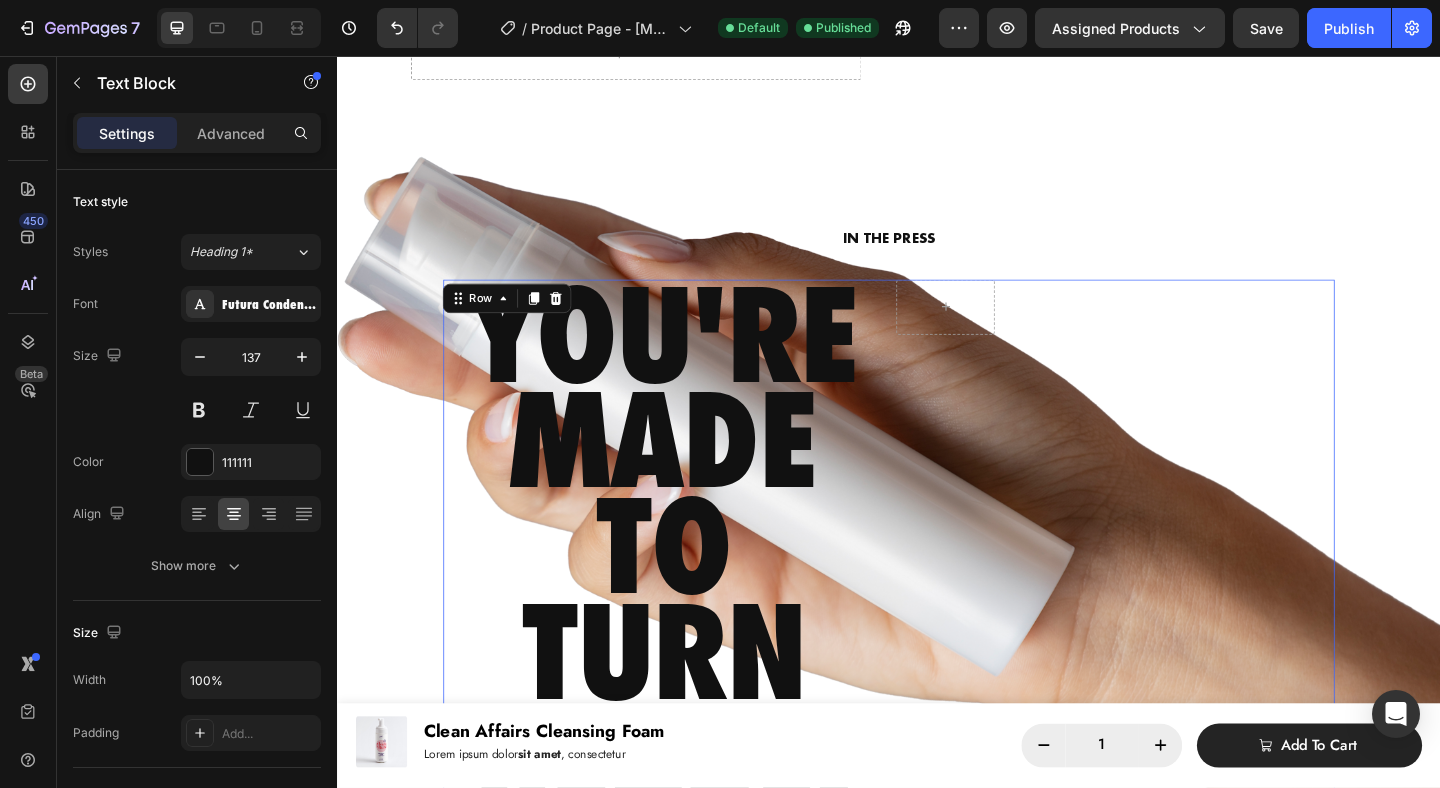click at bounding box center [1183, 618] 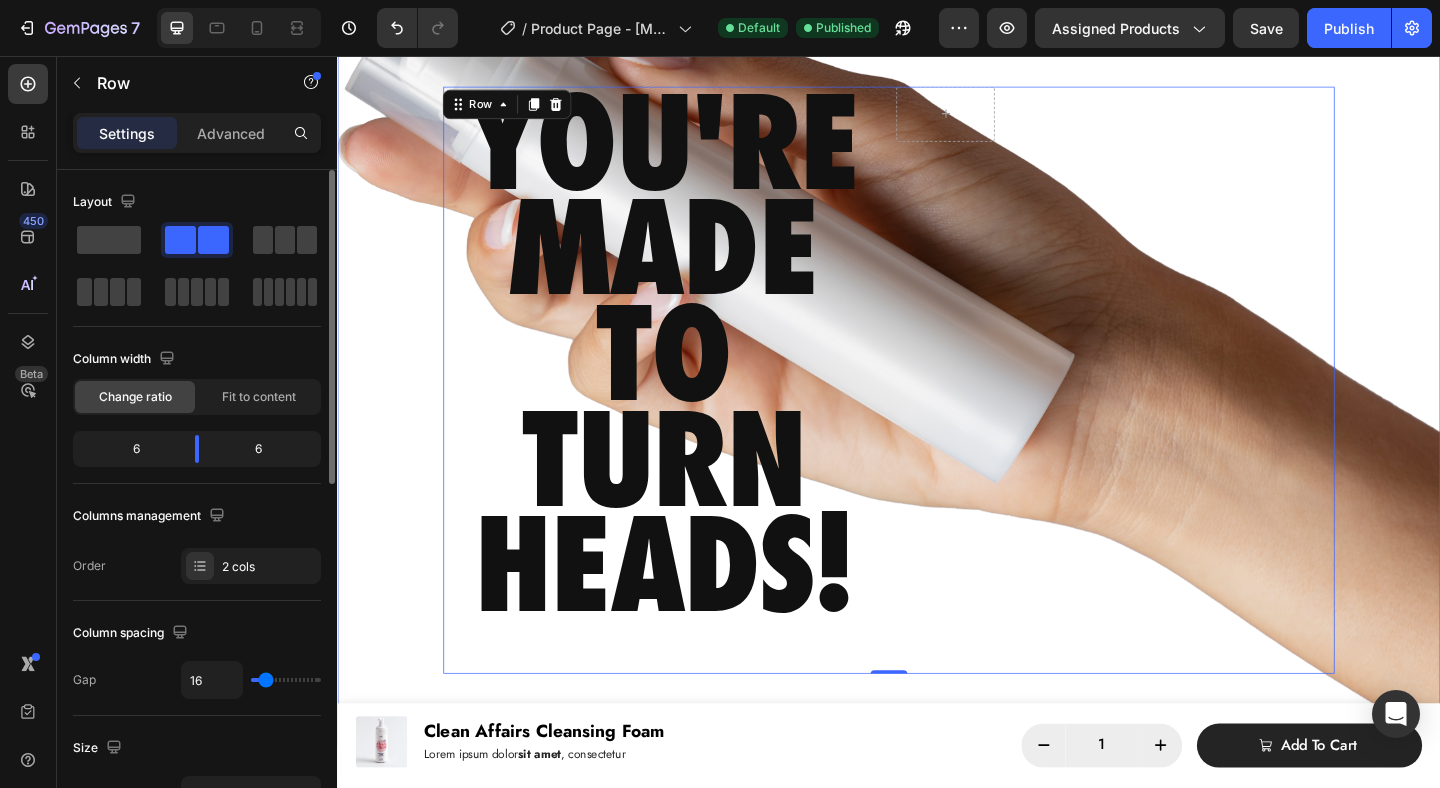 scroll, scrollTop: 744, scrollLeft: 0, axis: vertical 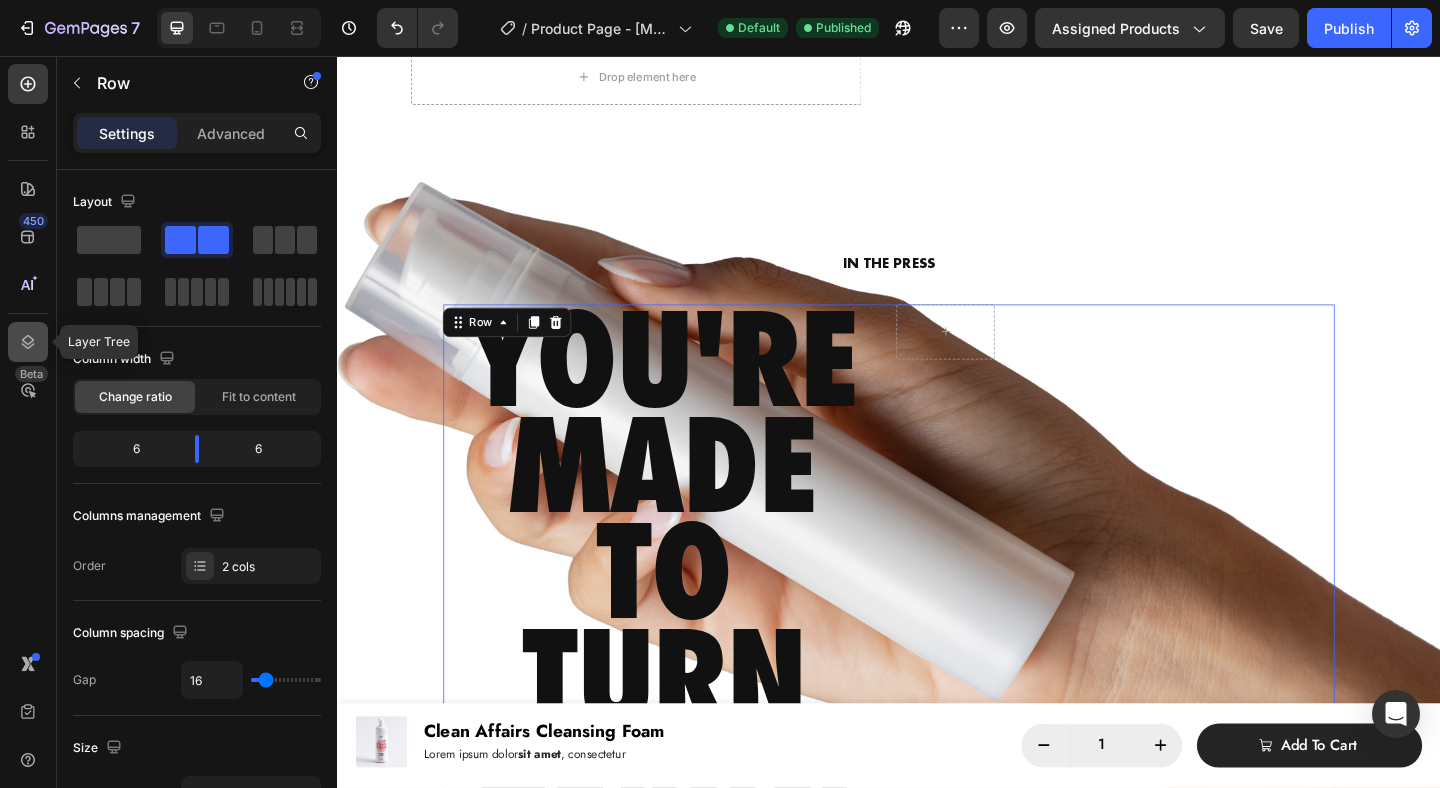 click 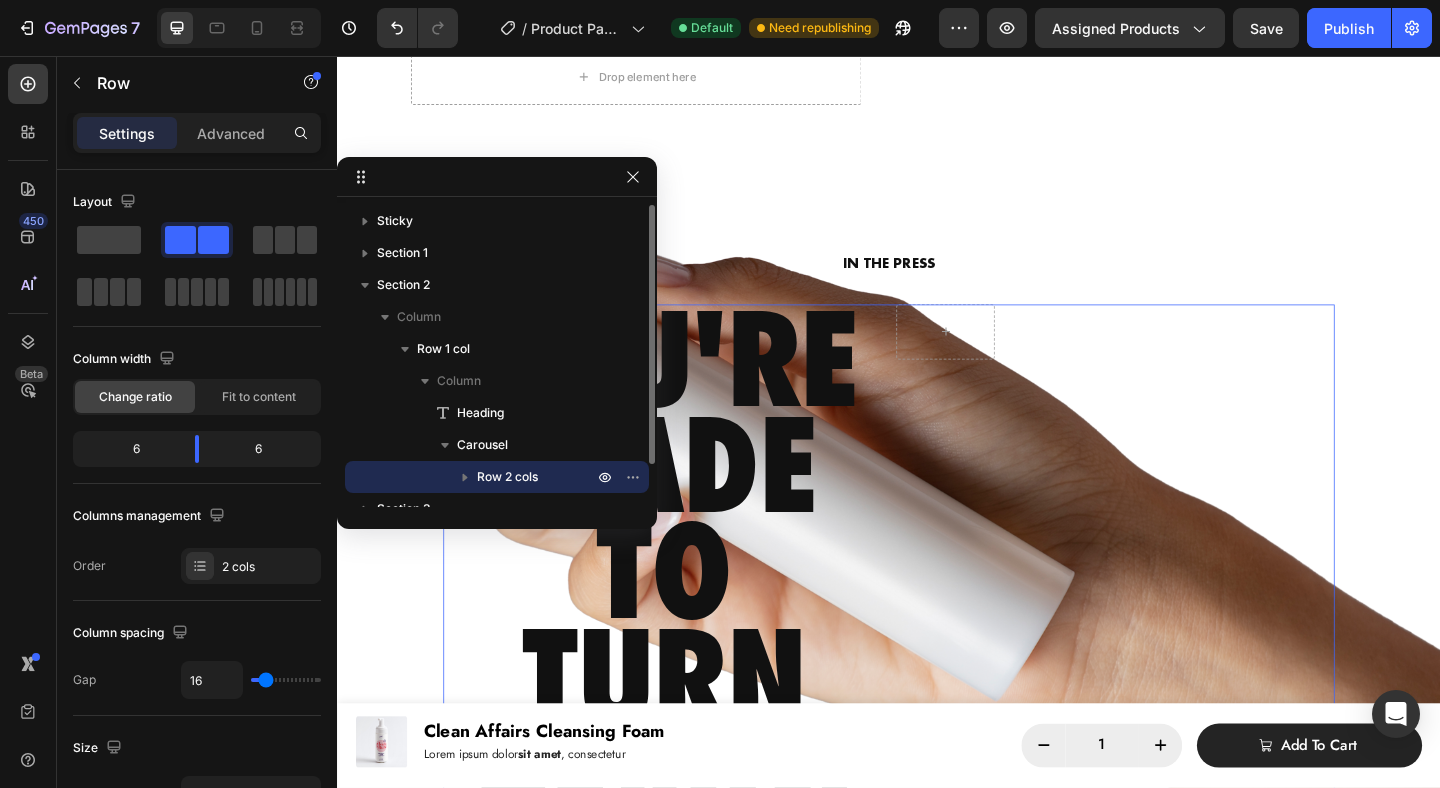 click 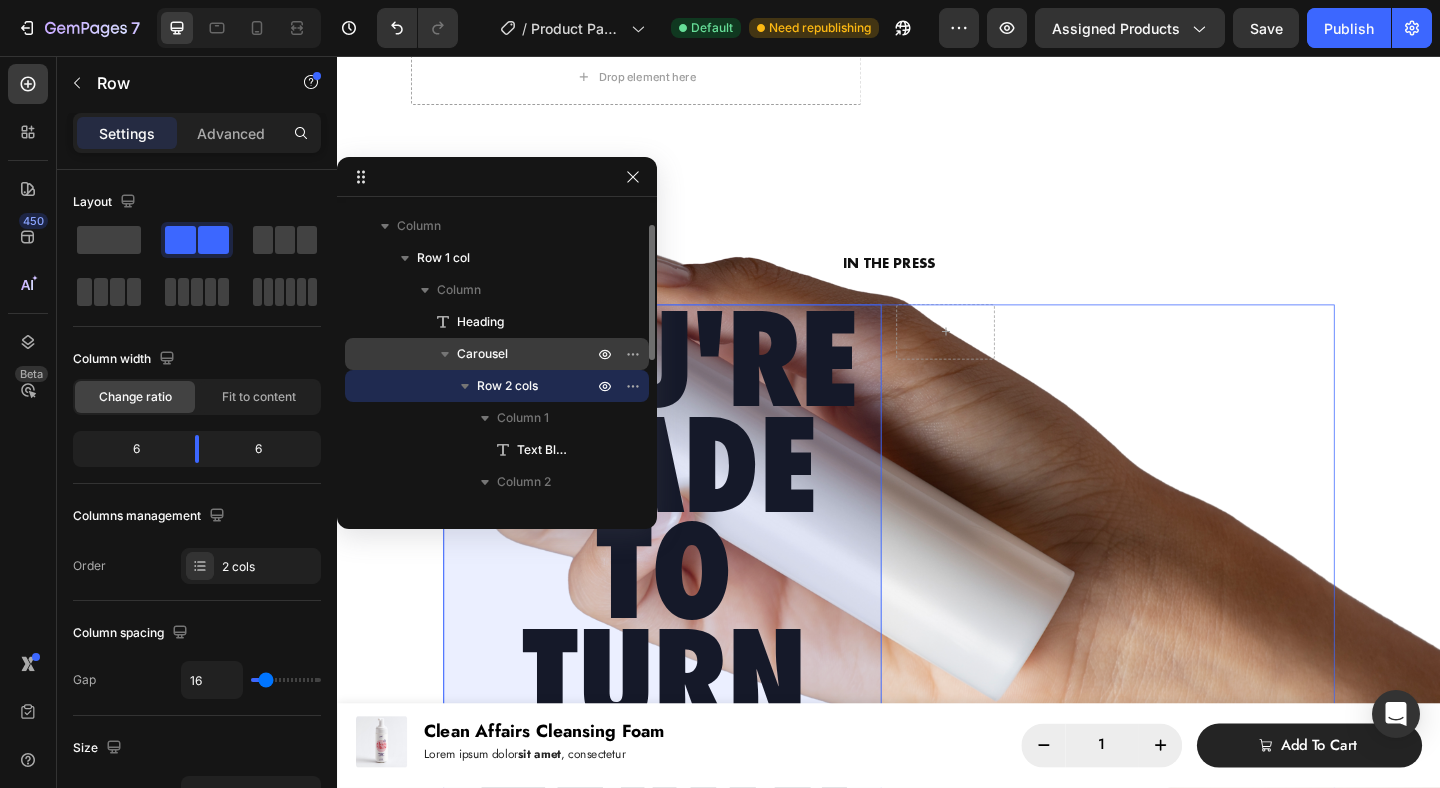 scroll, scrollTop: 92, scrollLeft: 0, axis: vertical 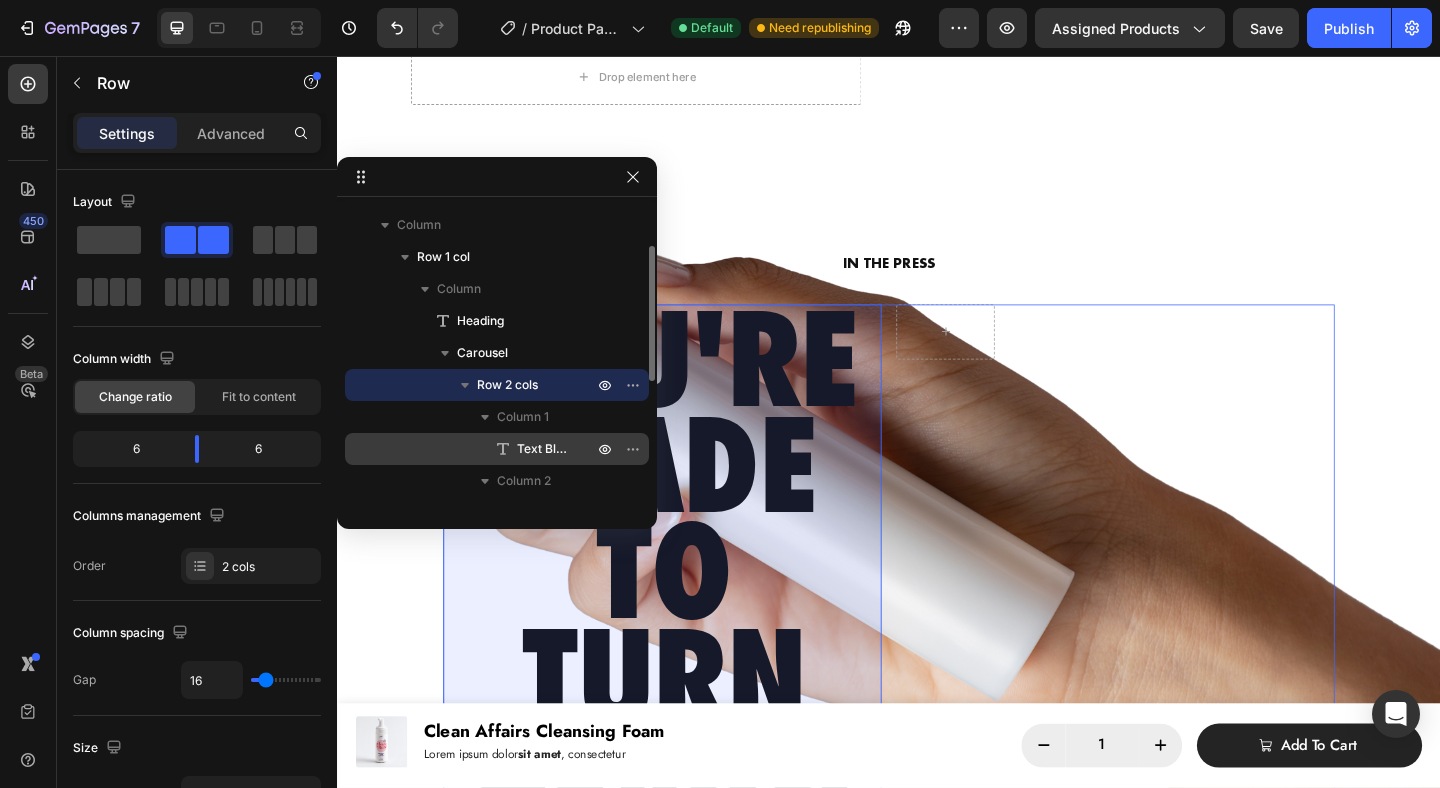 click 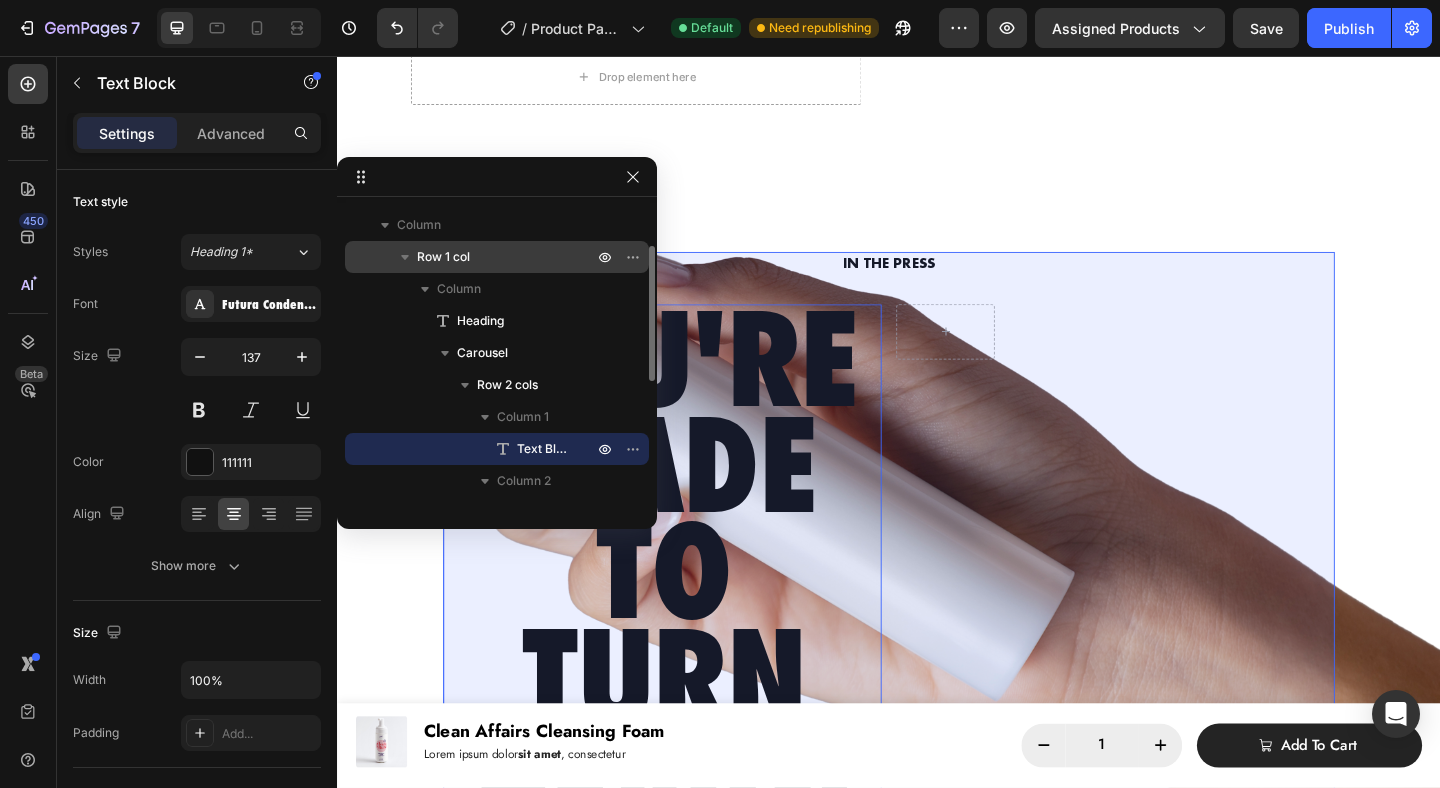 drag, startPoint x: 501, startPoint y: 446, endPoint x: 494, endPoint y: 266, distance: 180.13606 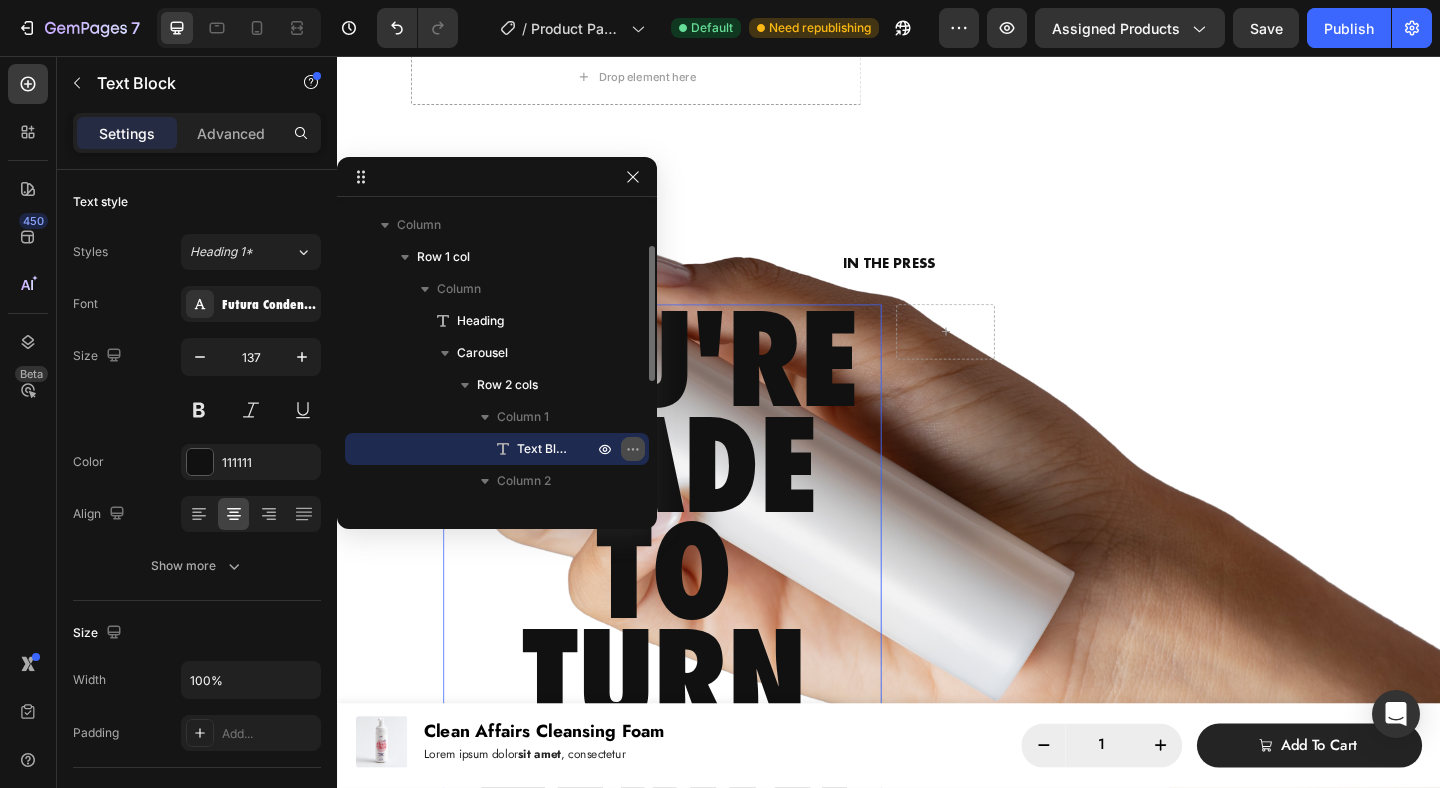 click 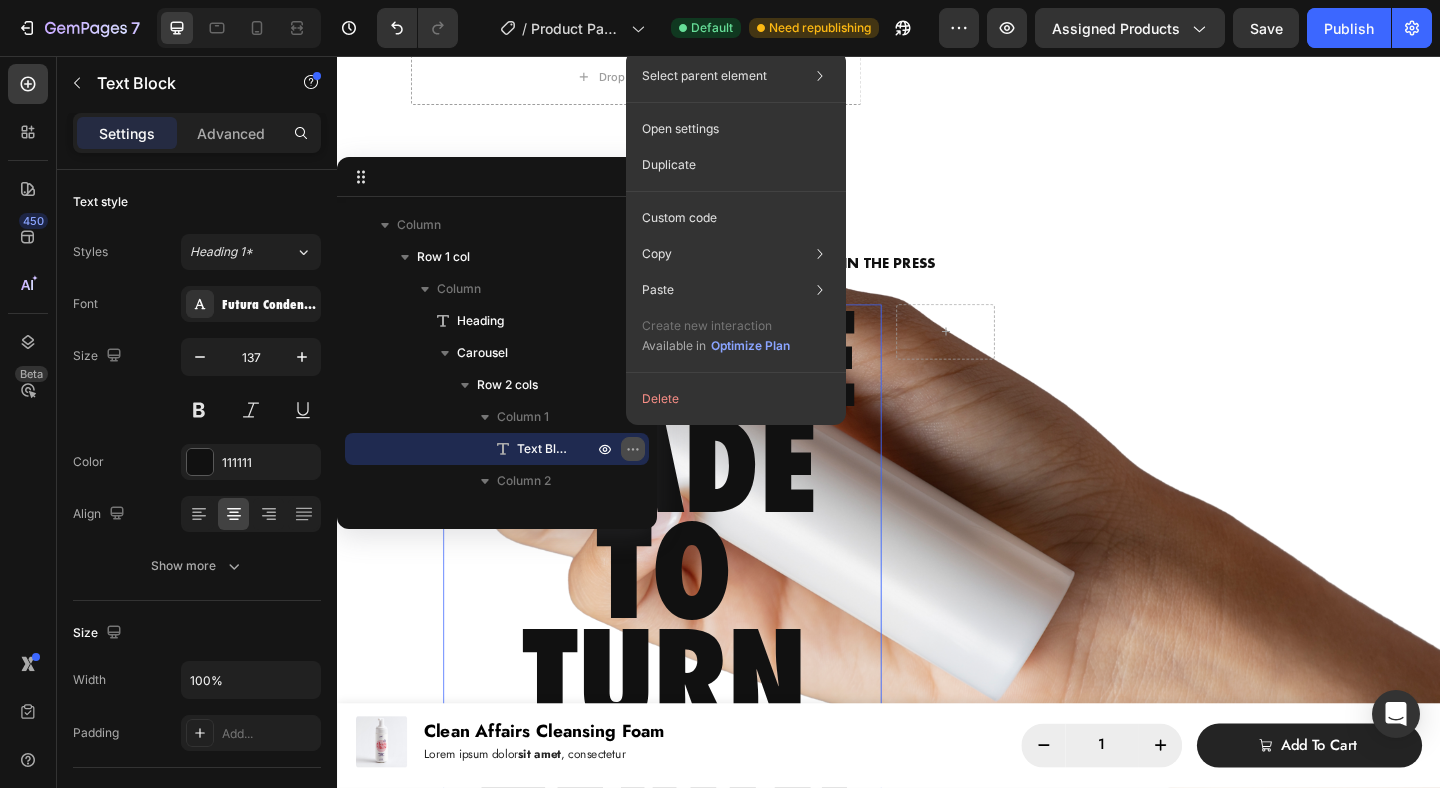 click 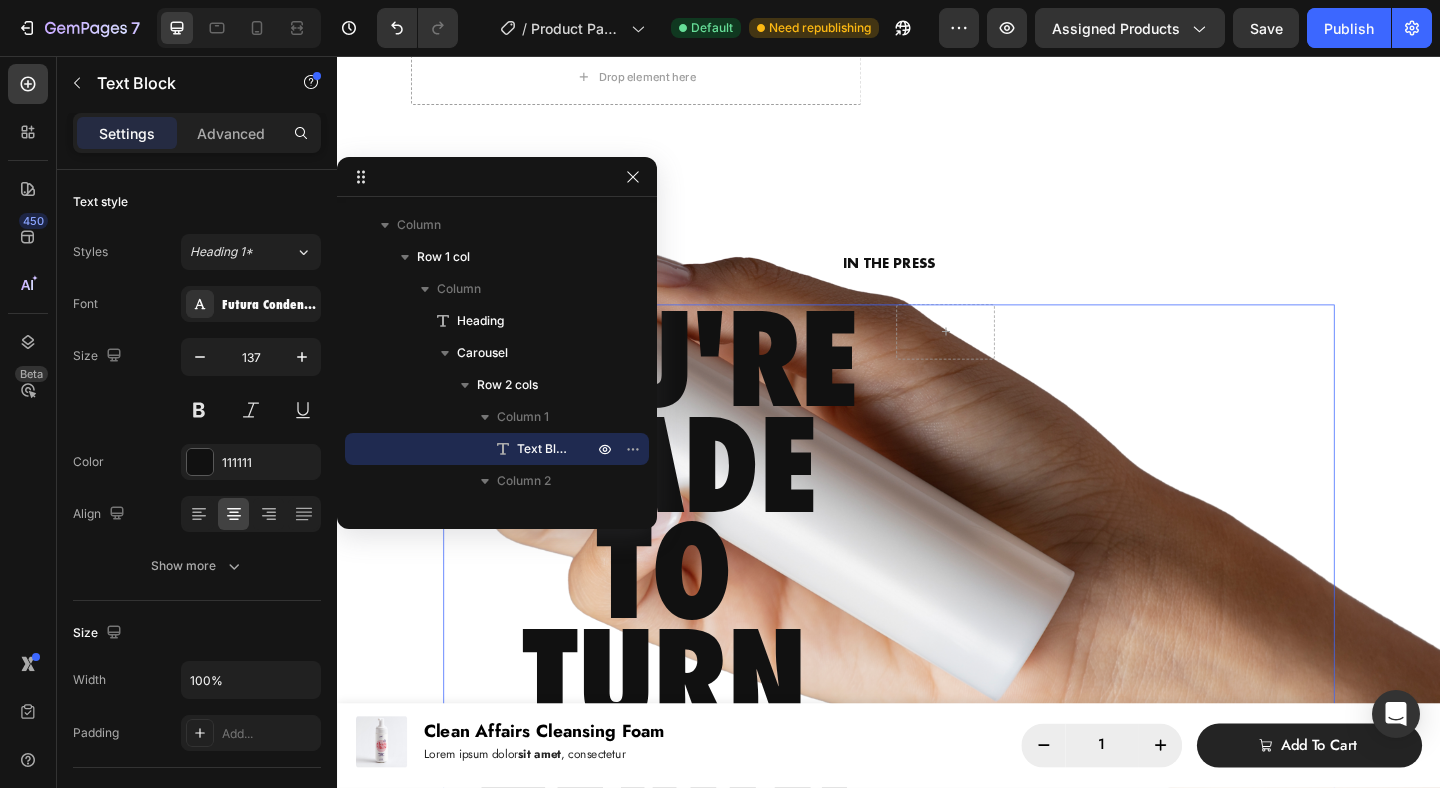 click at bounding box center (1183, 645) 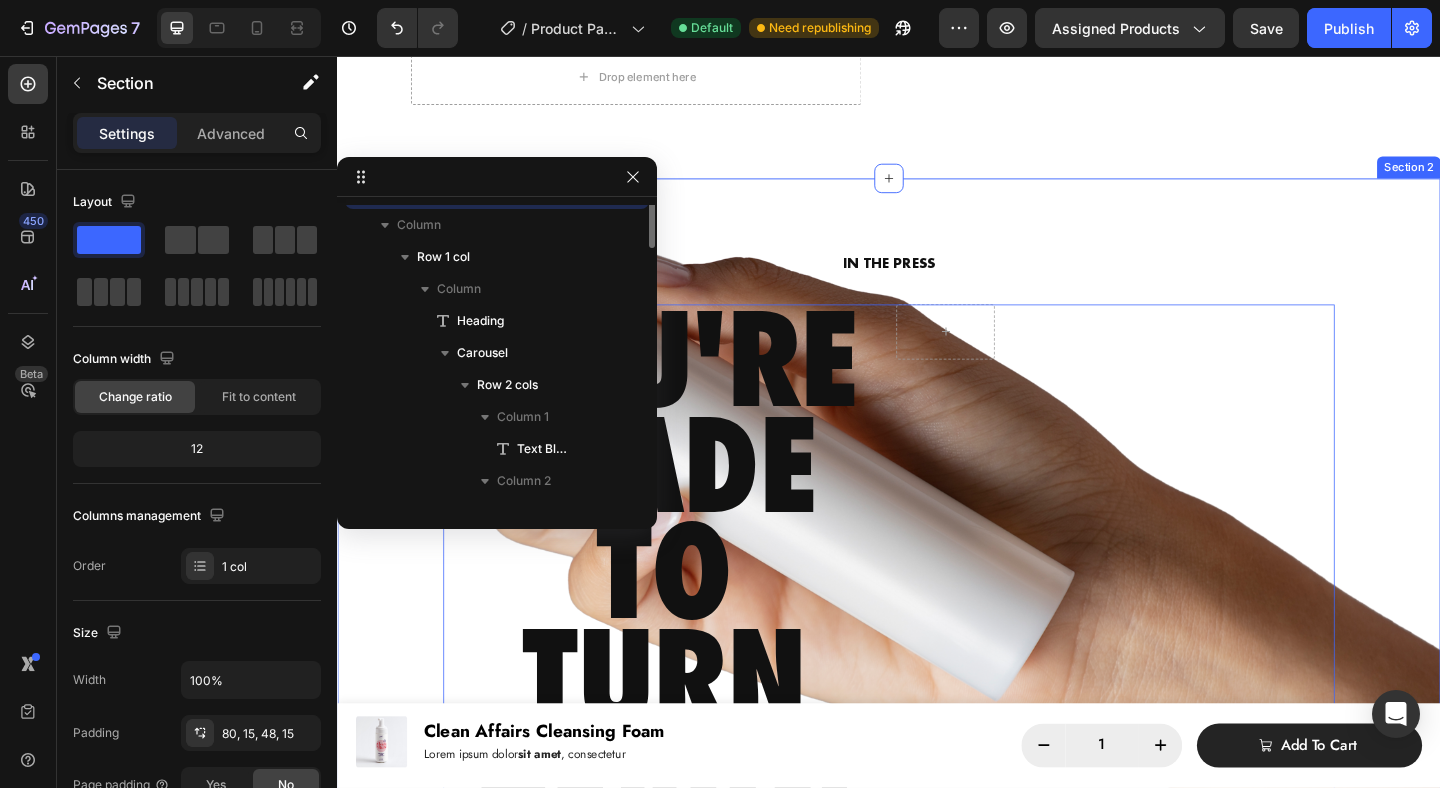 click on "IN THE PRESS Heading YOU'RE MADE TO TURN HEADS! Text Block
Row Carousel Row Section 2" at bounding box center [937, 617] 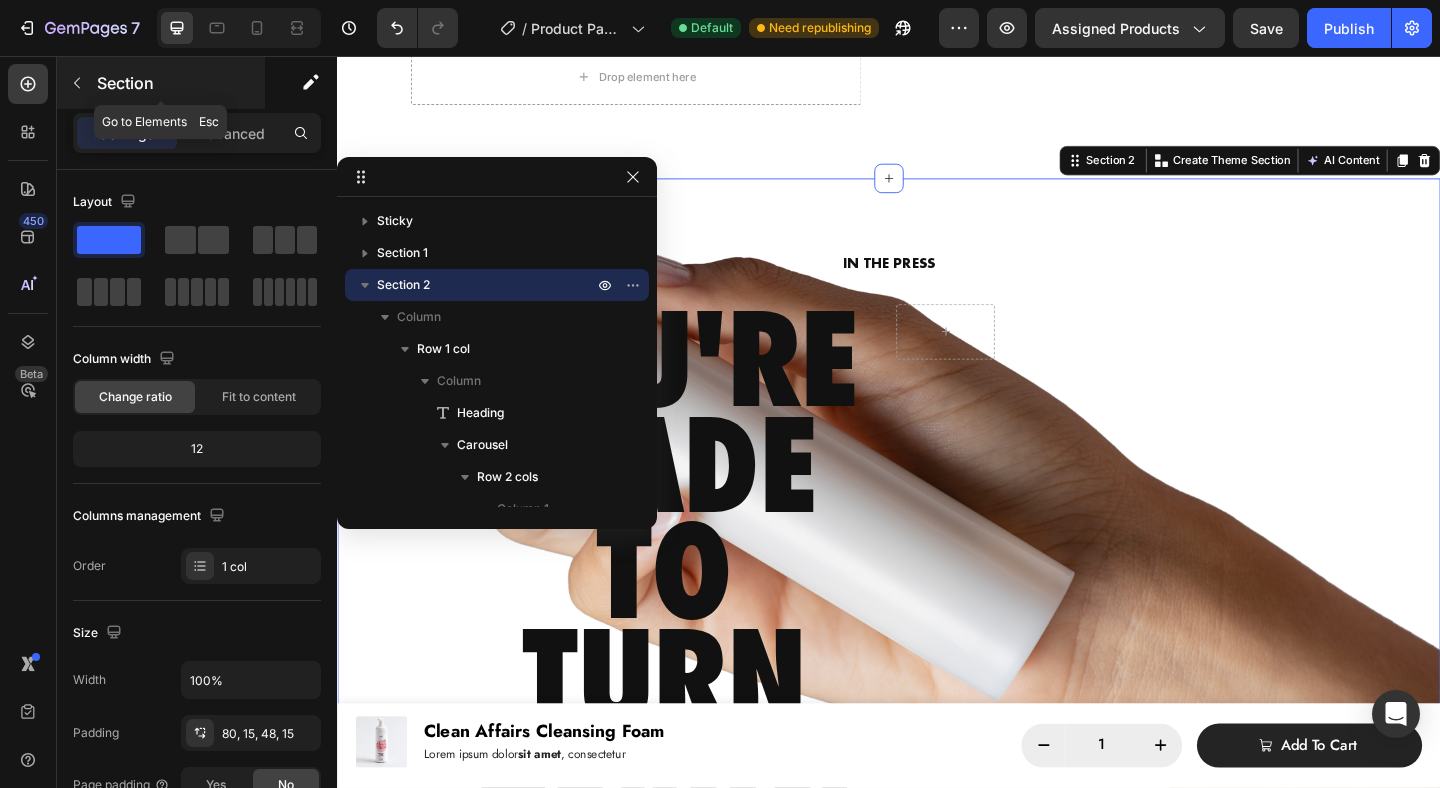 click 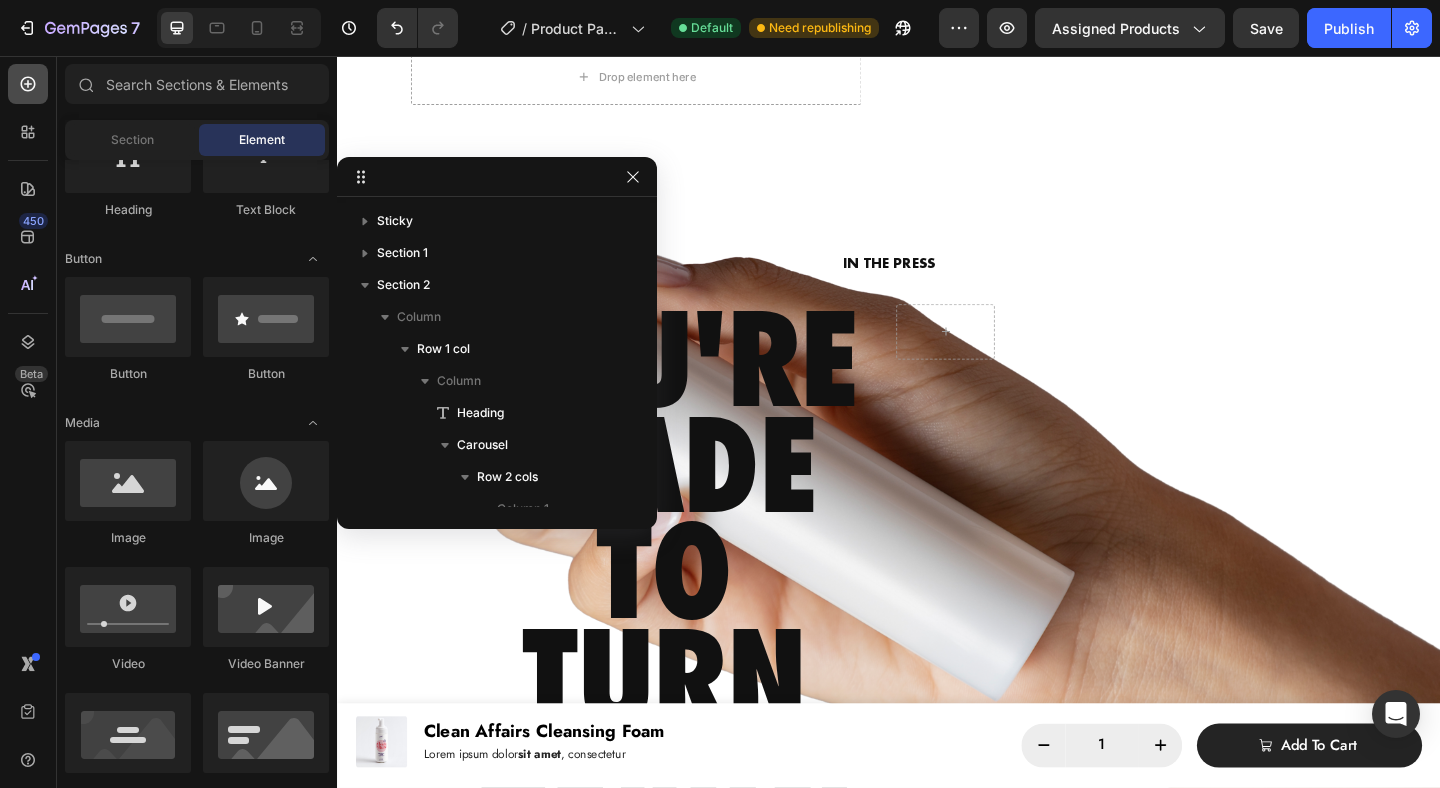 click 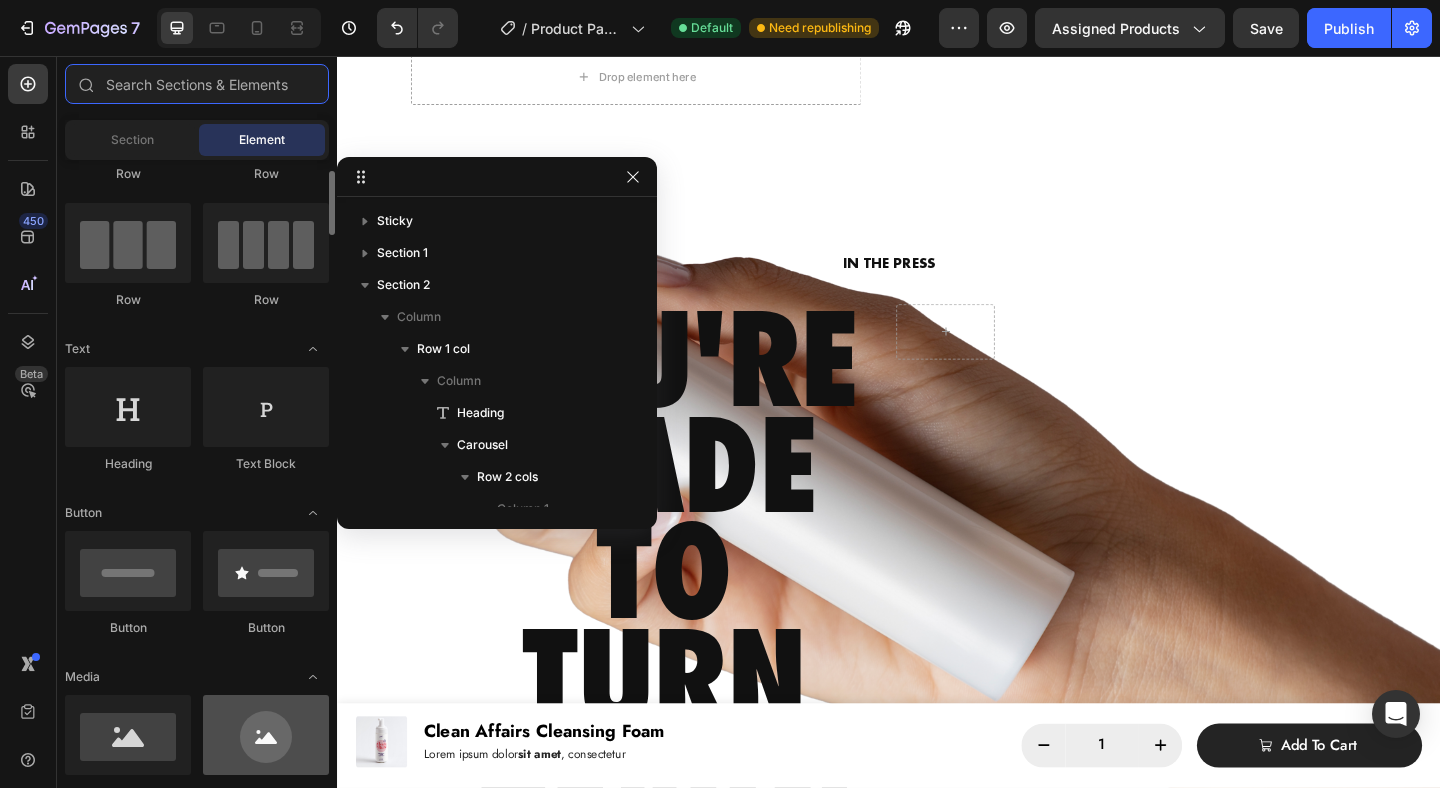 scroll, scrollTop: 126, scrollLeft: 0, axis: vertical 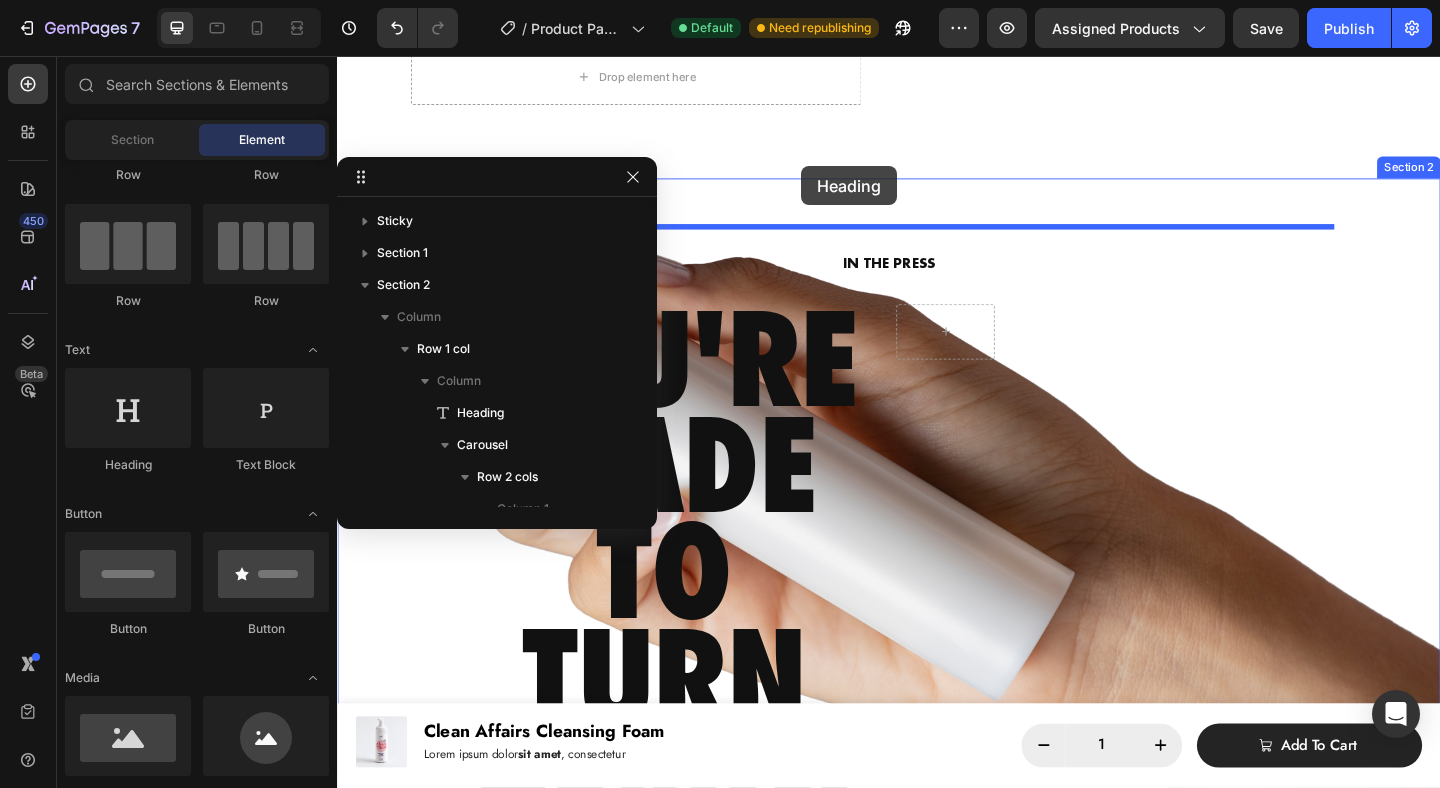 drag, startPoint x: 471, startPoint y: 473, endPoint x: 842, endPoint y: 176, distance: 475.2368 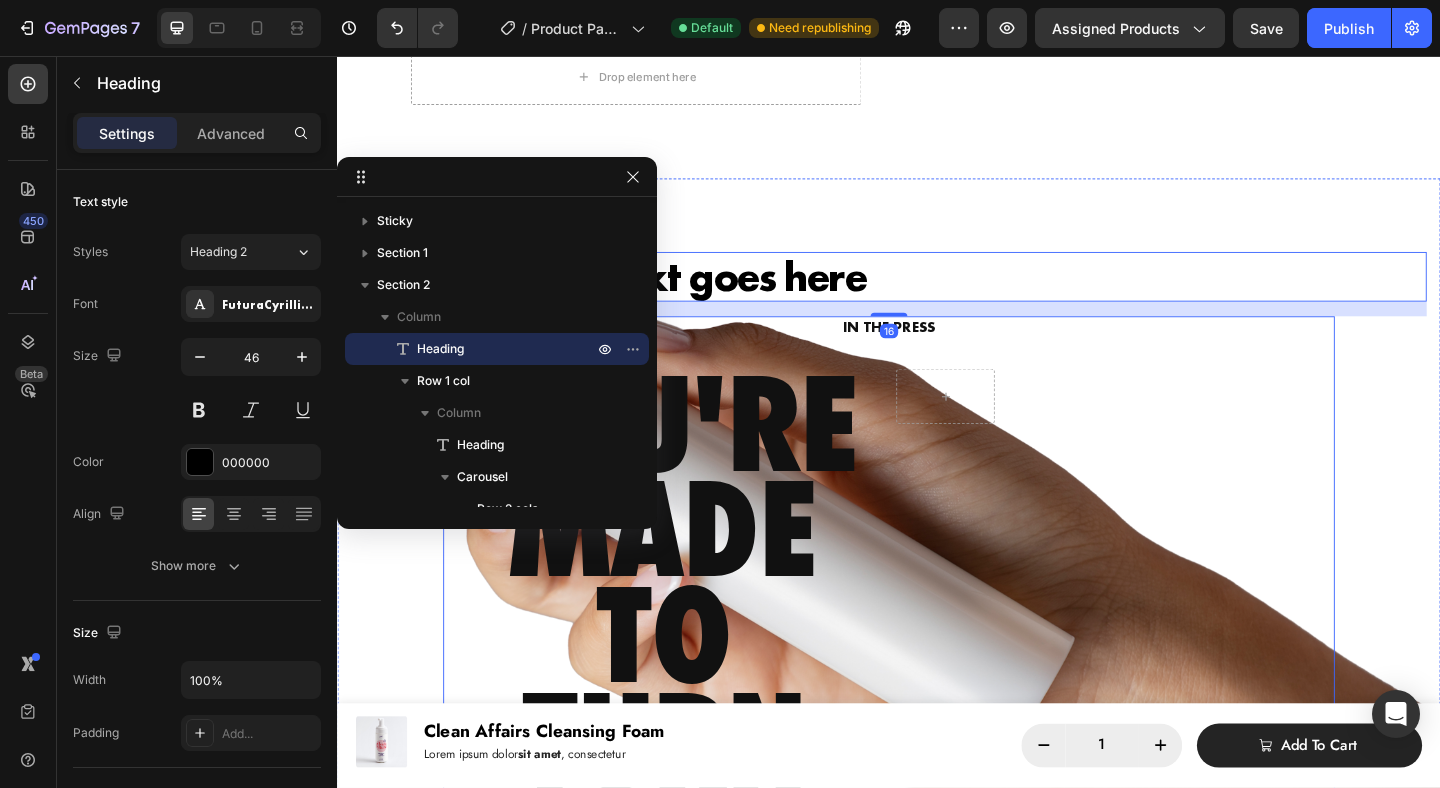 scroll, scrollTop: 706, scrollLeft: 0, axis: vertical 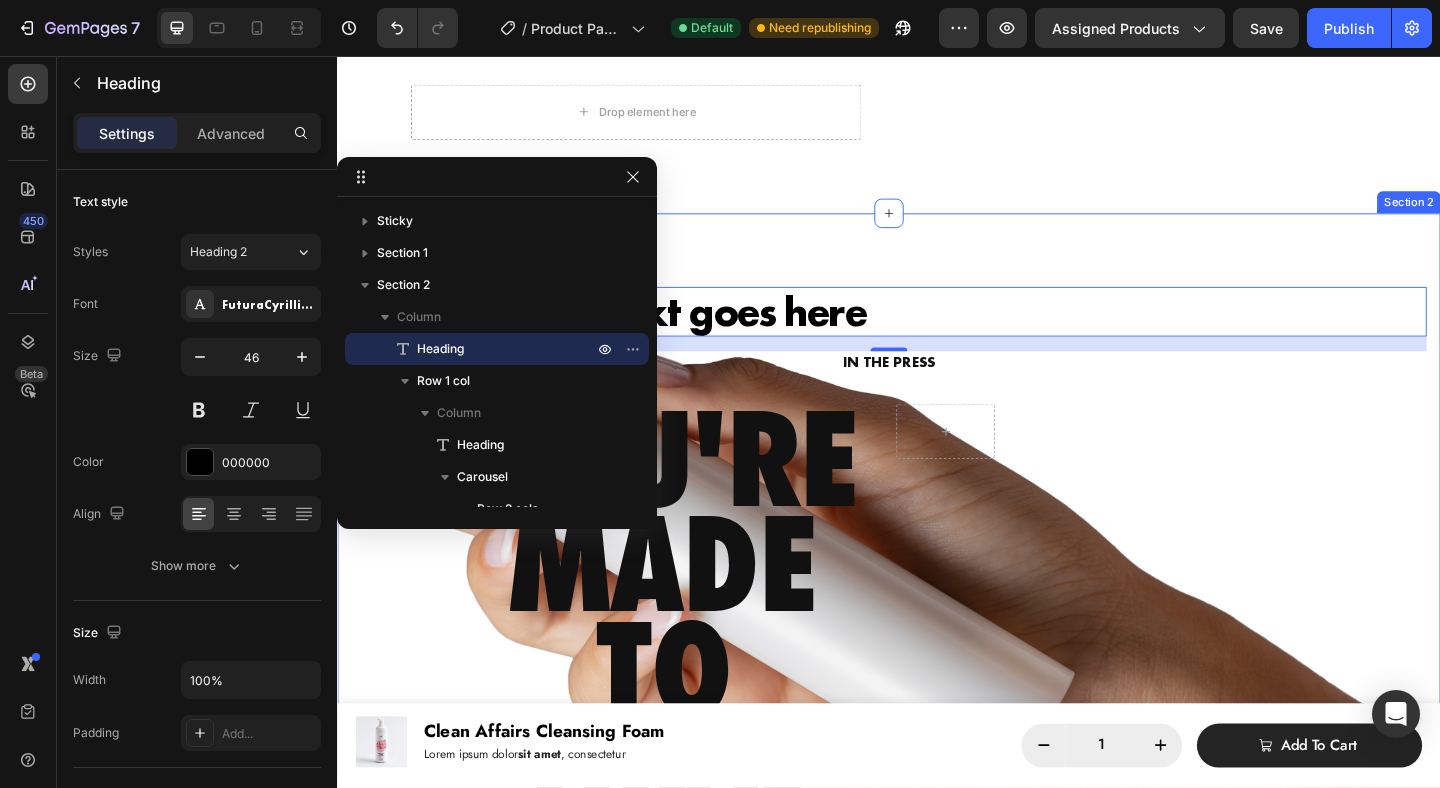 click on "Your heading text goes here Heading 16 IN THE PRESS Heading YOU'RE MADE TO TURN HEADS! Text Block
Row Carousel Row Section 2" at bounding box center [937, 690] 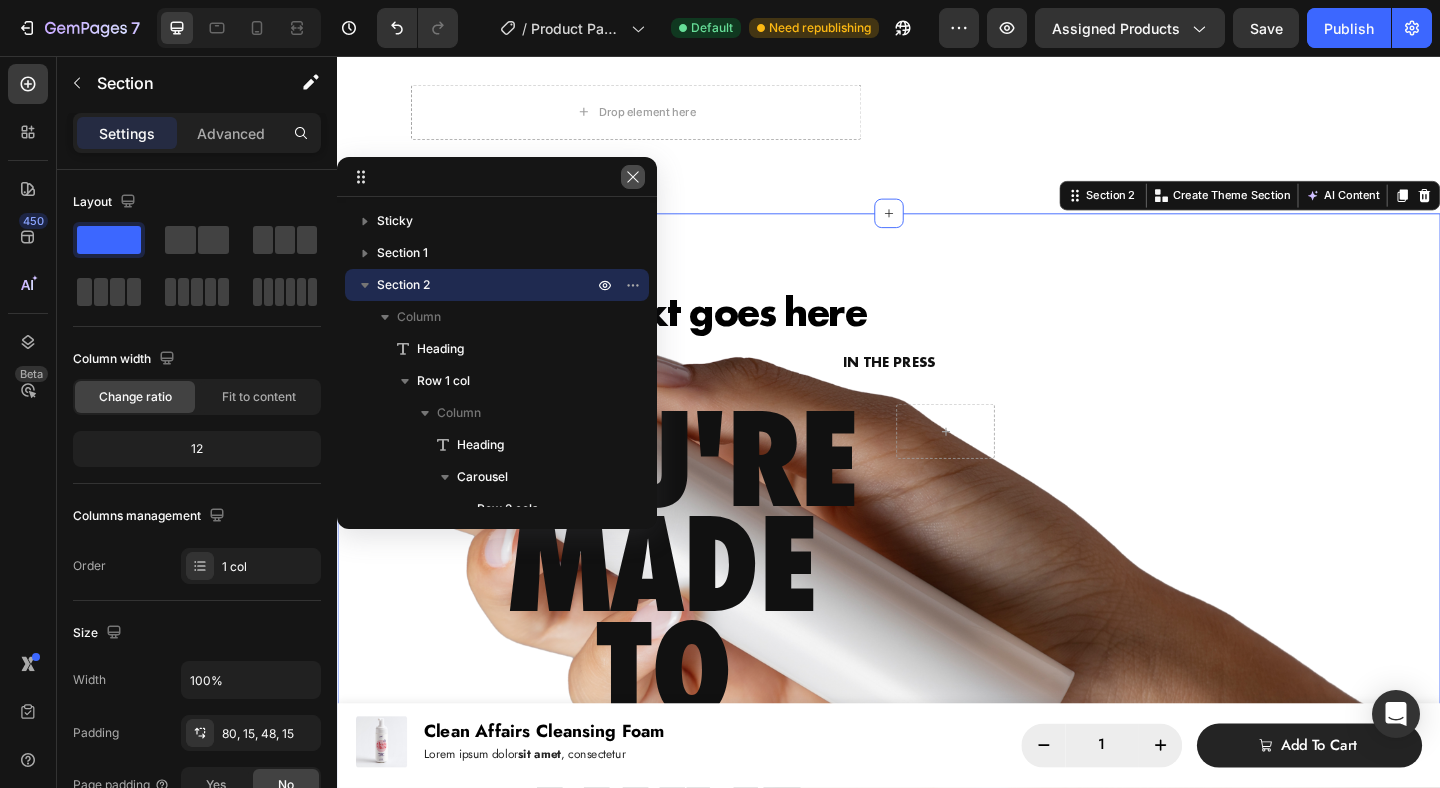 click at bounding box center (633, 177) 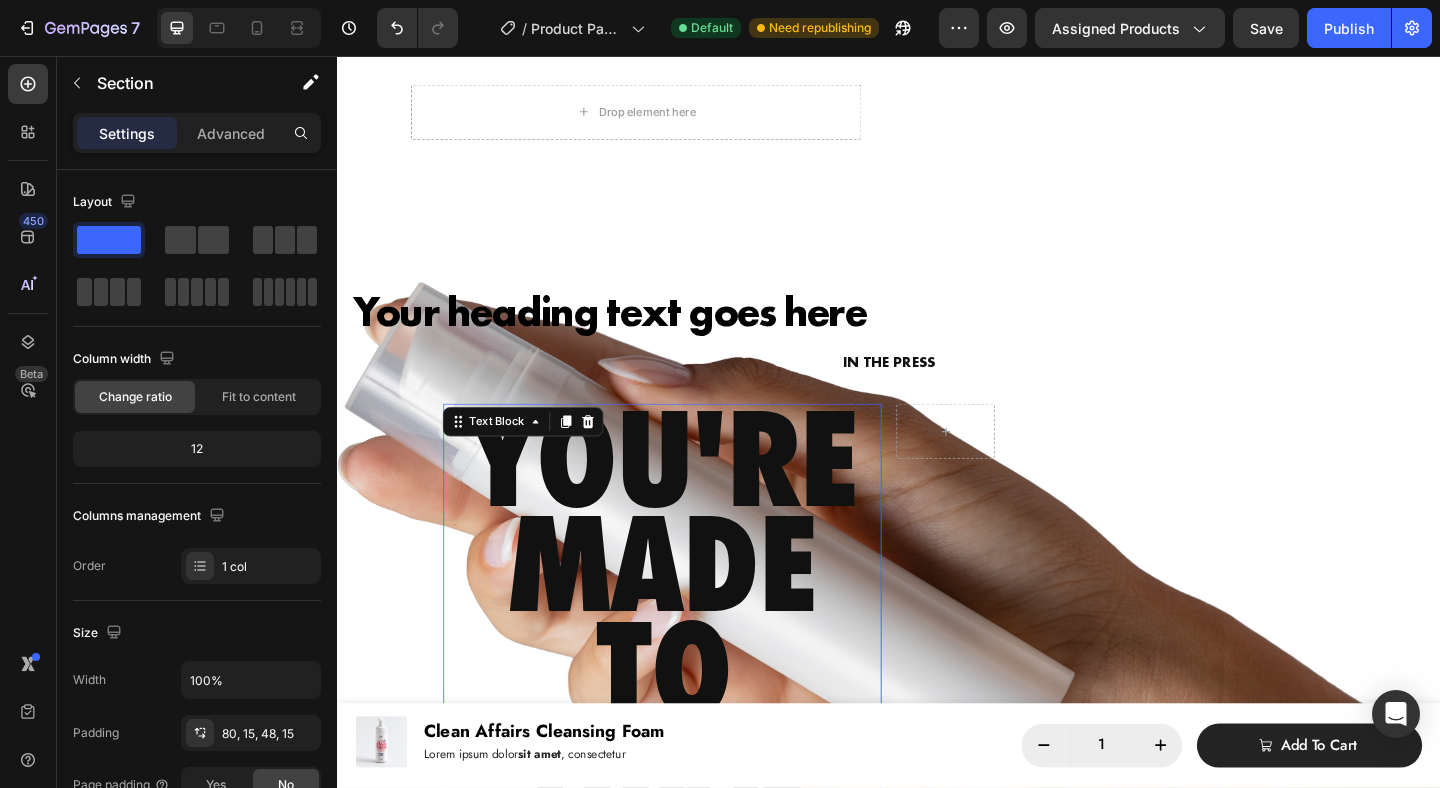 click on "YOU'RE MADE" at bounding box center [690, 551] 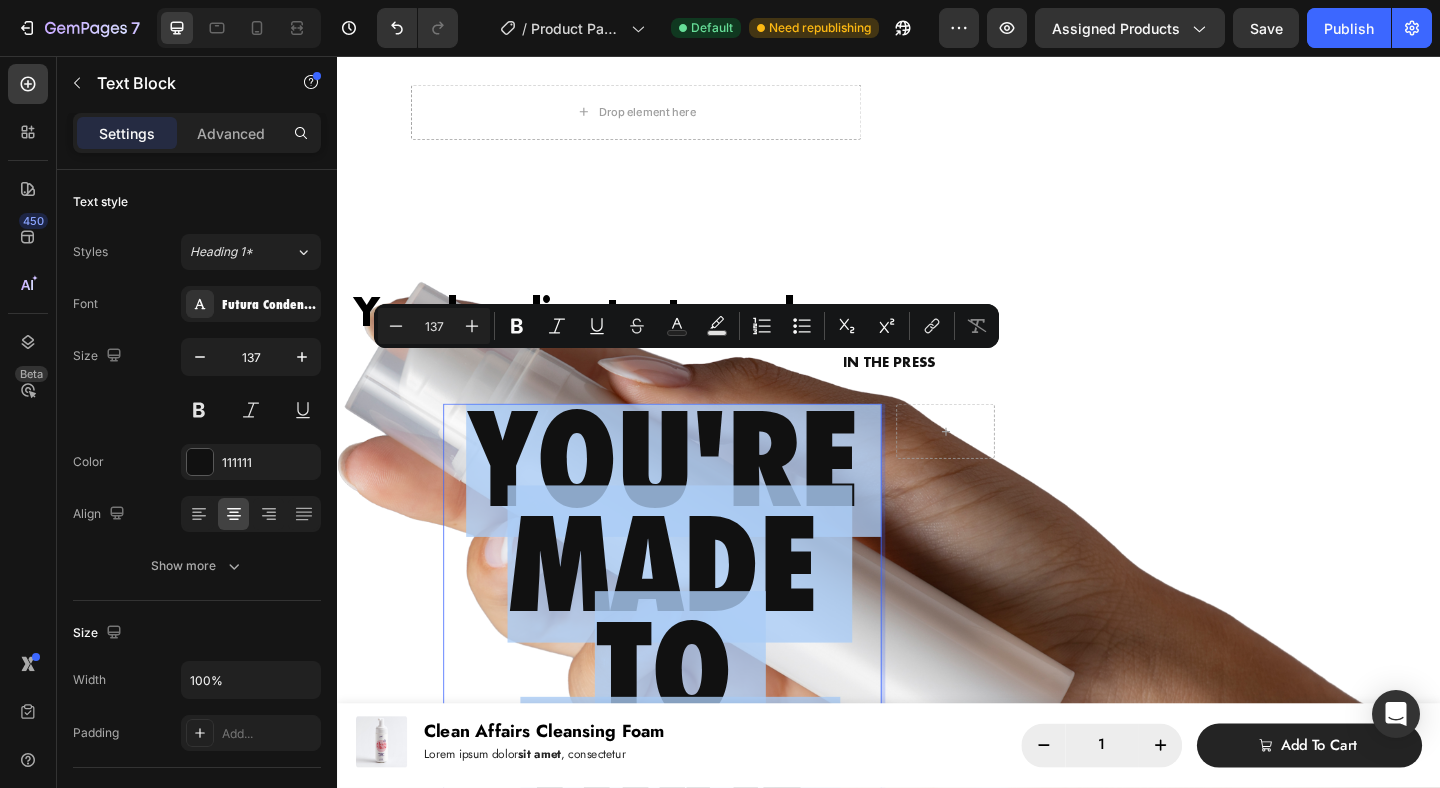 copy on "YOU'RE MADE TO TURN HEADS!" 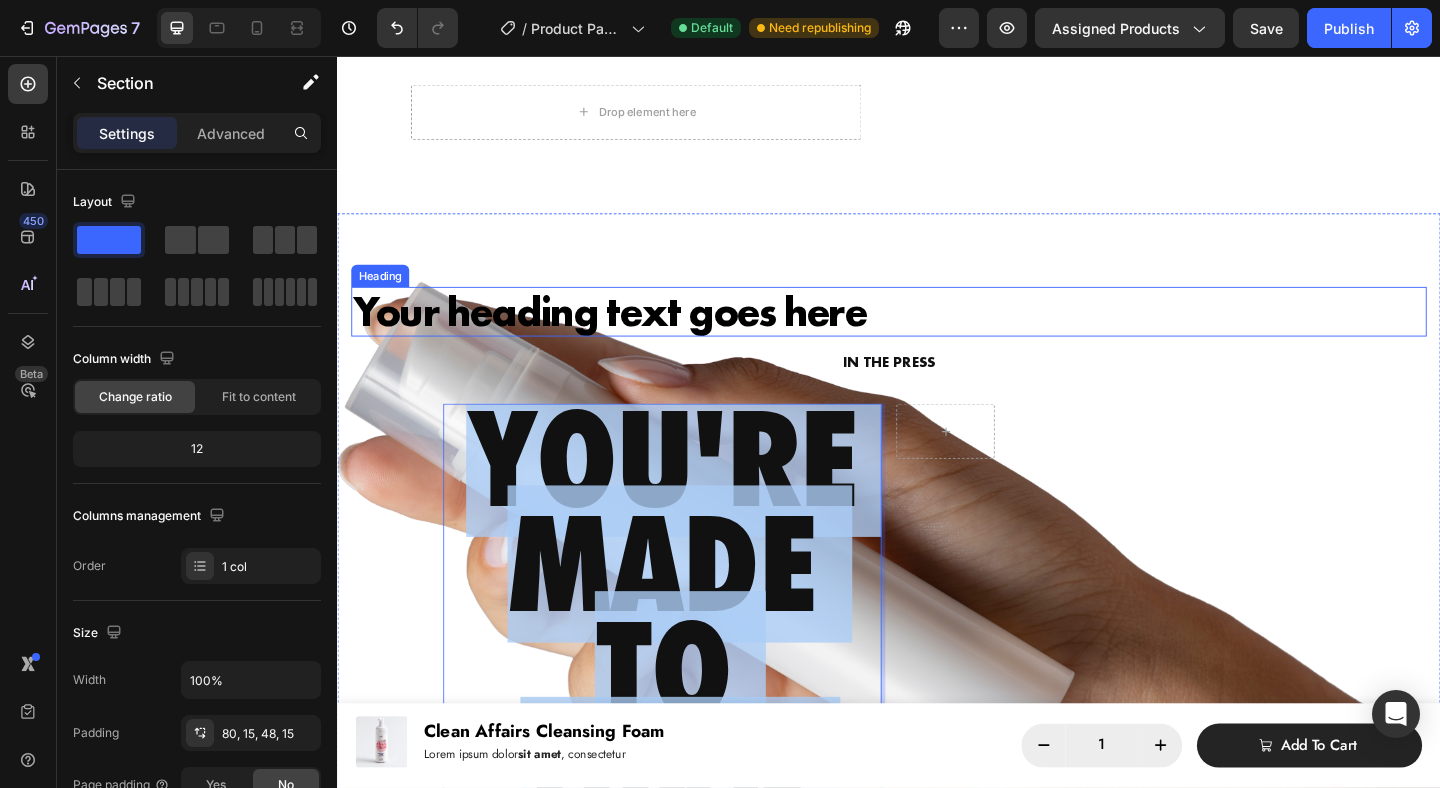 click on "Your heading text goes here Heading IN THE PRESS Heading YOU'RE MADE TO TURN HEADS! Text Block 60
Row Carousel Row Section 2" at bounding box center [937, 690] 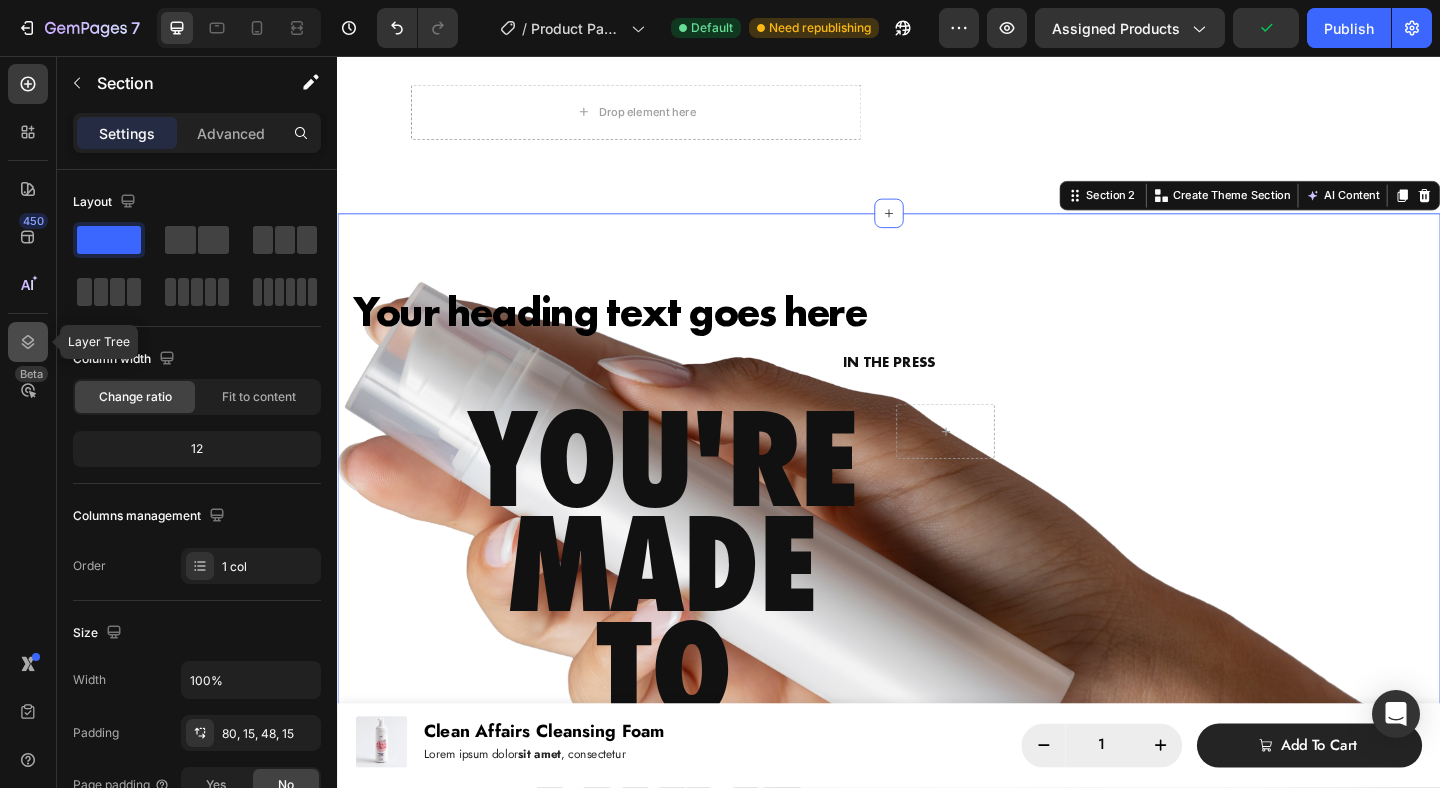 click 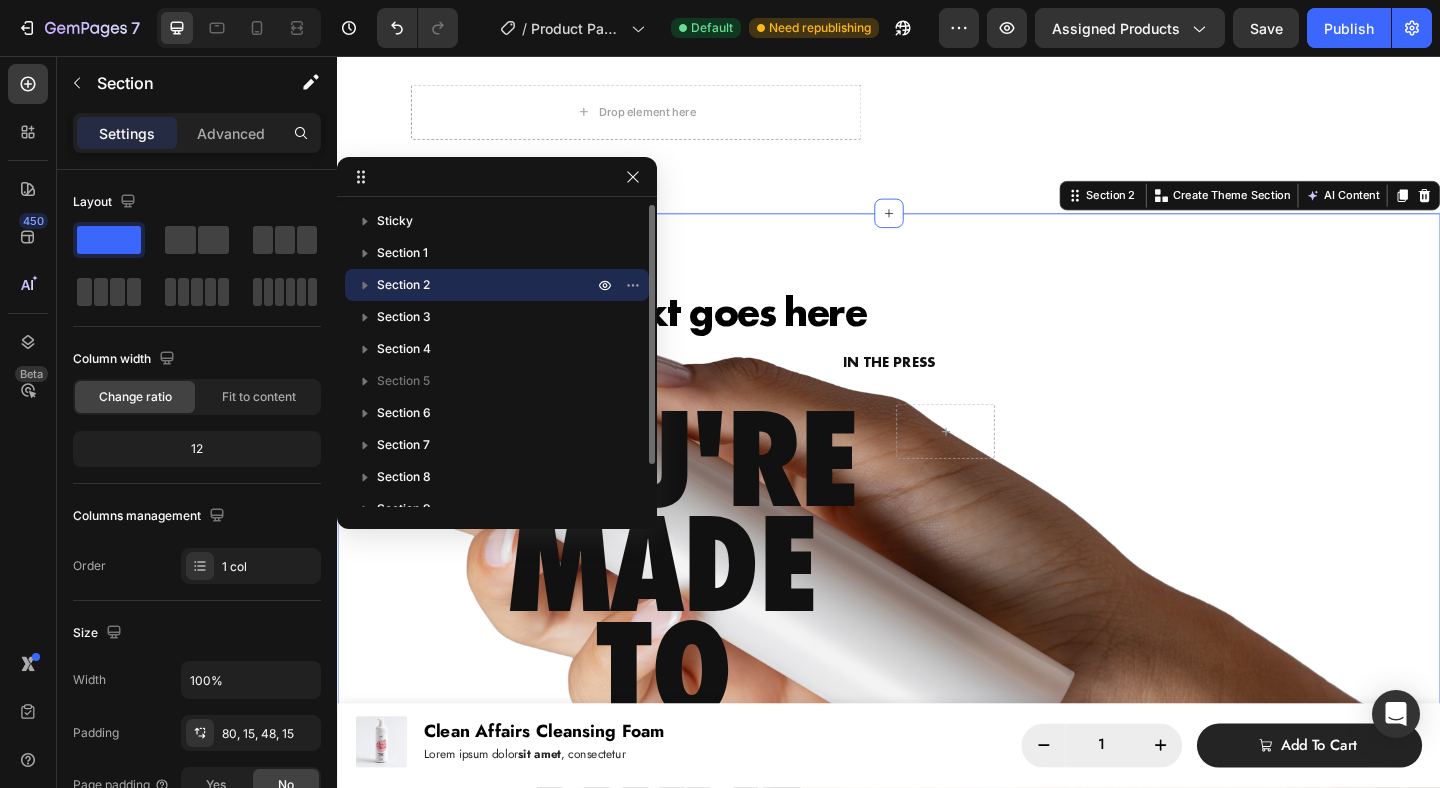 click 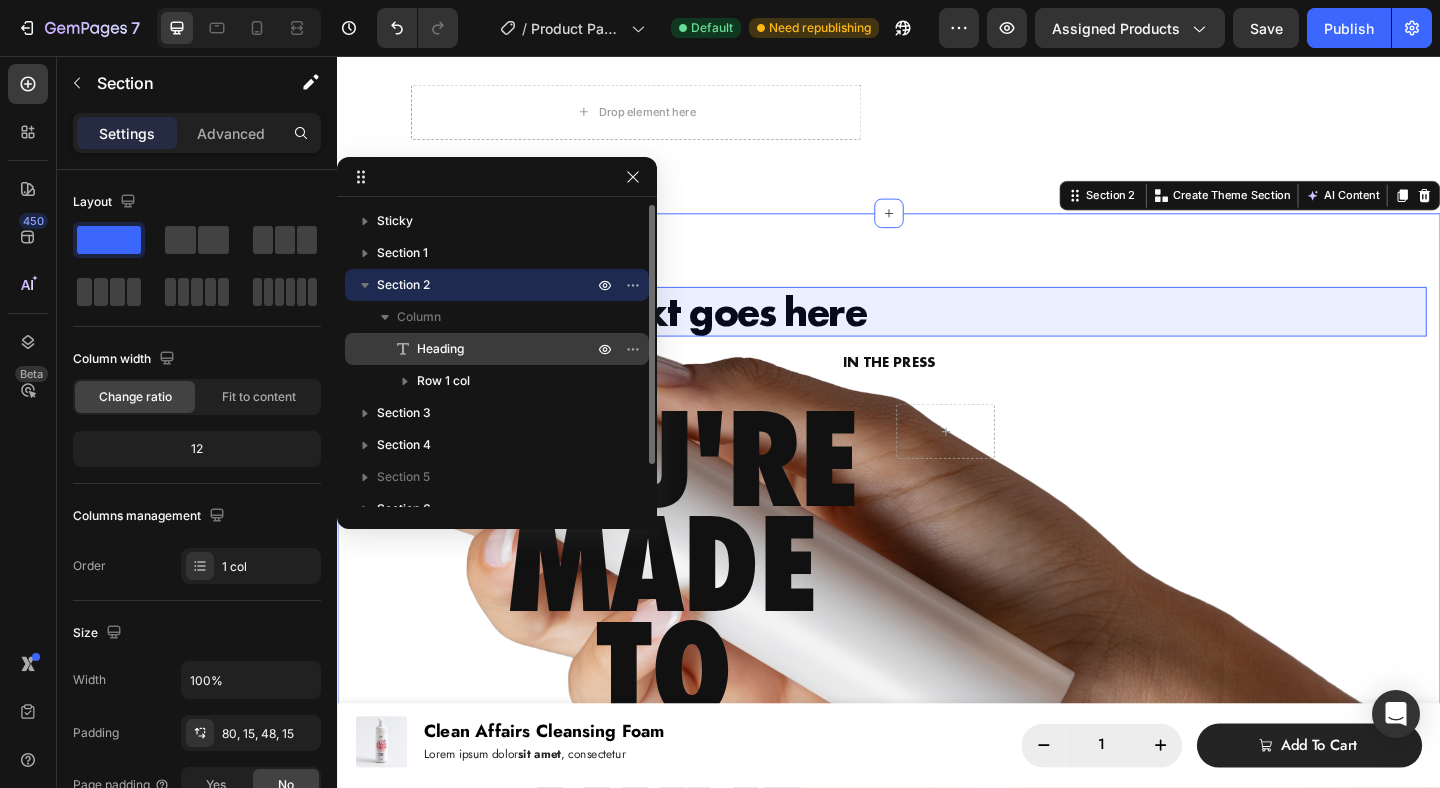 click on "Heading" at bounding box center (483, 349) 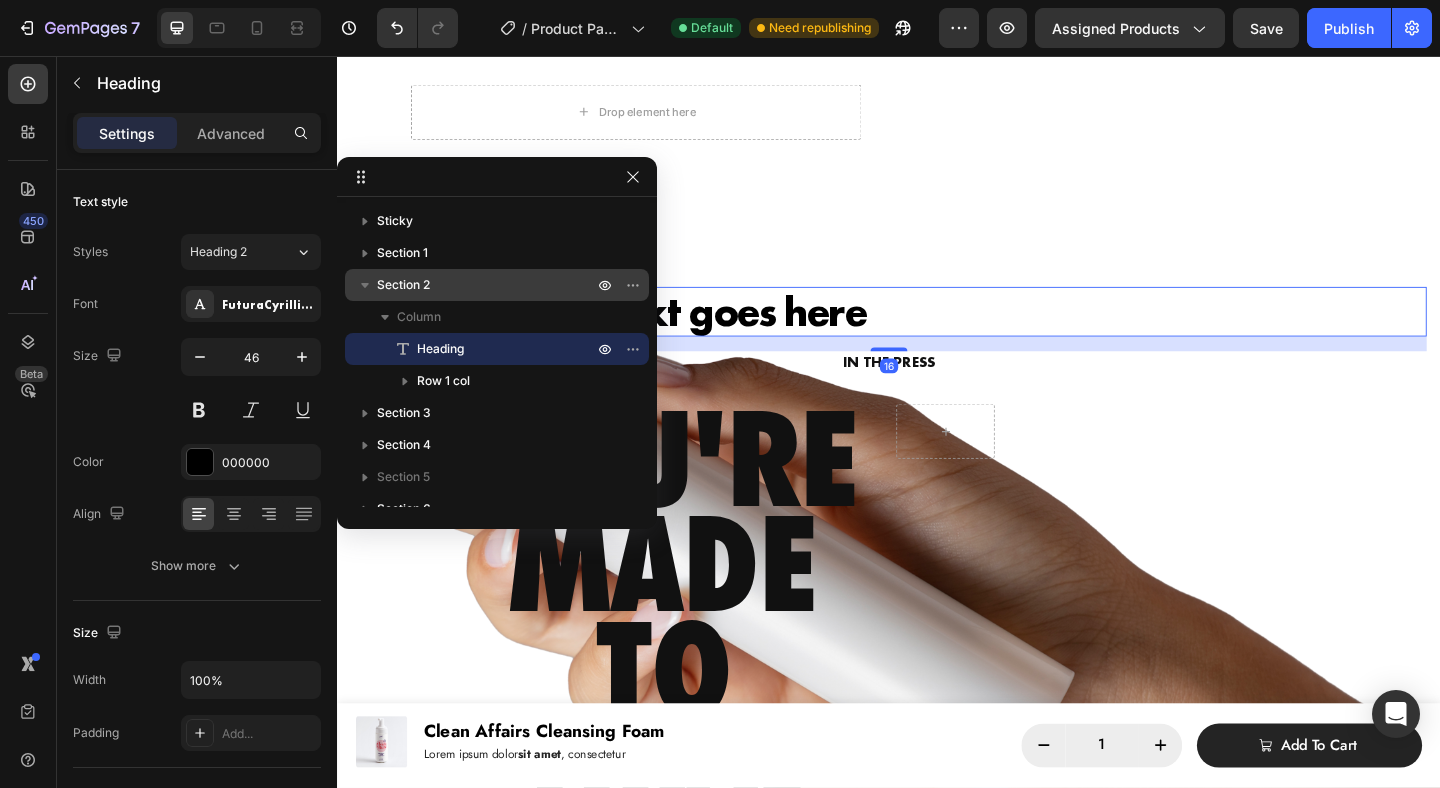 click on "Your heading text goes here" at bounding box center [937, 334] 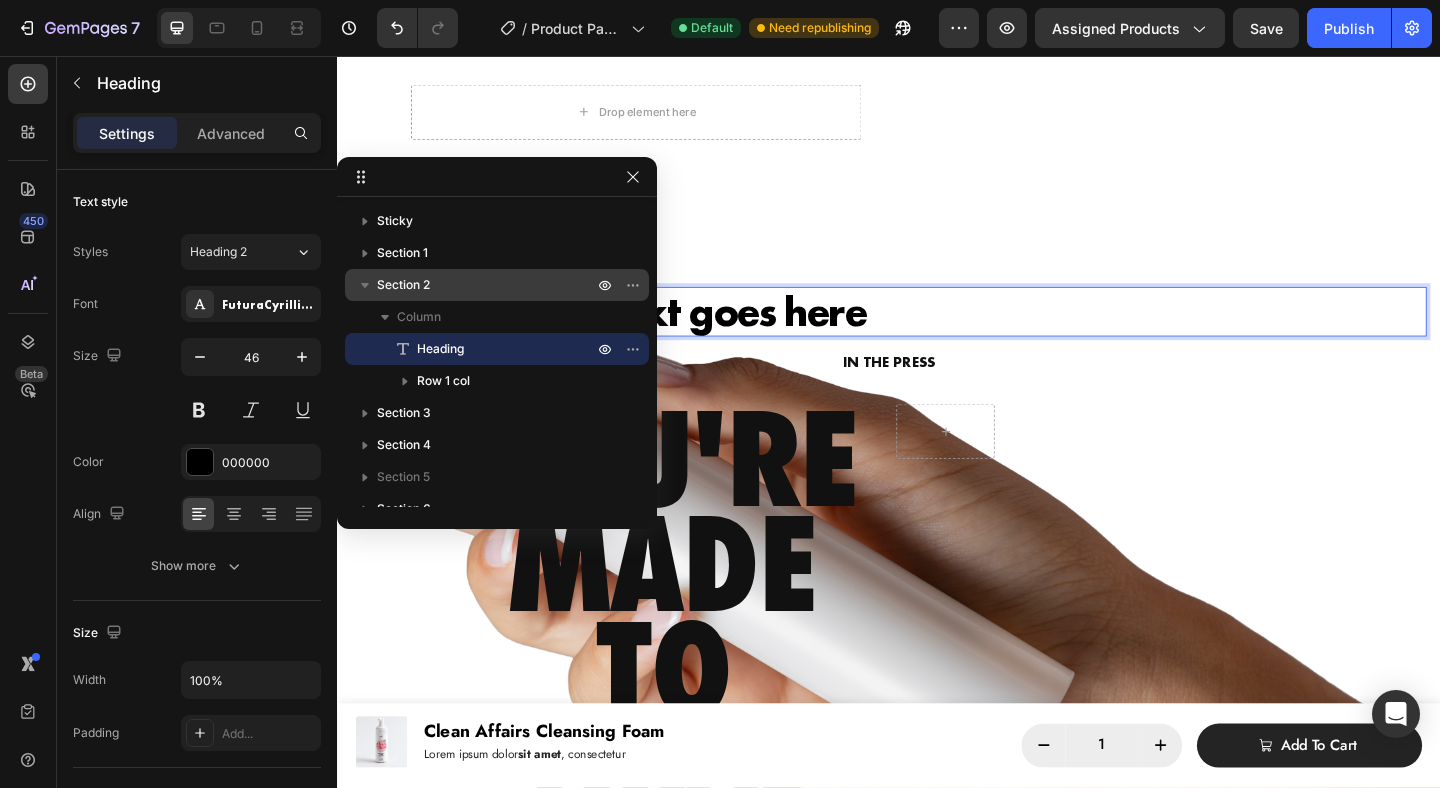 click on "Your heading text goes here" at bounding box center (937, 334) 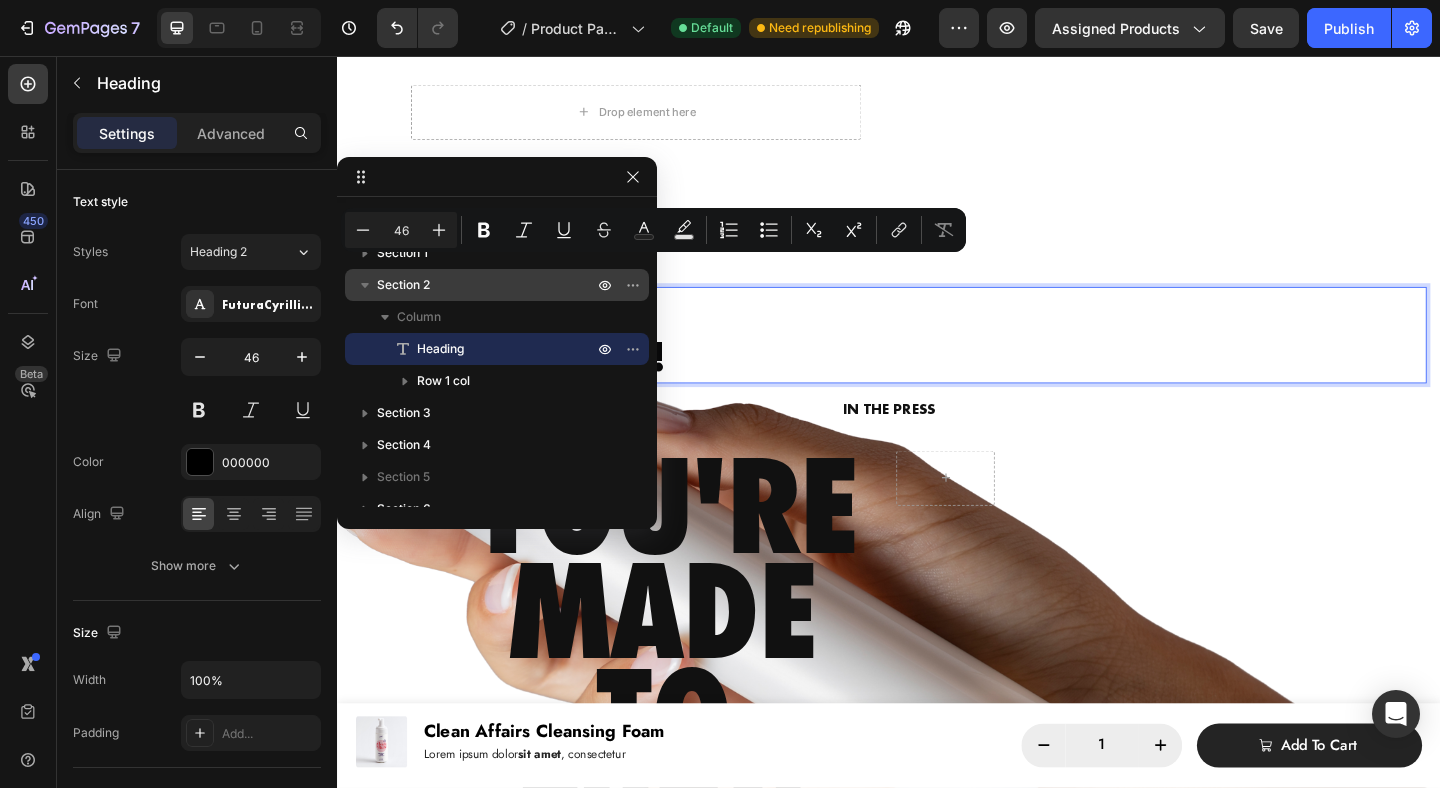 scroll, scrollTop: 2, scrollLeft: 0, axis: vertical 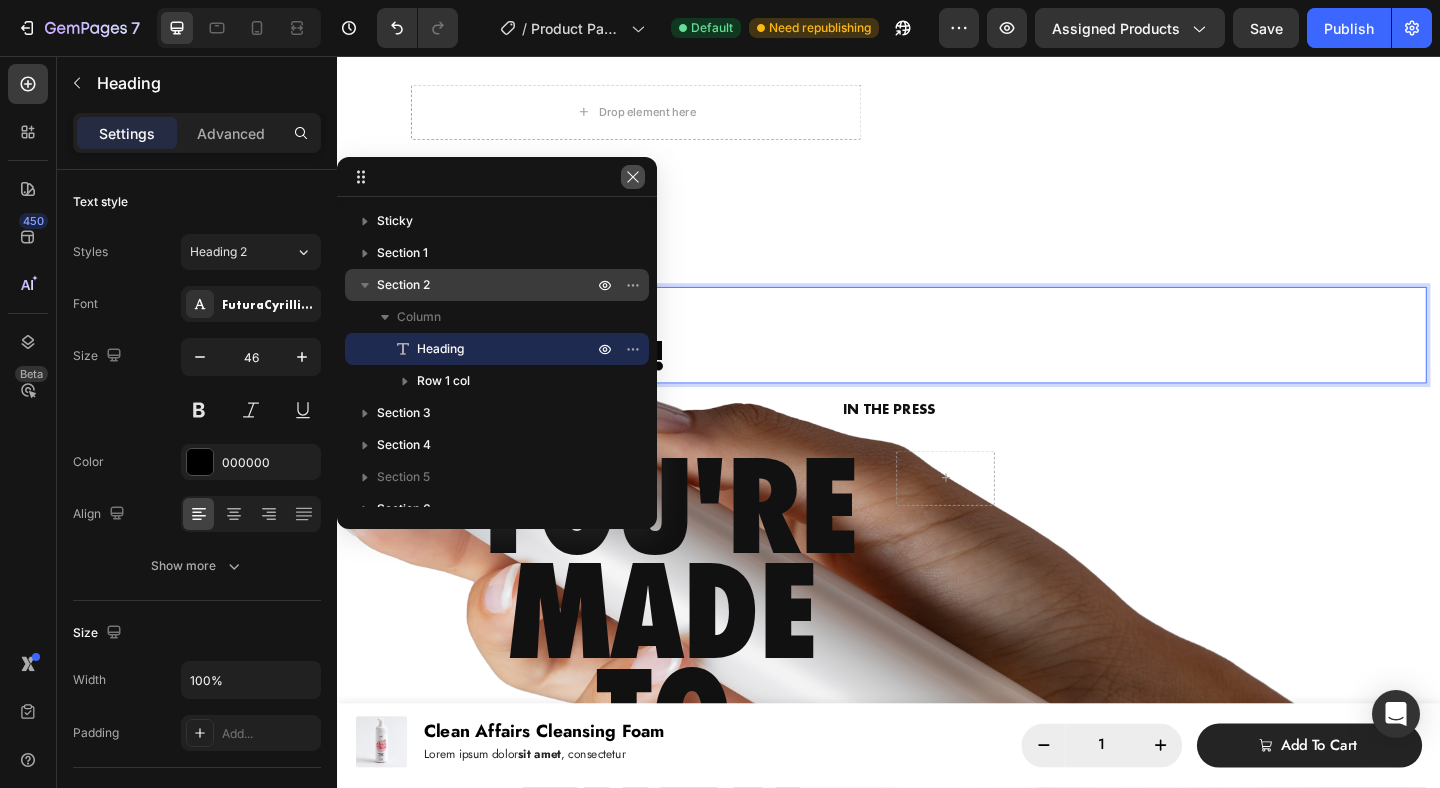 click 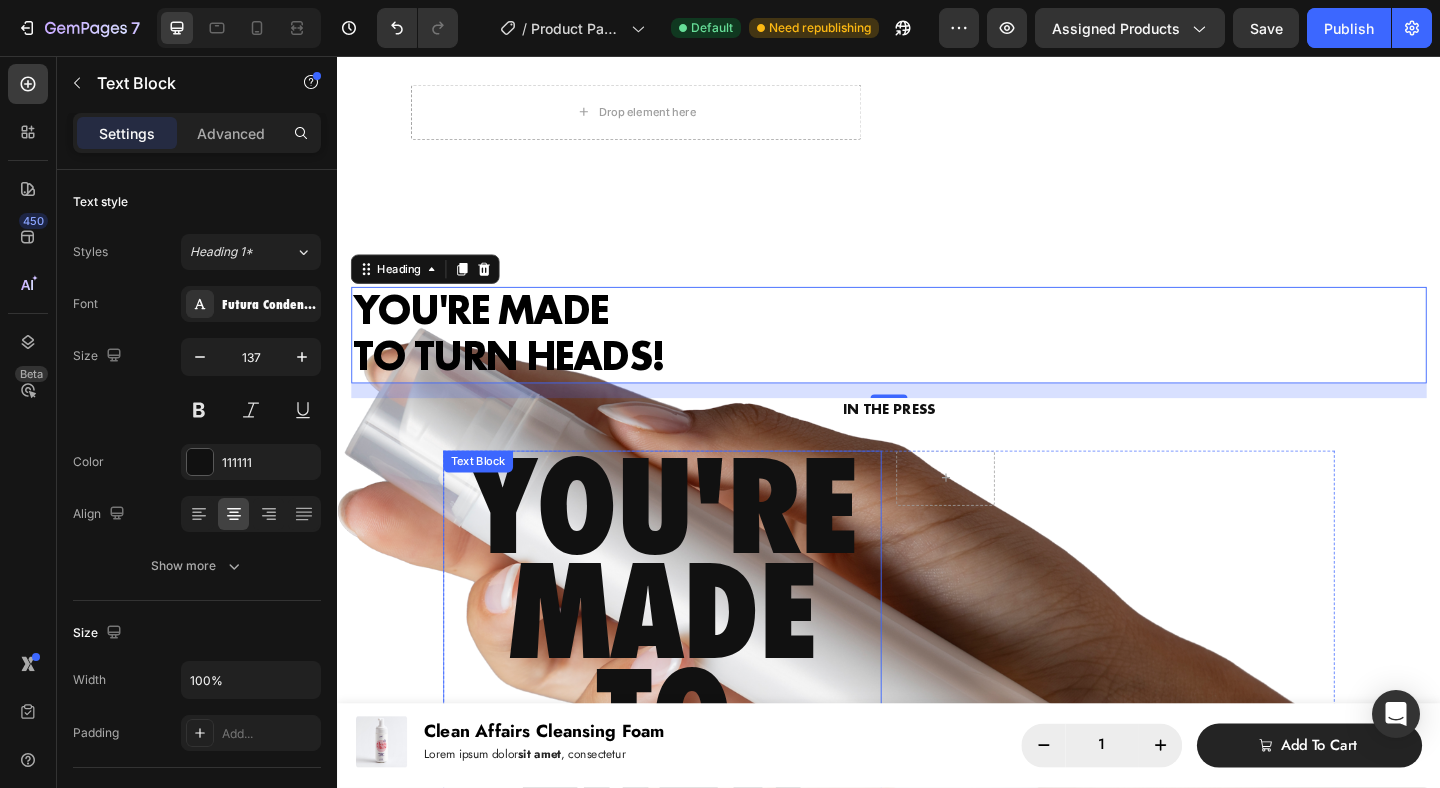 click on "YOU'RE MADE" at bounding box center [690, 602] 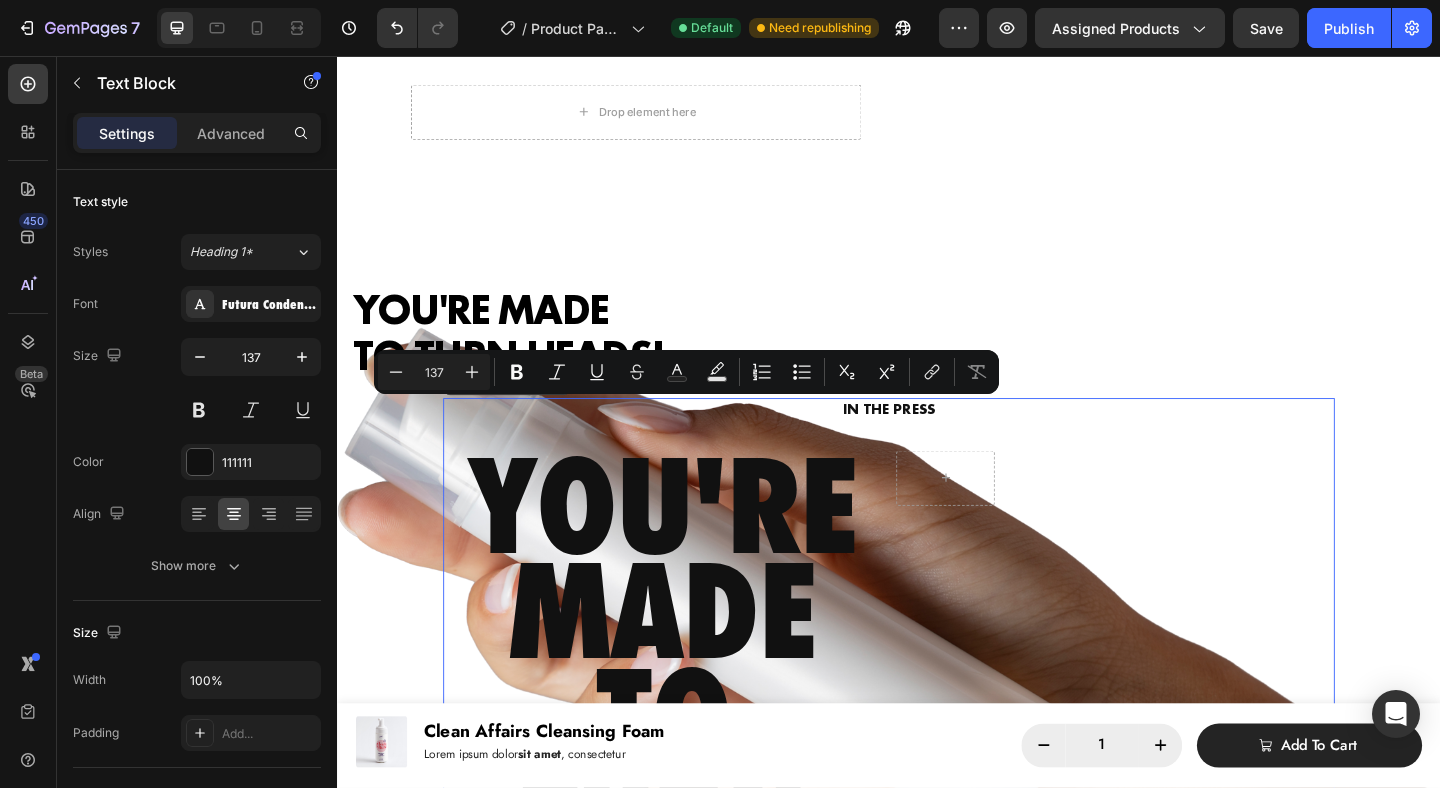 click on "IN THE PRESS Heading YOU'RE MADE TO TURN HEADS! Text Block
Row Carousel" at bounding box center (937, 784) 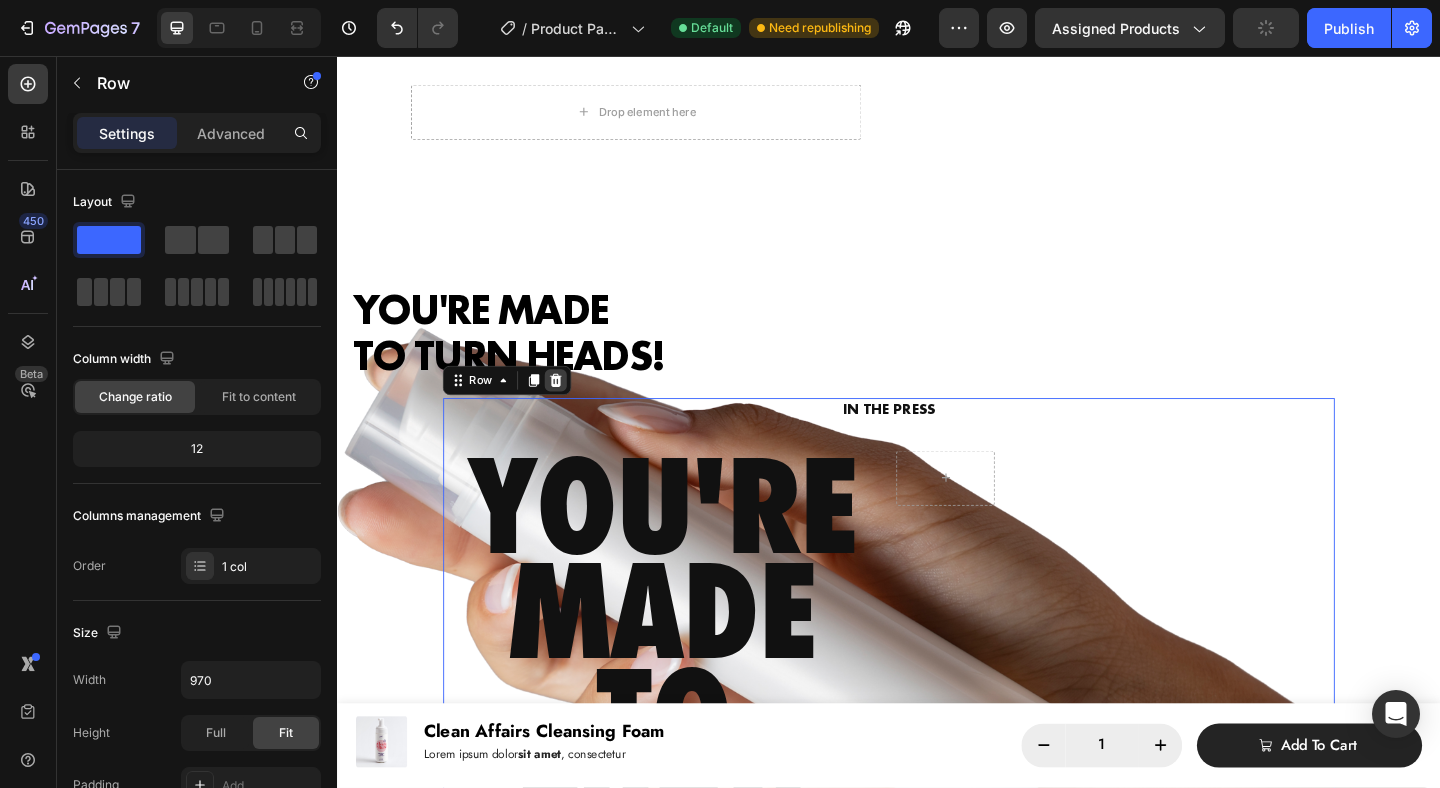 click at bounding box center (575, 409) 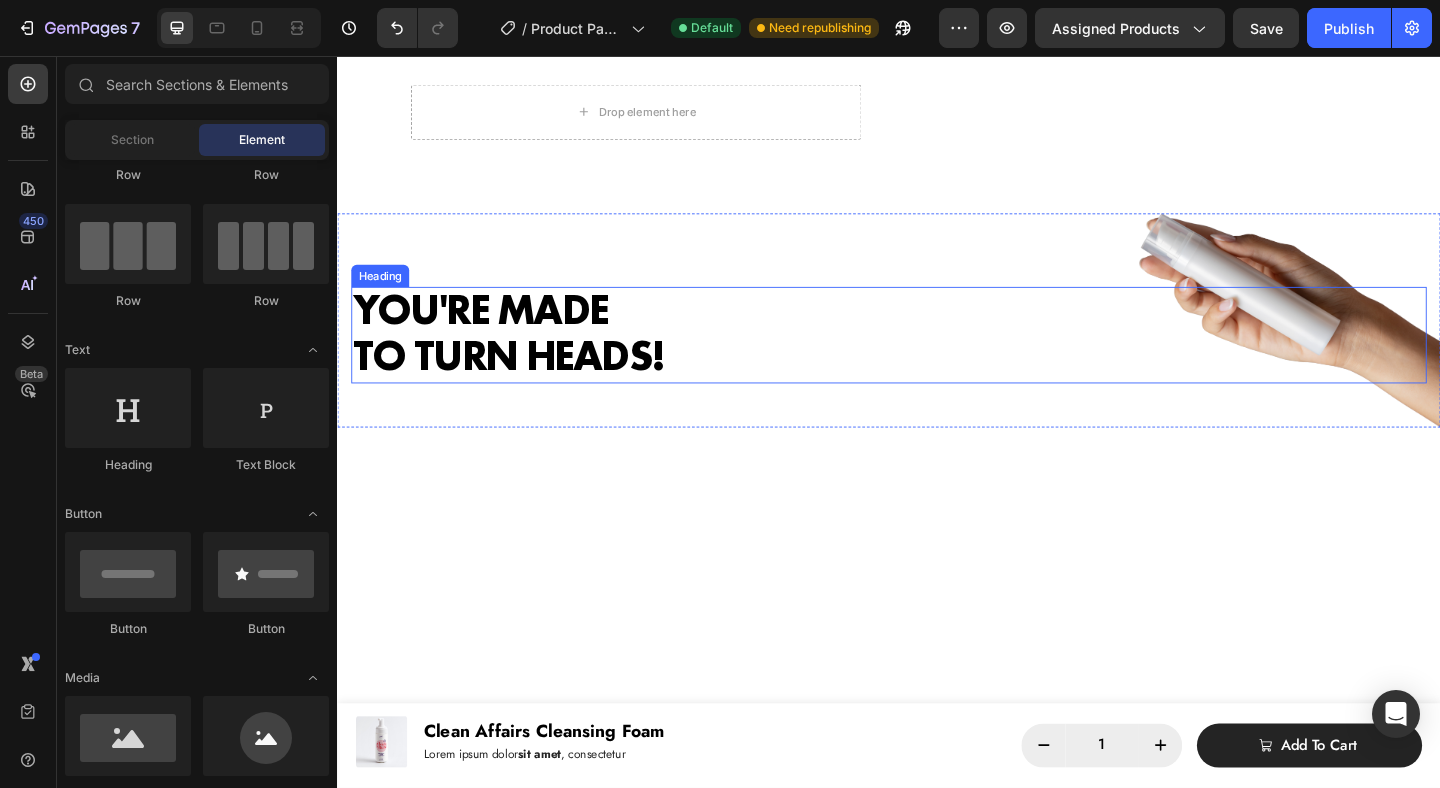 click on "YOU'RE MADE TO TURN HEADS!" at bounding box center [937, 357] 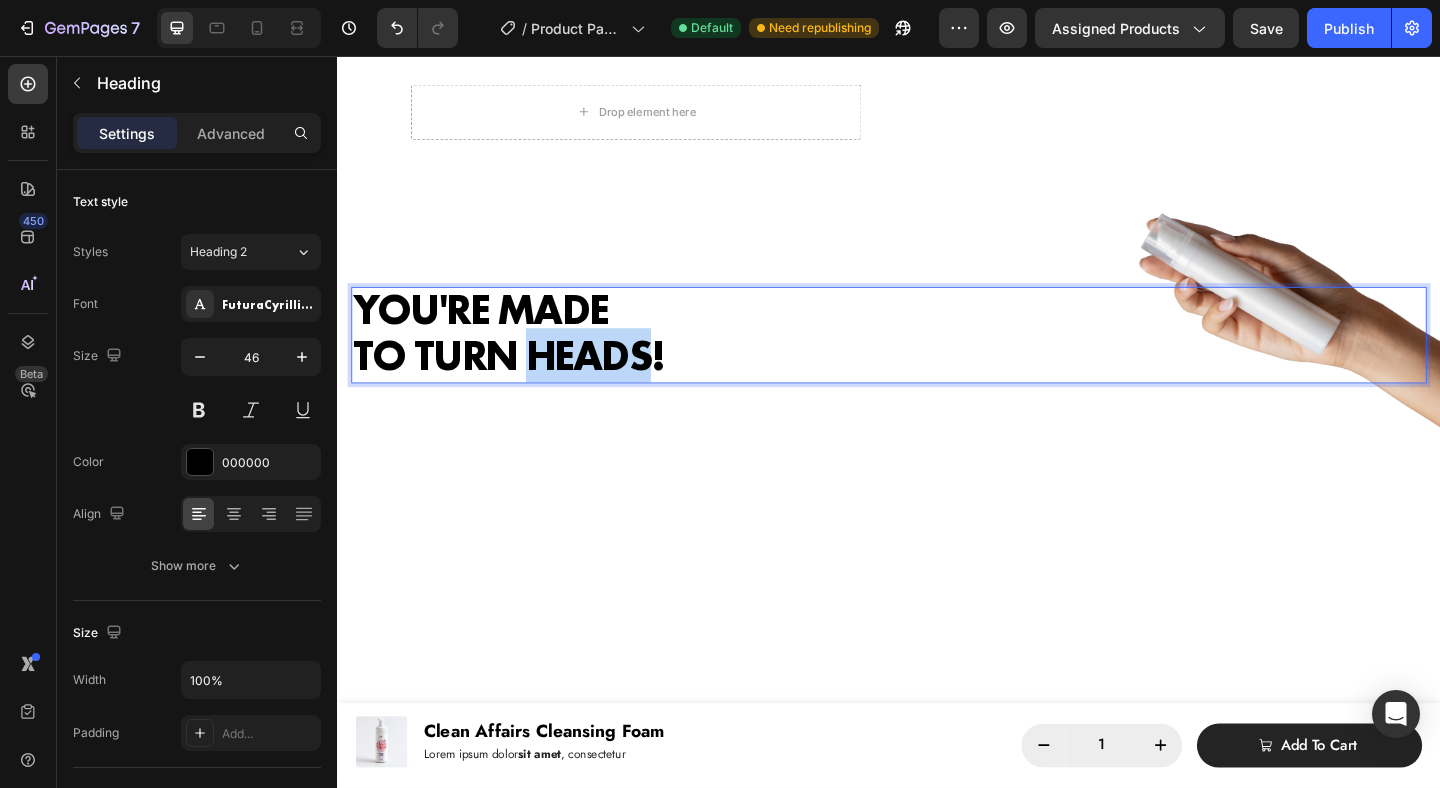 click on "YOU'RE MADE TO TURN HEADS!" at bounding box center [937, 357] 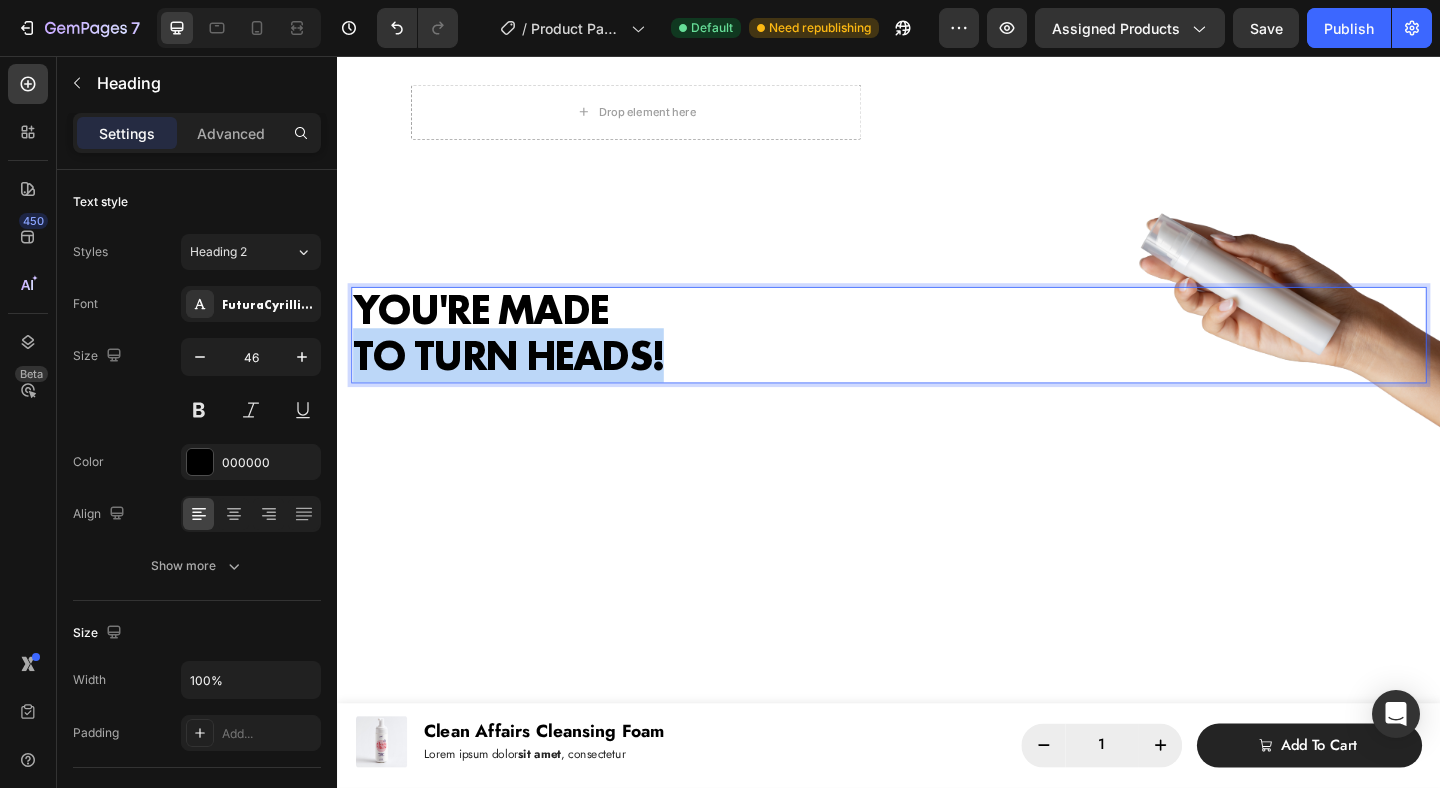 click on "YOU'RE MADE TO TURN HEADS!" at bounding box center [937, 357] 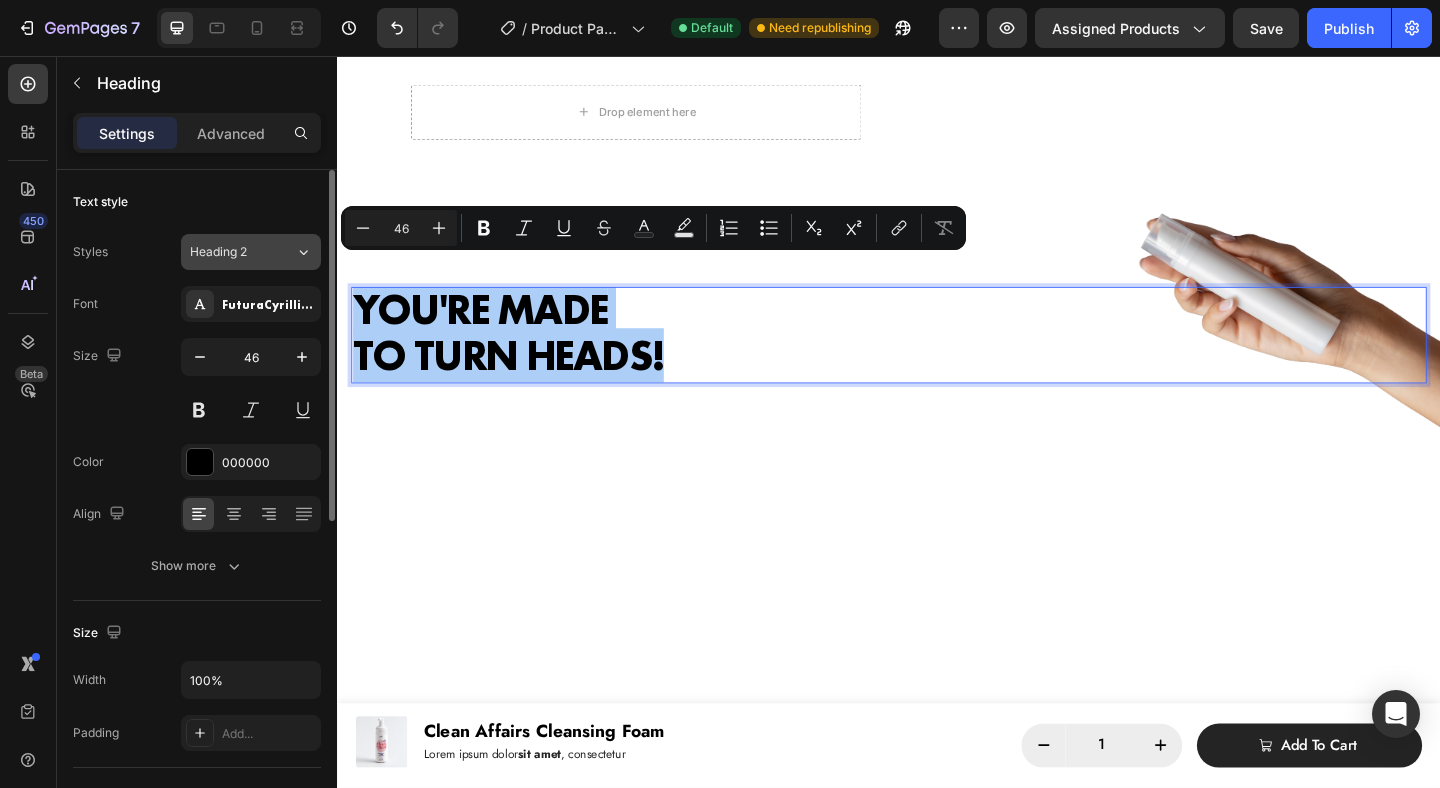 click on "Heading 2" 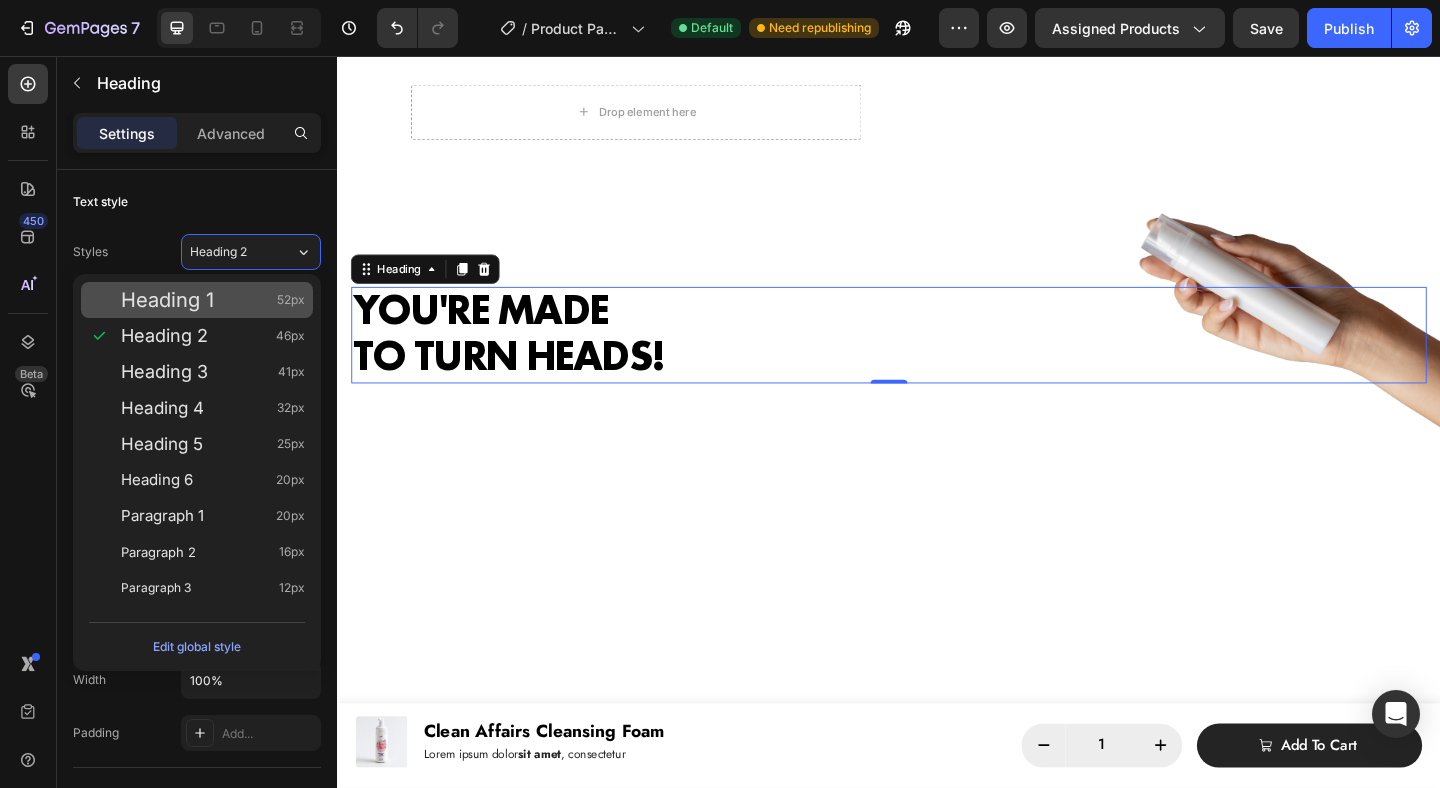 click on "Heading 1 52px" at bounding box center [213, 300] 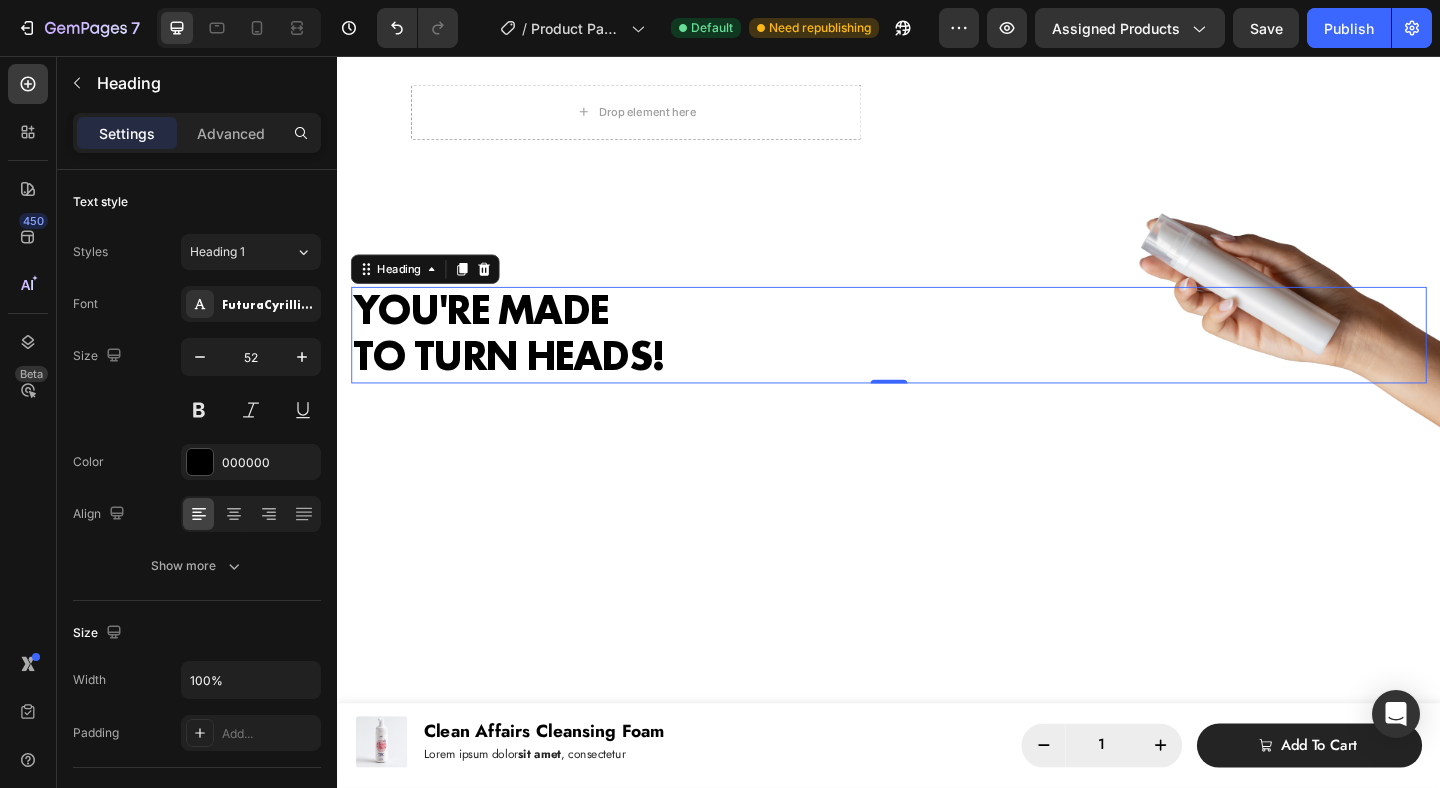 scroll, scrollTop: 1, scrollLeft: 0, axis: vertical 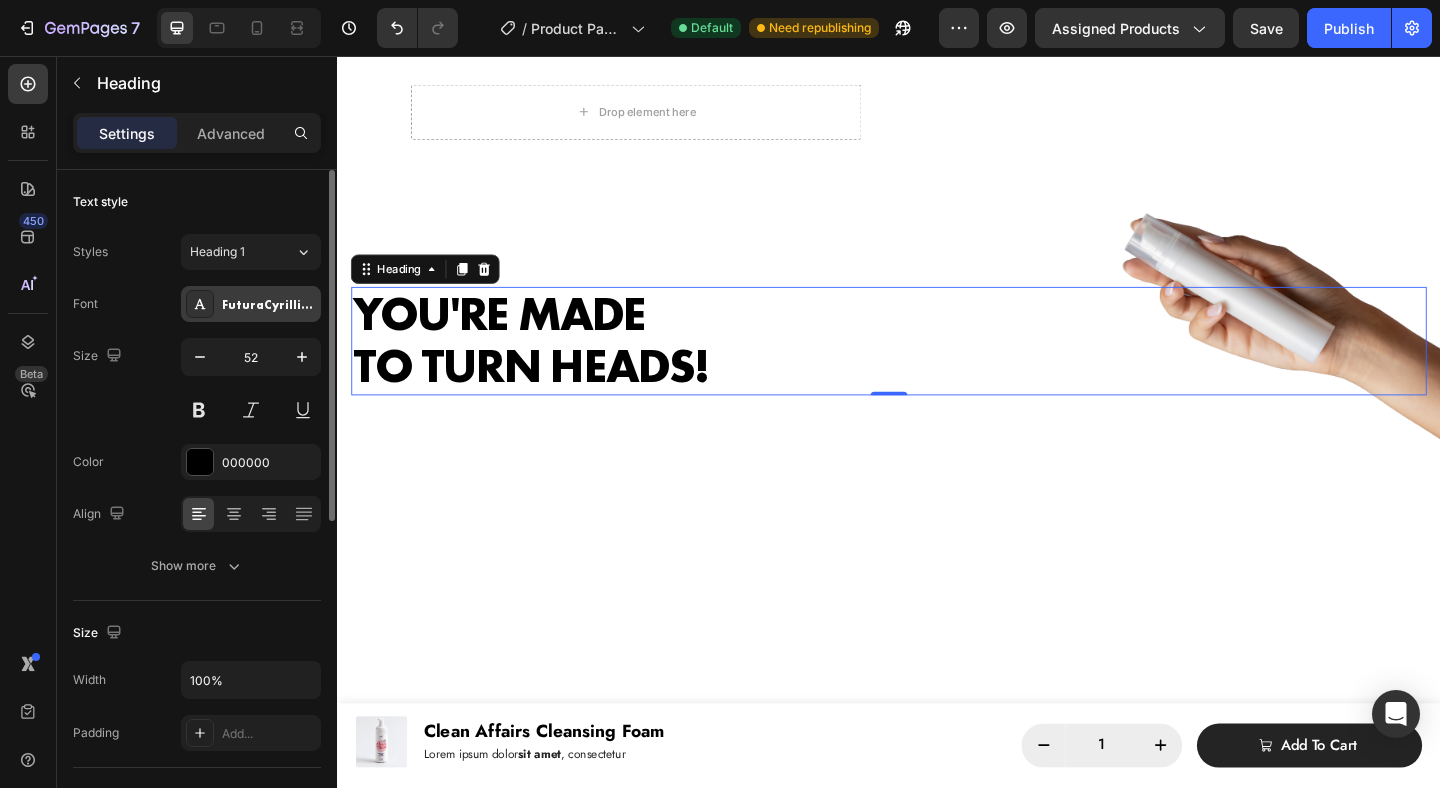 click on "FuturaCyrillicBold" at bounding box center [269, 305] 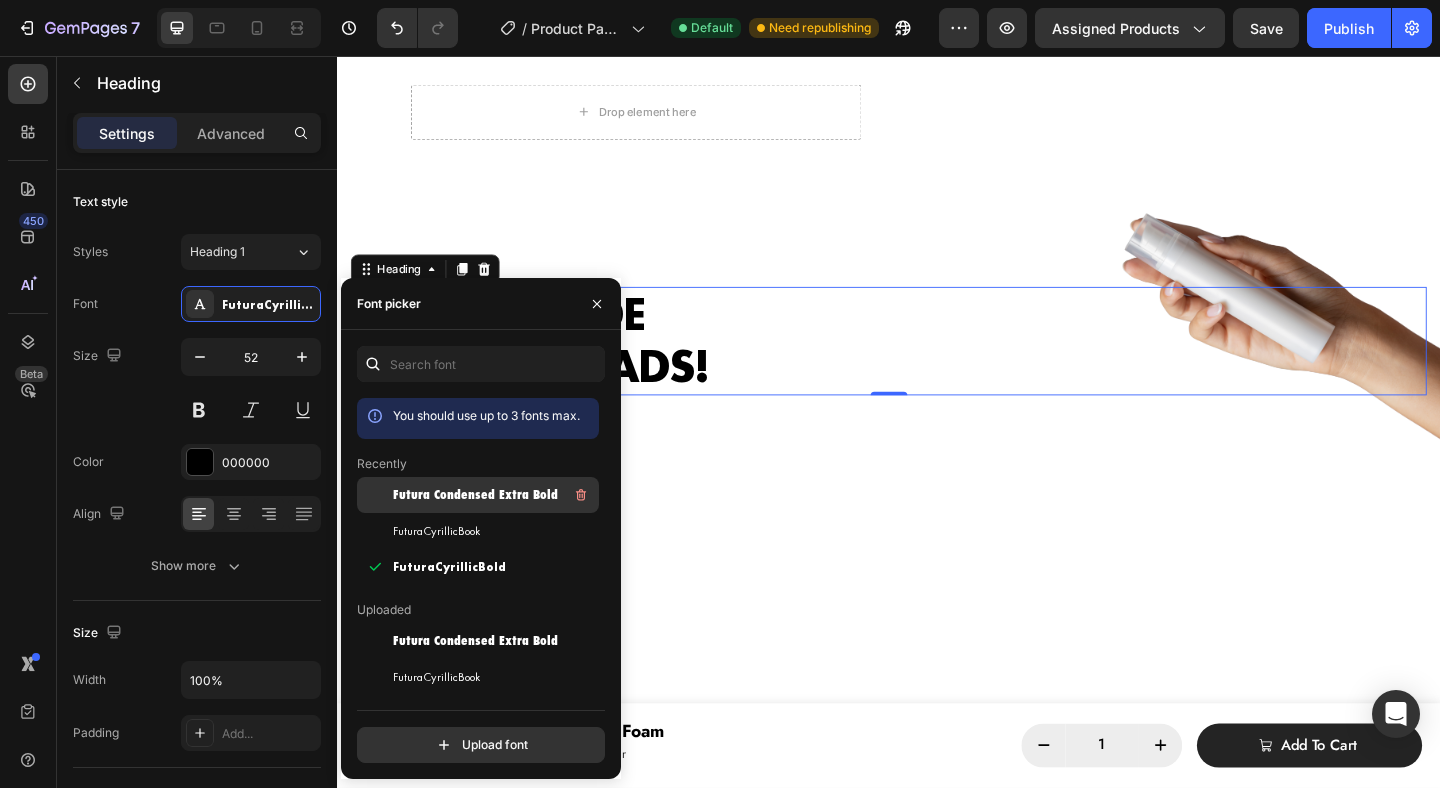 click on "Futura Condensed Extra Bold" at bounding box center [475, 495] 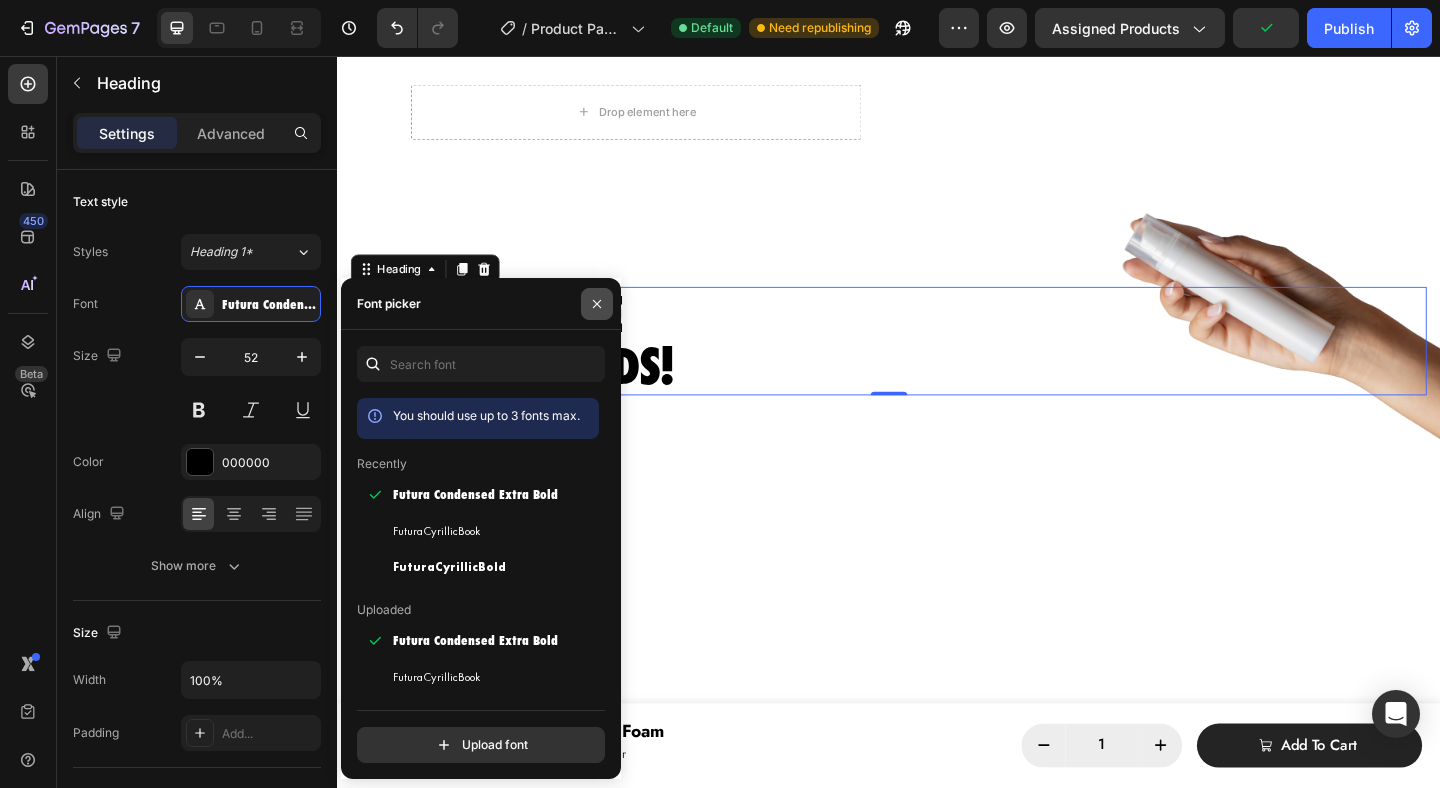click 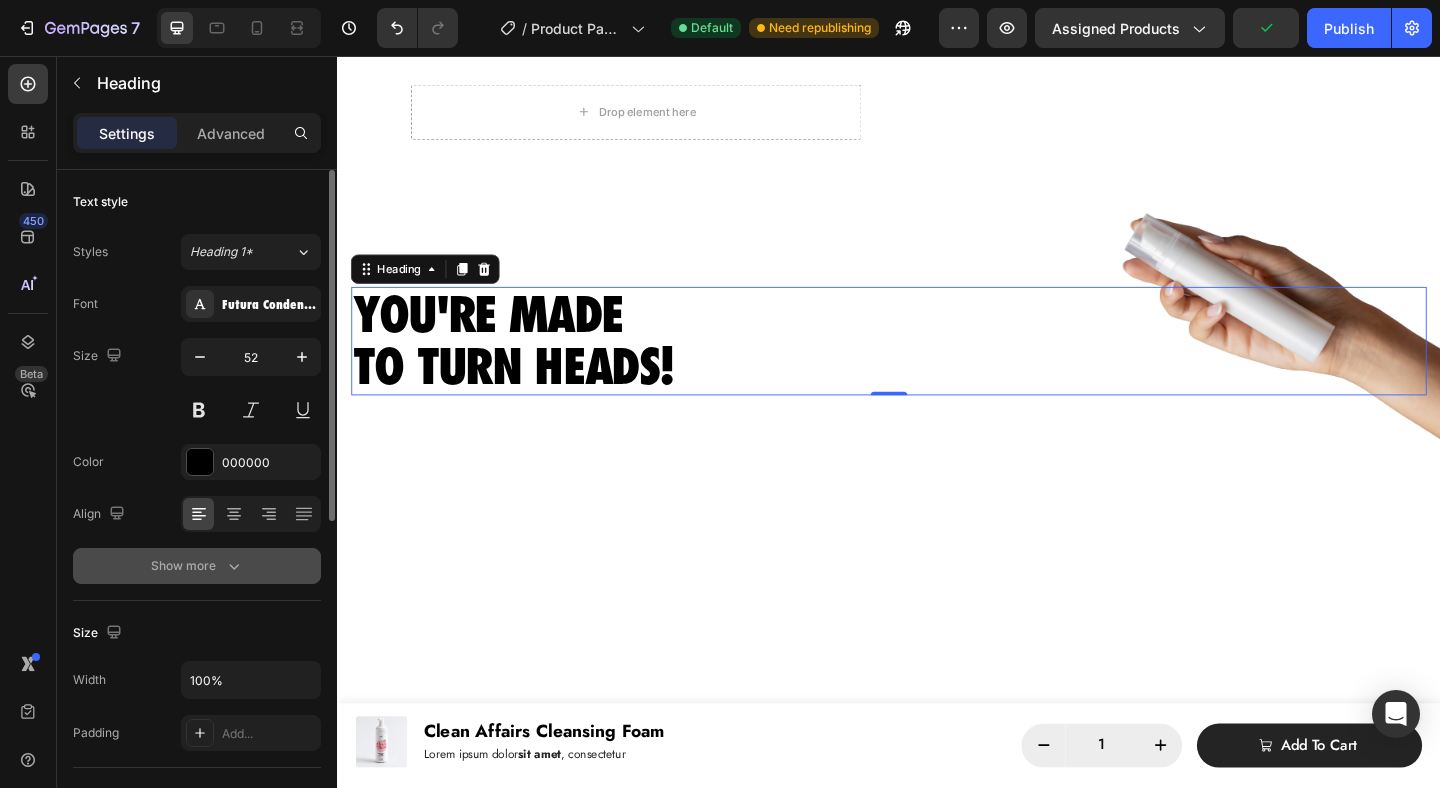 click 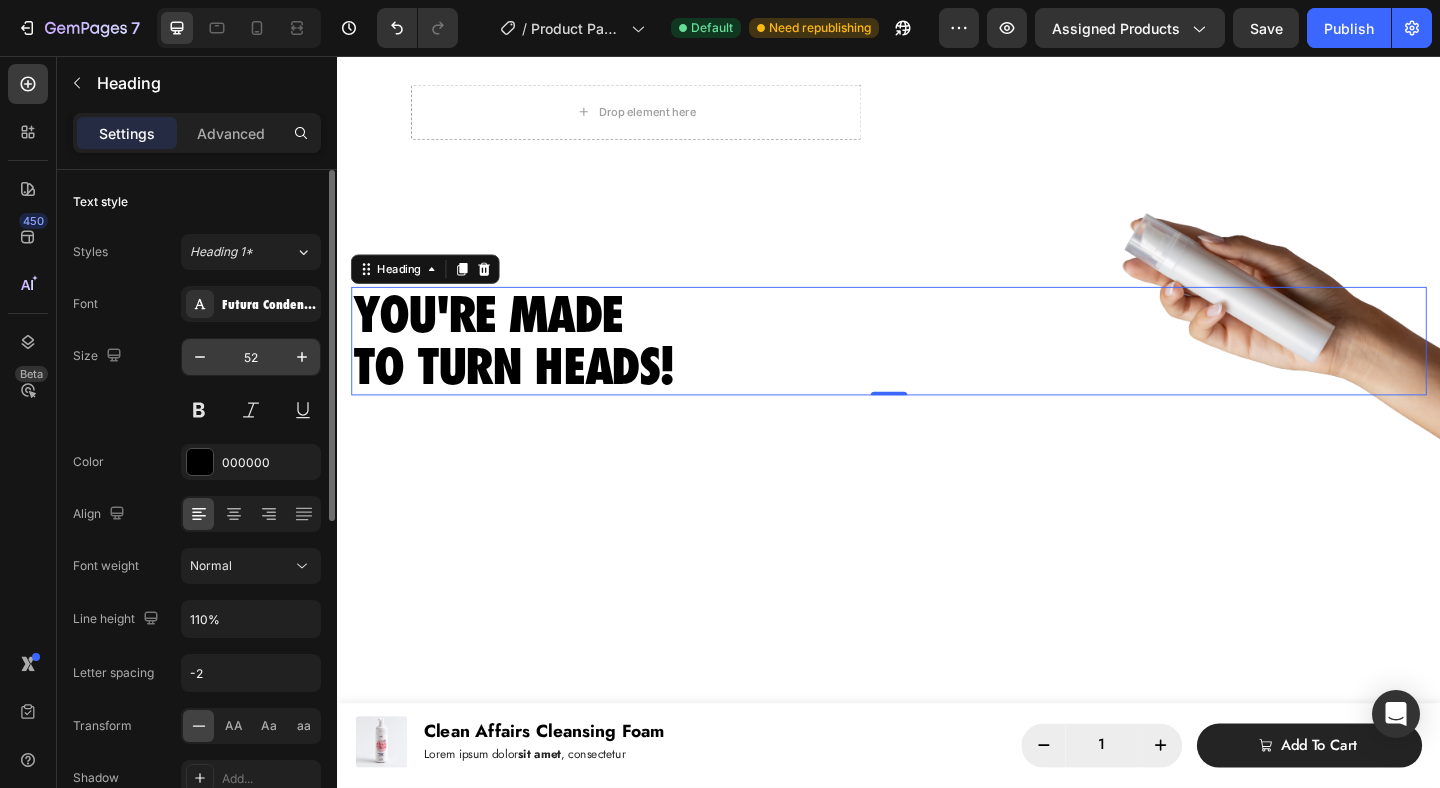 click on "52" at bounding box center (251, 357) 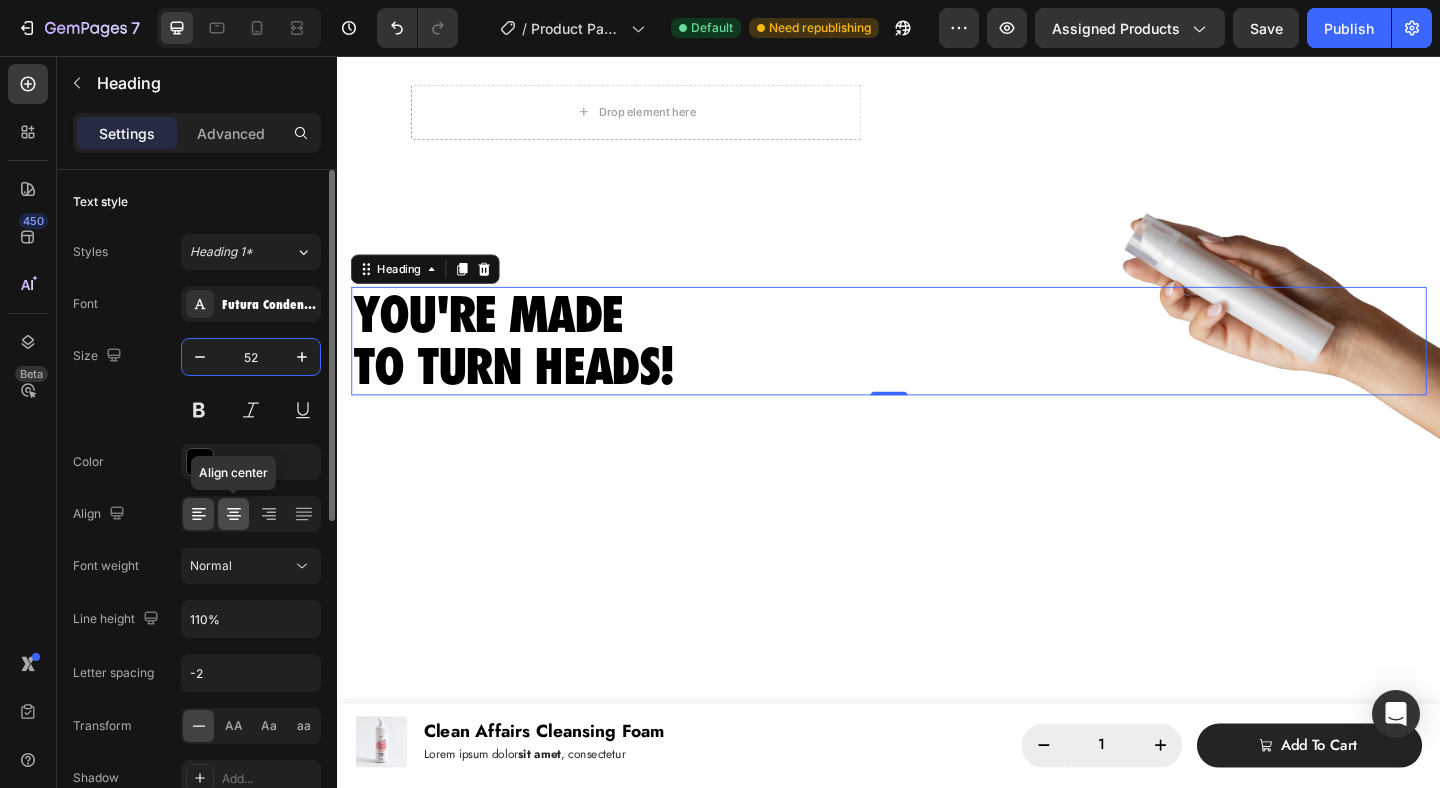 click 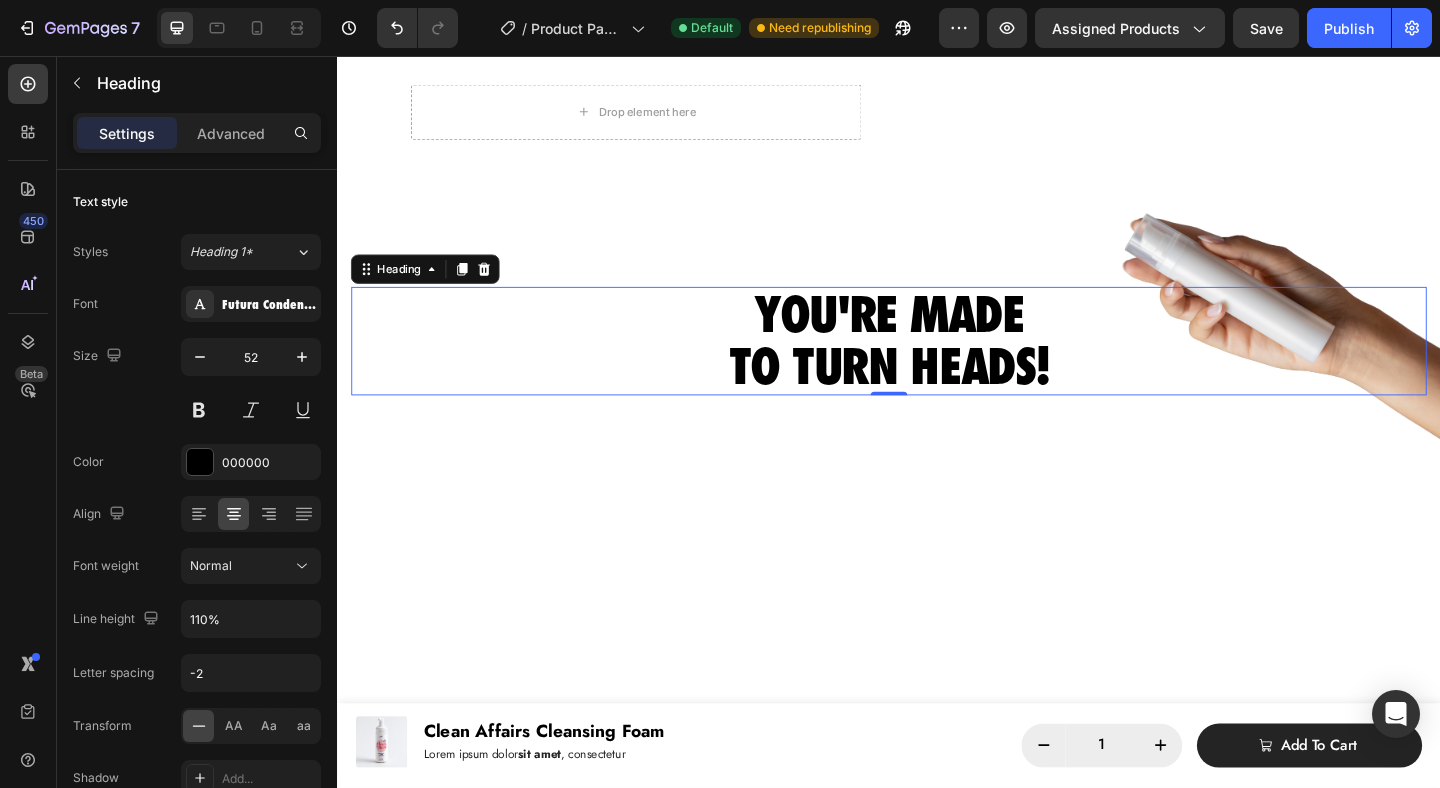 click on "YOU'RE MADE TO TURN HEADS!" at bounding box center [937, 366] 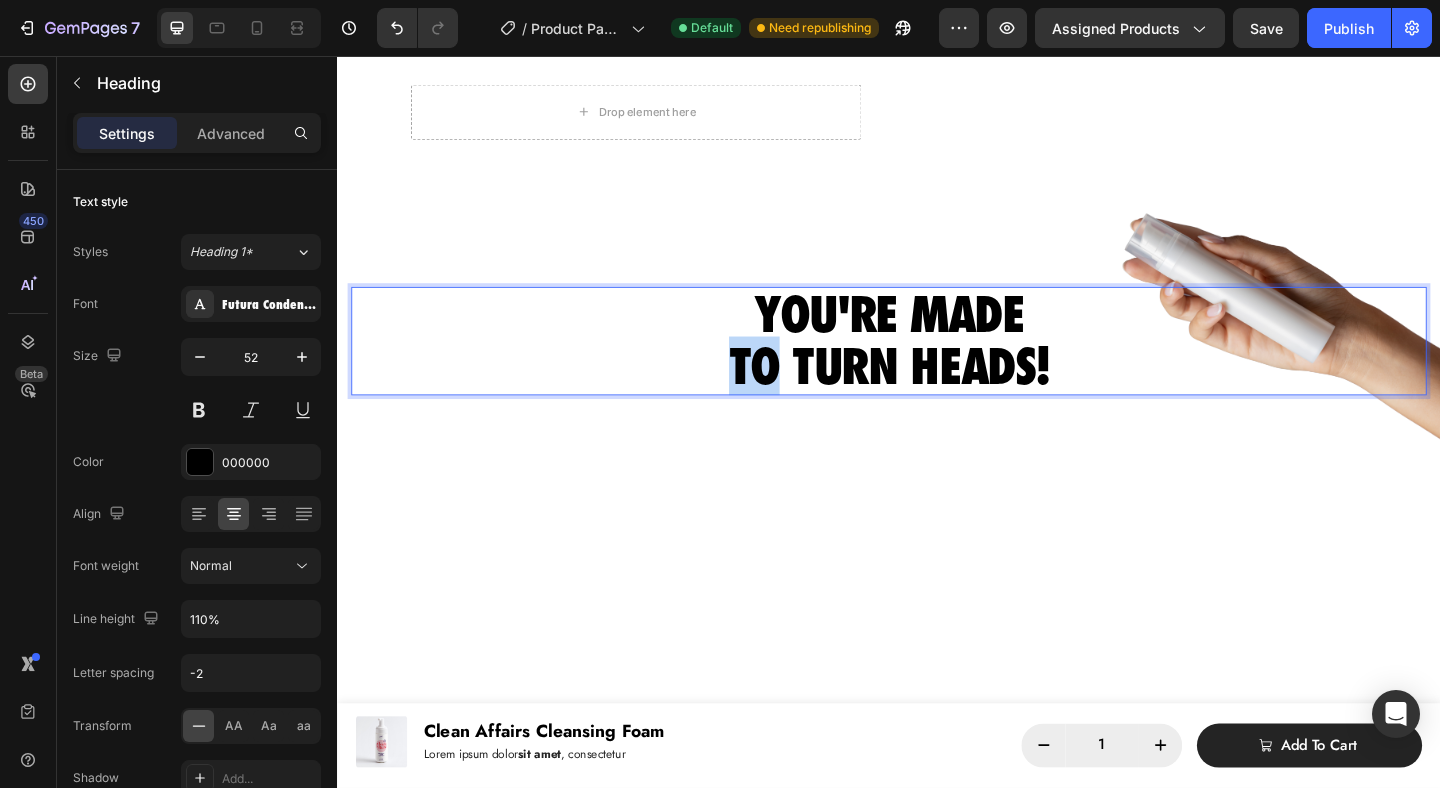 click on "YOU'RE MADE TO TURN HEADS!" at bounding box center (937, 365) 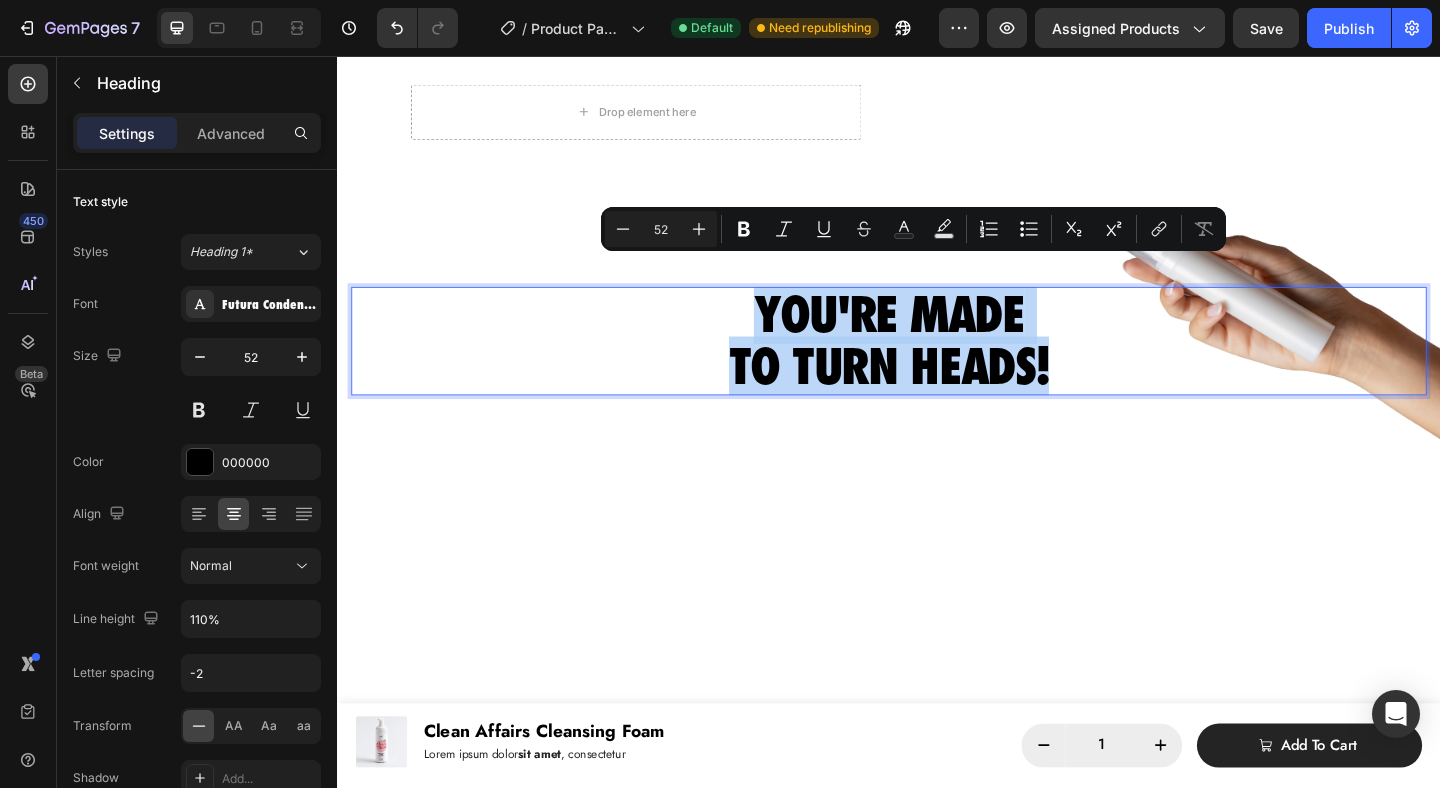 click on "YOU'RE MADE TO TURN HEADS!" at bounding box center (937, 365) 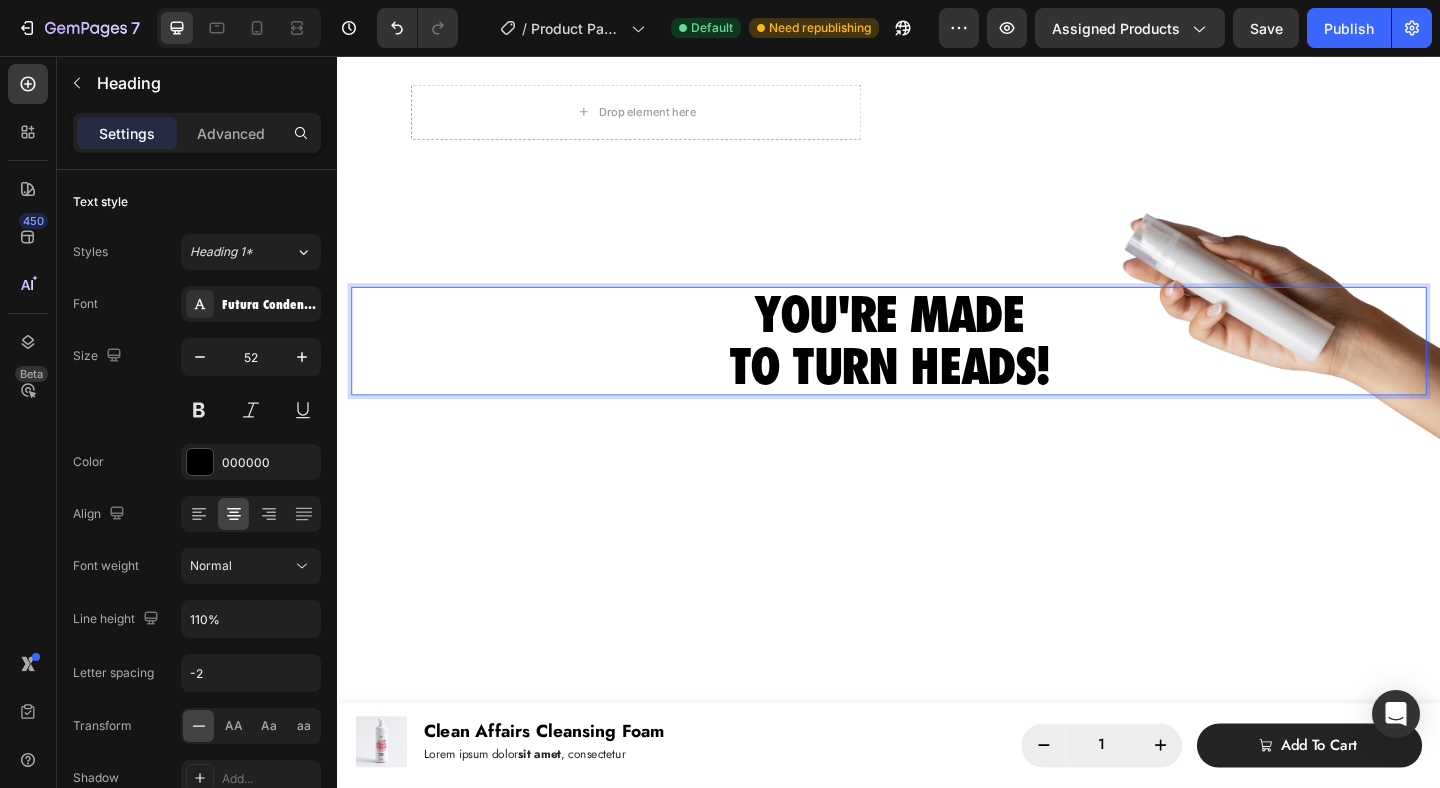 click at bounding box center (937, 1120) 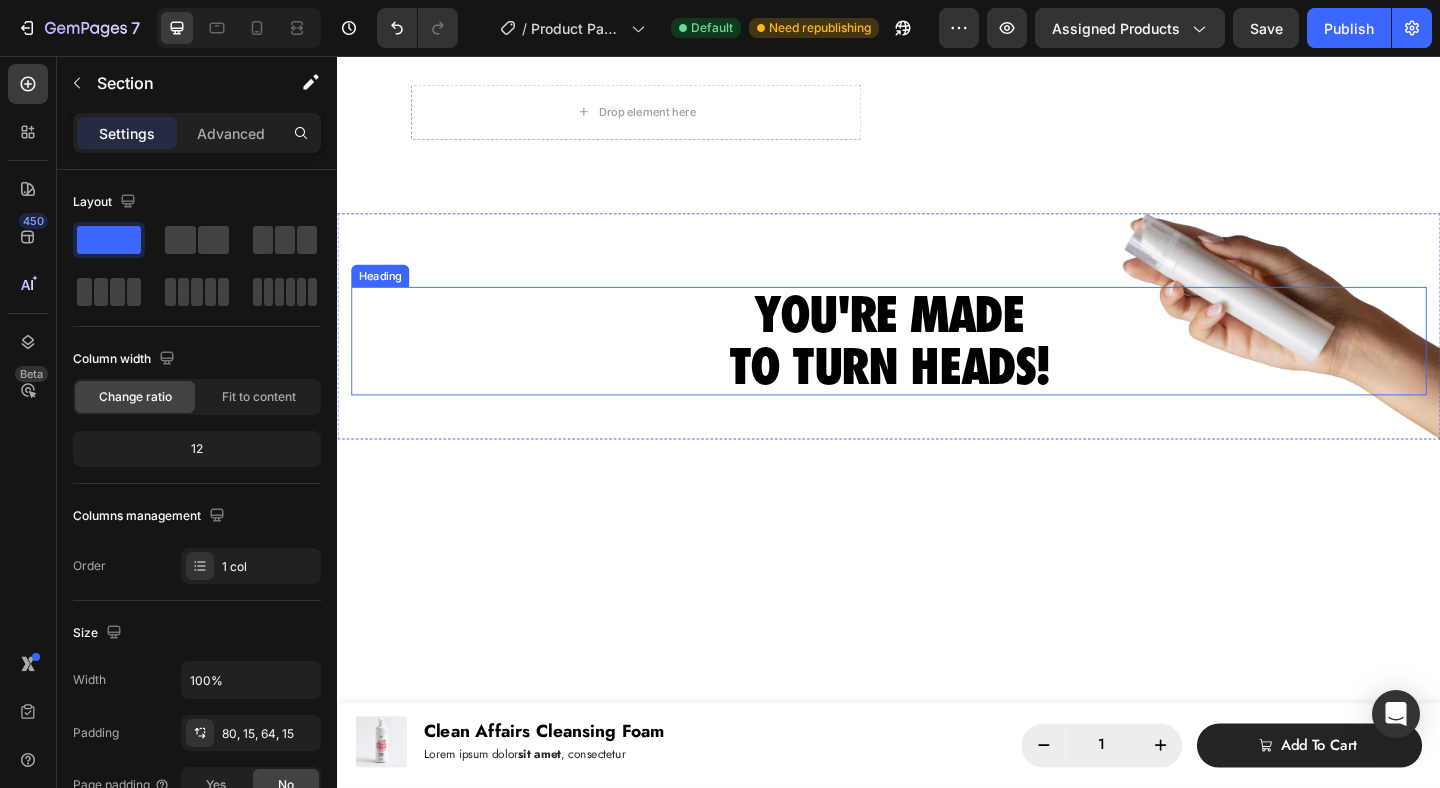 click on "YOU'RE MADE TO TURN HEADS!" at bounding box center (937, 365) 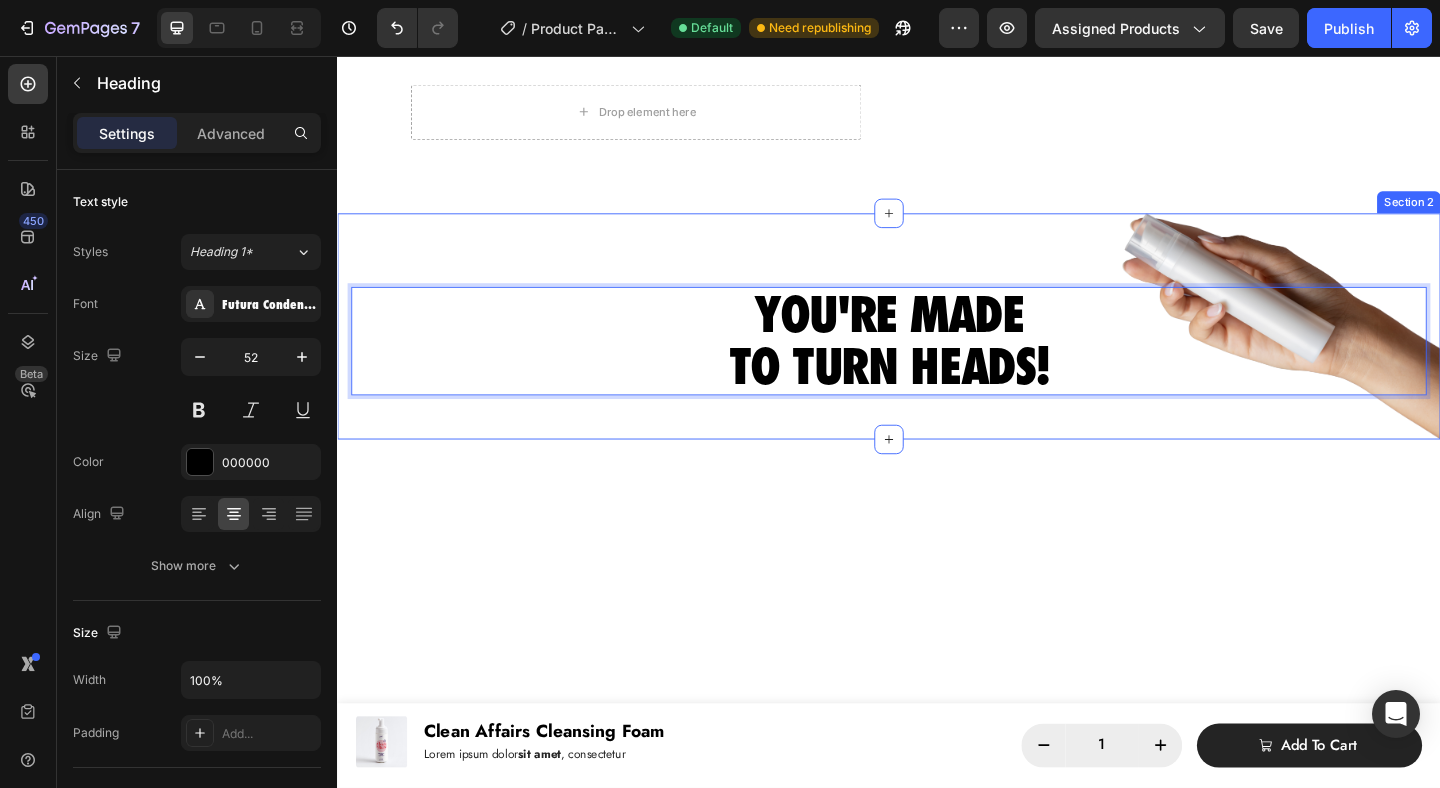 click on "YOU'RE MADE TO TURN HEADS! Heading Section 2" at bounding box center [937, 350] 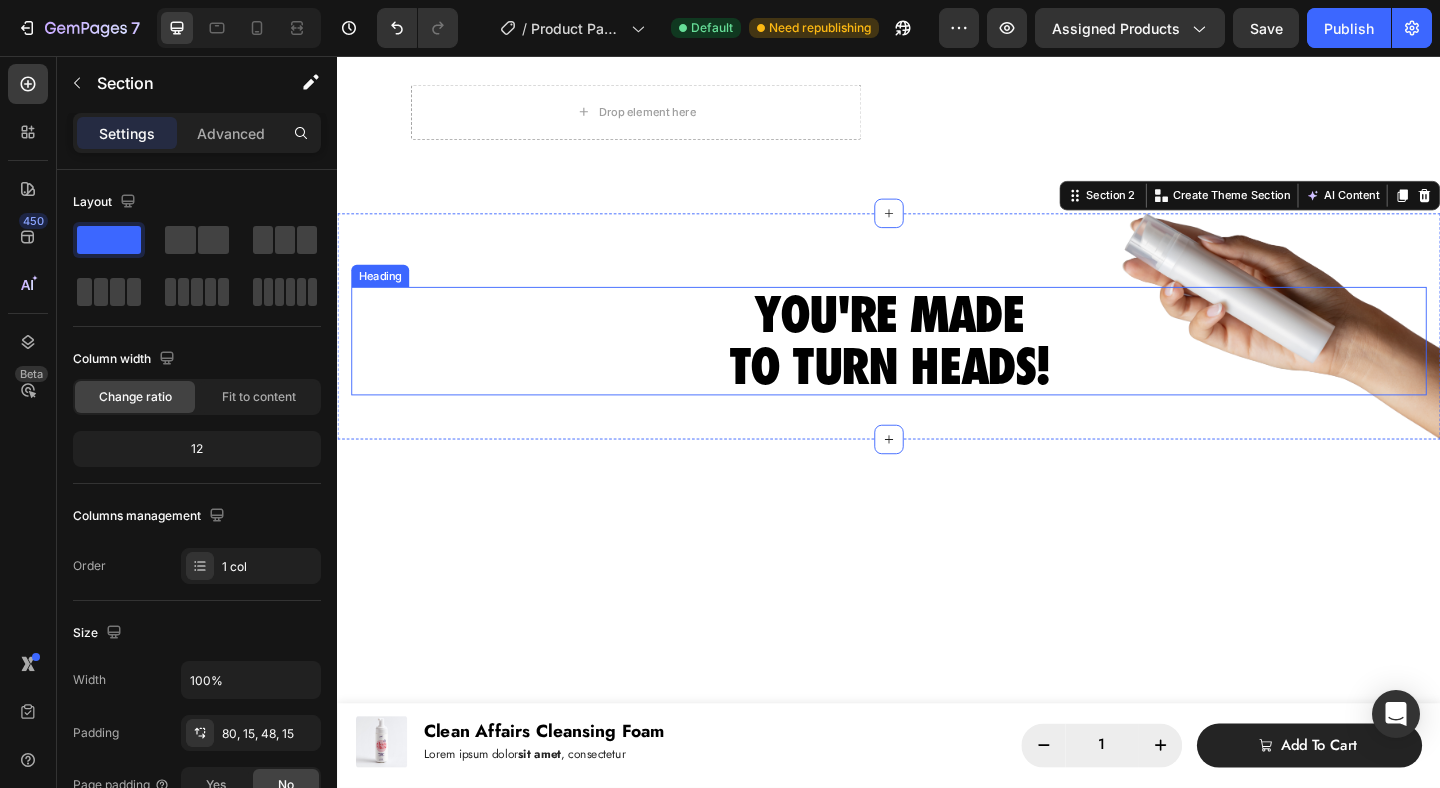 click on "YOU'RE MADE TO TURN HEADS!" at bounding box center (937, 365) 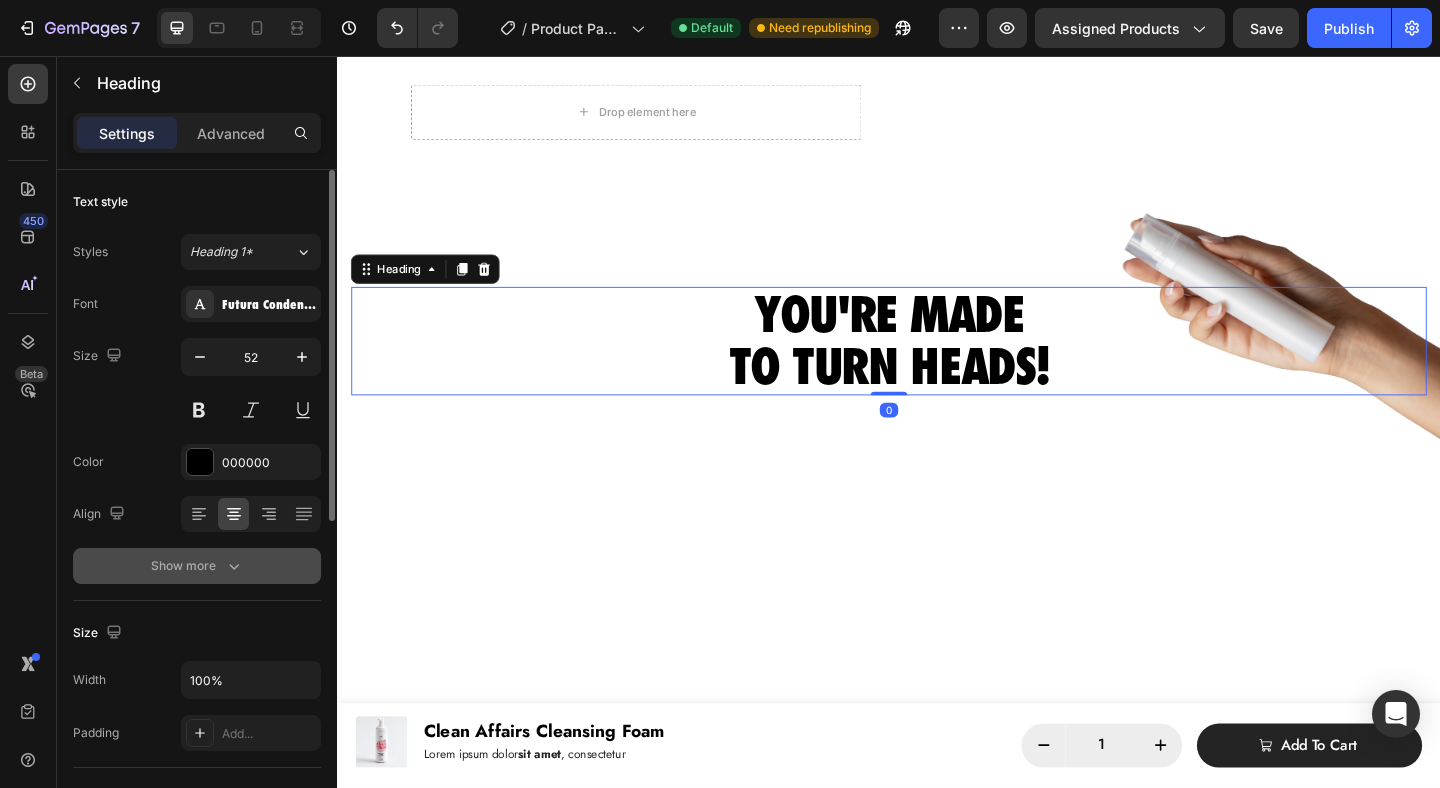 click 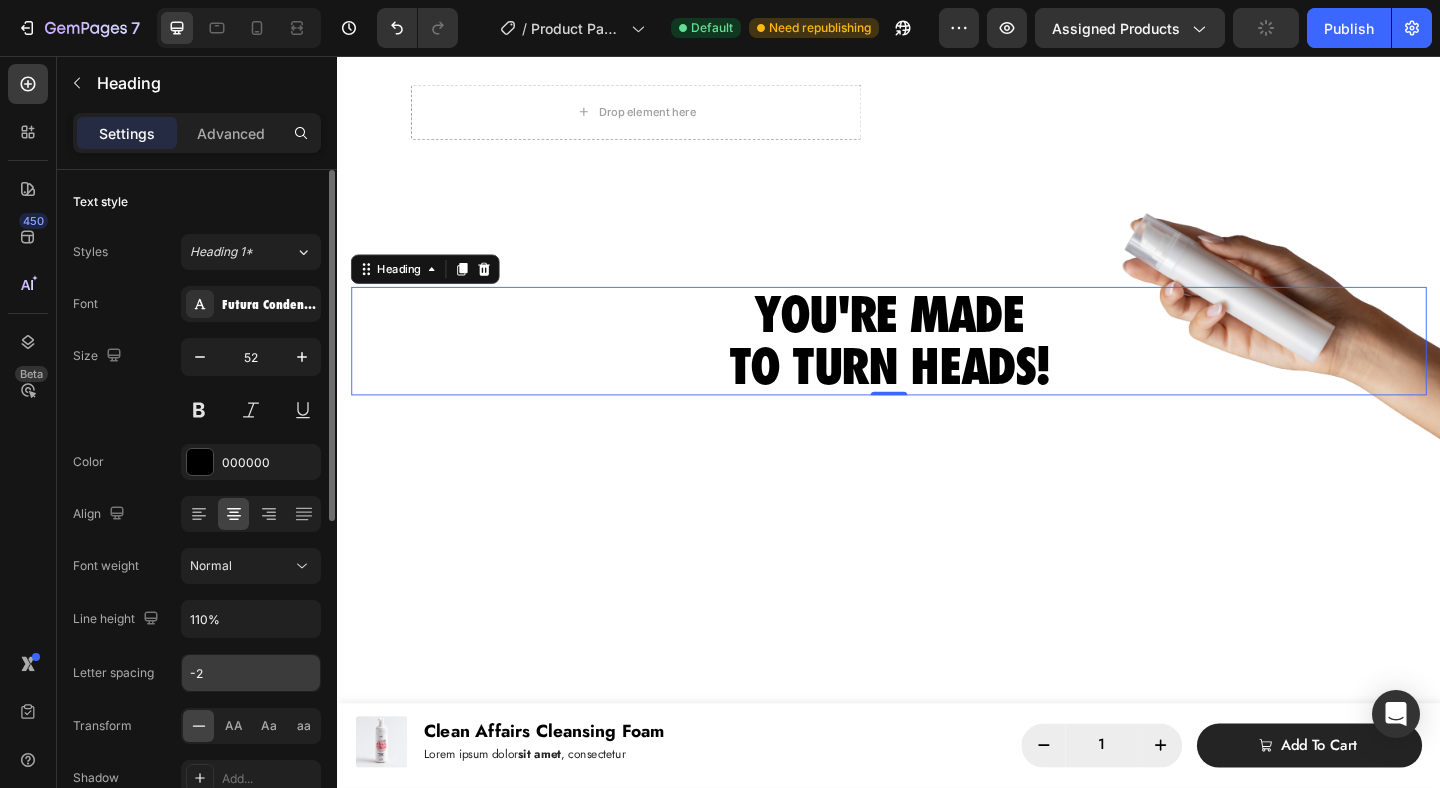 click on "-2" at bounding box center [251, 673] 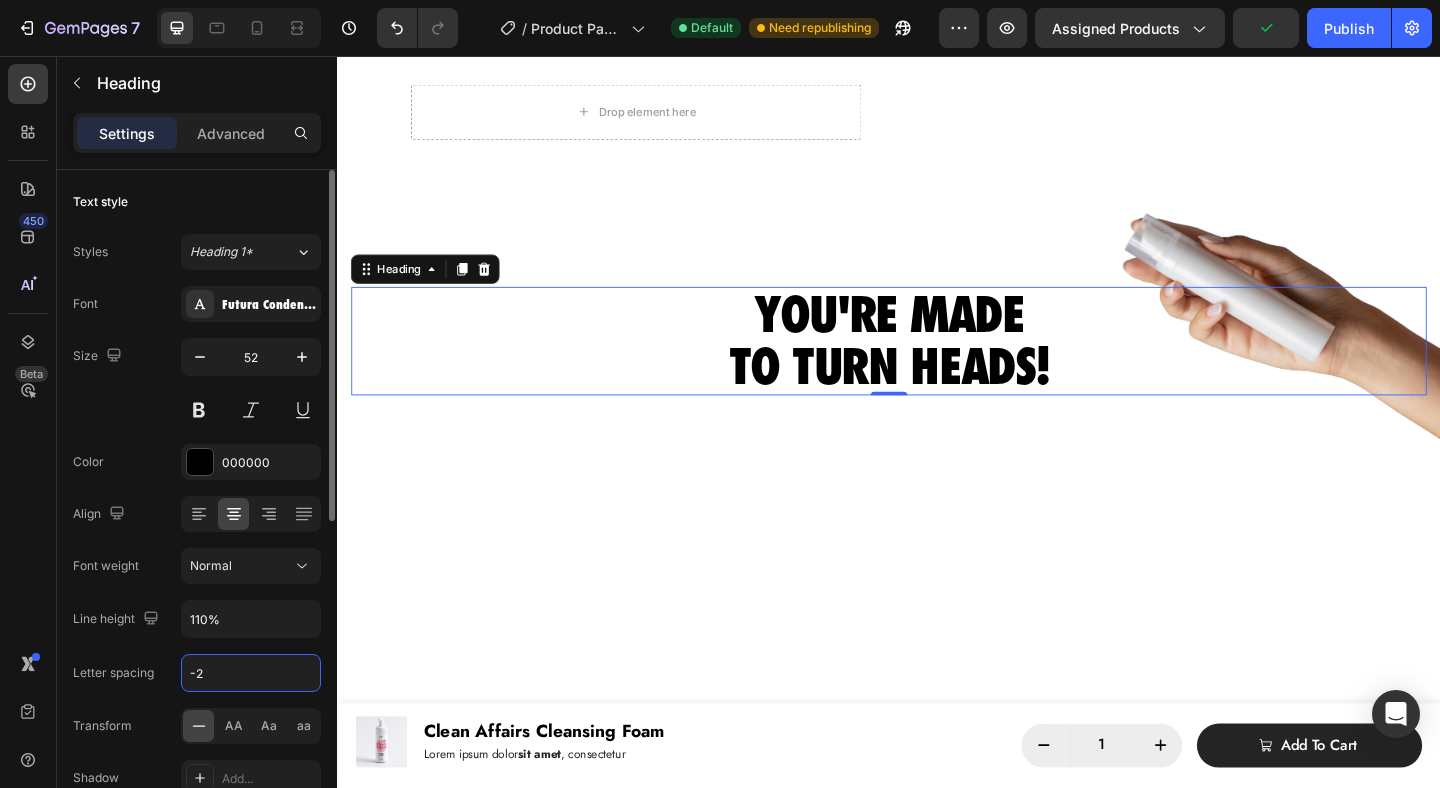 type on "-3" 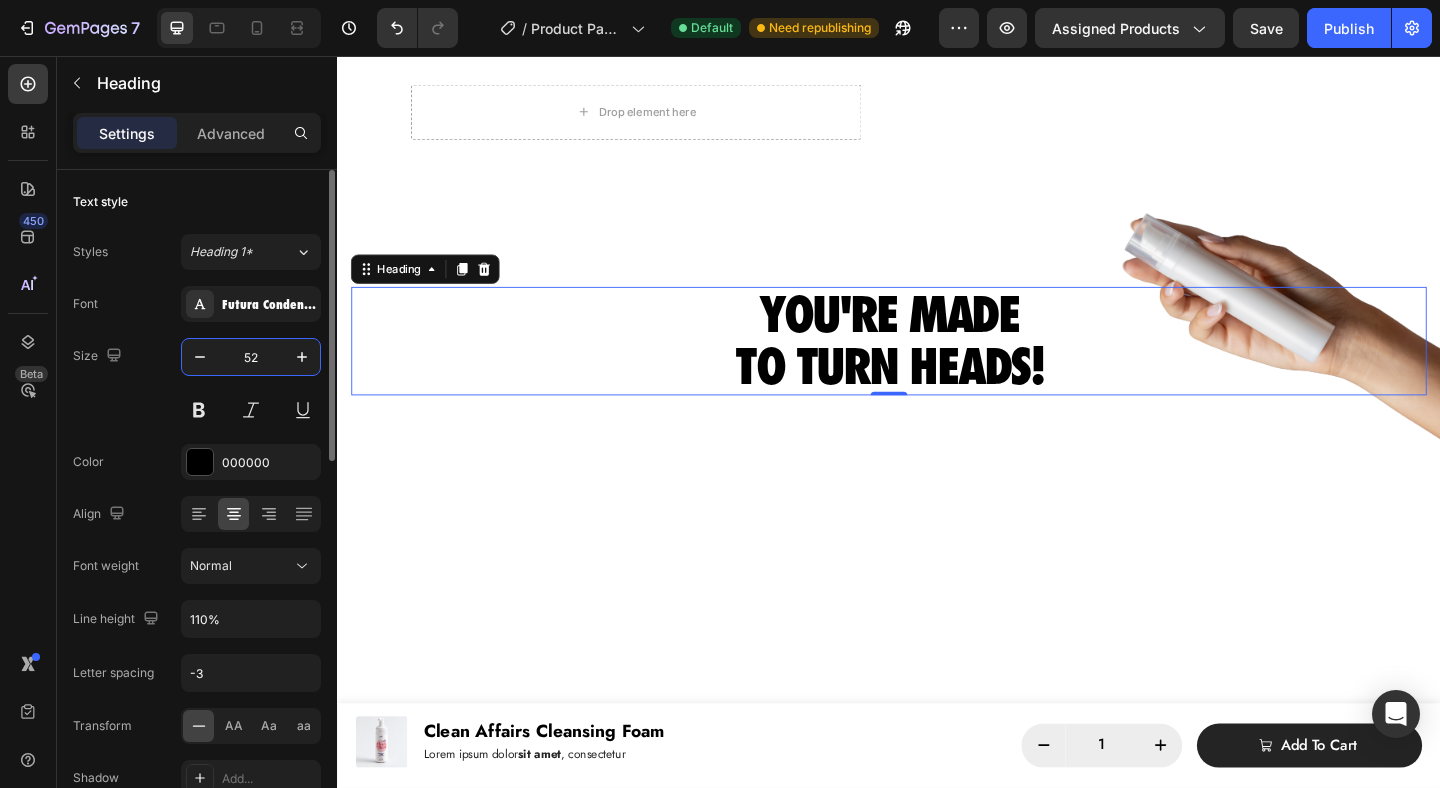 click on "52" at bounding box center (251, 357) 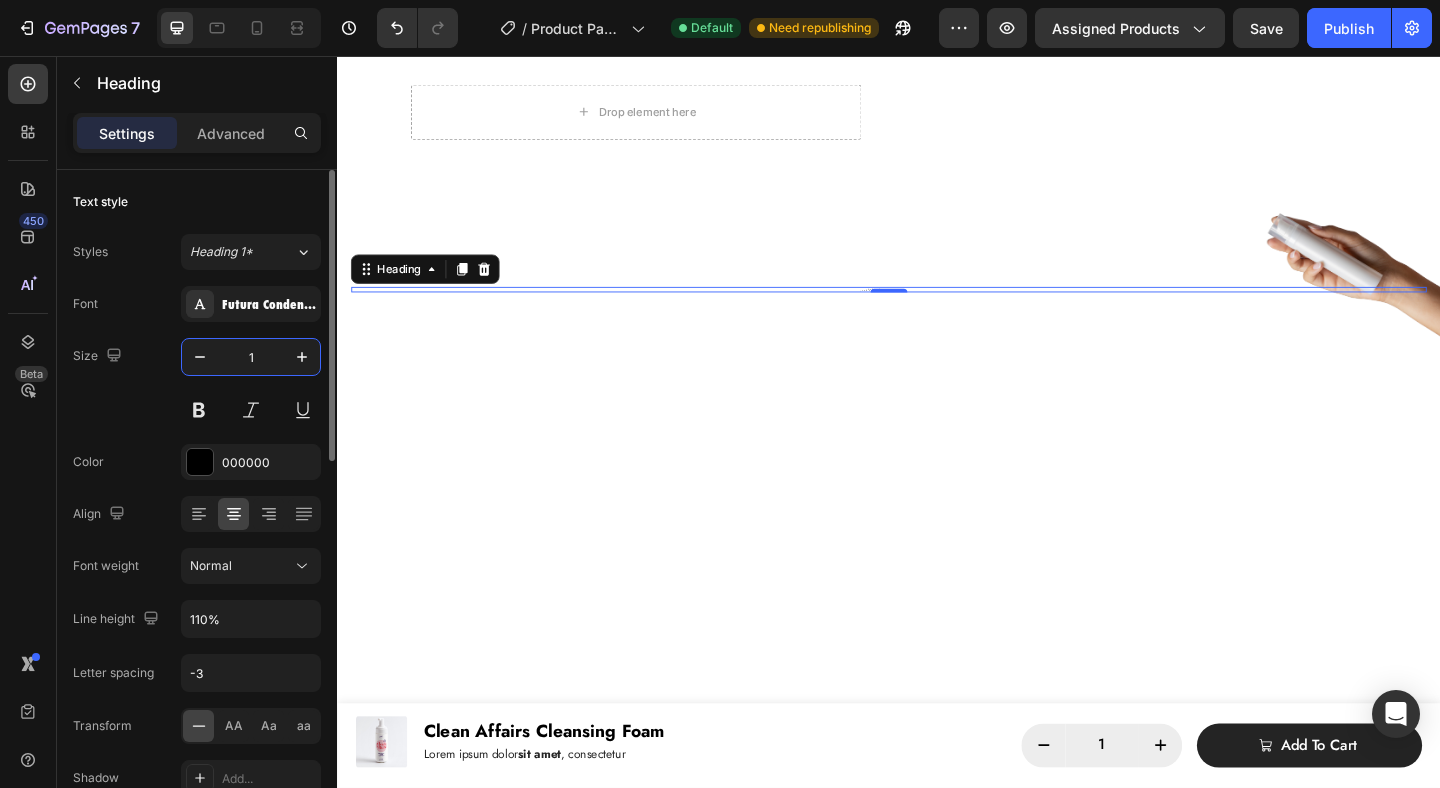 scroll, scrollTop: 0, scrollLeft: 0, axis: both 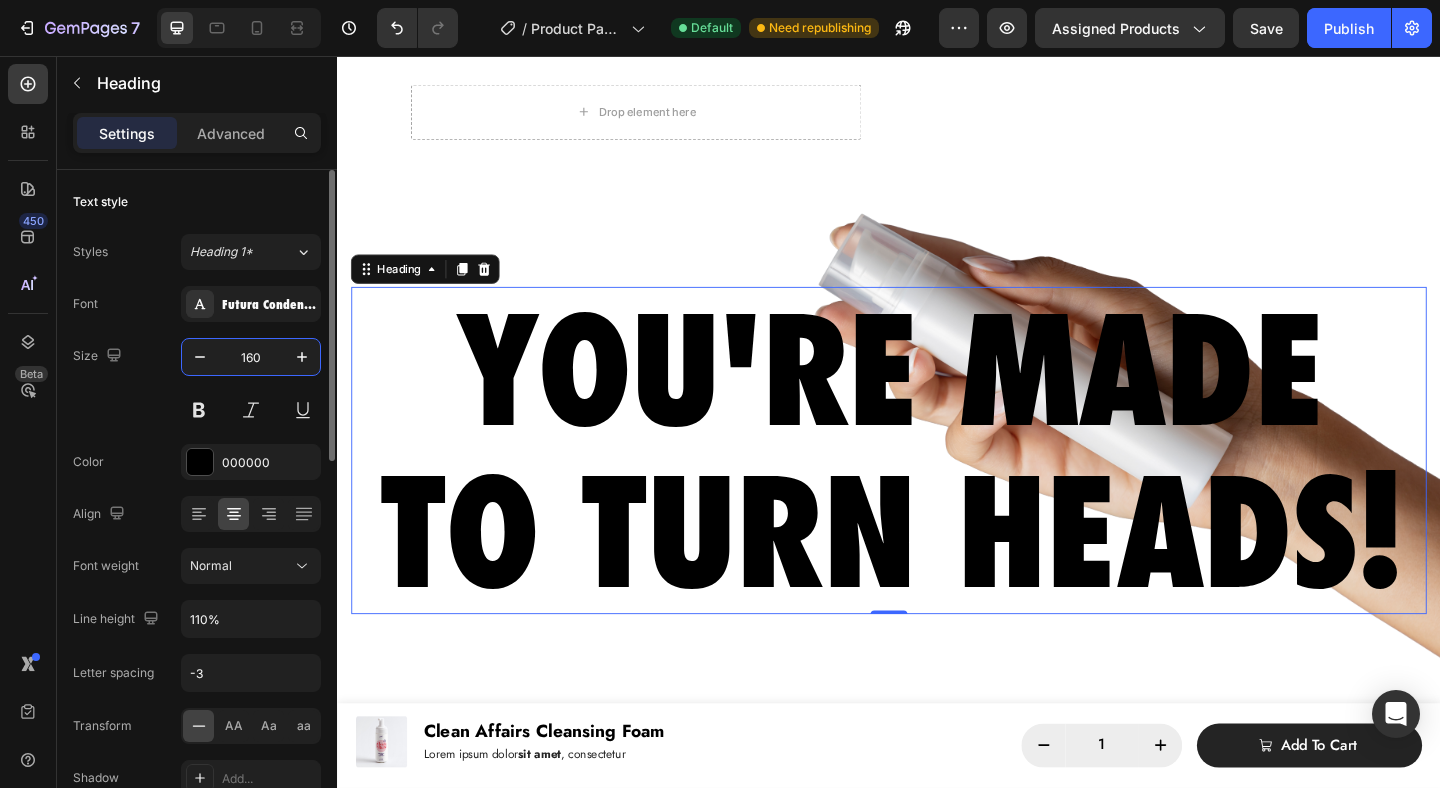 click on "160" at bounding box center [251, 357] 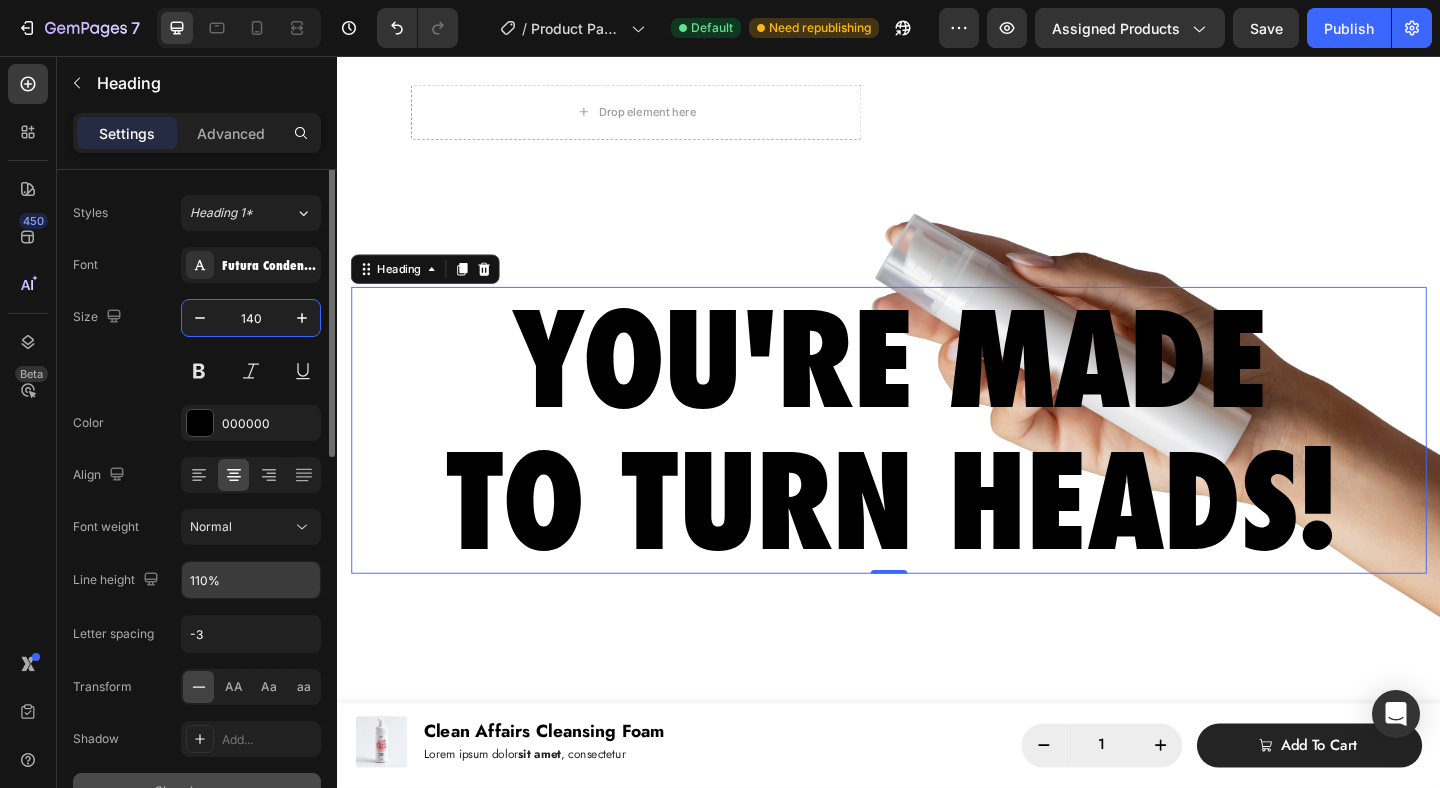 scroll, scrollTop: 41, scrollLeft: 0, axis: vertical 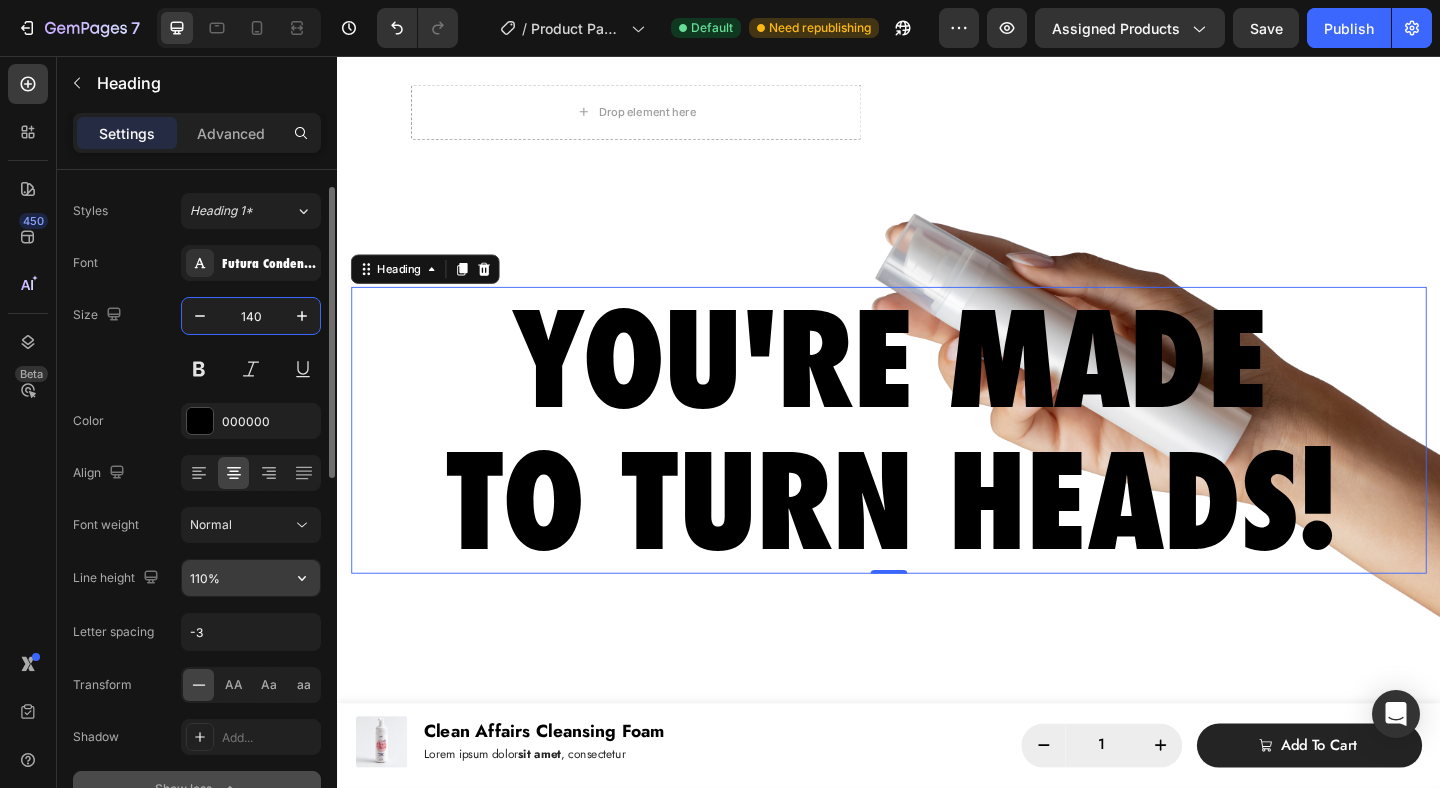 type on "140" 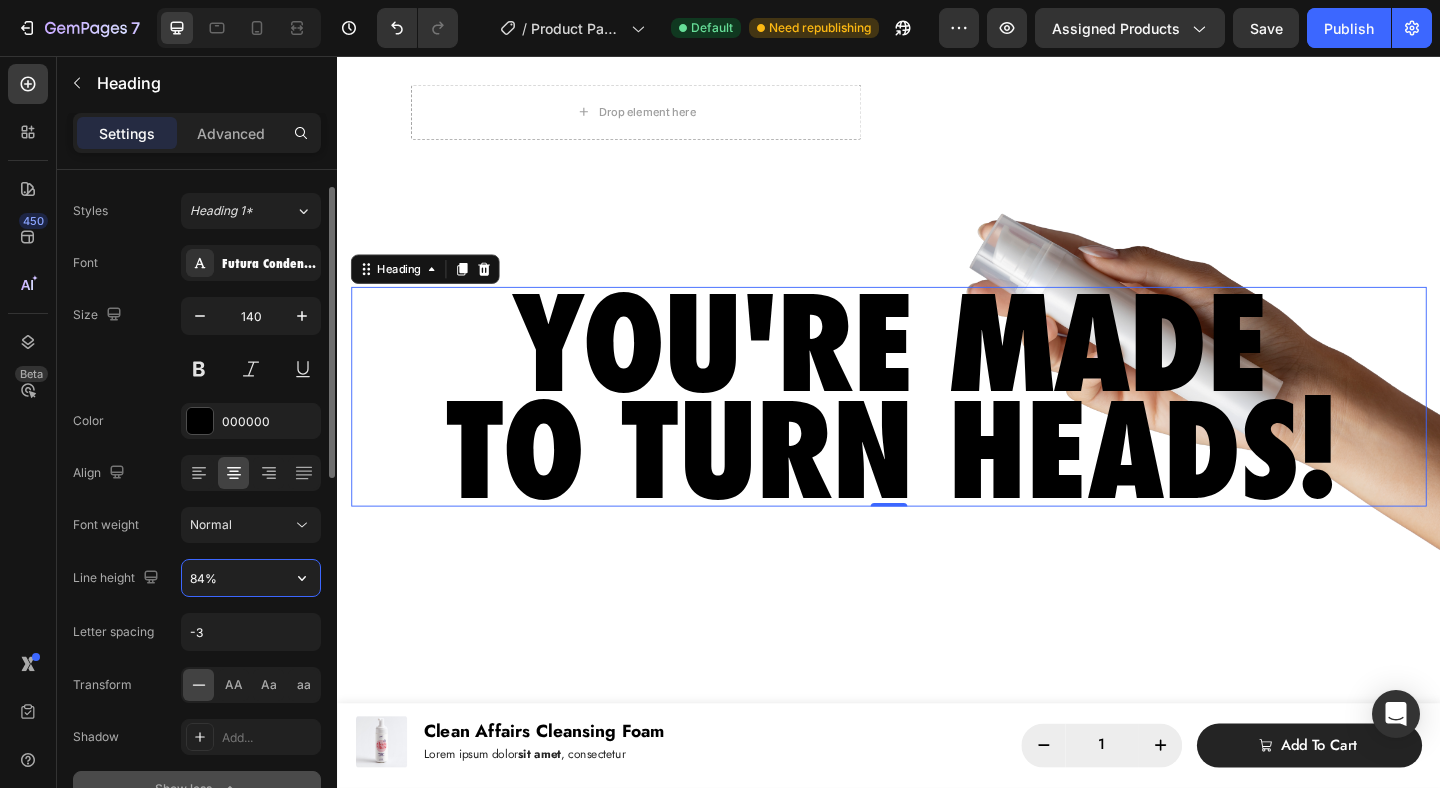 type on "83%" 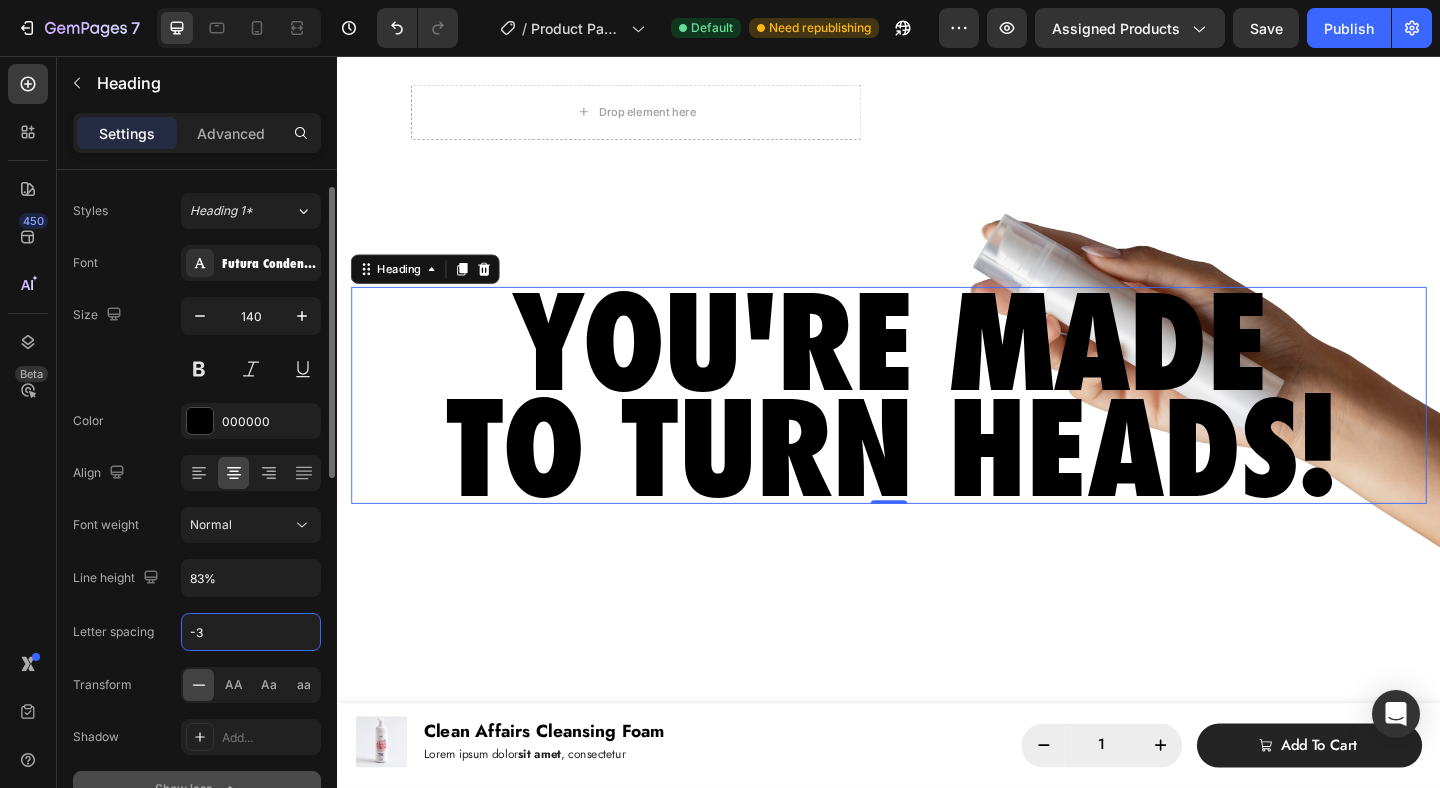 click on "-3" at bounding box center (251, 632) 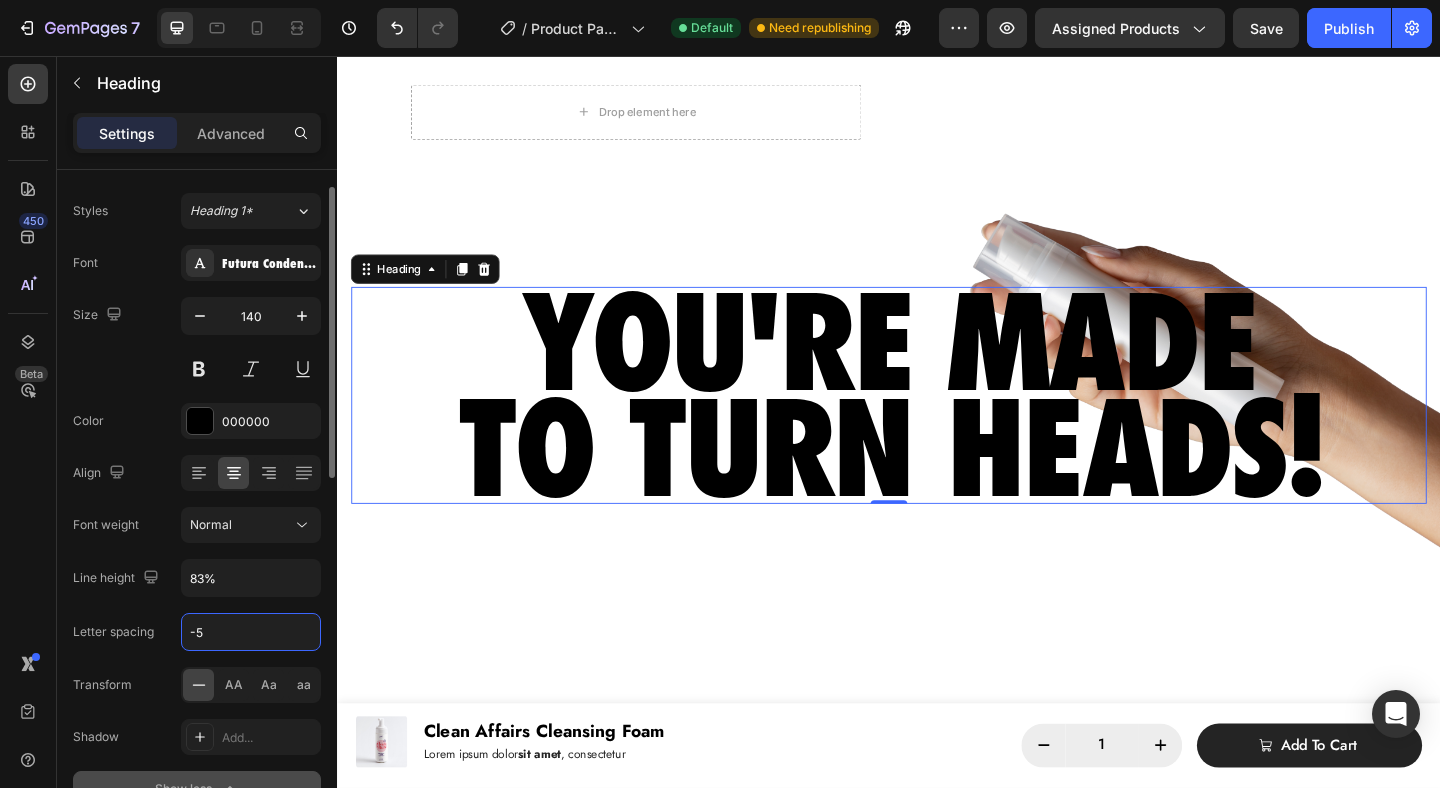type on "-6" 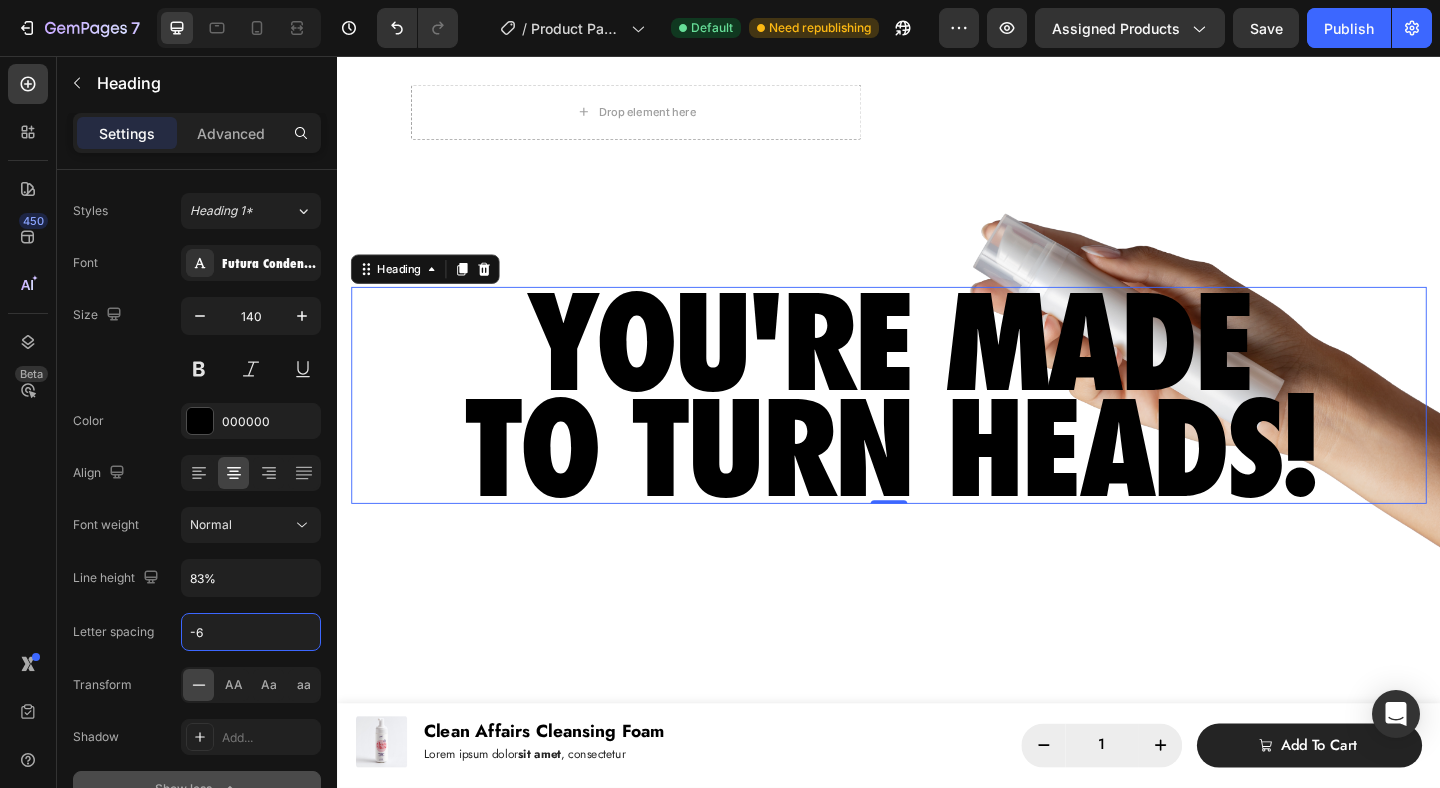click at bounding box center [937, 1230] 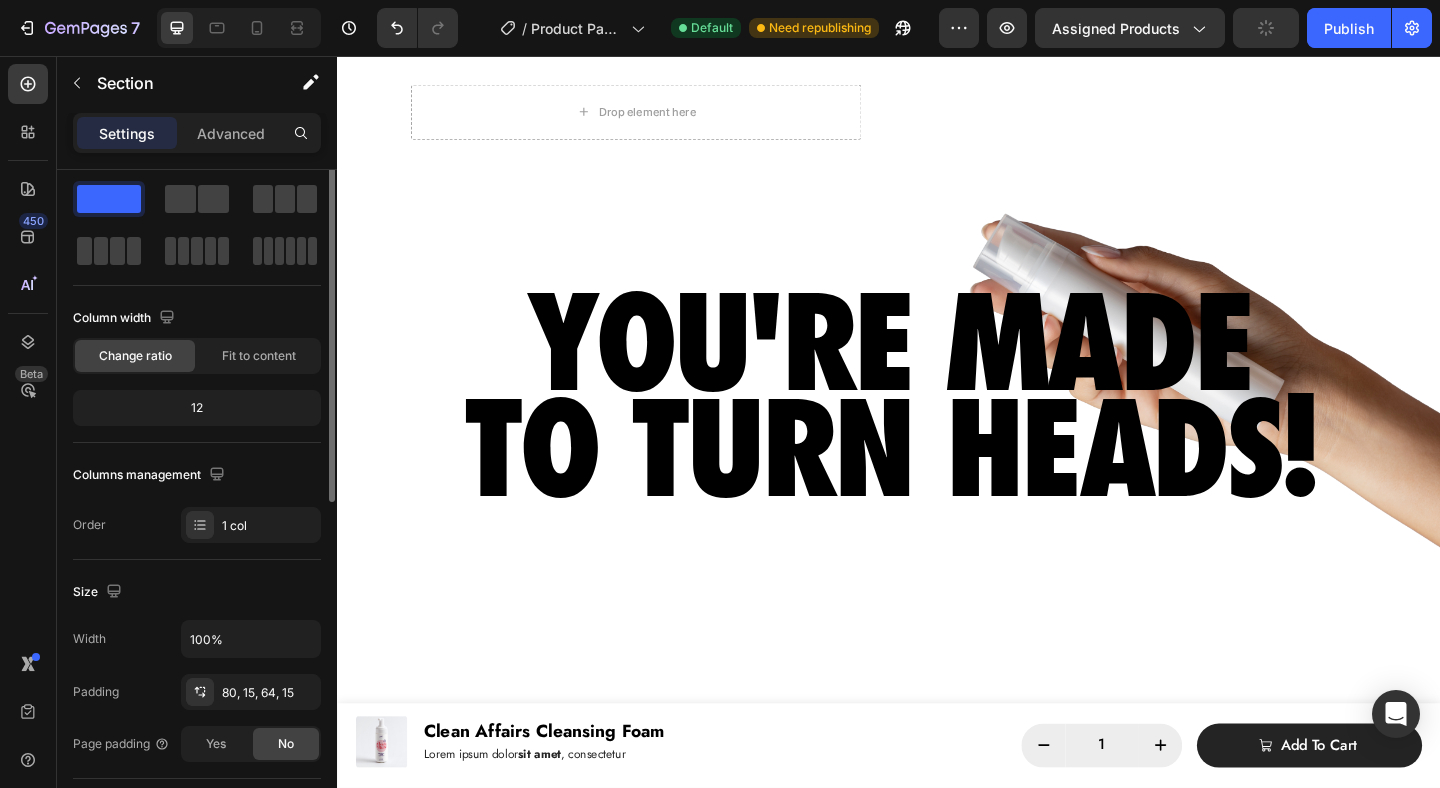 scroll, scrollTop: 0, scrollLeft: 0, axis: both 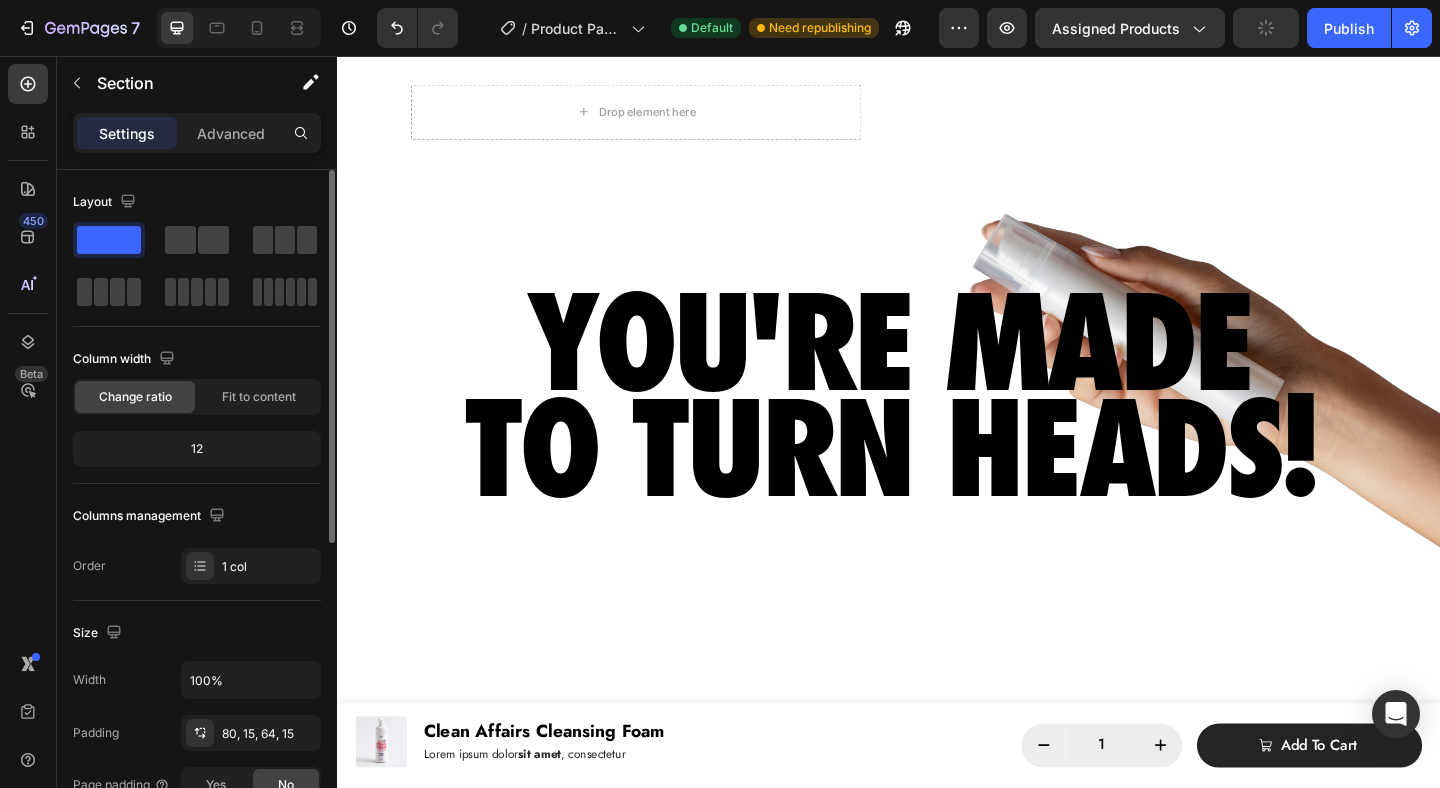 click on "YOU'RE MADE TO TURN HEADS!" at bounding box center [937, 425] 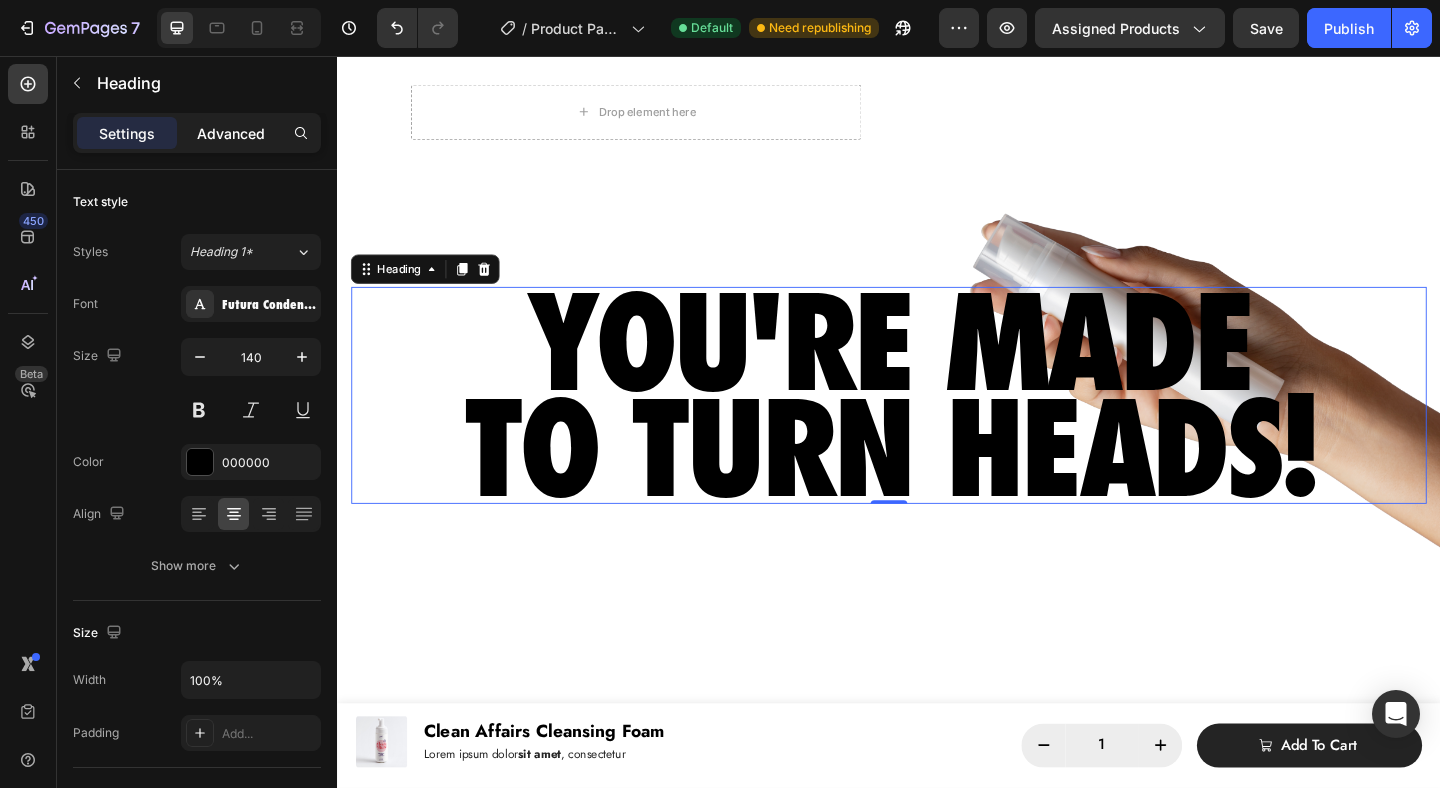 click on "Advanced" at bounding box center [231, 133] 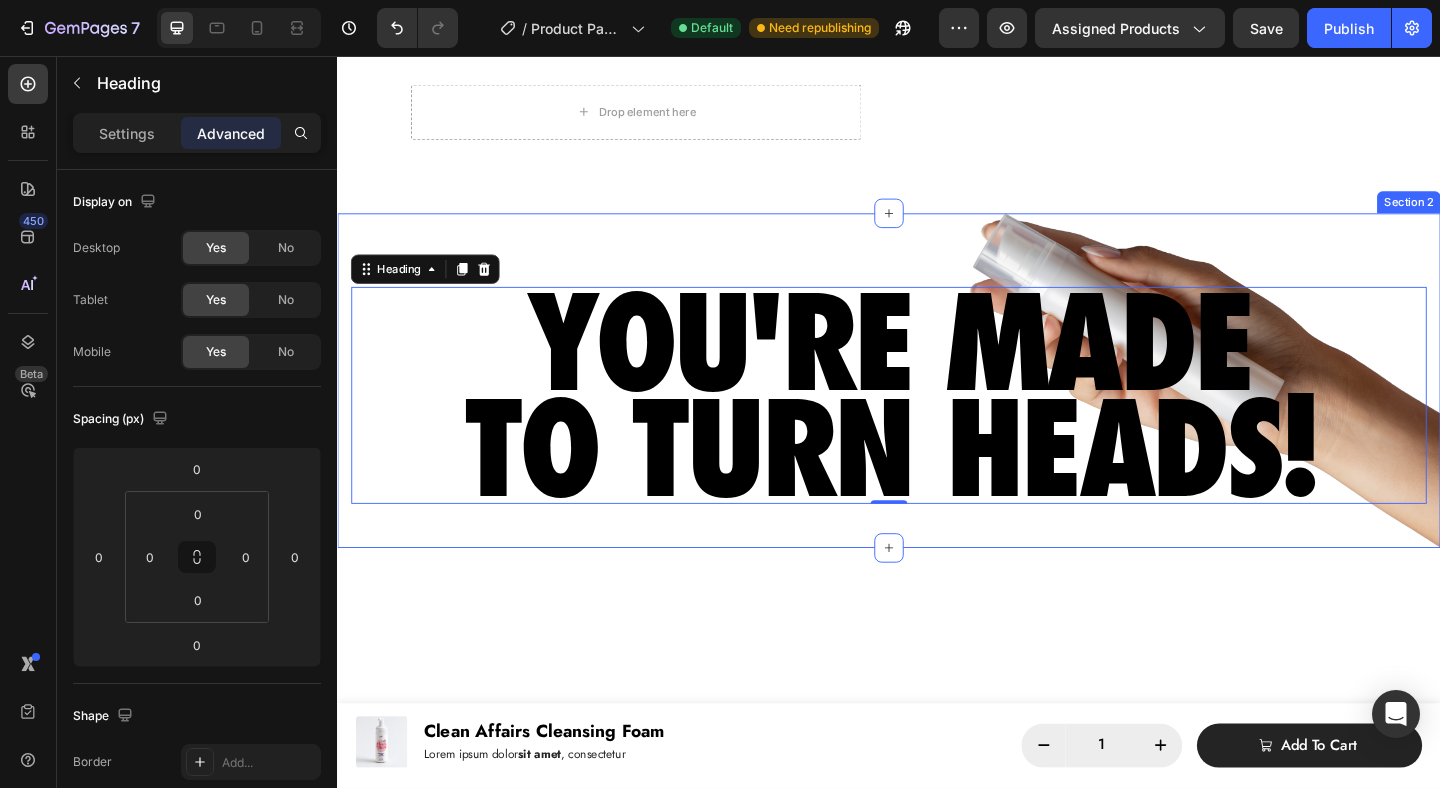 click on "YOU'RE MADE TO TURN HEADS! Heading Section 2" at bounding box center (937, 409) 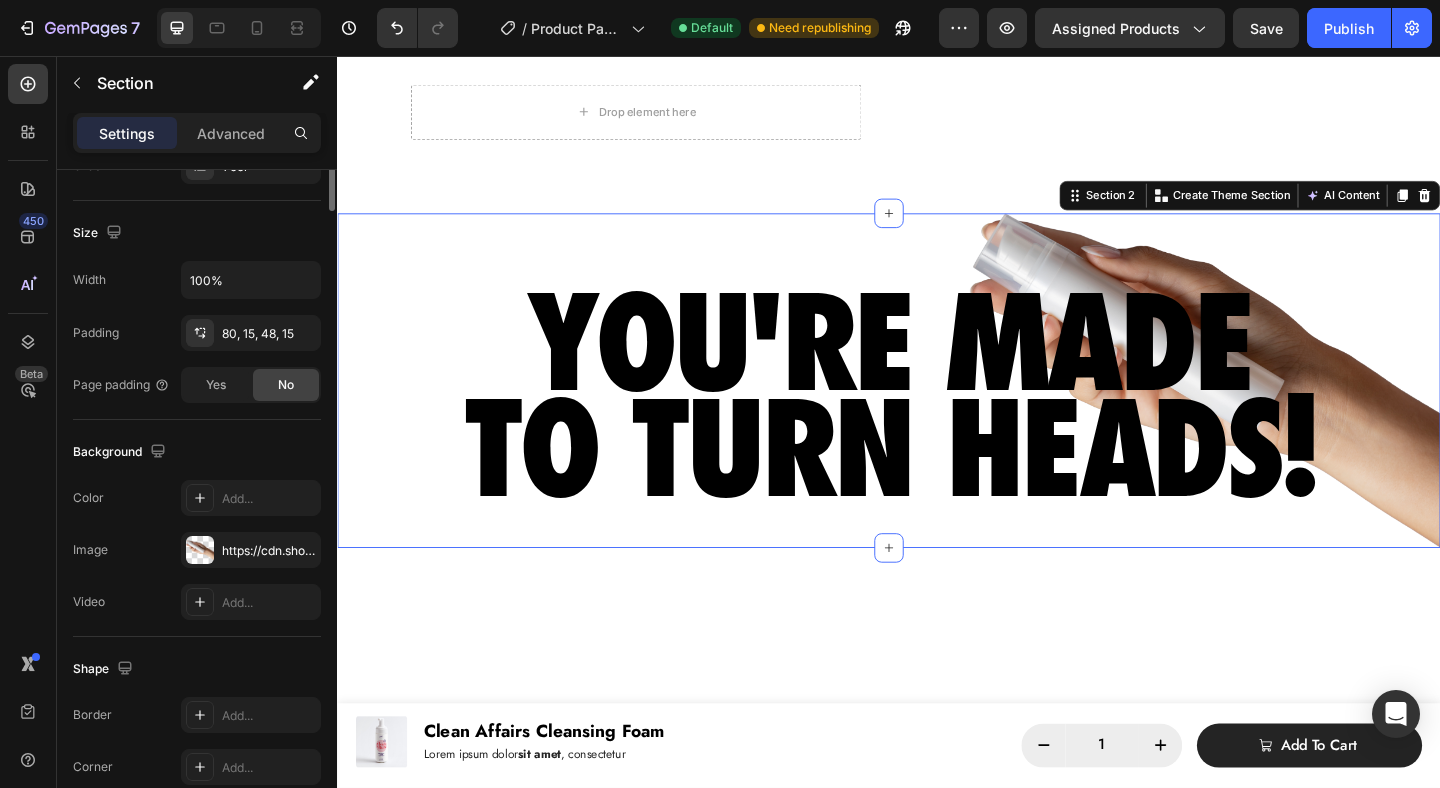 scroll, scrollTop: 0, scrollLeft: 0, axis: both 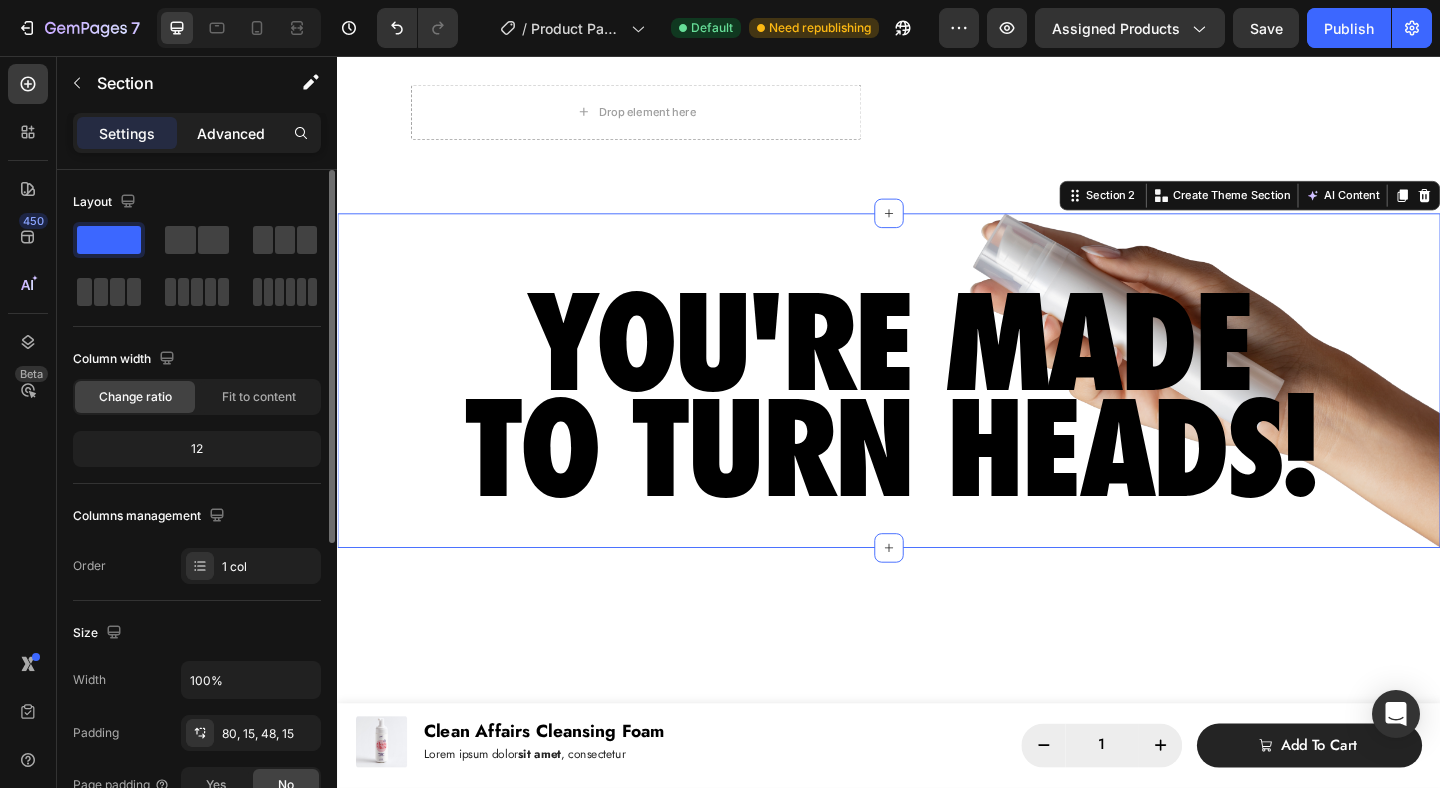 click on "Advanced" at bounding box center [231, 133] 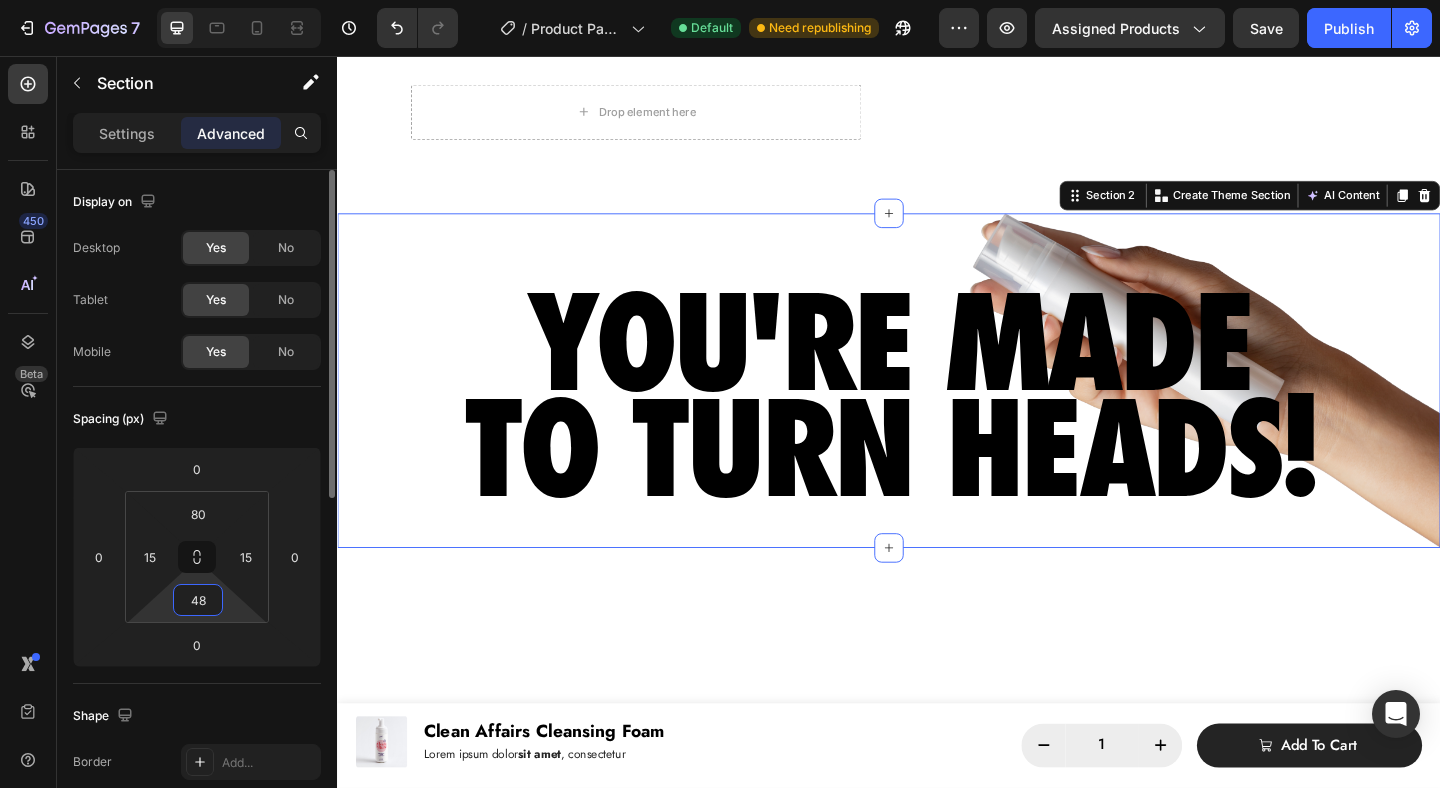 click on "48" at bounding box center (198, 600) 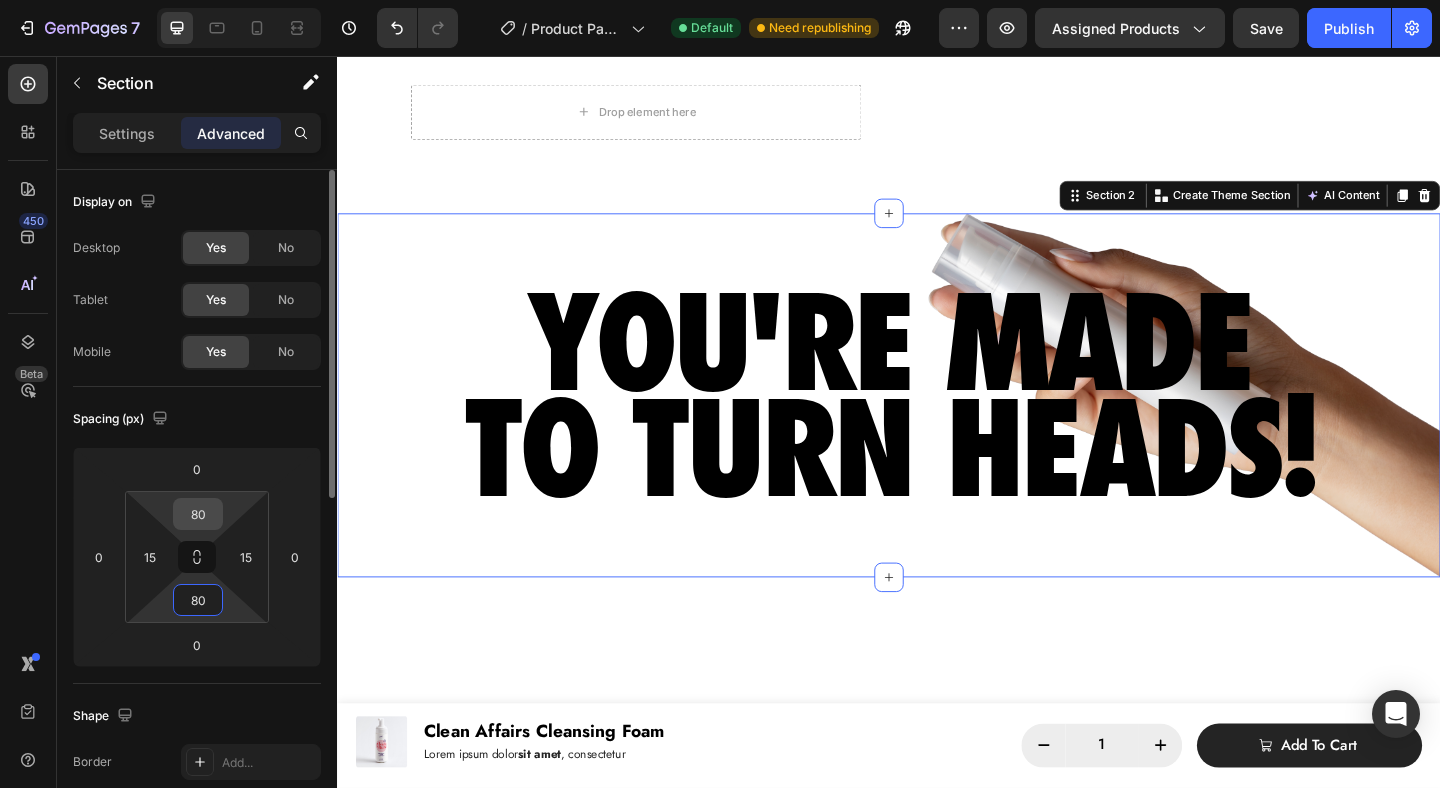 type on "80" 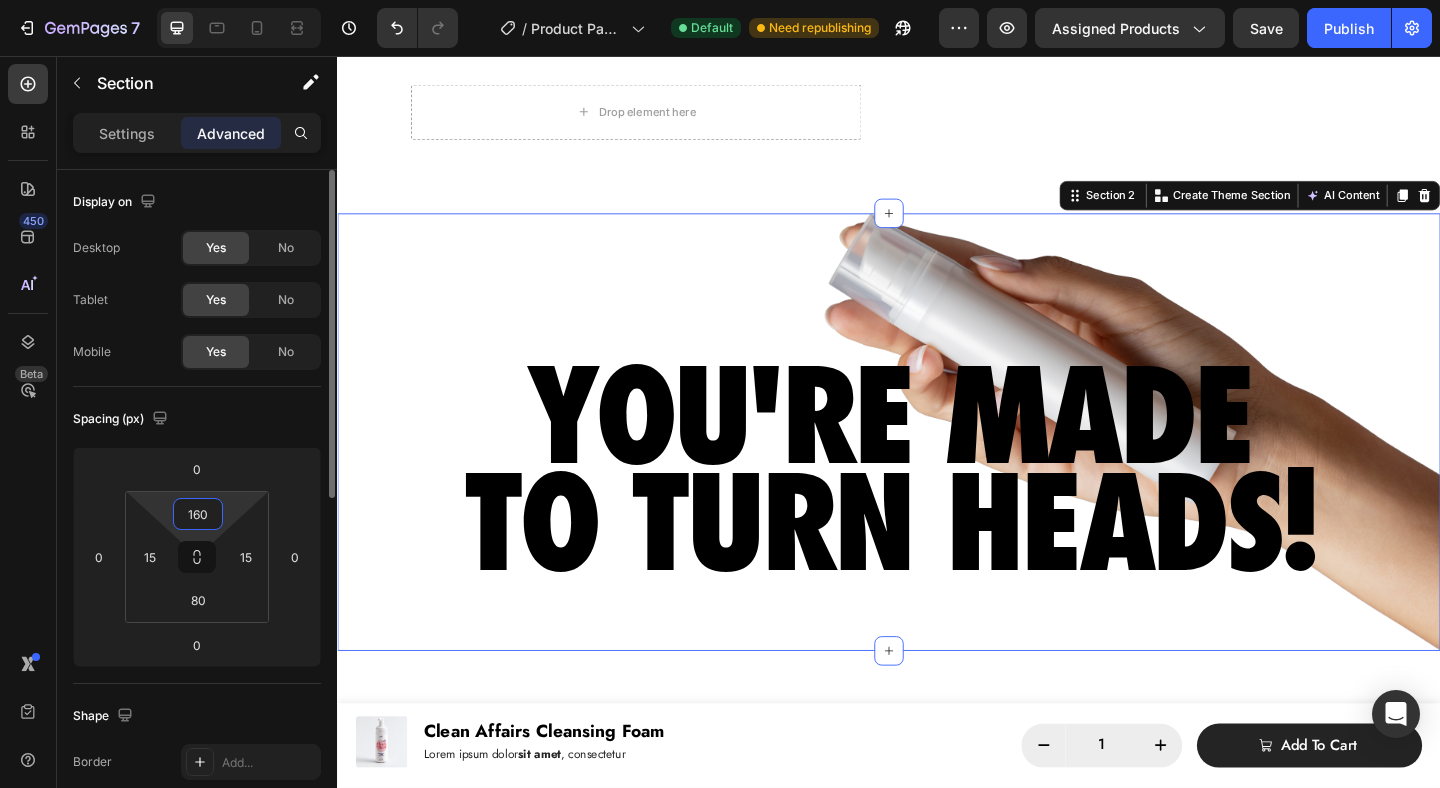type on "160" 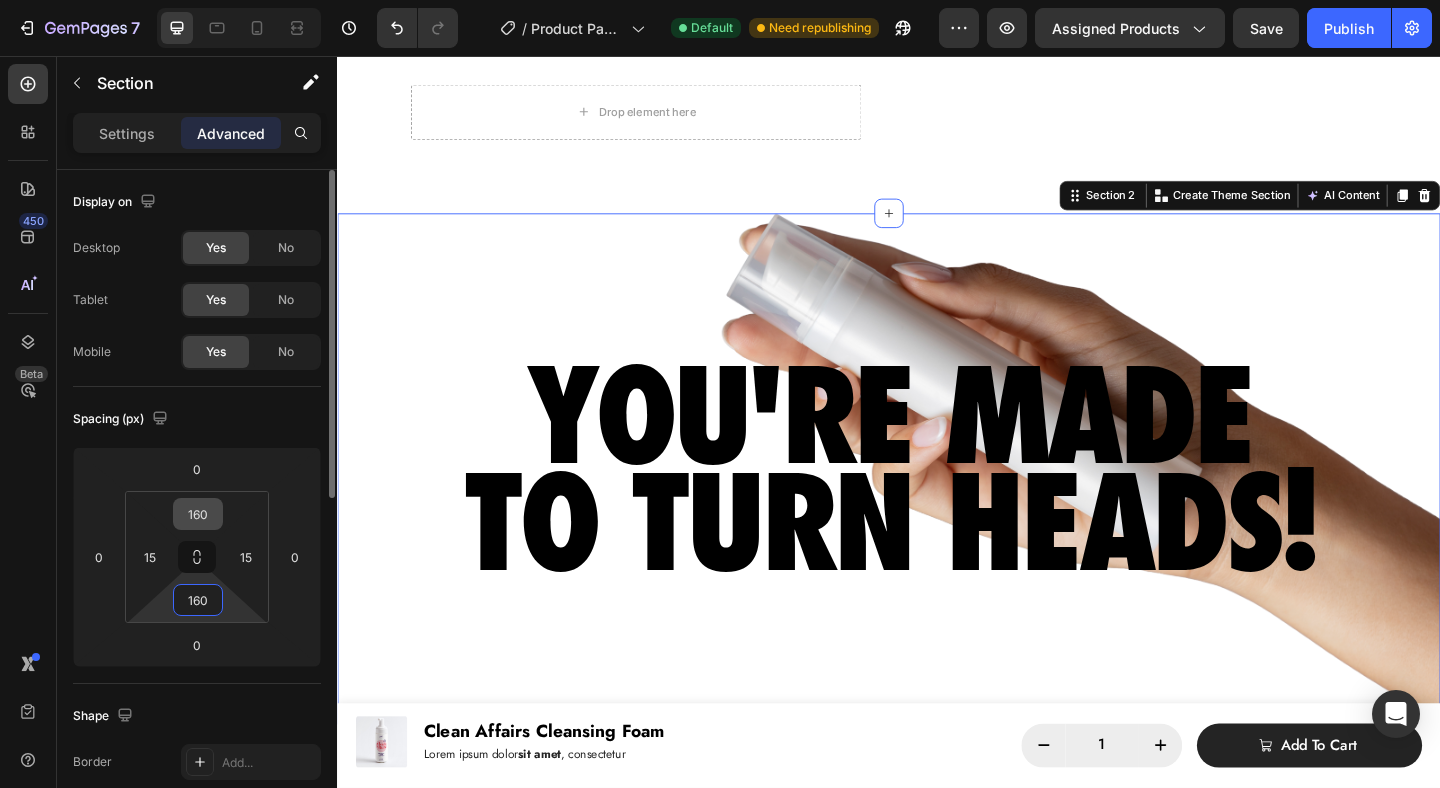 type on "160" 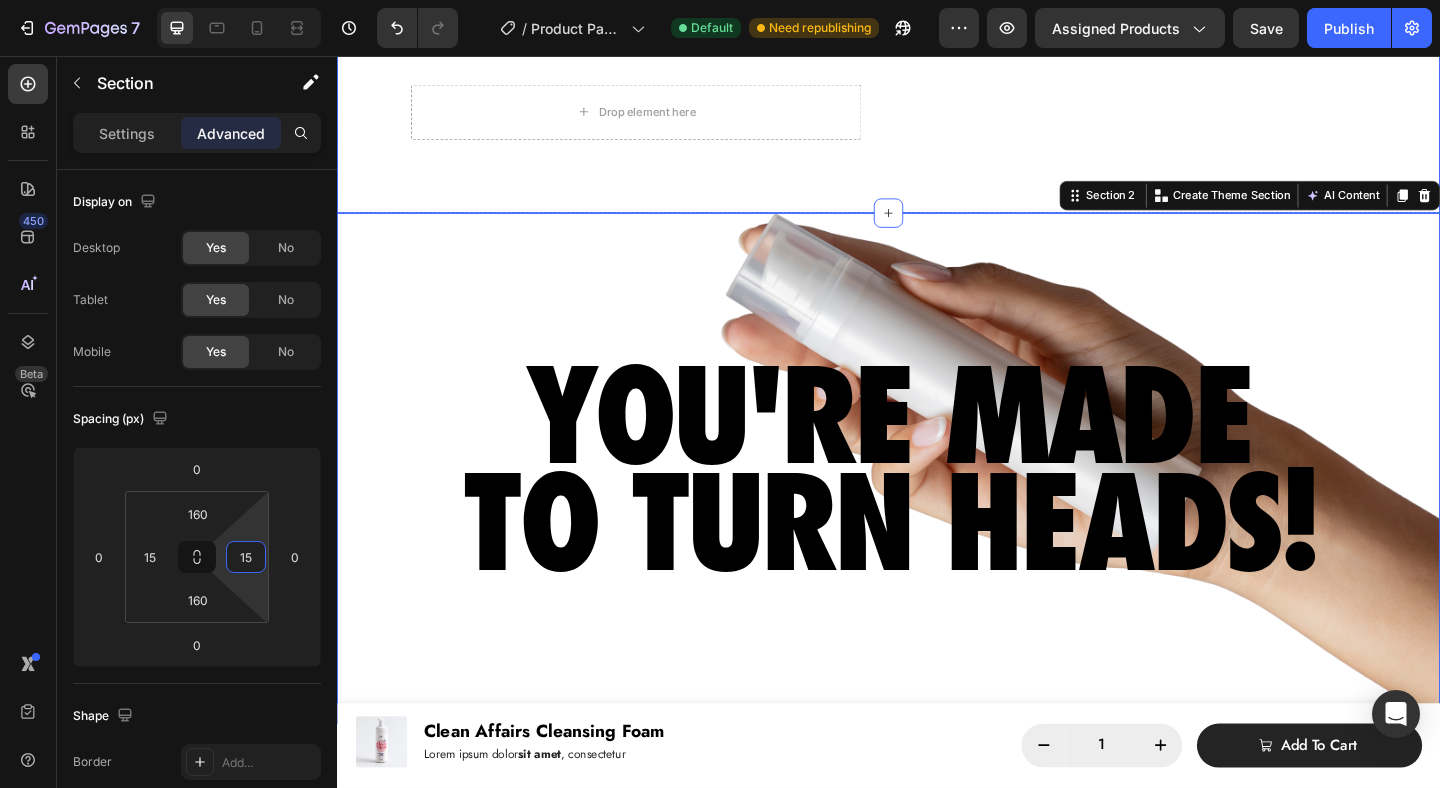 click on "Product Images Aging Bye Bye Ceramide Night Cream Product Title Icon Icon Icon Icon Icon Icon List €44,90 Product Price Product Price No compare price Product Price Row
Your custom text goes here
Your custom text goes here
Your custom text goes here
Your custom text goes here Item List
Estimate delivery between
[MONTH] [NUMBER] - [MONTH] [NUMBER]
Delivery Date Title: Default Default Default Default Product Variants & Swatches
1
Product Quantity
Add to cart Add to Cart Row Buy it now Dynamic Checkout Image
Drop element here Product" at bounding box center (937, -186) 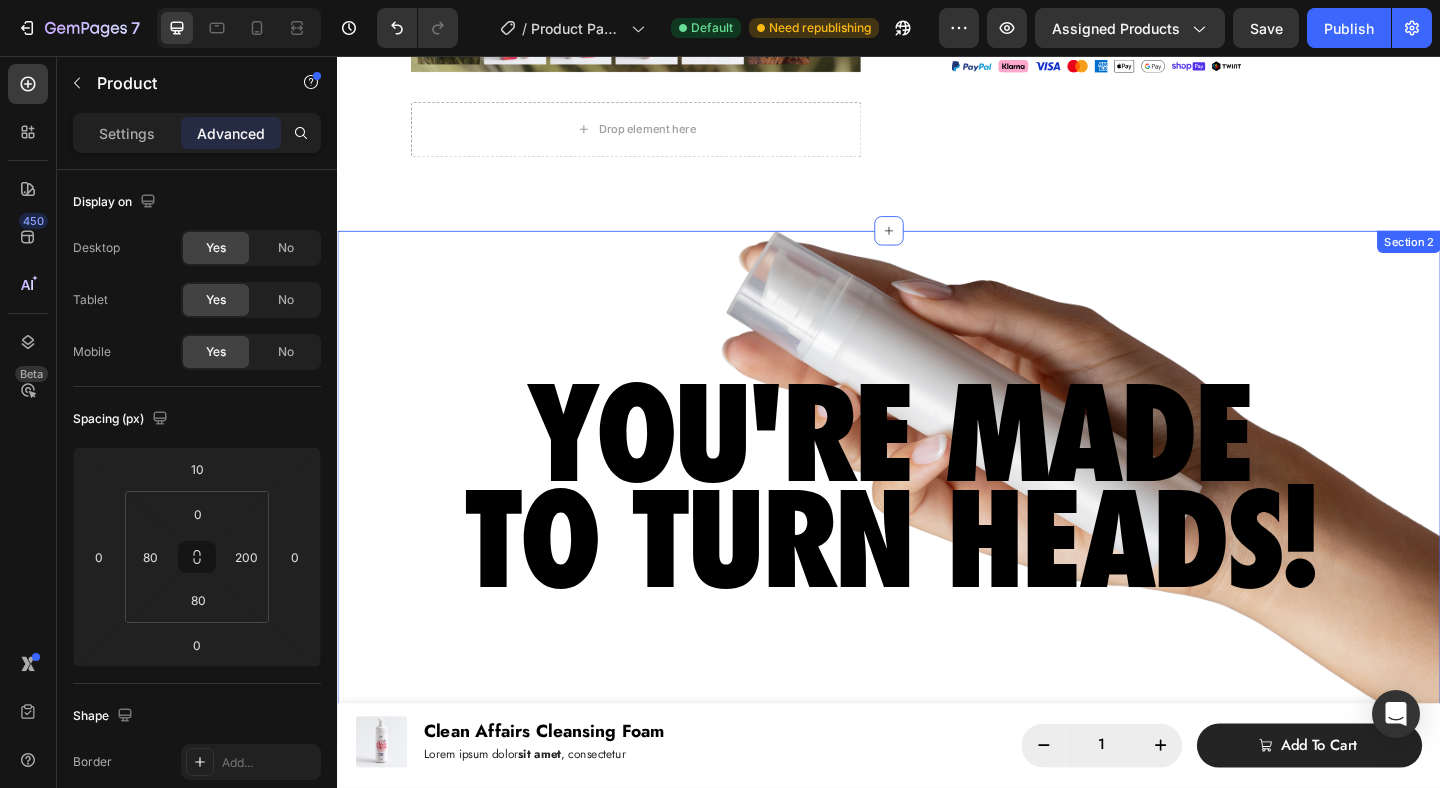 scroll, scrollTop: 689, scrollLeft: 0, axis: vertical 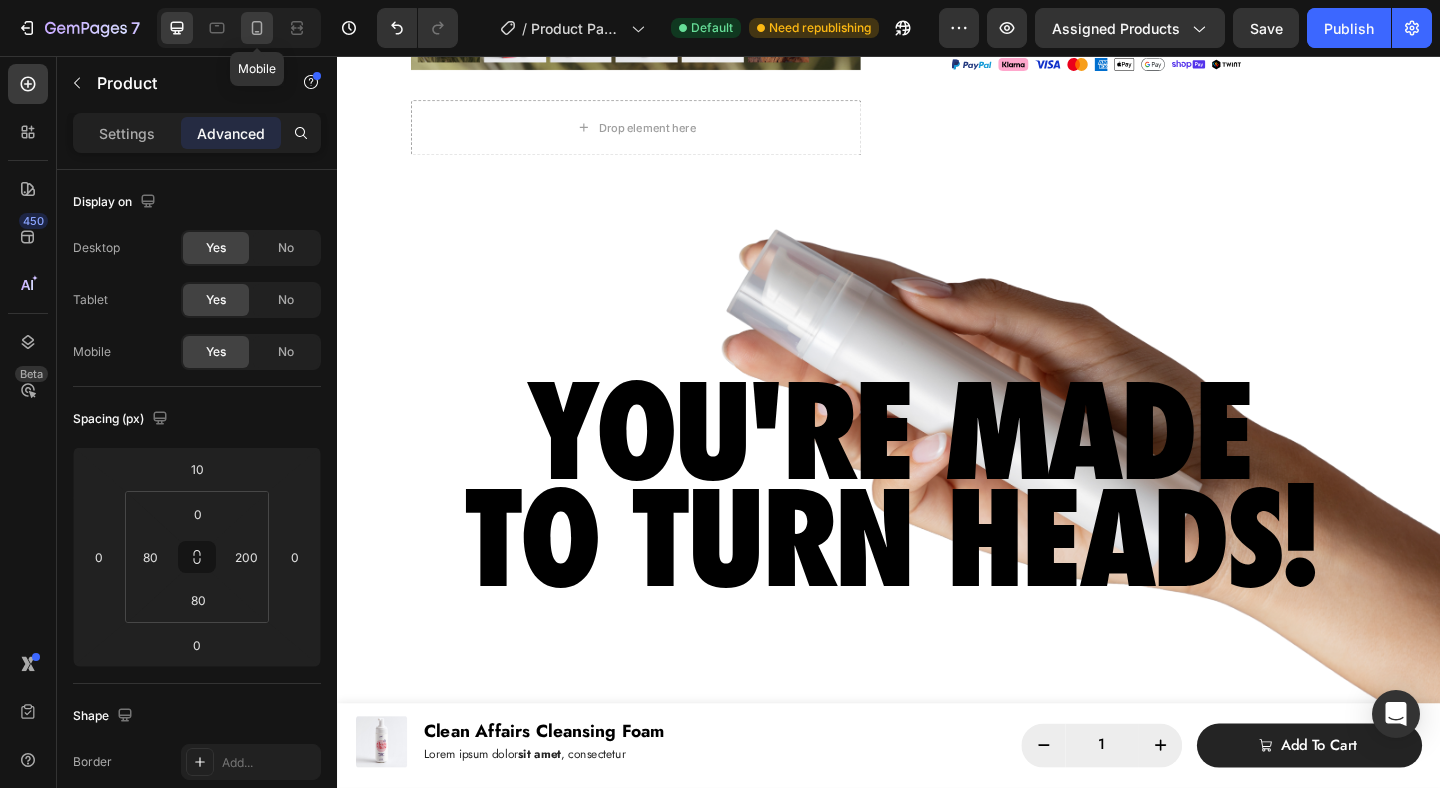 click 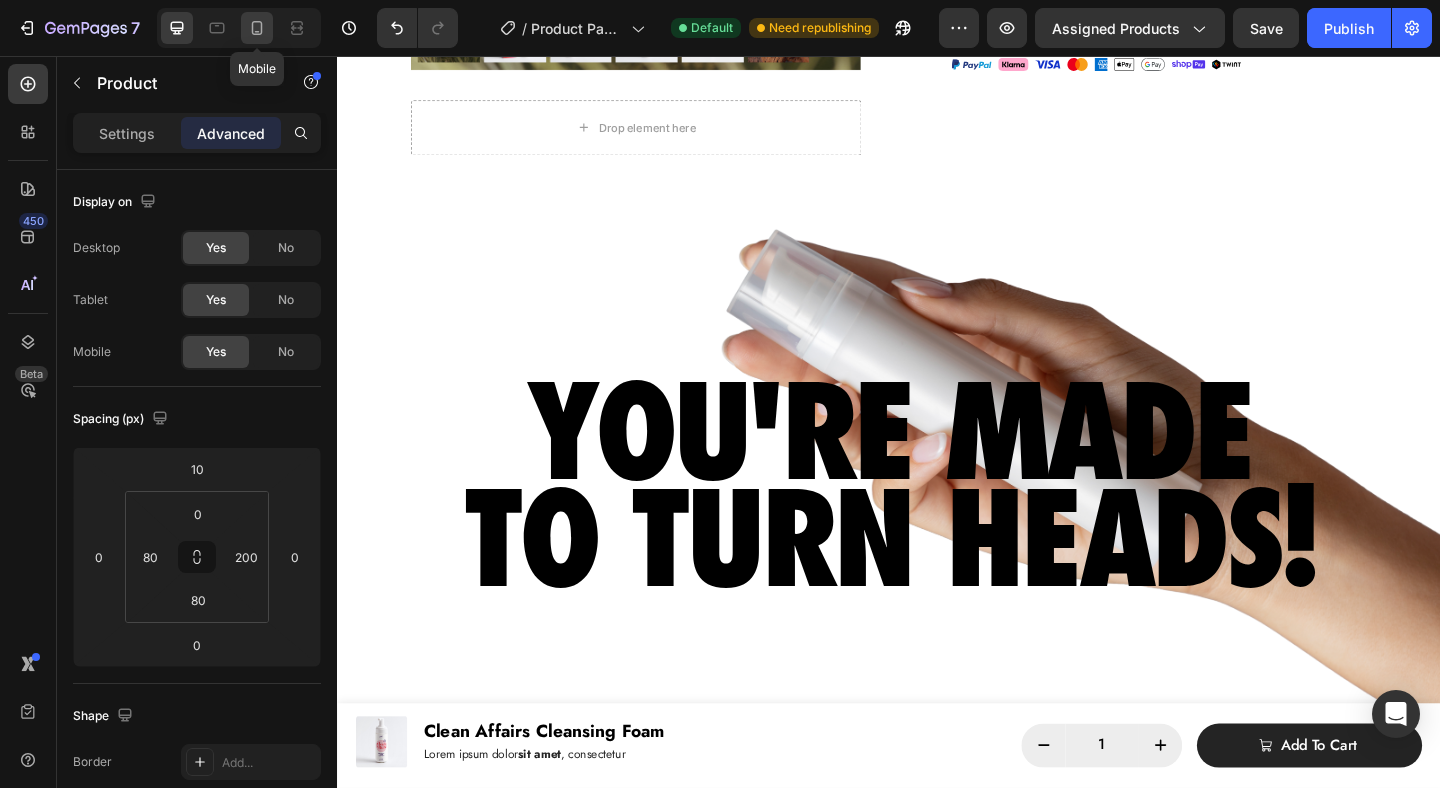 type on "0" 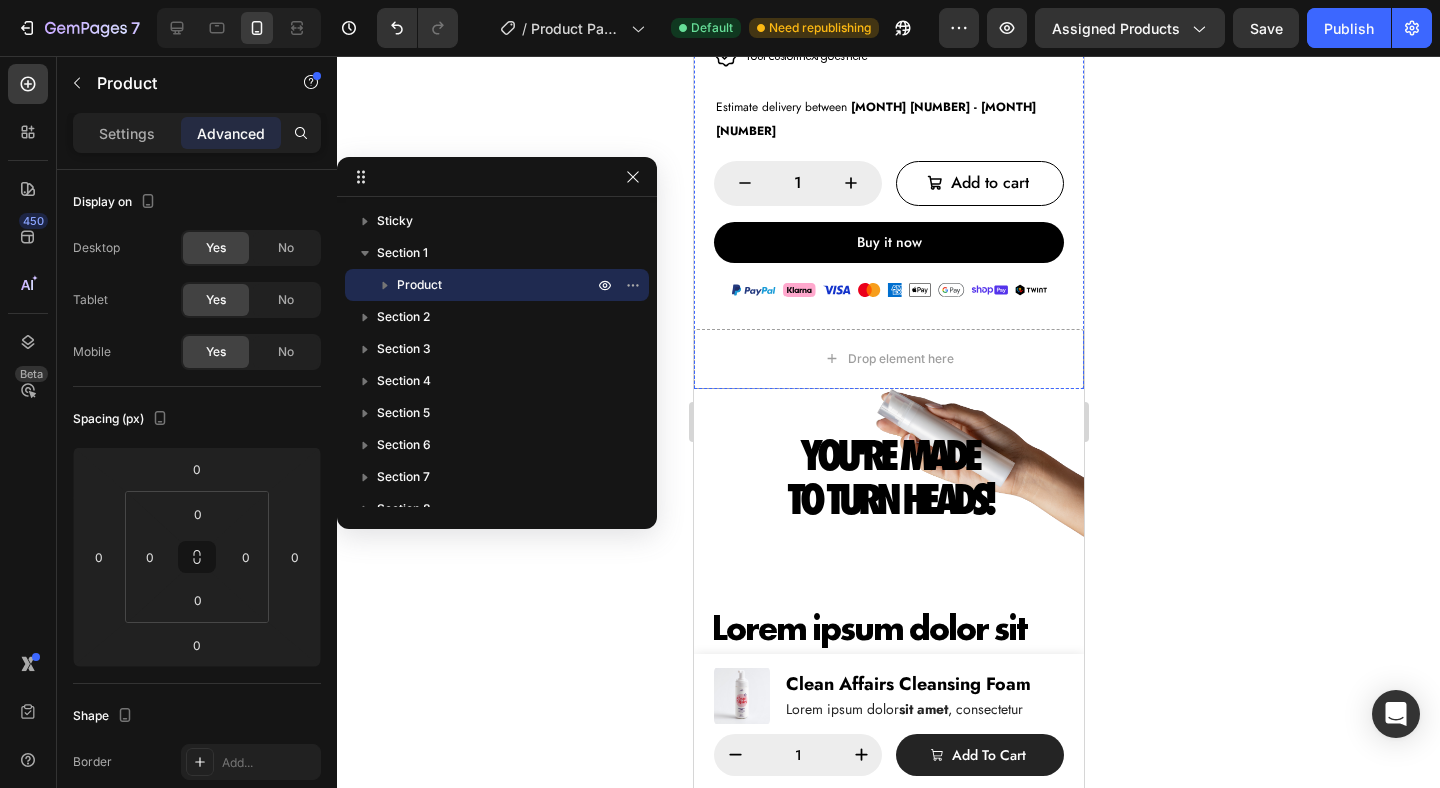 scroll, scrollTop: 1021, scrollLeft: 0, axis: vertical 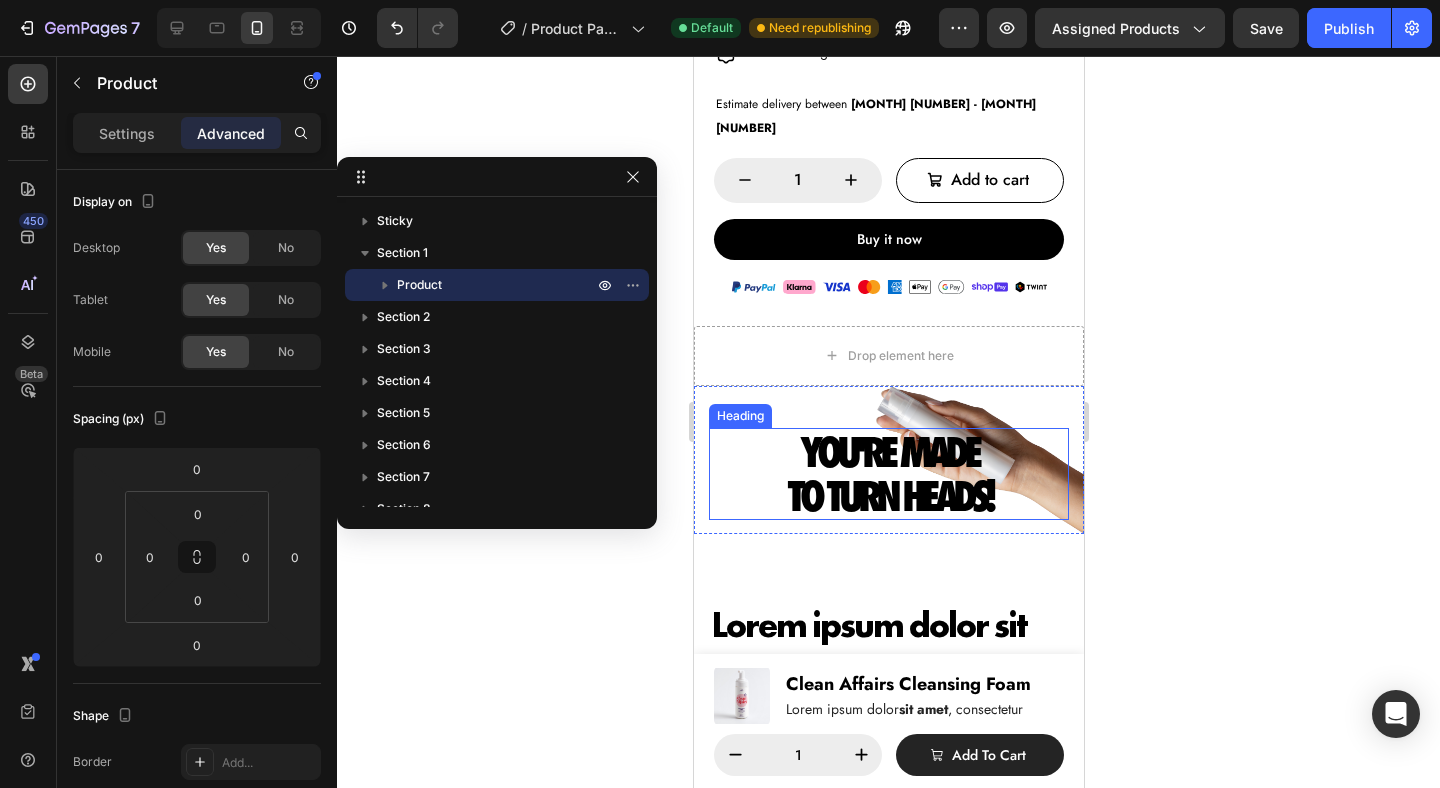 click on "YOU'RE MADE TO TURN HEADS!" at bounding box center [888, 474] 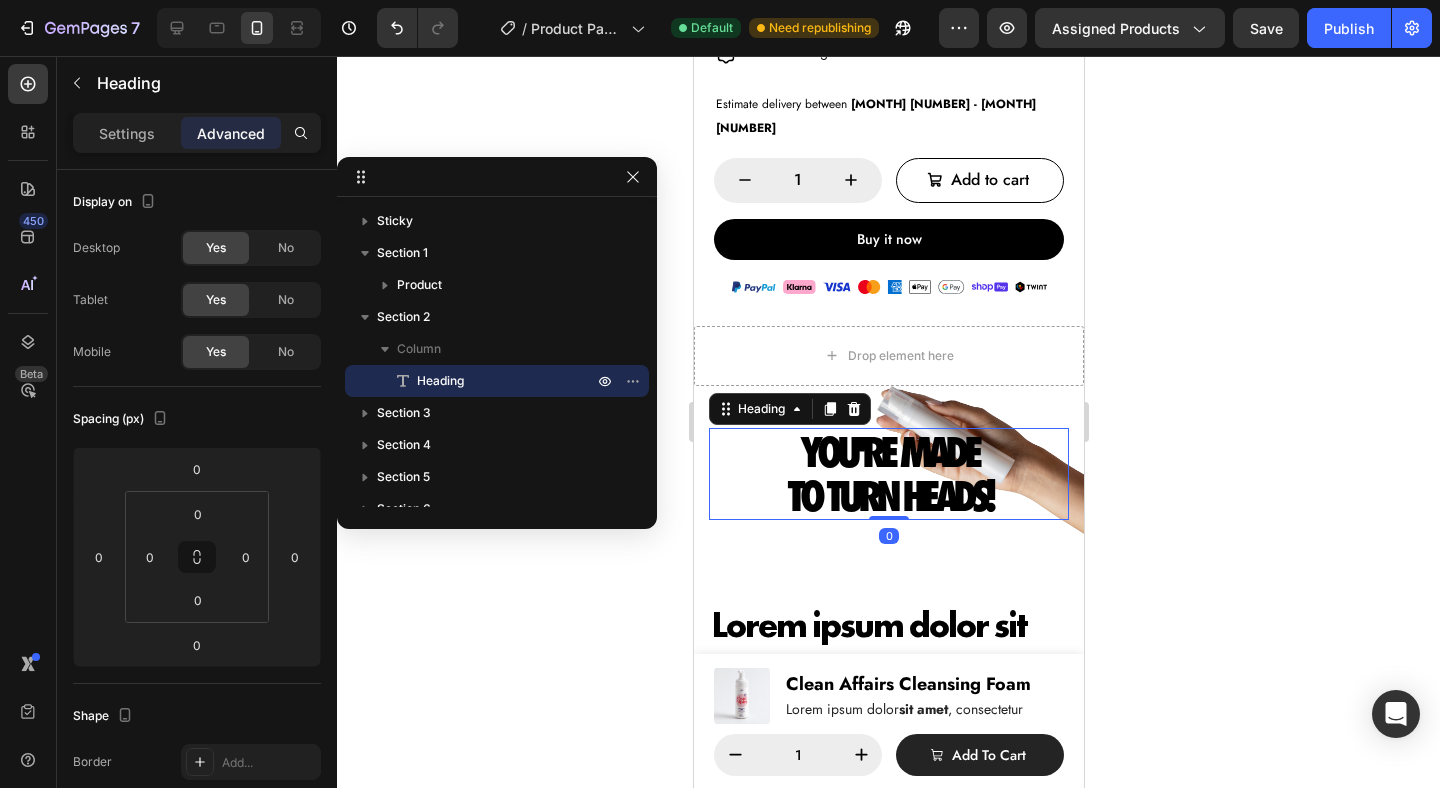click on "YOU'RE MADE TO TURN HEADS!" at bounding box center (888, 474) 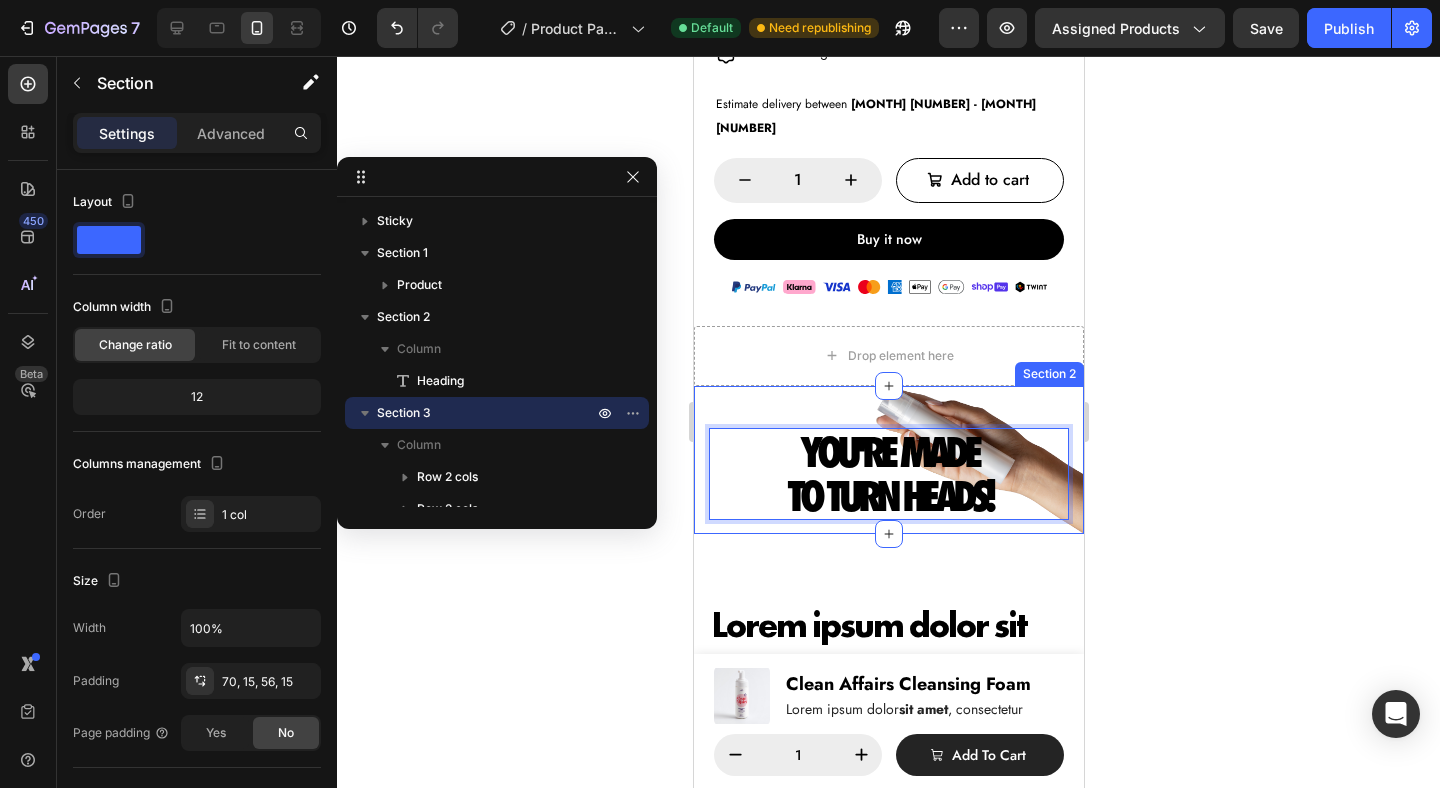 click on "Lorem ipsum dolor sit amet consectetur adipiscing Heading
At vero eos et accusamus et iusto odio dignissimos ducimus
At vero eos et accusamus et iusto odio dignissimos ducimus qui blanditiis praesentium voluptatum deleniti atque
At vero eos et accusamus et iusto odio dignissimos ducimus qui blanditiis praesentium voluptatum deleniti atque corrupti quos dolores similique sunt Item List Image Row Lorem ipsum dolor sit amet consectetur adipiscing Heading Image Lorem ipsum dolor sit amet, consectetur Heading At vero eos et accusamus et iusto odio dignissimos ducimus qui blanditiis praesentium voluptatum deleniti atque corrupti quos dolores similique sunt Text Block At vero eos et accusamus et iusto odio dignissimos ducimus qui blanditiis praesentium voluptatum Text Block Image Row Row Section 3" at bounding box center [888, 1089] 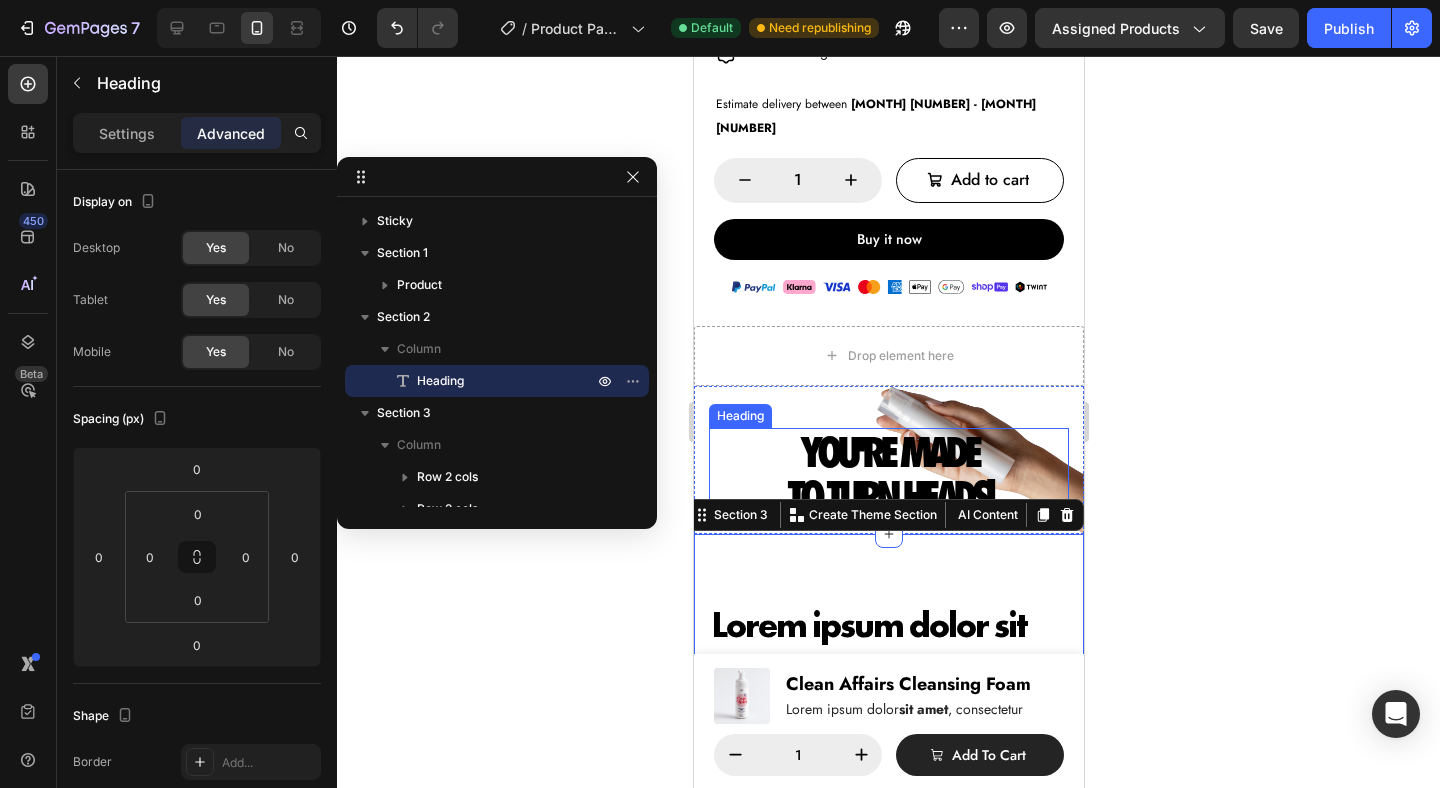 click on "YOU'RE MADE TO TURN HEADS!" at bounding box center [888, 474] 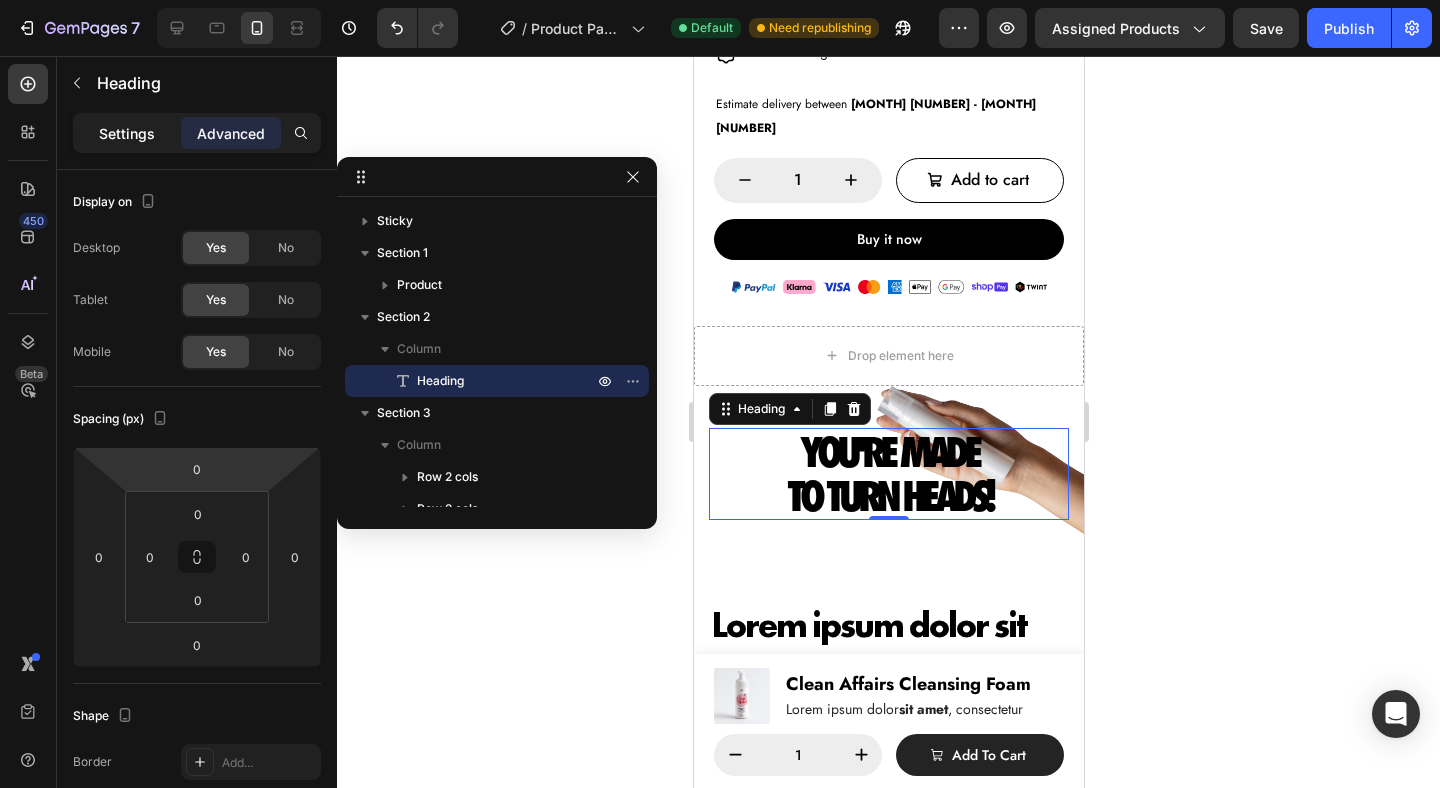 click on "Settings" at bounding box center [127, 133] 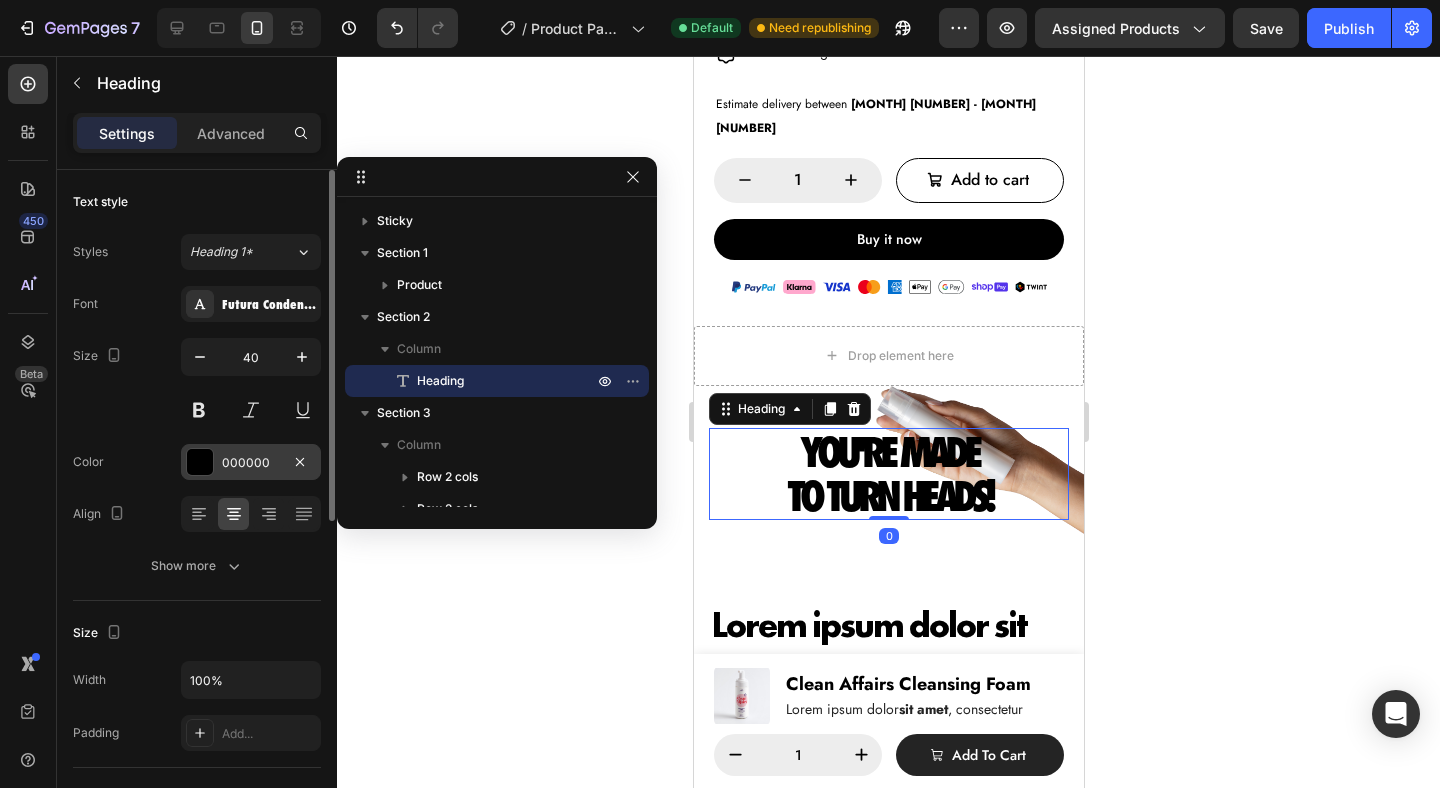 scroll, scrollTop: 57, scrollLeft: 0, axis: vertical 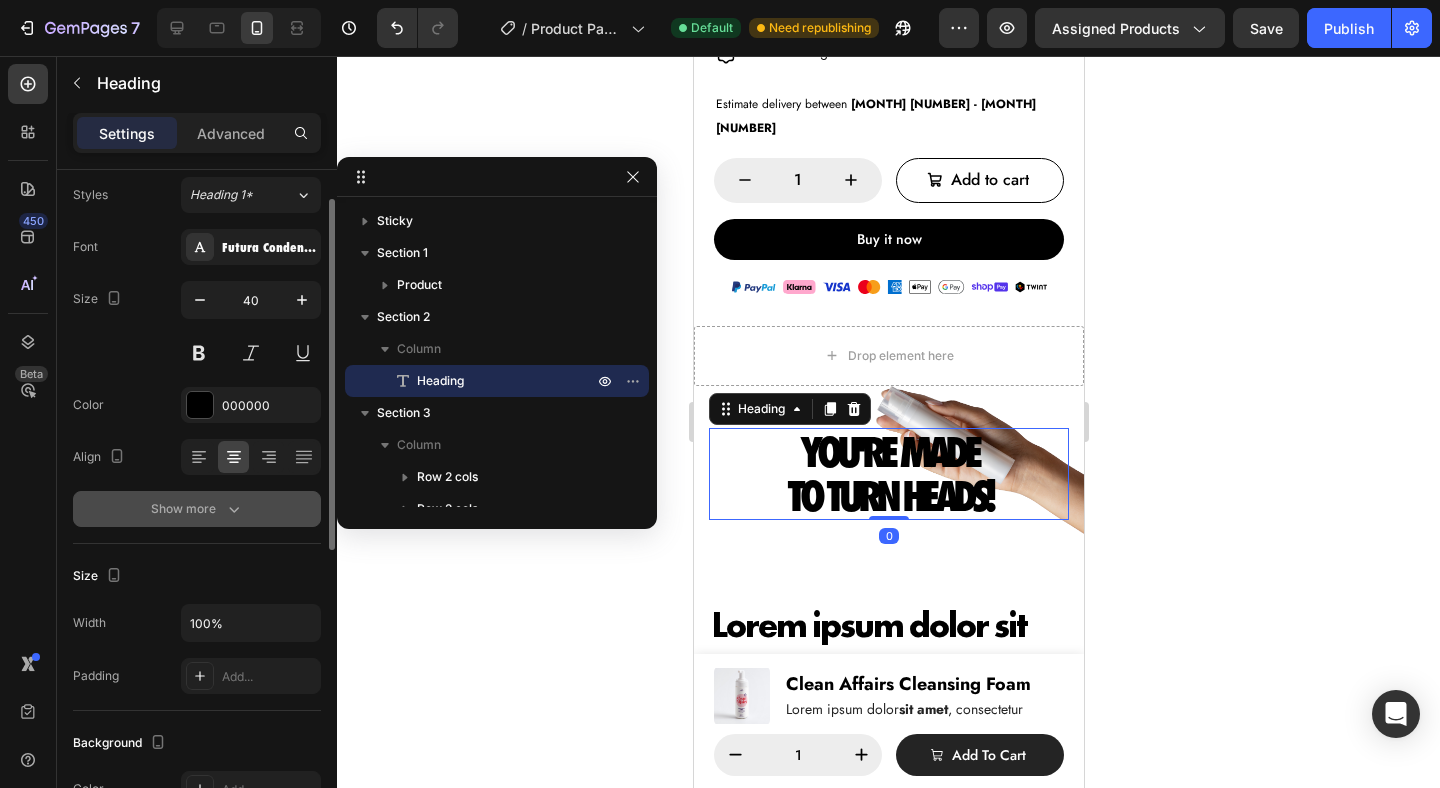 click 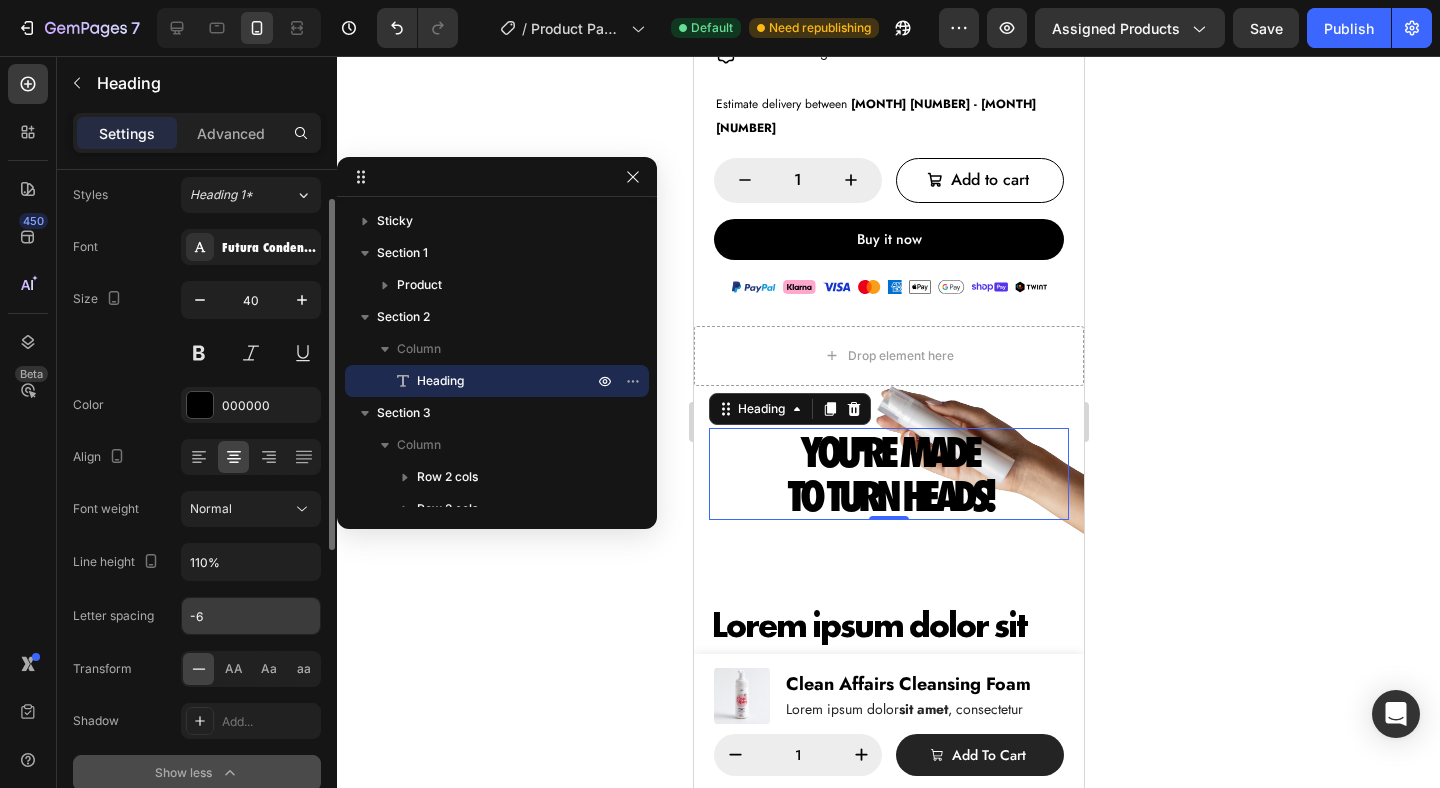 click on "-6" at bounding box center (251, 616) 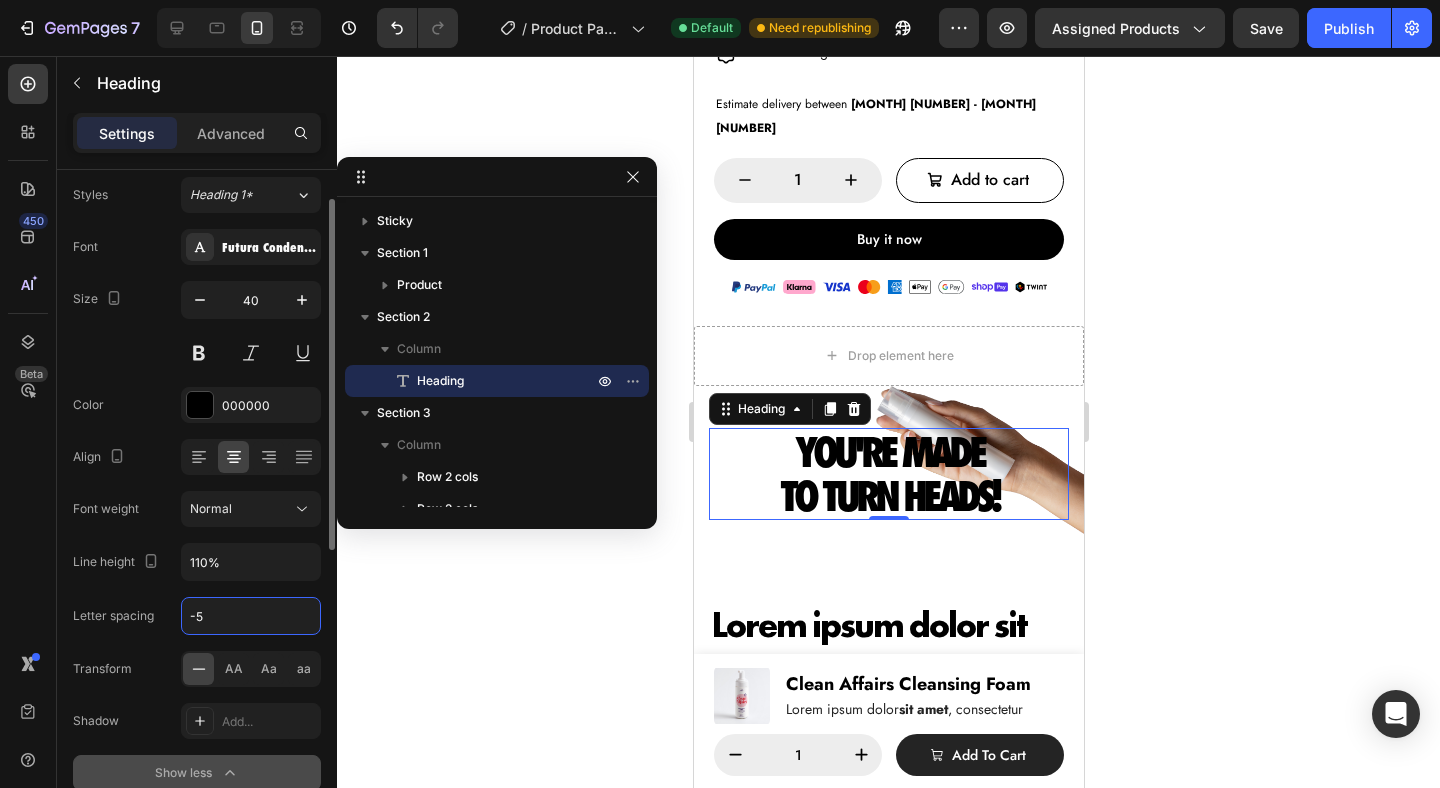 type on "-4" 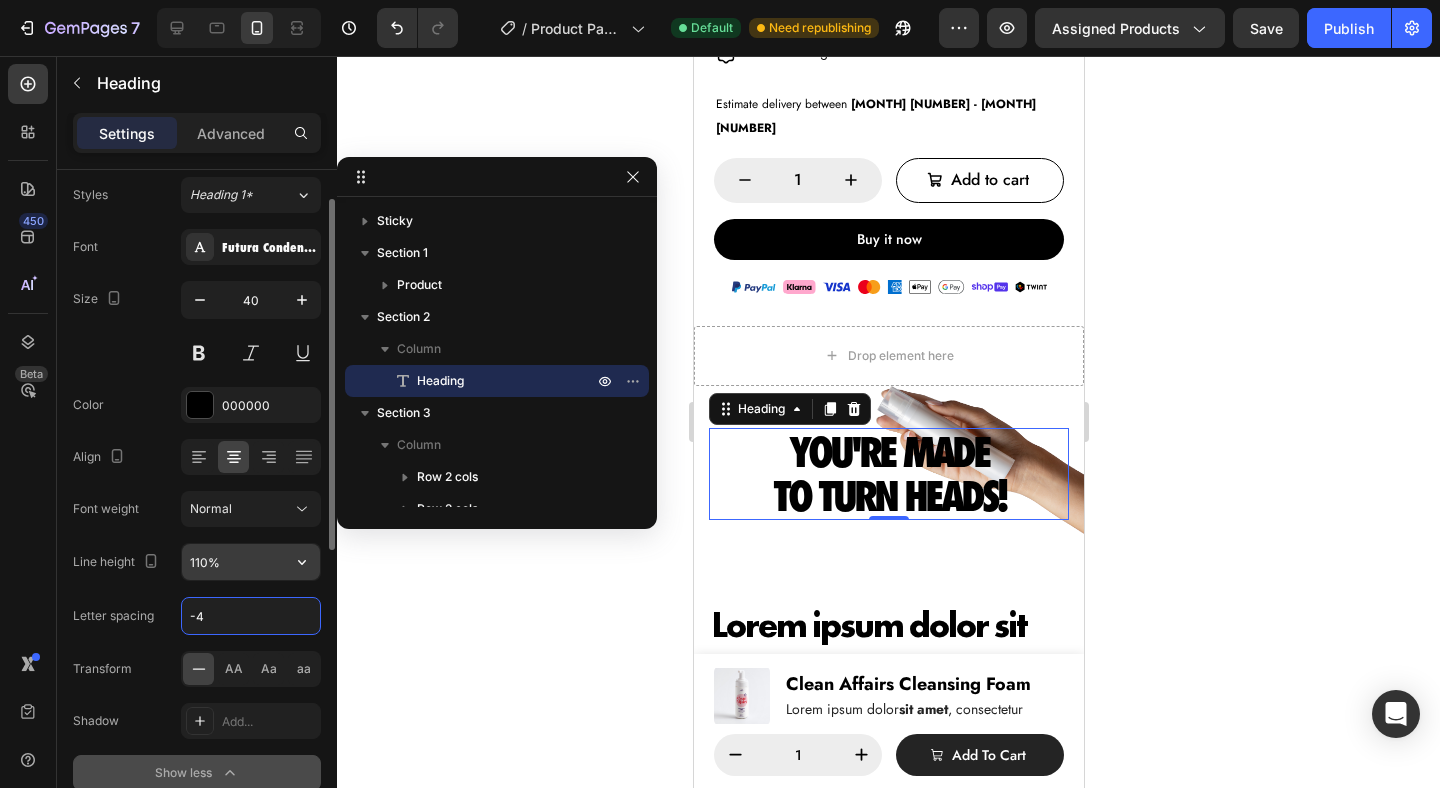 click on "110%" at bounding box center [251, 562] 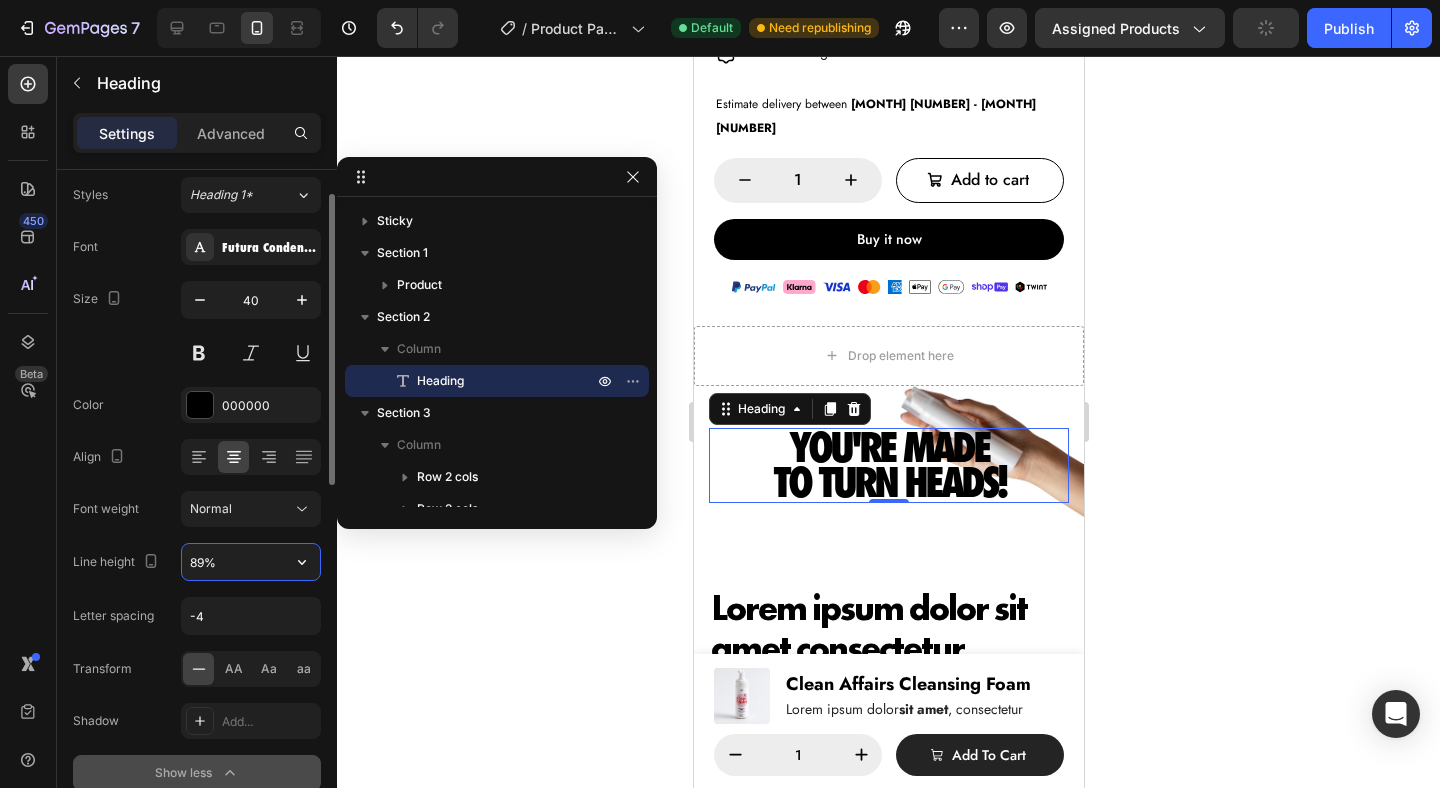 type on "88%" 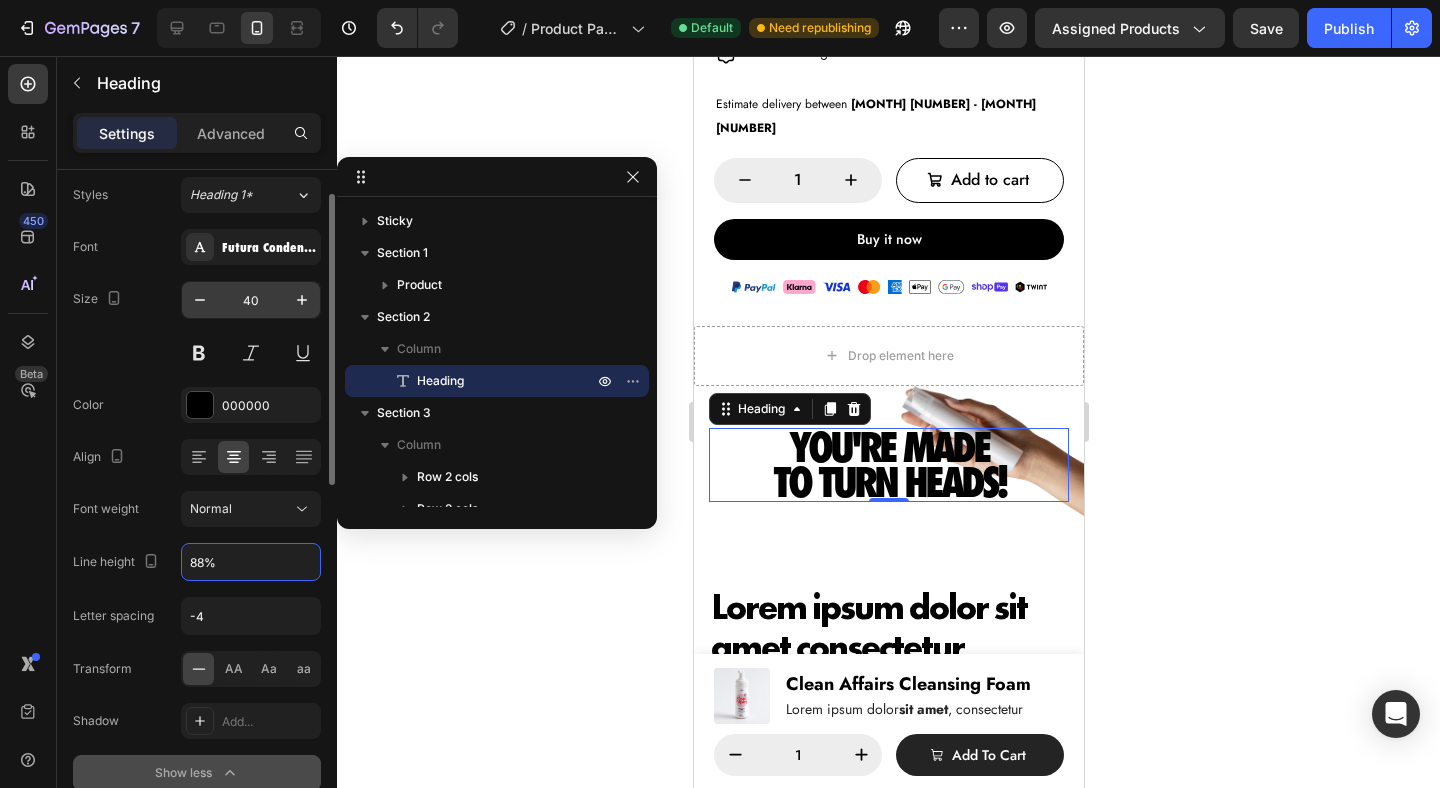 click on "40" at bounding box center (251, 300) 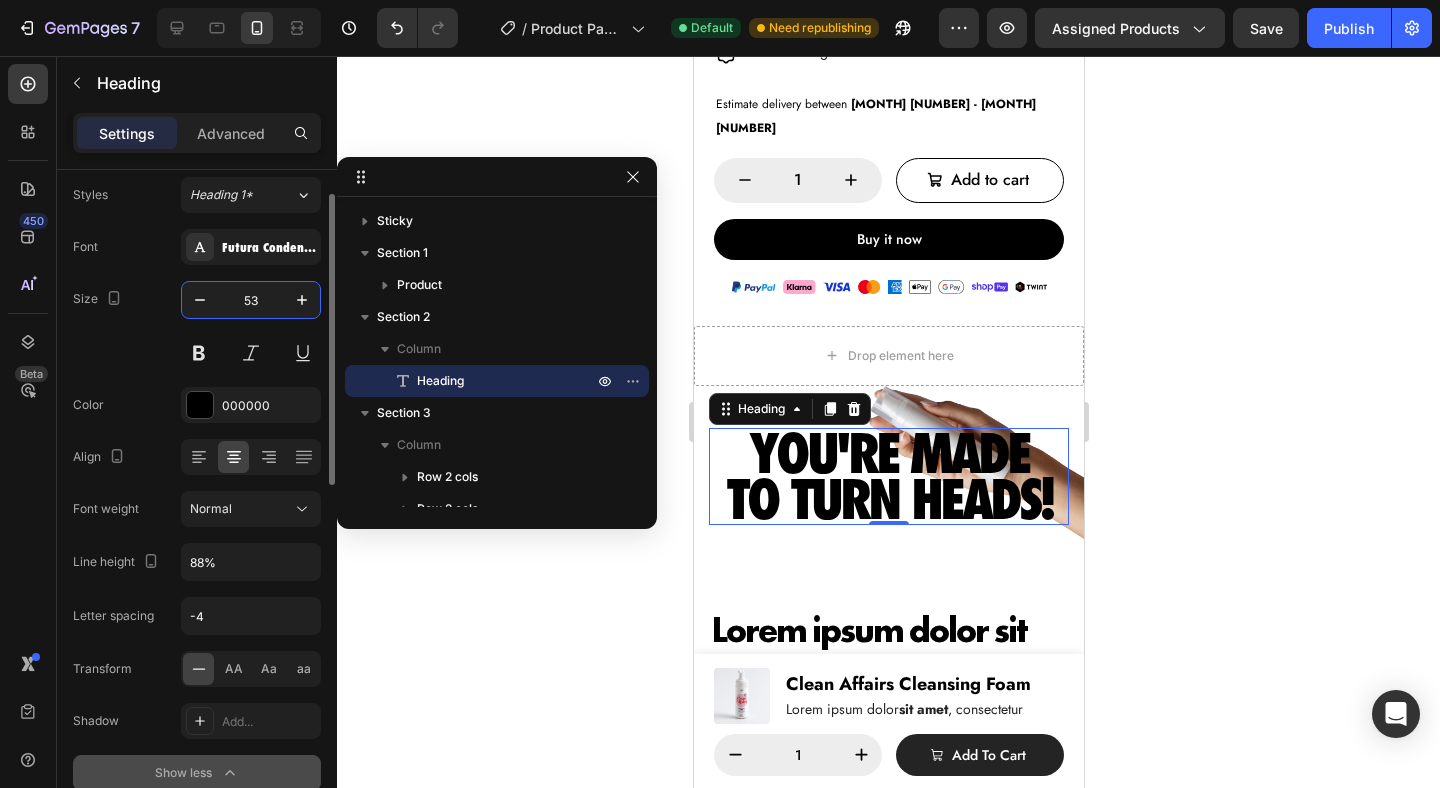 type on "54" 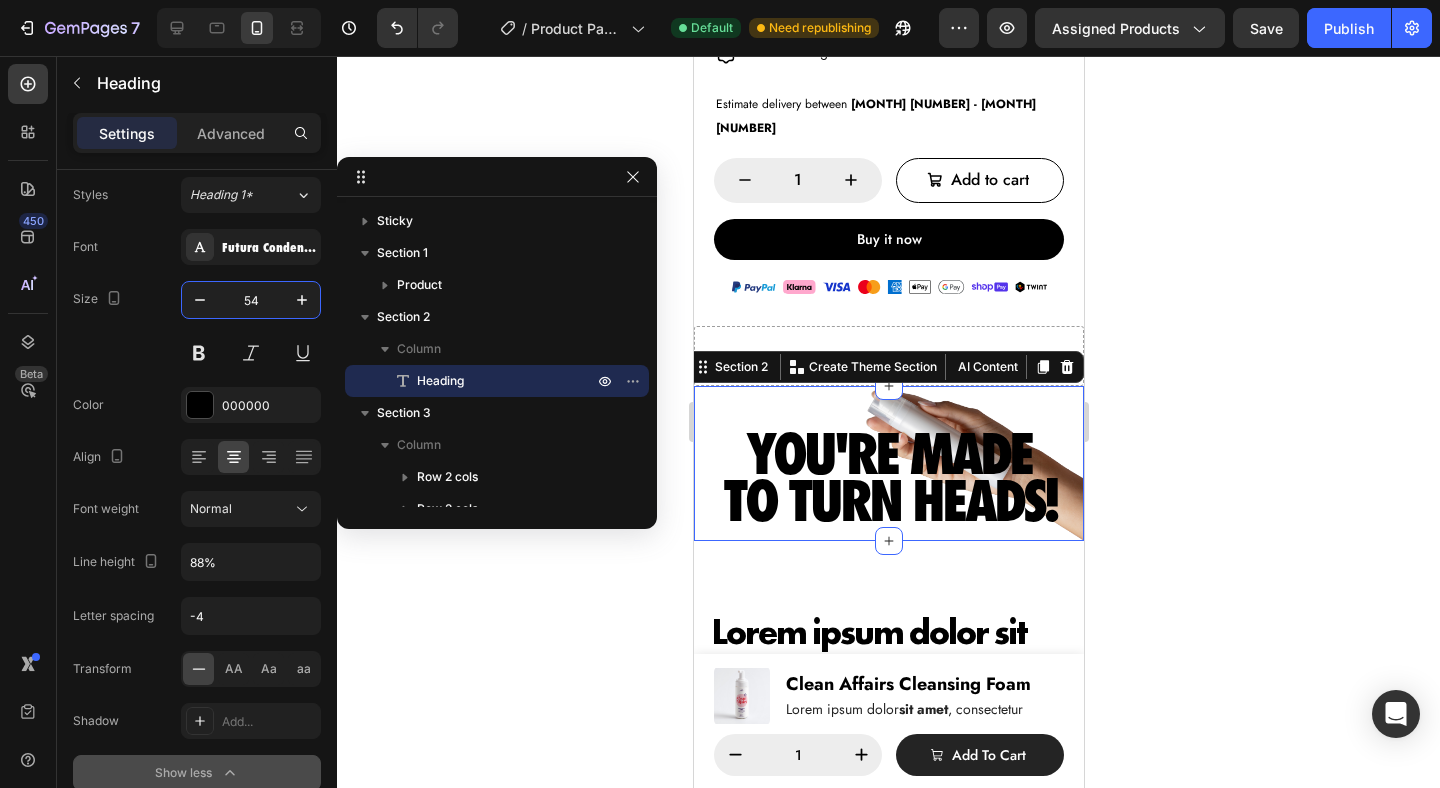 click on "YOU'RE MADE TO TURN HEADS! Heading Section 2 You can create reusable sections Create Theme Section AI Content Write with GemAI What would you like to describe here? Tone and Voice Persuasive Product Clean Affairs Cleansing Foam Show more Generate" at bounding box center [888, 463] 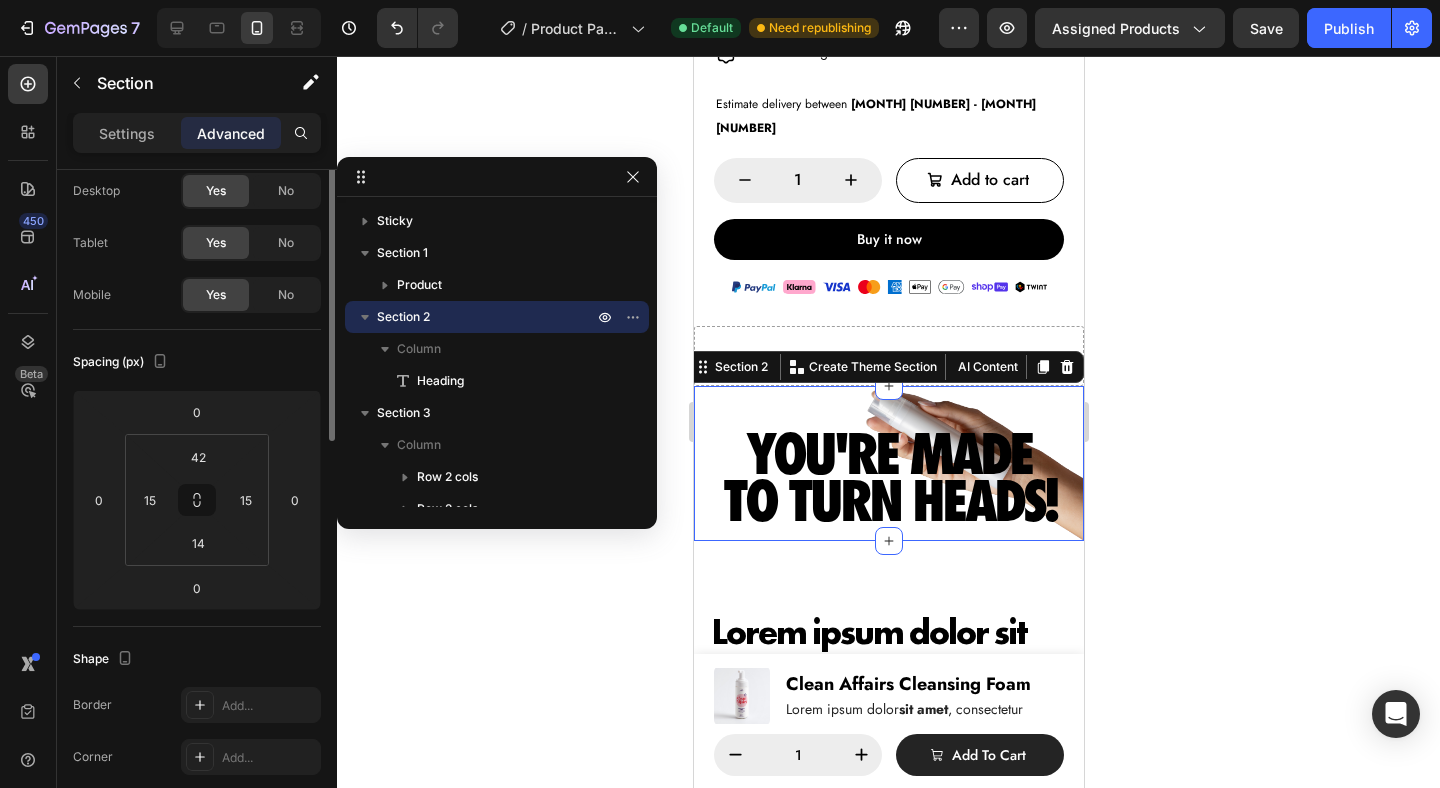 scroll, scrollTop: 0, scrollLeft: 0, axis: both 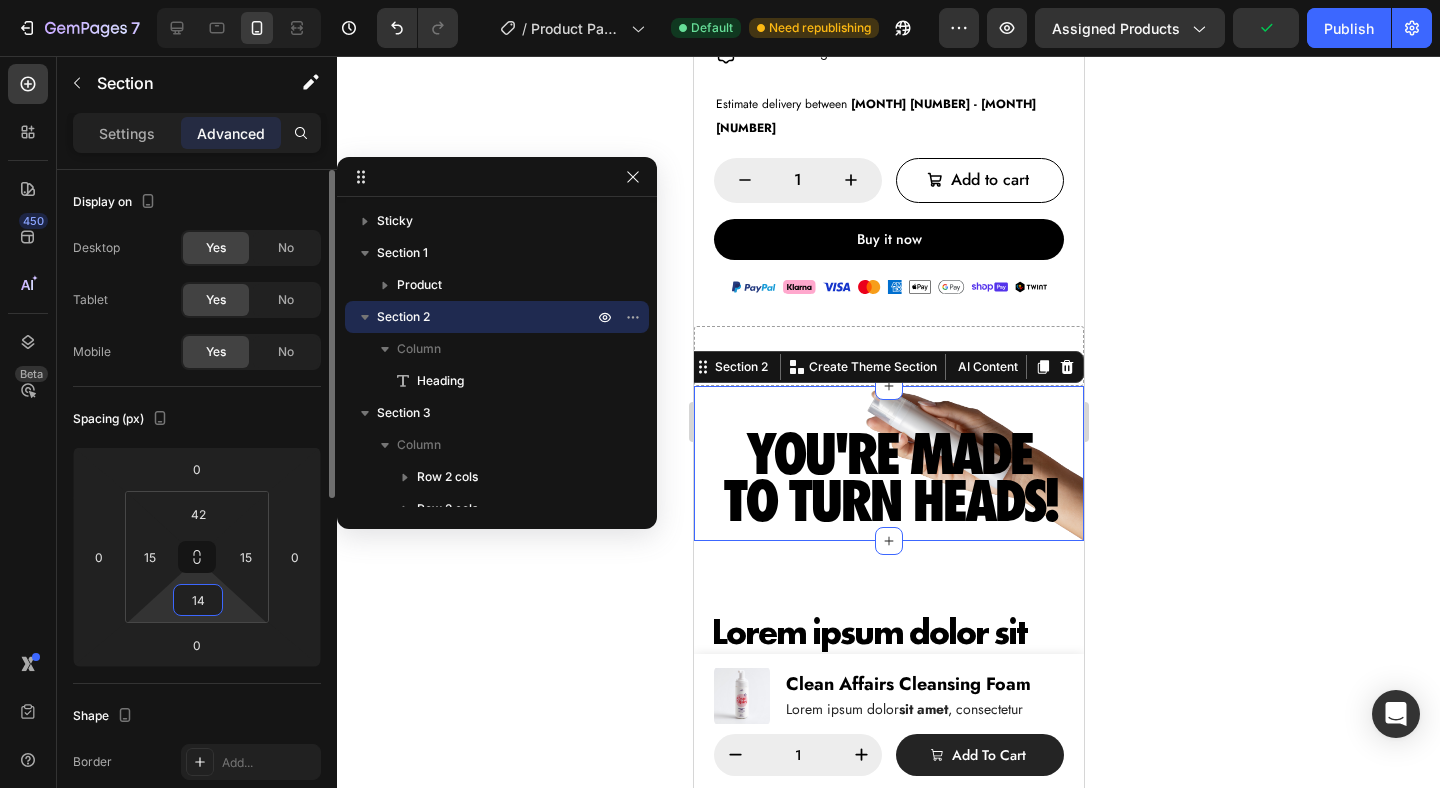click on "14" at bounding box center [198, 600] 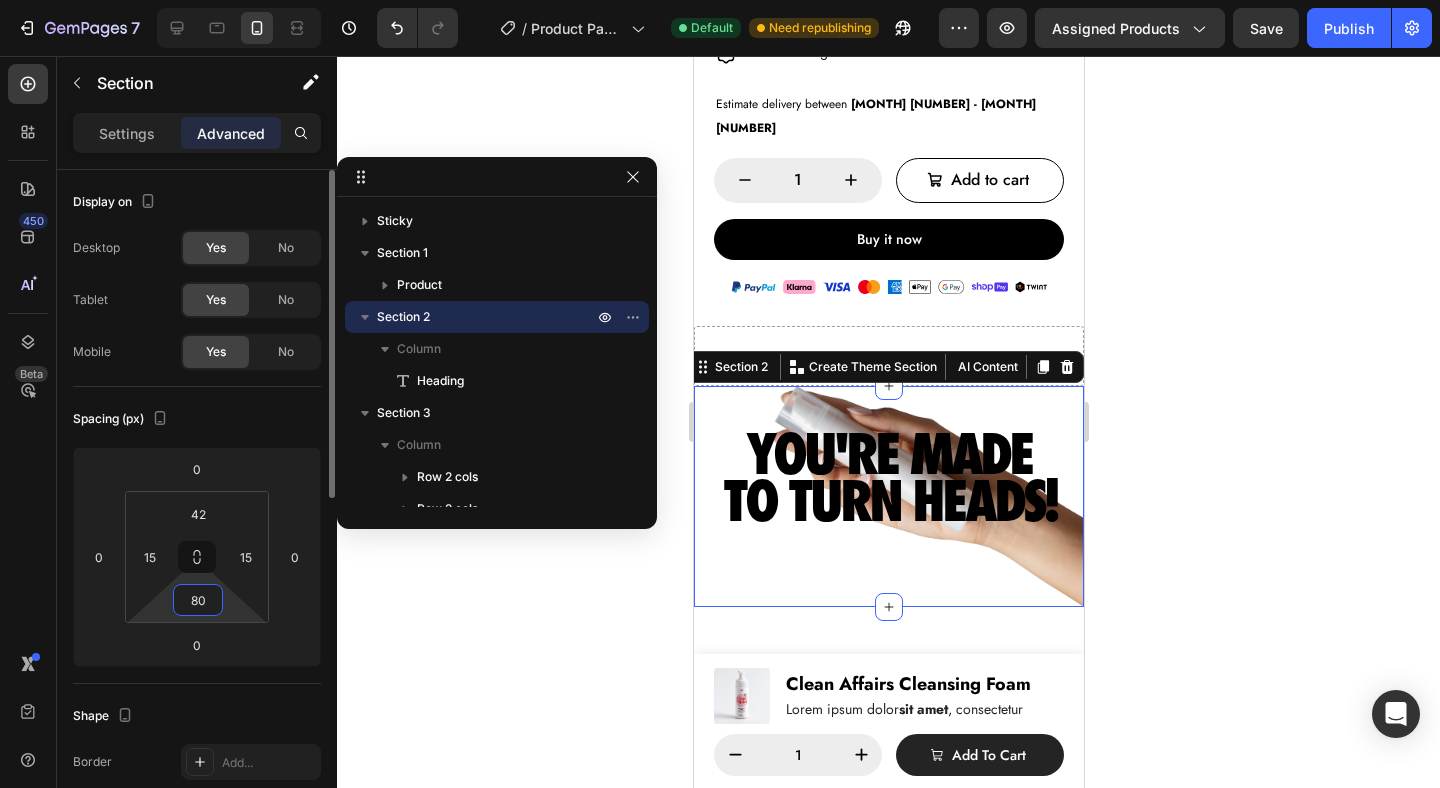 click on "80" at bounding box center [198, 600] 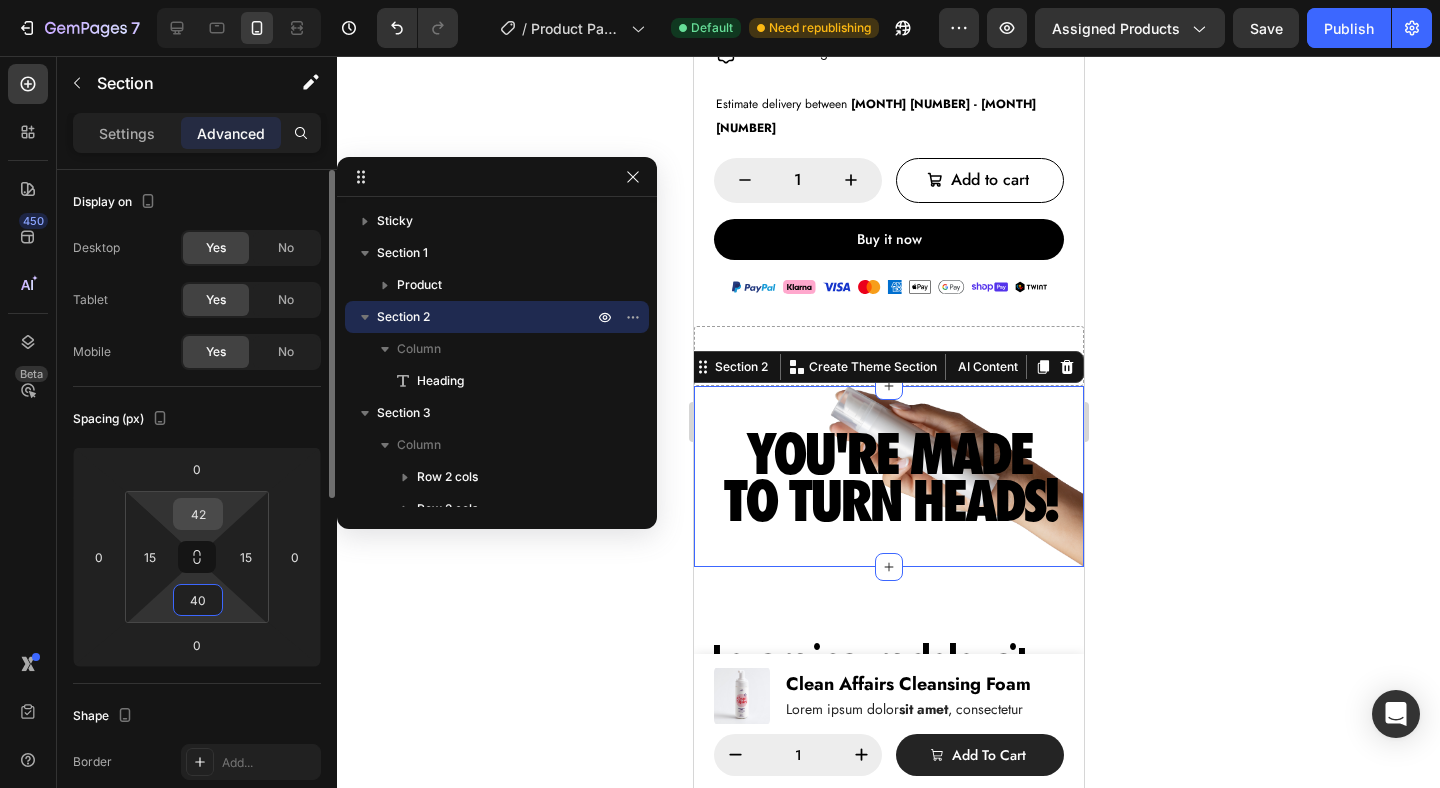 type on "40" 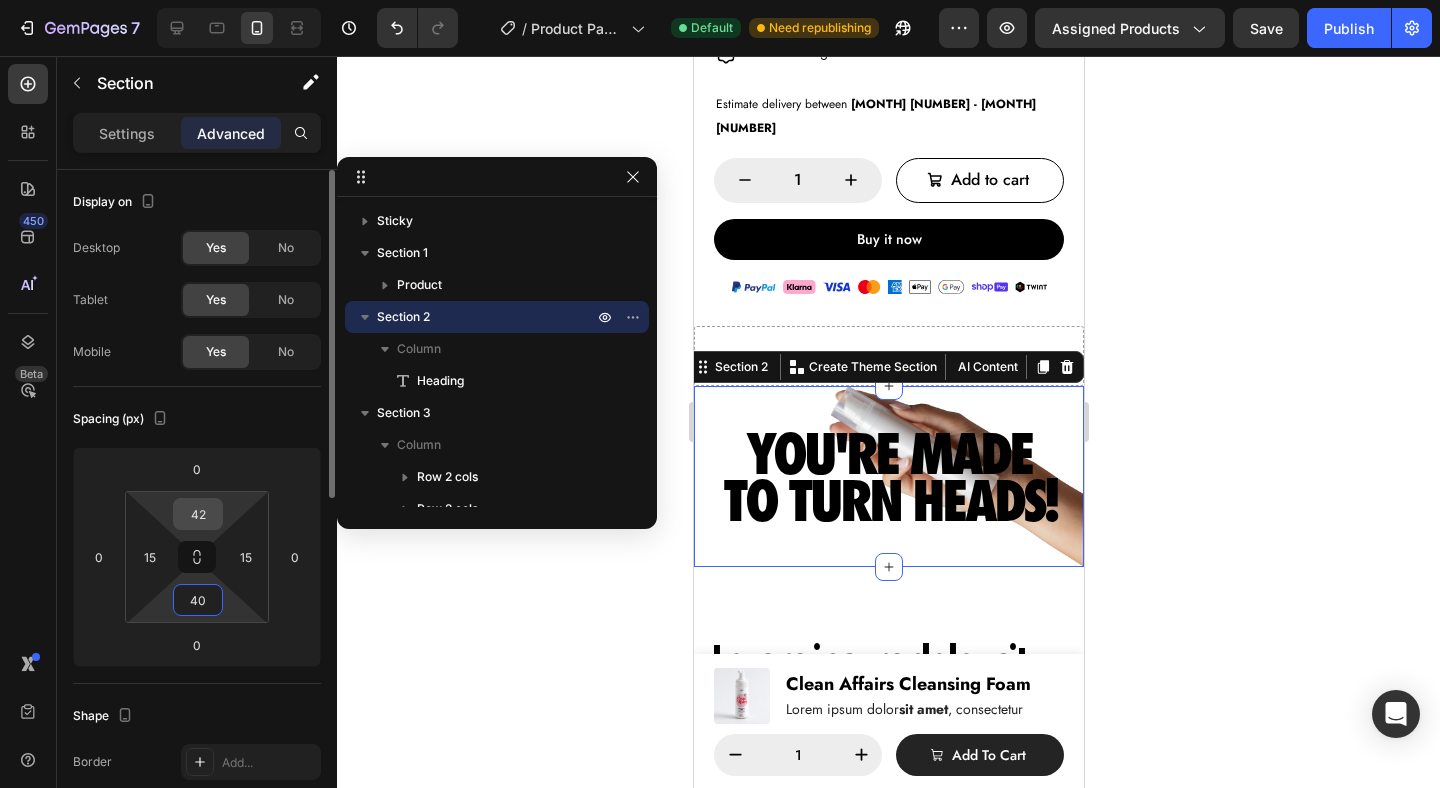 click on "42" at bounding box center [198, 514] 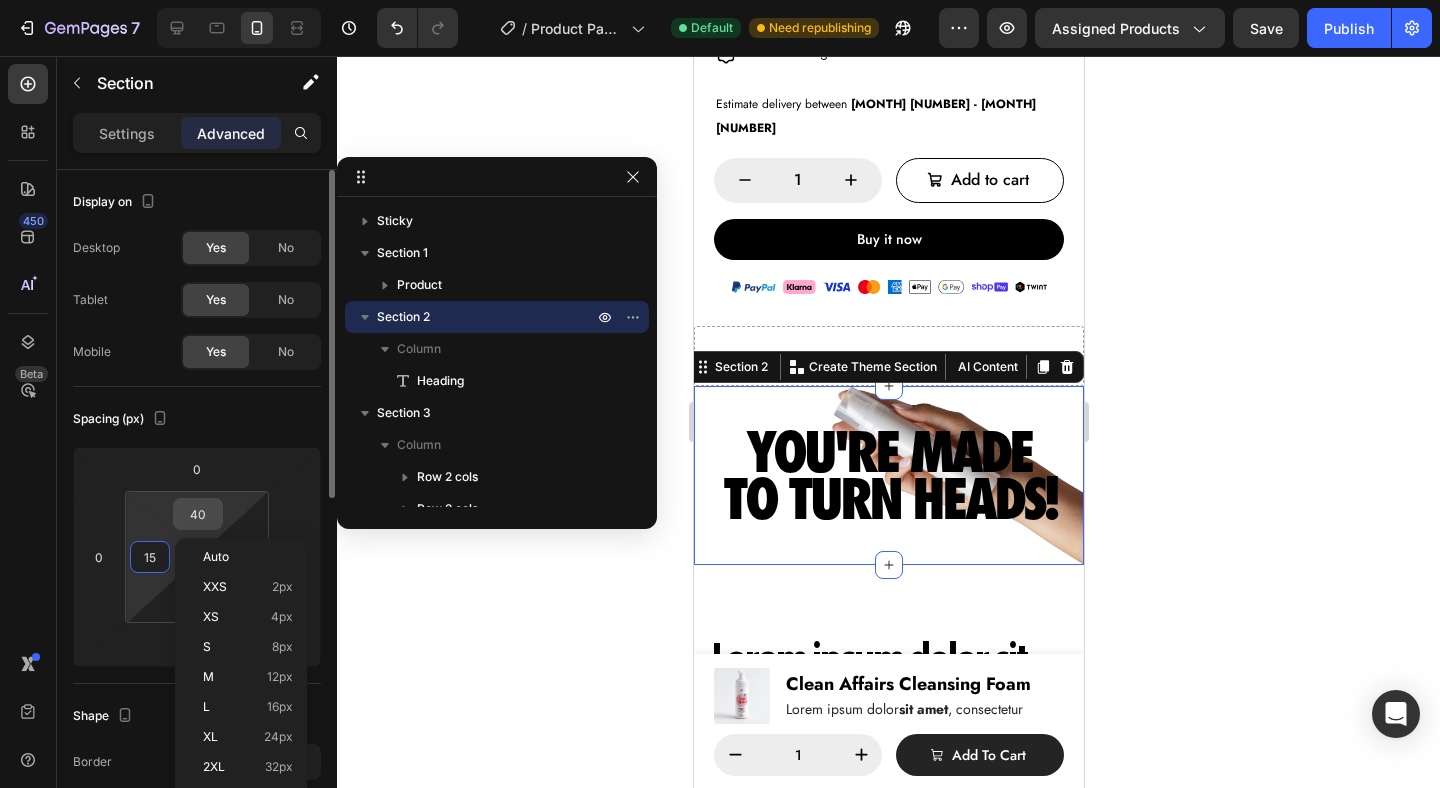 click on "40" at bounding box center (198, 514) 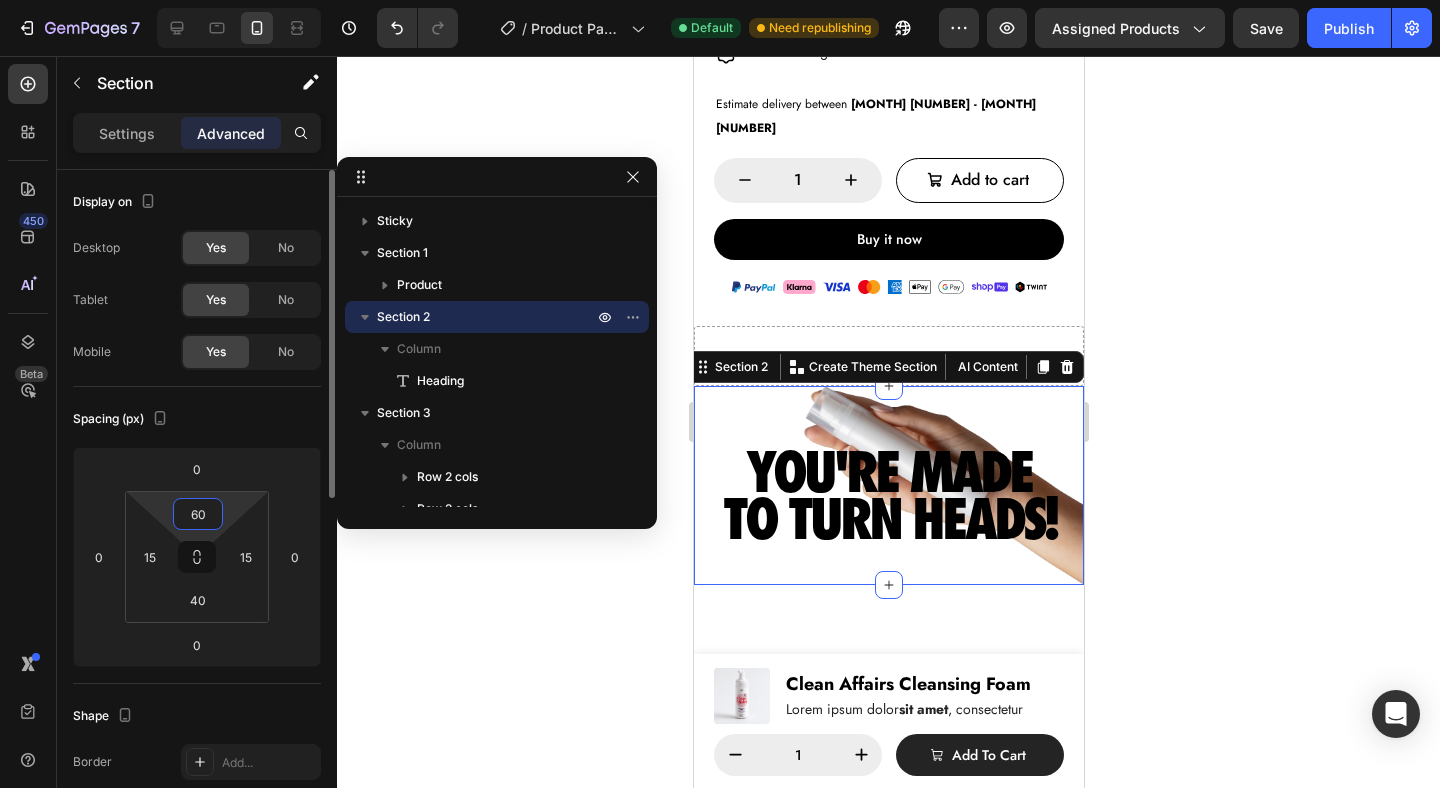 type on "60" 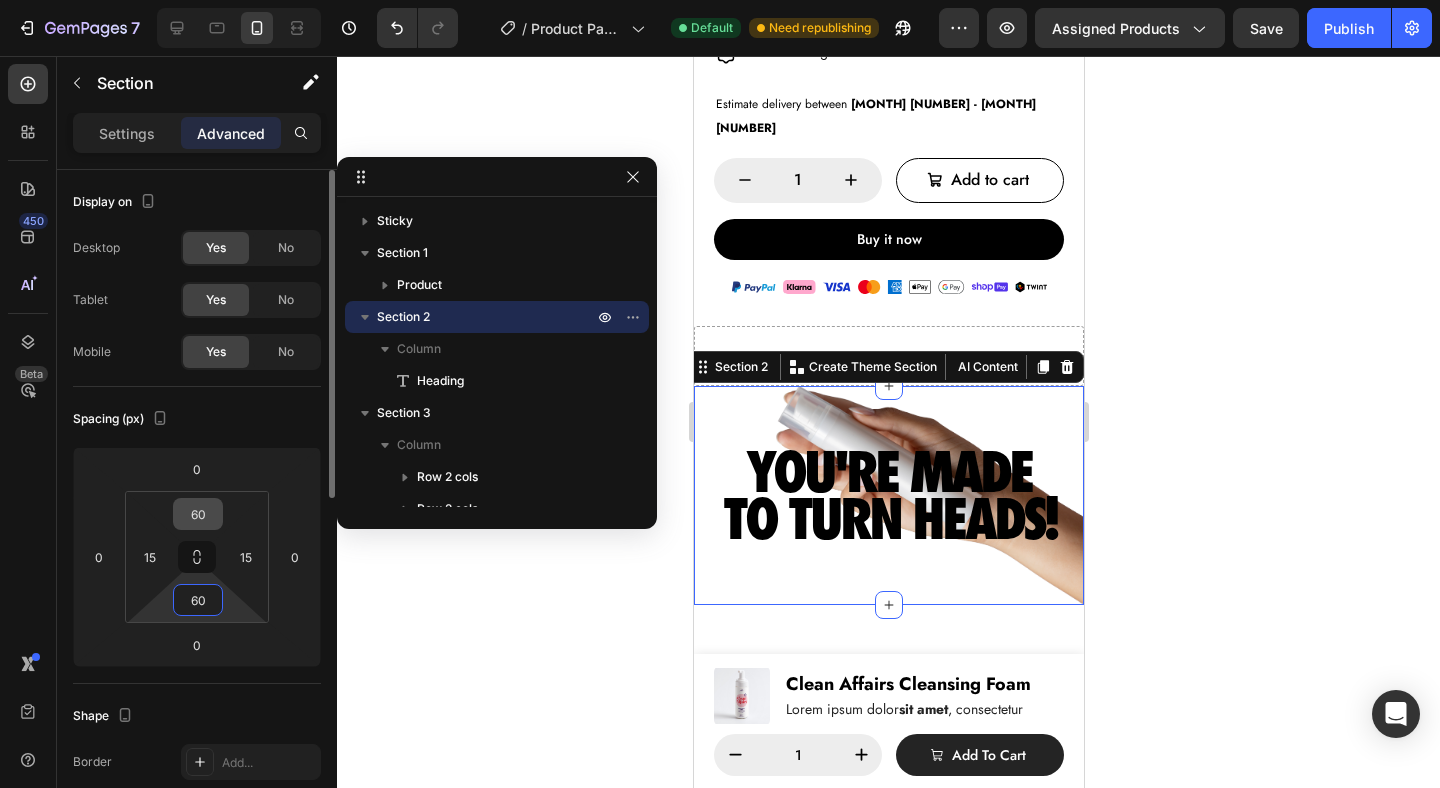 type on "60" 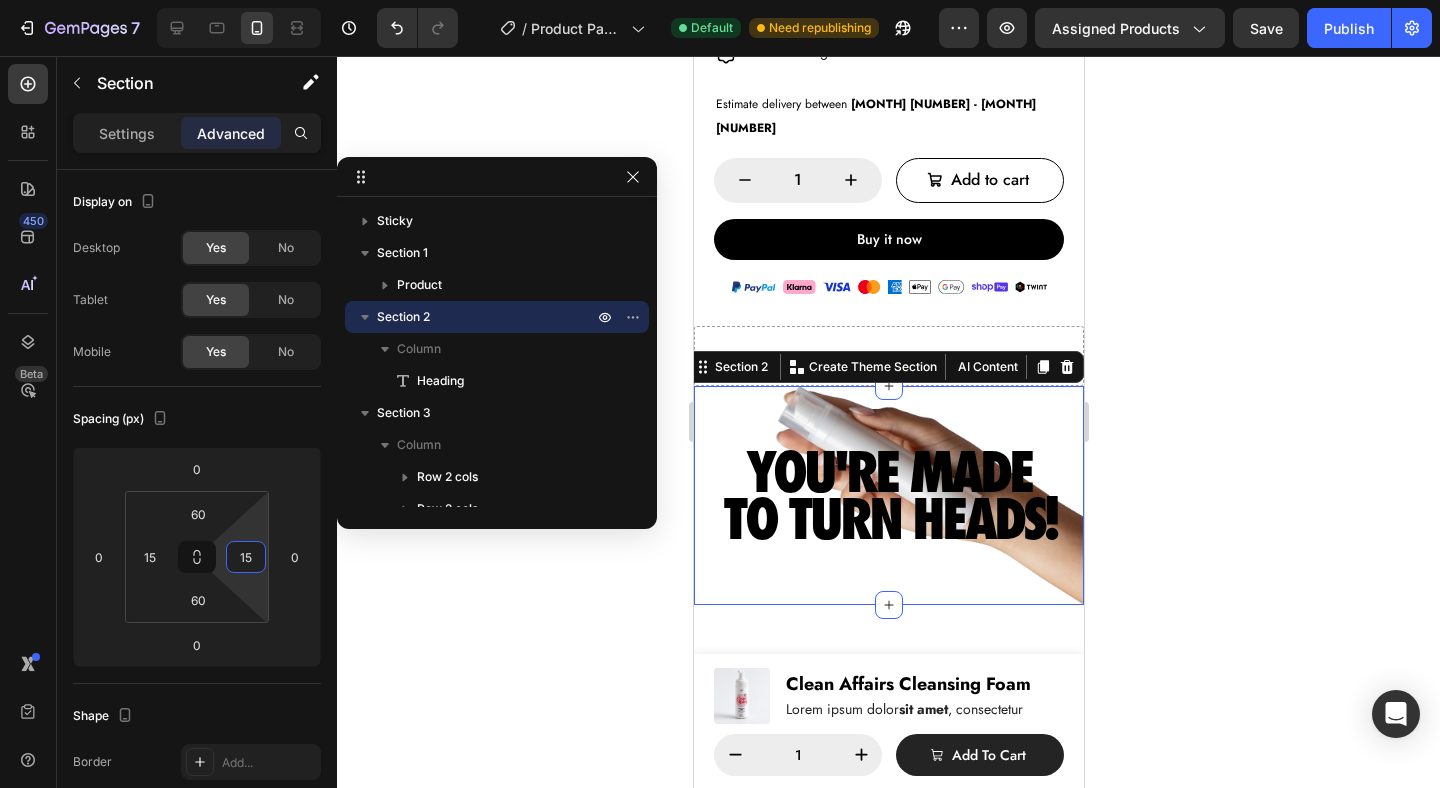 click 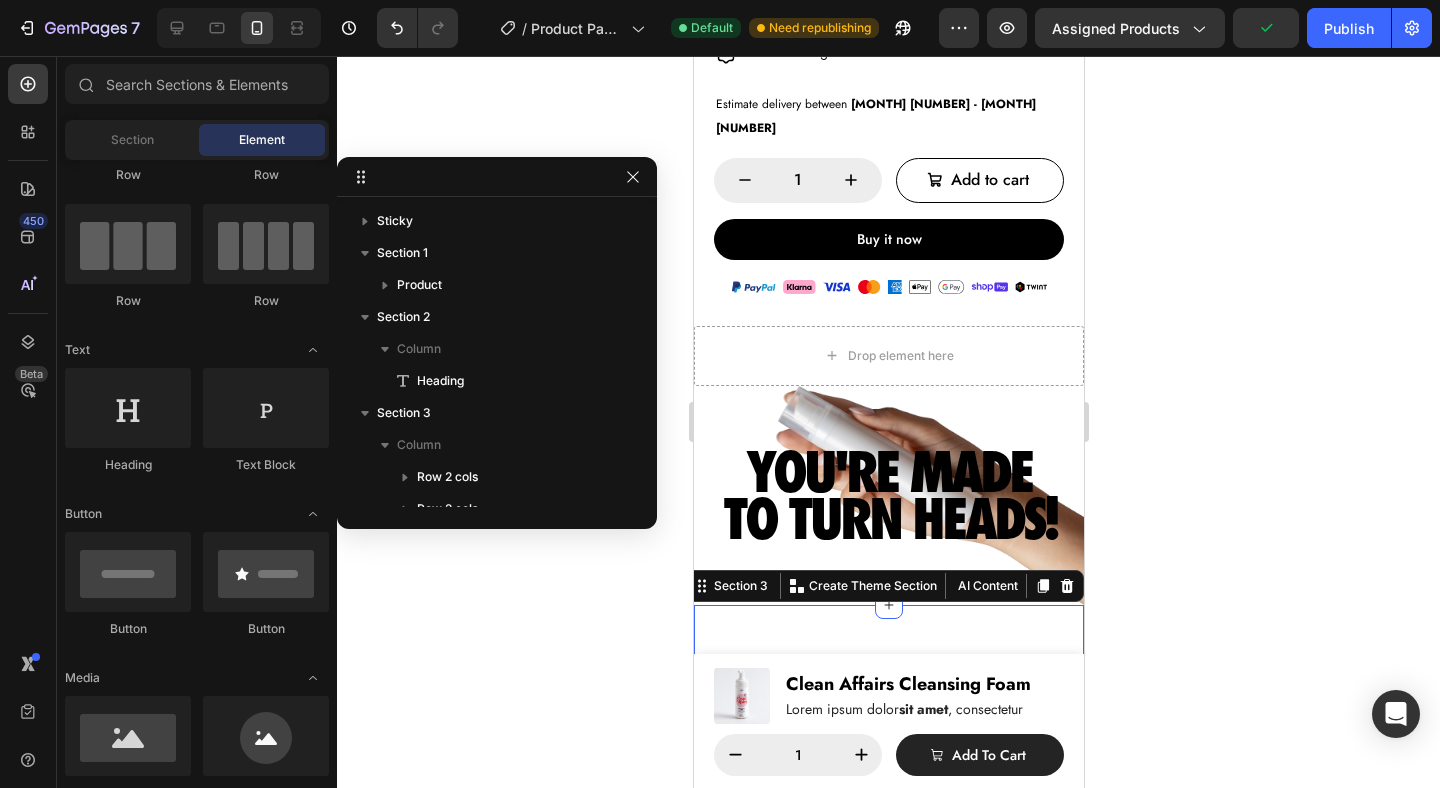 click on "Lorem ipsum dolor sit amet consectetur adipiscing Heading
At vero eos et accusamus et iusto odio dignissimos ducimus
At vero eos et accusamus et iusto odio dignissimos ducimus qui blanditiis praesentium voluptatum deleniti atque
At vero eos et accusamus et iusto odio dignissimos ducimus qui blanditiis praesentium voluptatum deleniti atque corrupti quos dolores similique sunt Item List Image Row Lorem ipsum dolor sit amet consectetur adipiscing Heading Image Lorem ipsum dolor sit amet, consectetur Heading At vero eos et accusamus et iusto odio dignissimos ducimus qui blanditiis praesentium voluptatum deleniti atque corrupti quos dolores similique sunt Text Block At vero eos et accusamus et iusto odio dignissimos ducimus qui blanditiis praesentium voluptatum Text Block Image Row Row Section 3 You can create reusable sections Create Theme Section AI Content Write with GemAI What would you like to describe here? Tone and Voice Persuasive Product Show more" at bounding box center (888, 1160) 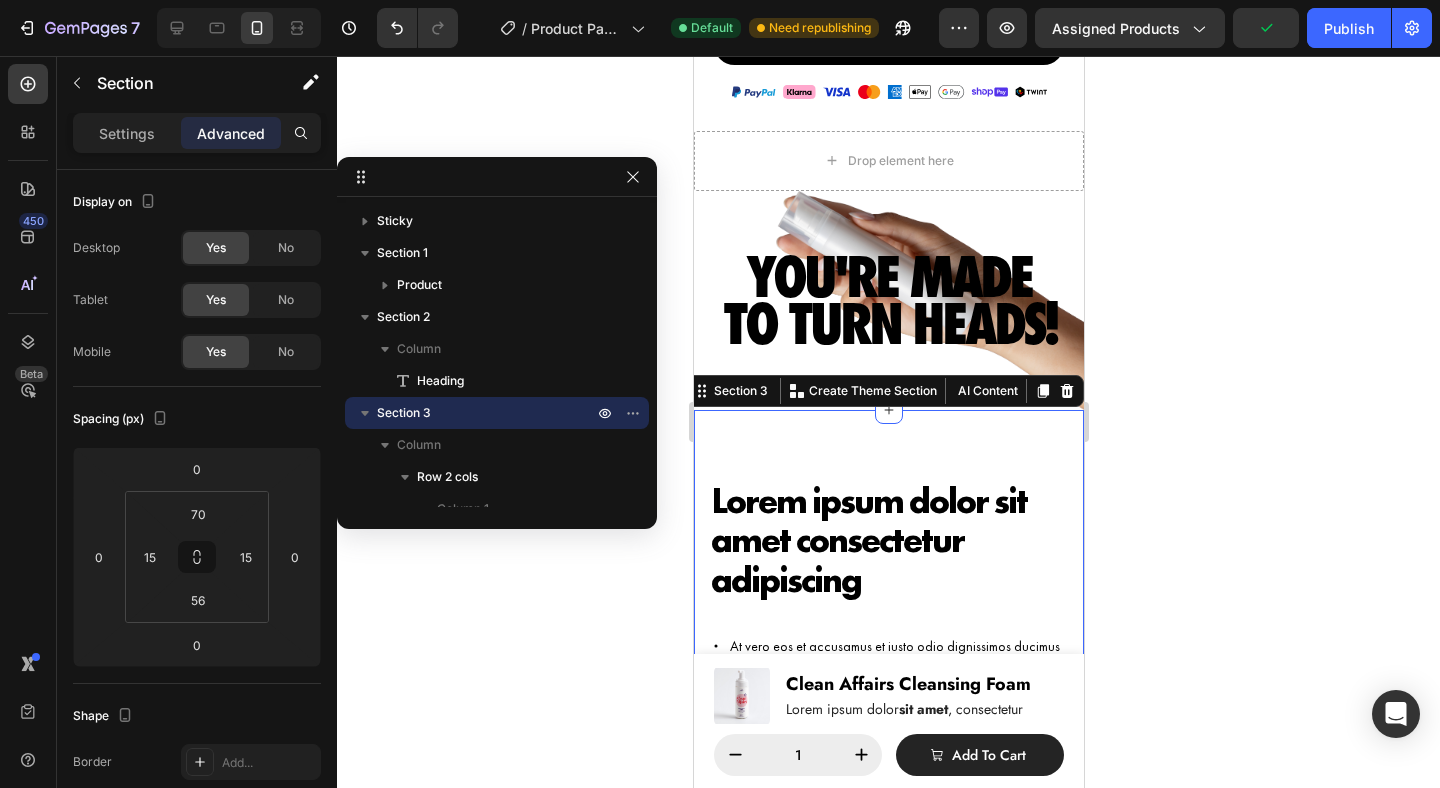 scroll, scrollTop: 1222, scrollLeft: 0, axis: vertical 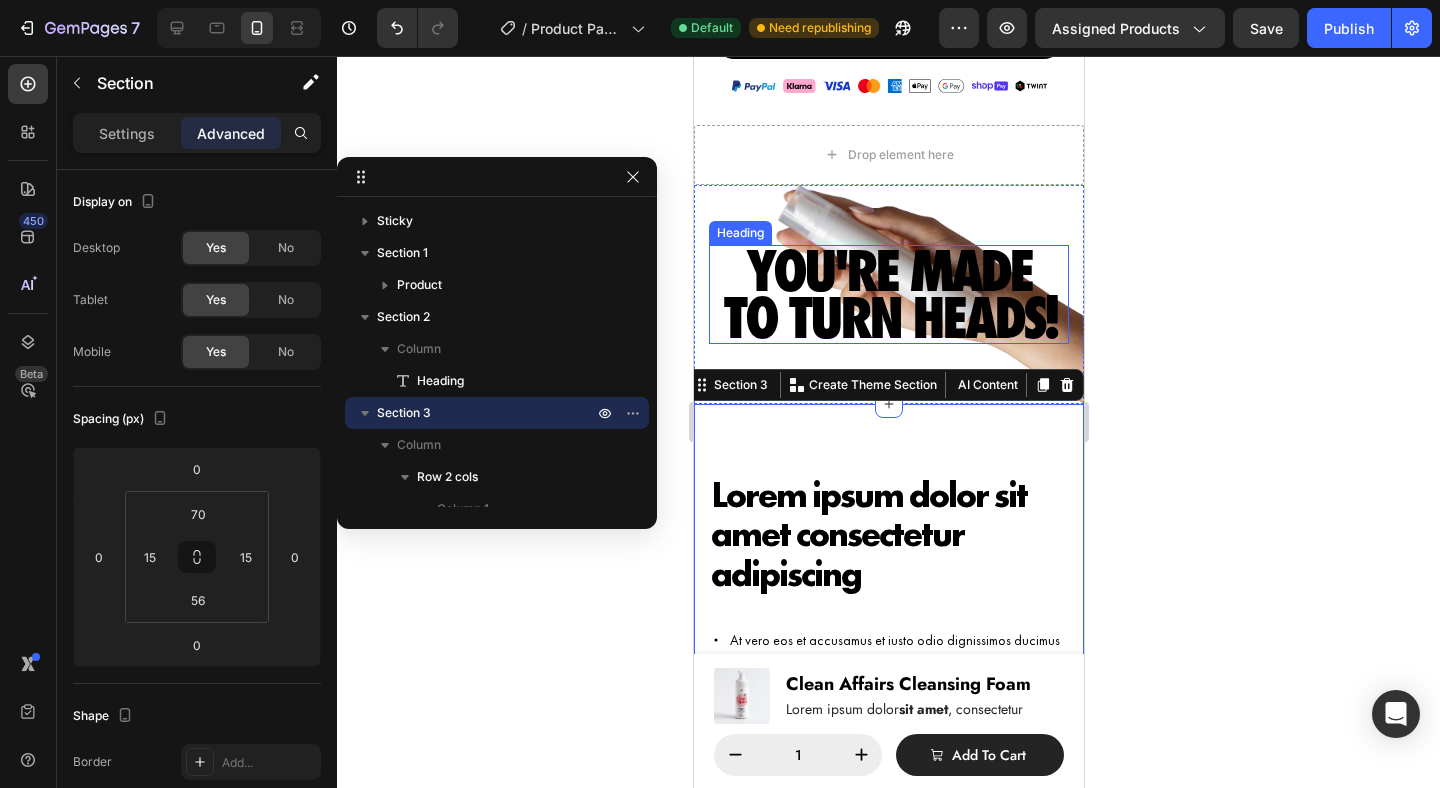 click 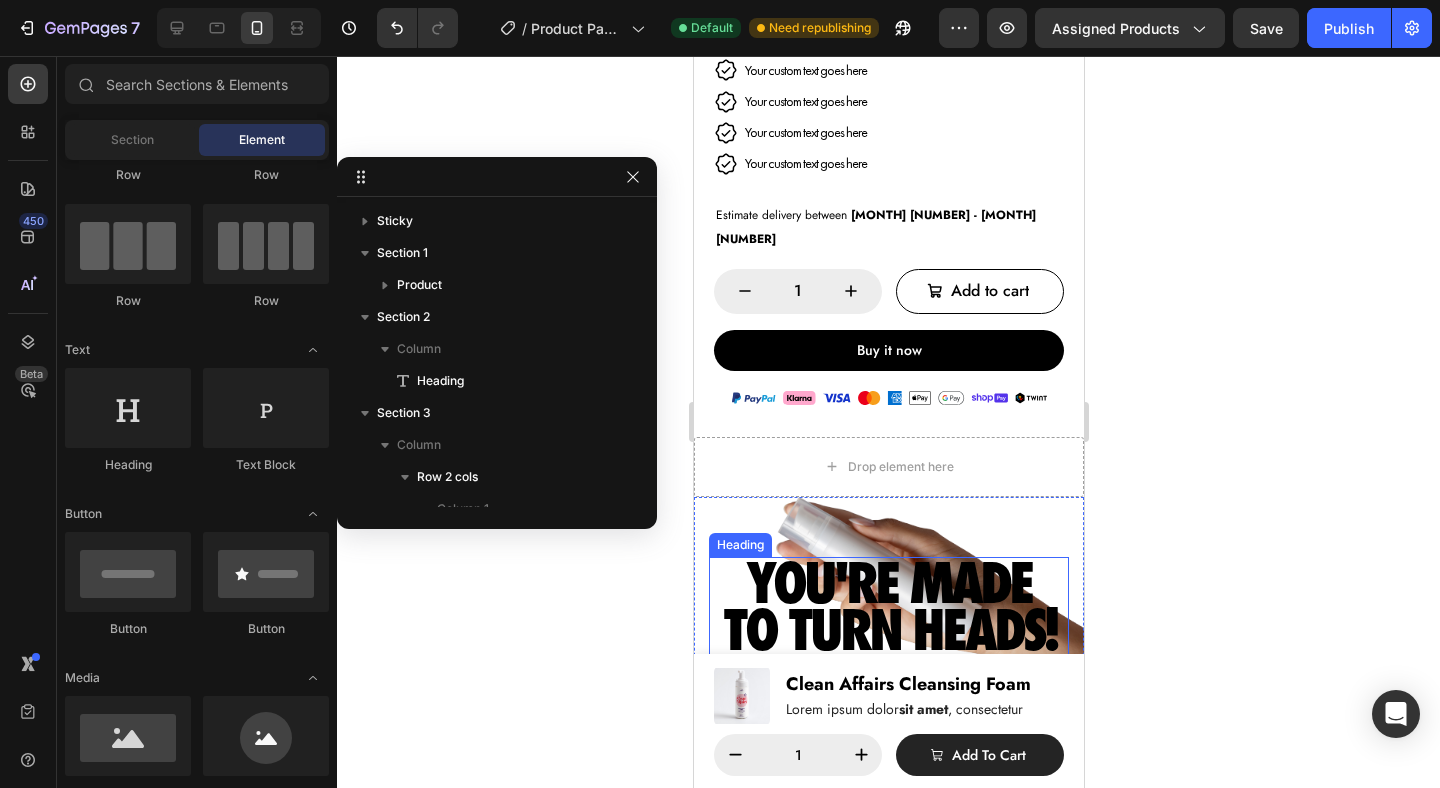 scroll, scrollTop: 904, scrollLeft: 0, axis: vertical 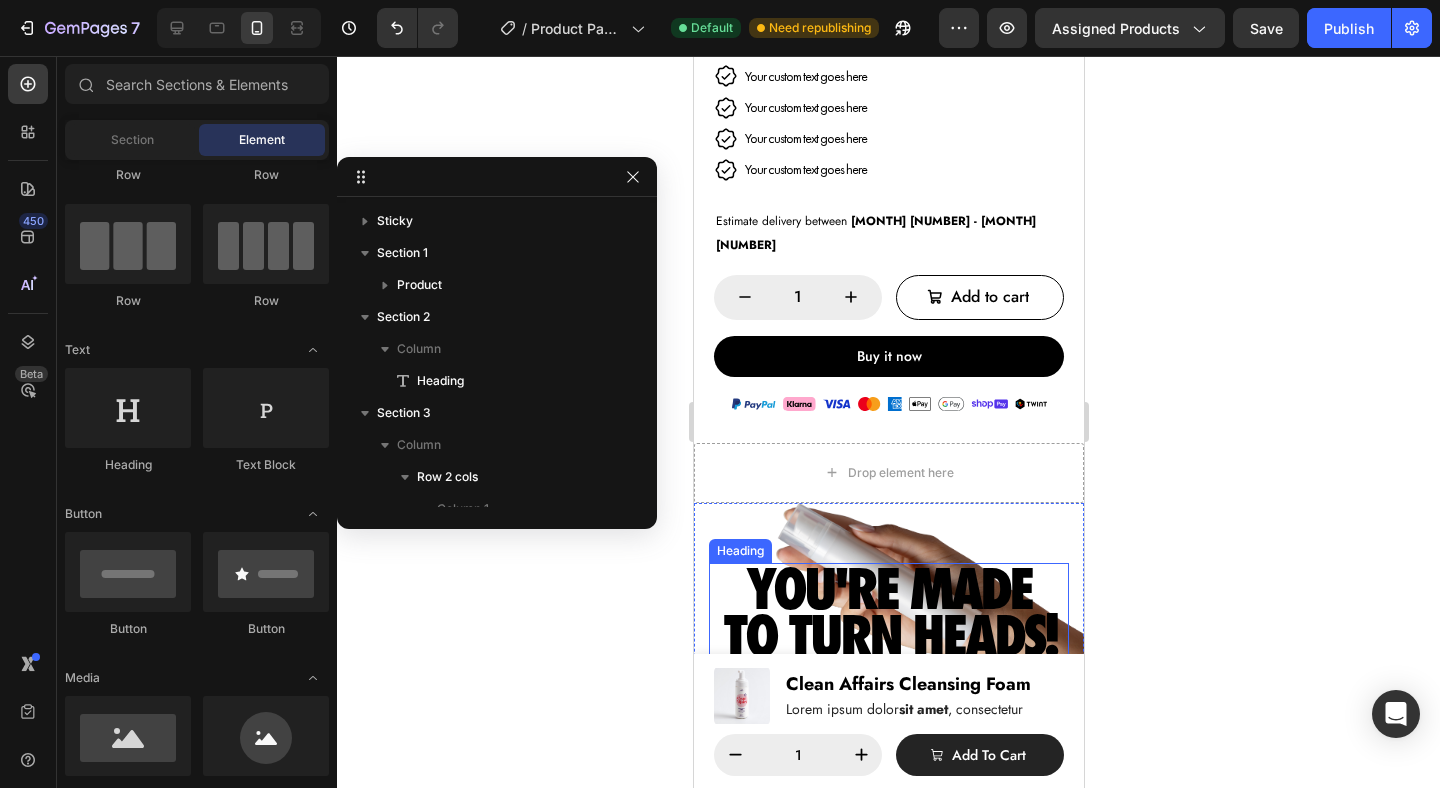 click on "YOU'RE MADE TO TURN HEADS!" at bounding box center (888, 612) 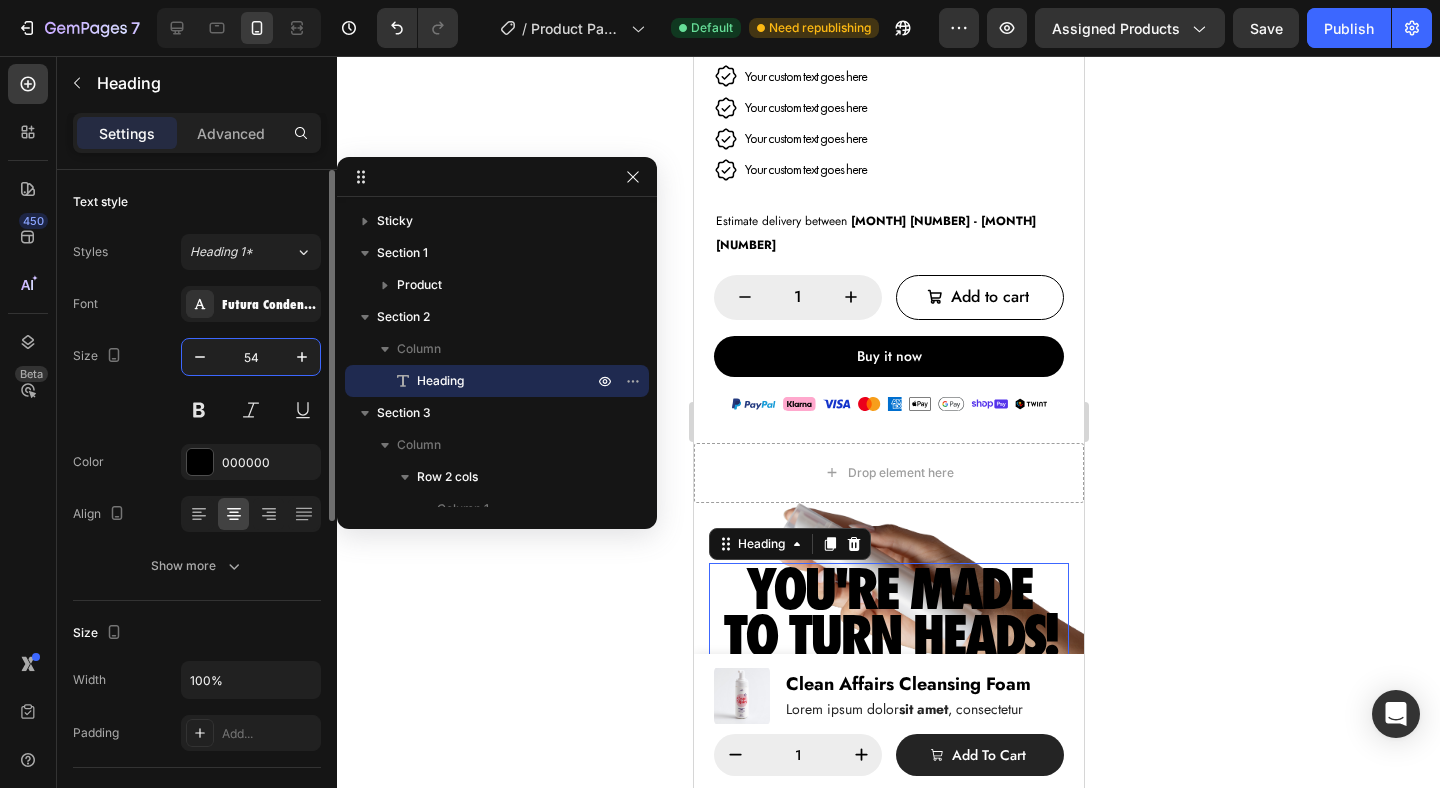 click on "54" at bounding box center (251, 357) 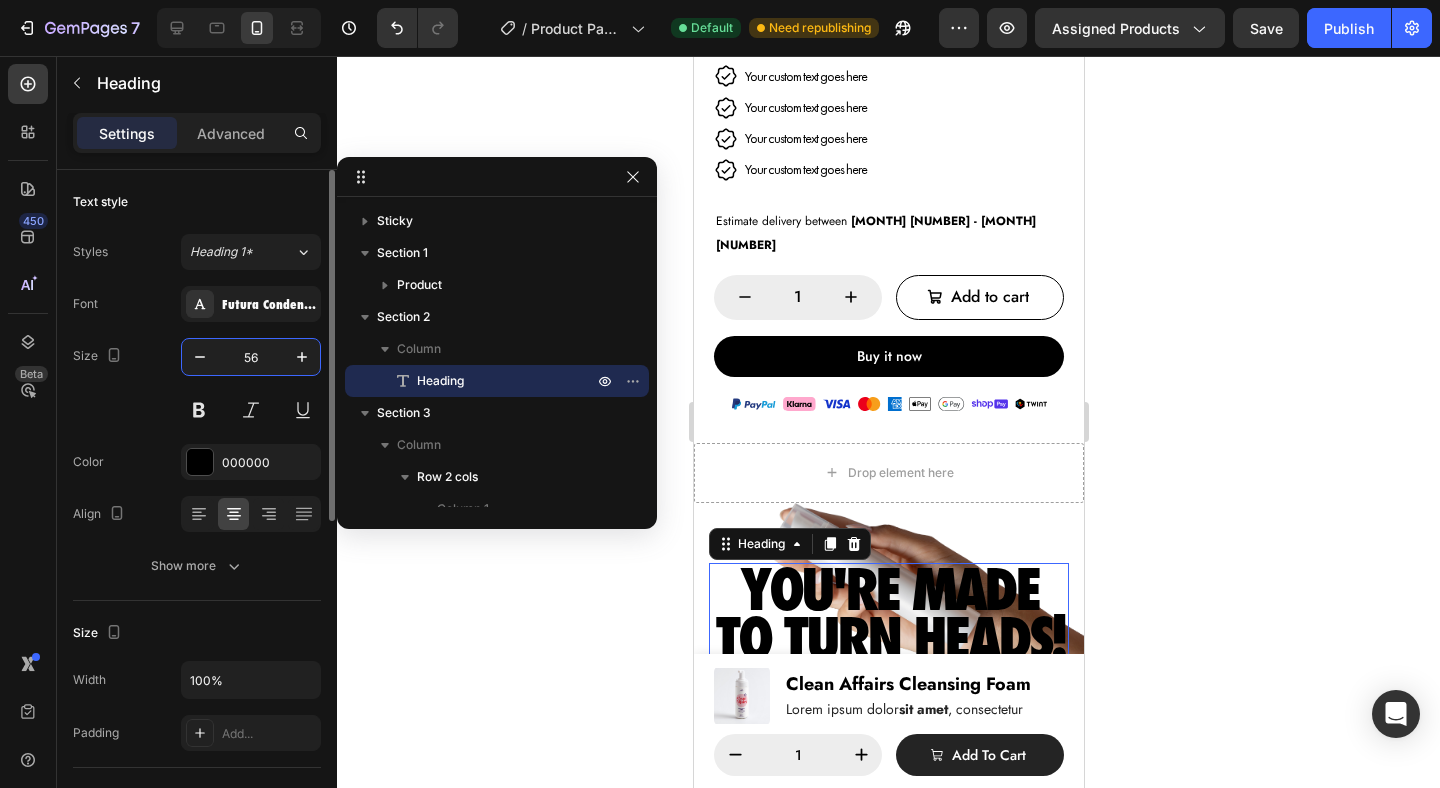 type on "57" 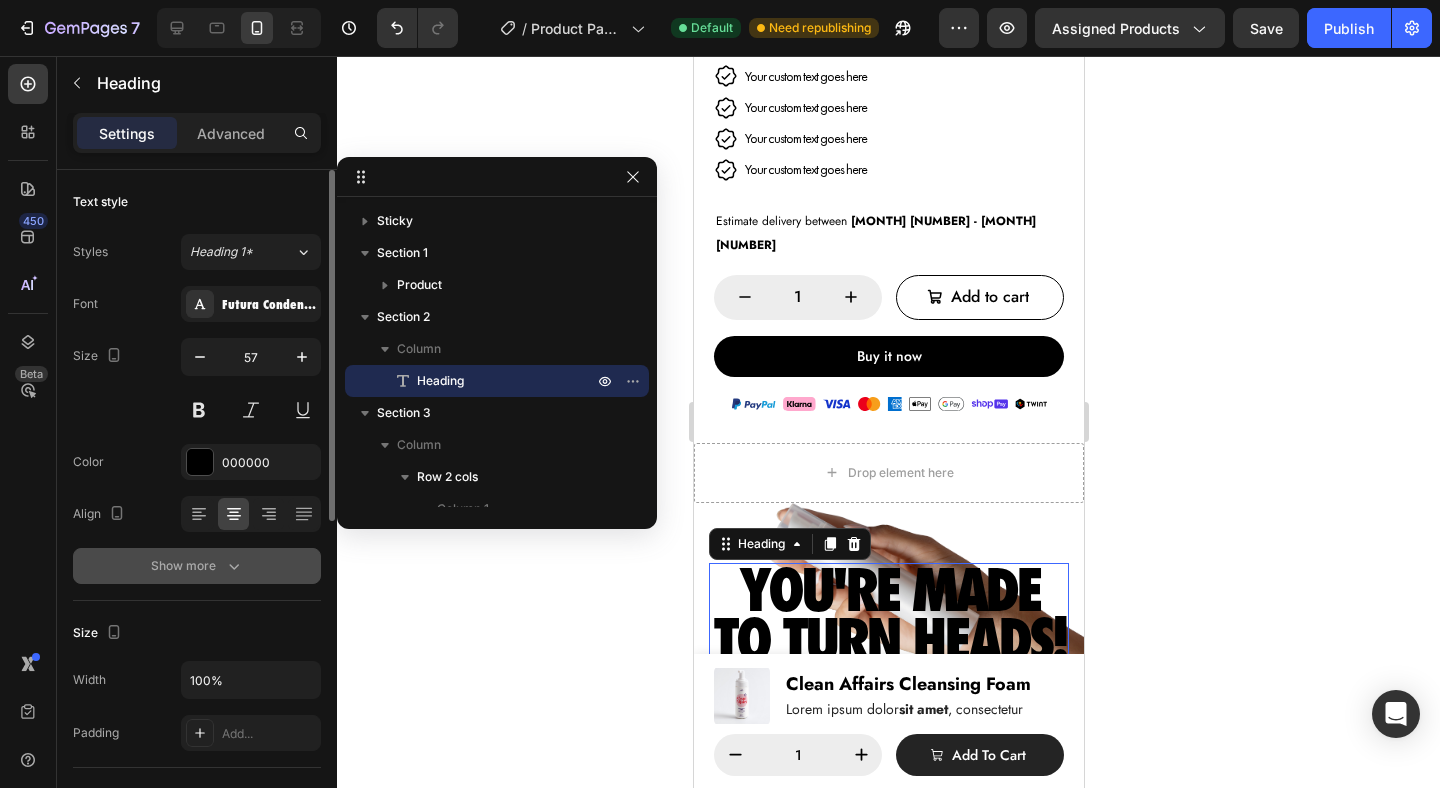 click 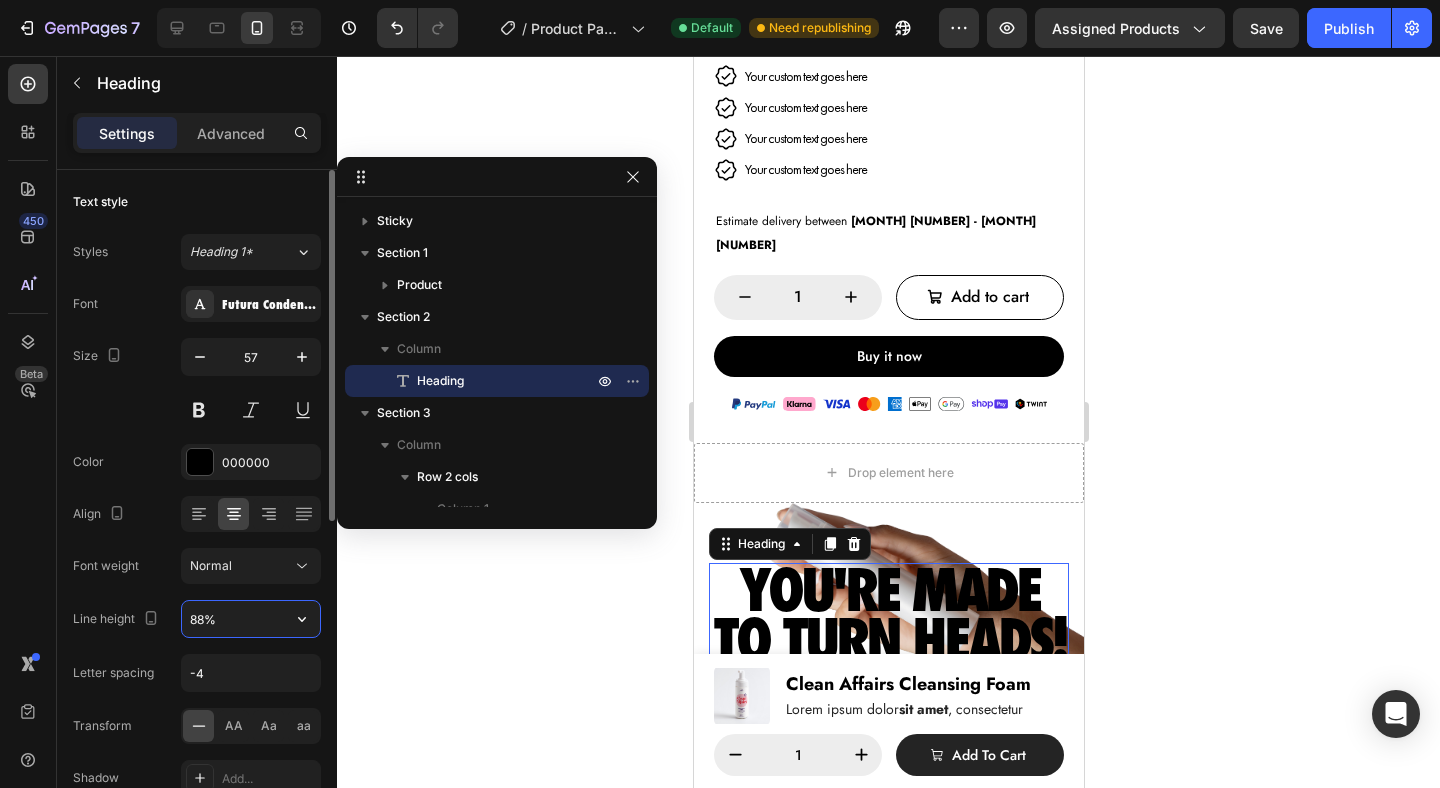 click on "88%" at bounding box center [251, 619] 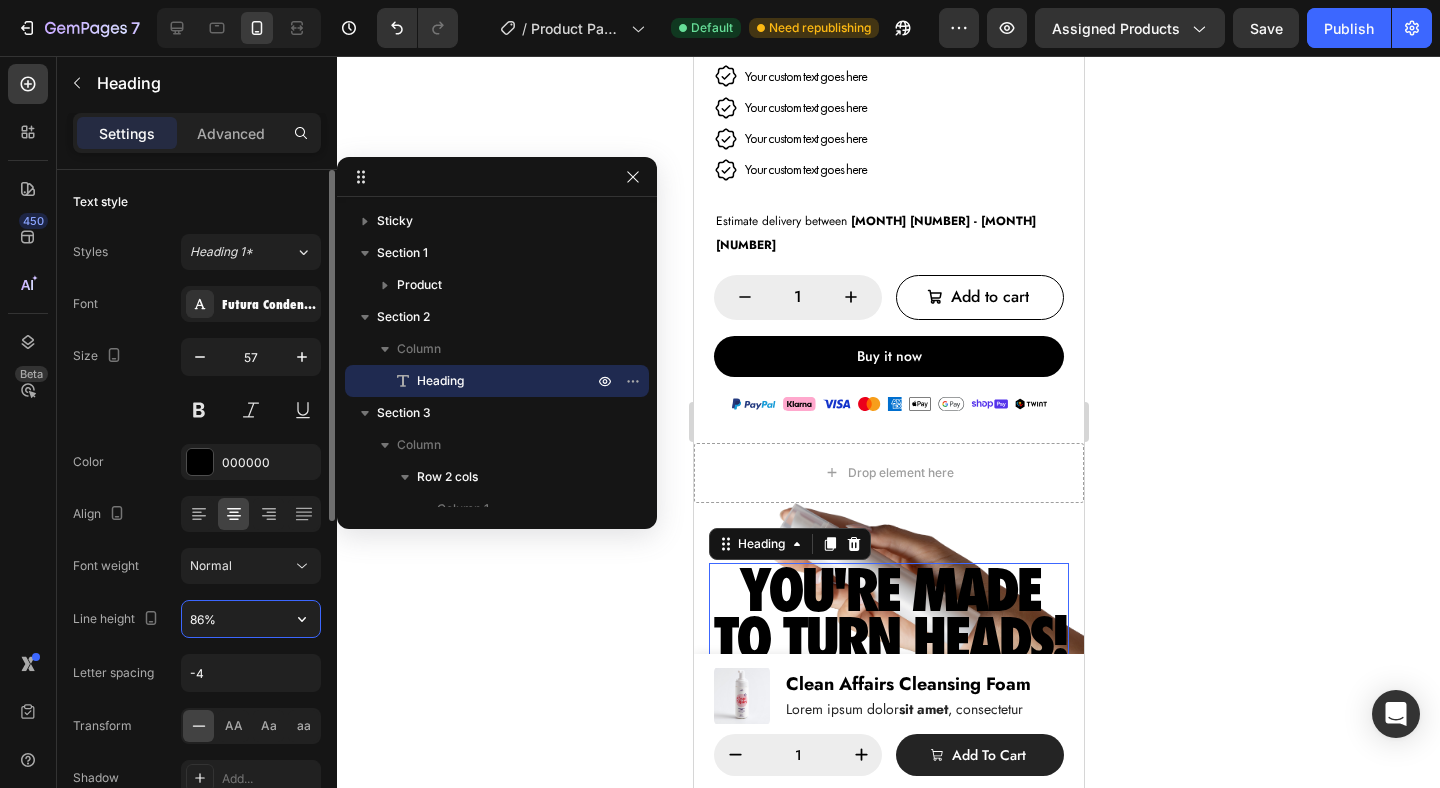 type on "85%" 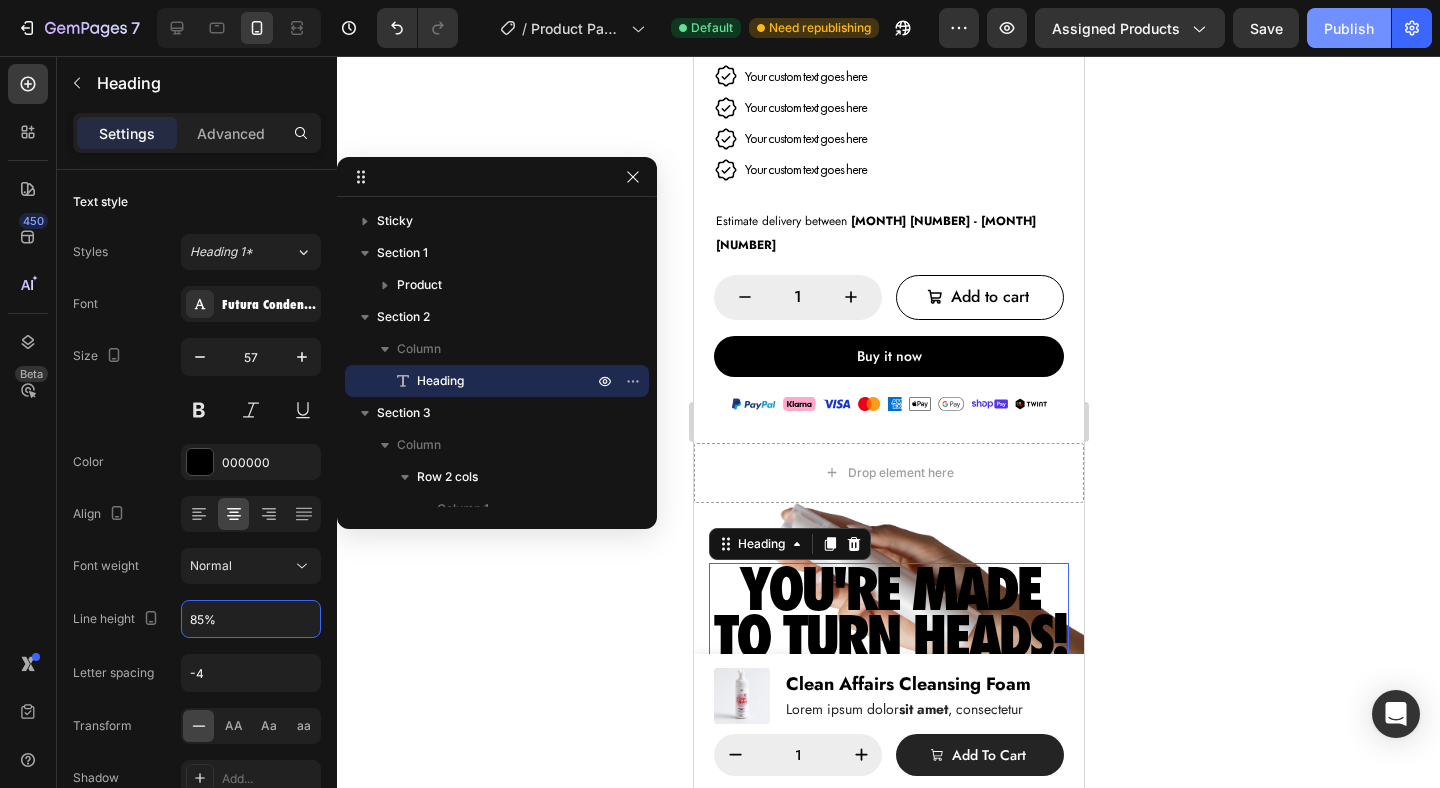 click on "Publish" at bounding box center [1349, 28] 